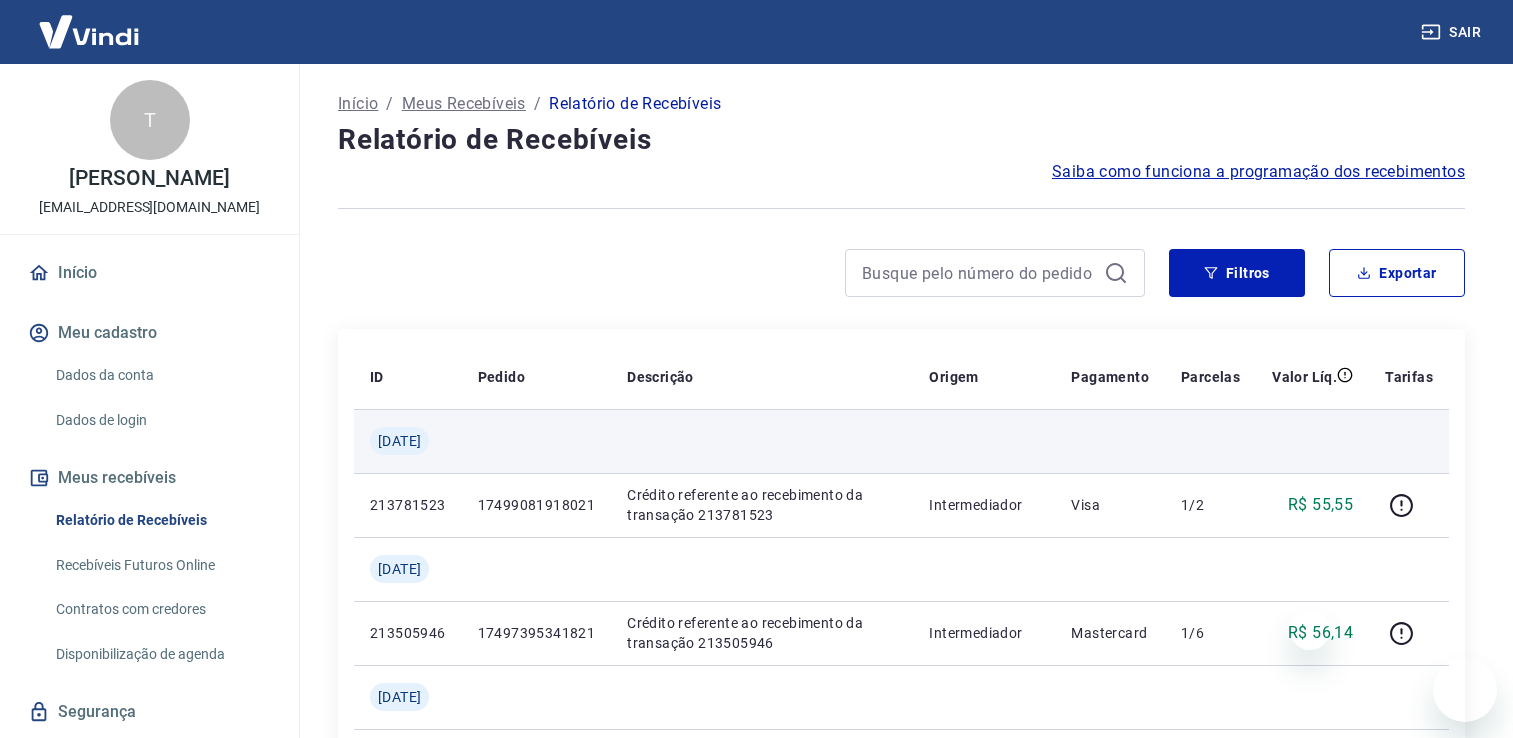 scroll, scrollTop: 0, scrollLeft: 0, axis: both 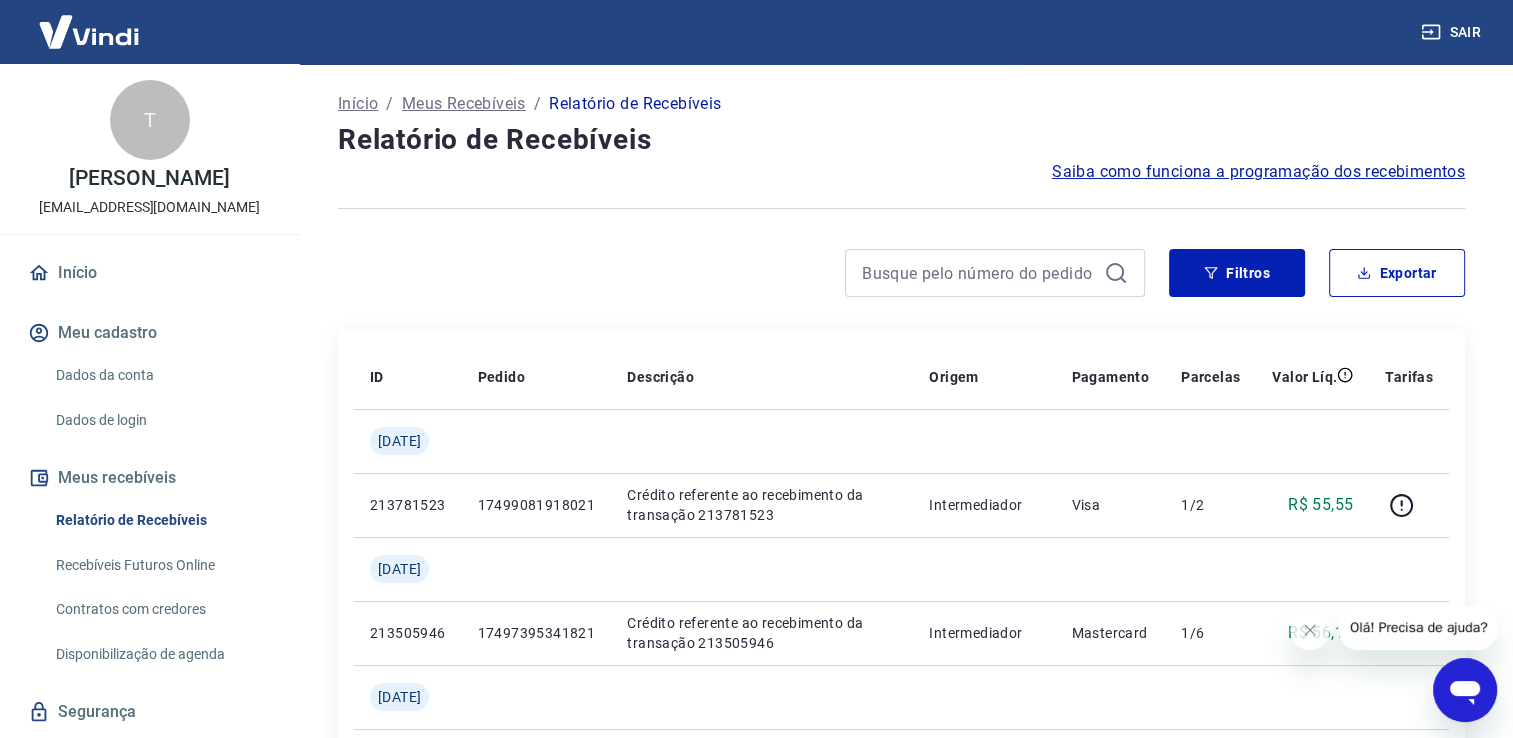 click on "Meus recebíveis" at bounding box center [149, 478] 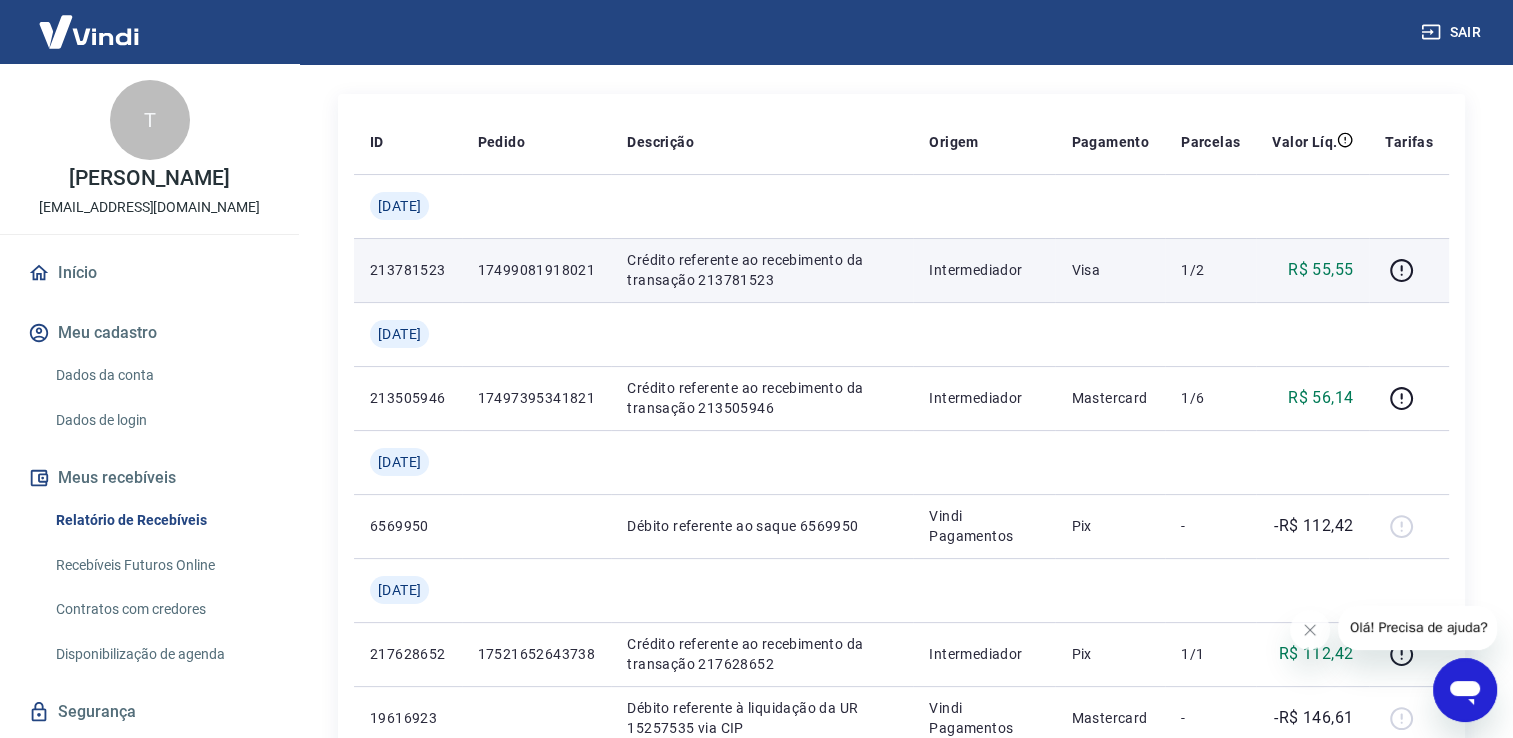 scroll, scrollTop: 300, scrollLeft: 0, axis: vertical 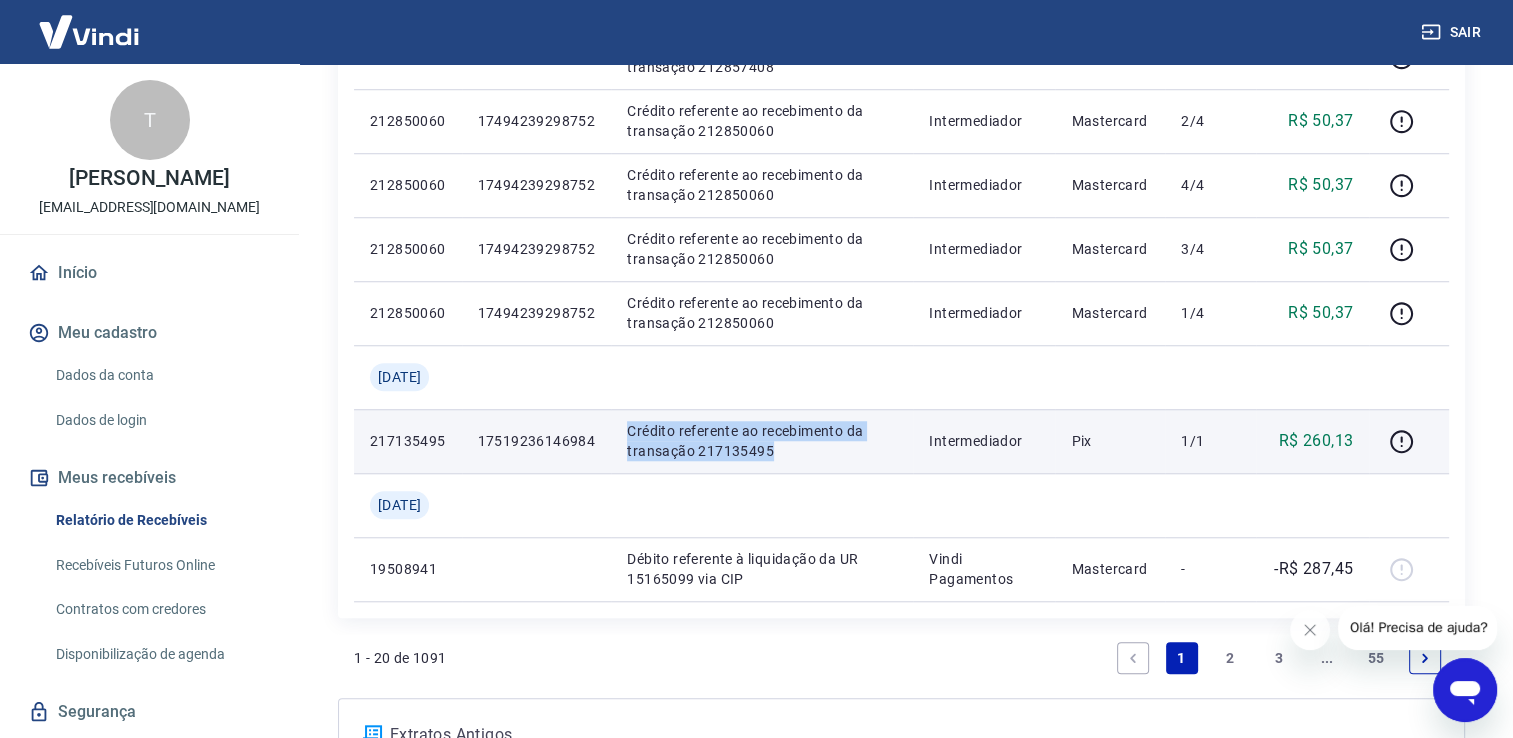 drag, startPoint x: 630, startPoint y: 427, endPoint x: 858, endPoint y: 450, distance: 229.15715 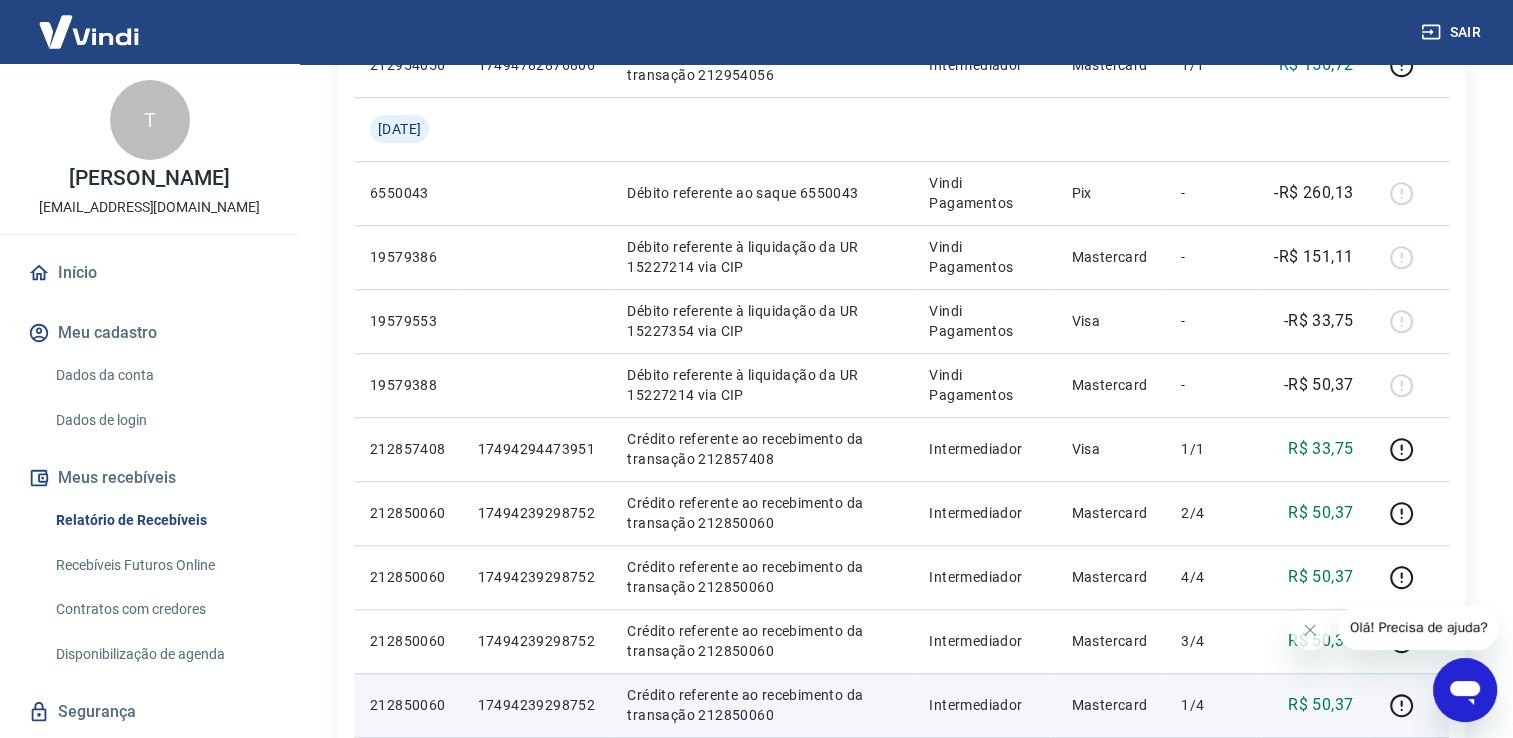 scroll, scrollTop: 1100, scrollLeft: 0, axis: vertical 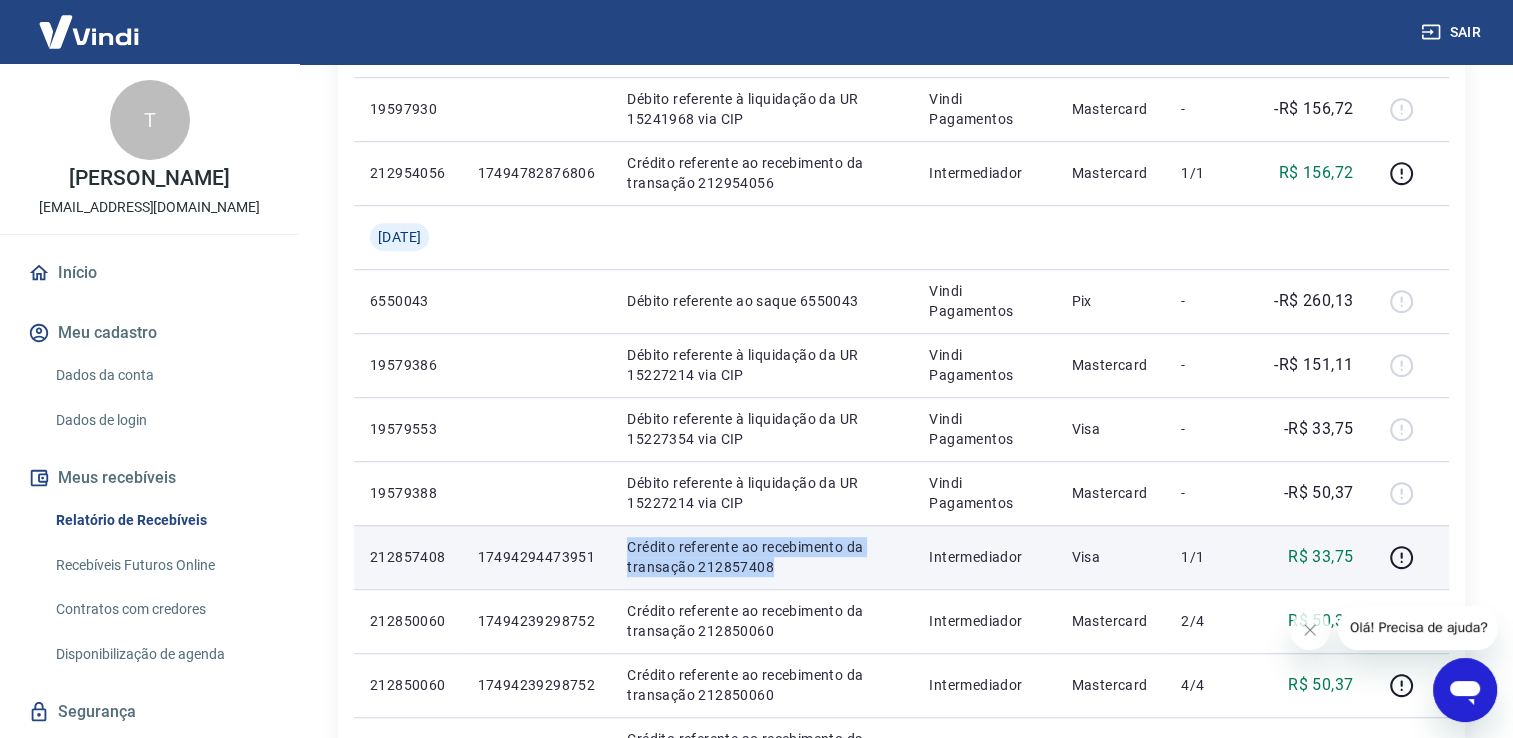 drag, startPoint x: 632, startPoint y: 544, endPoint x: 835, endPoint y: 578, distance: 205.82759 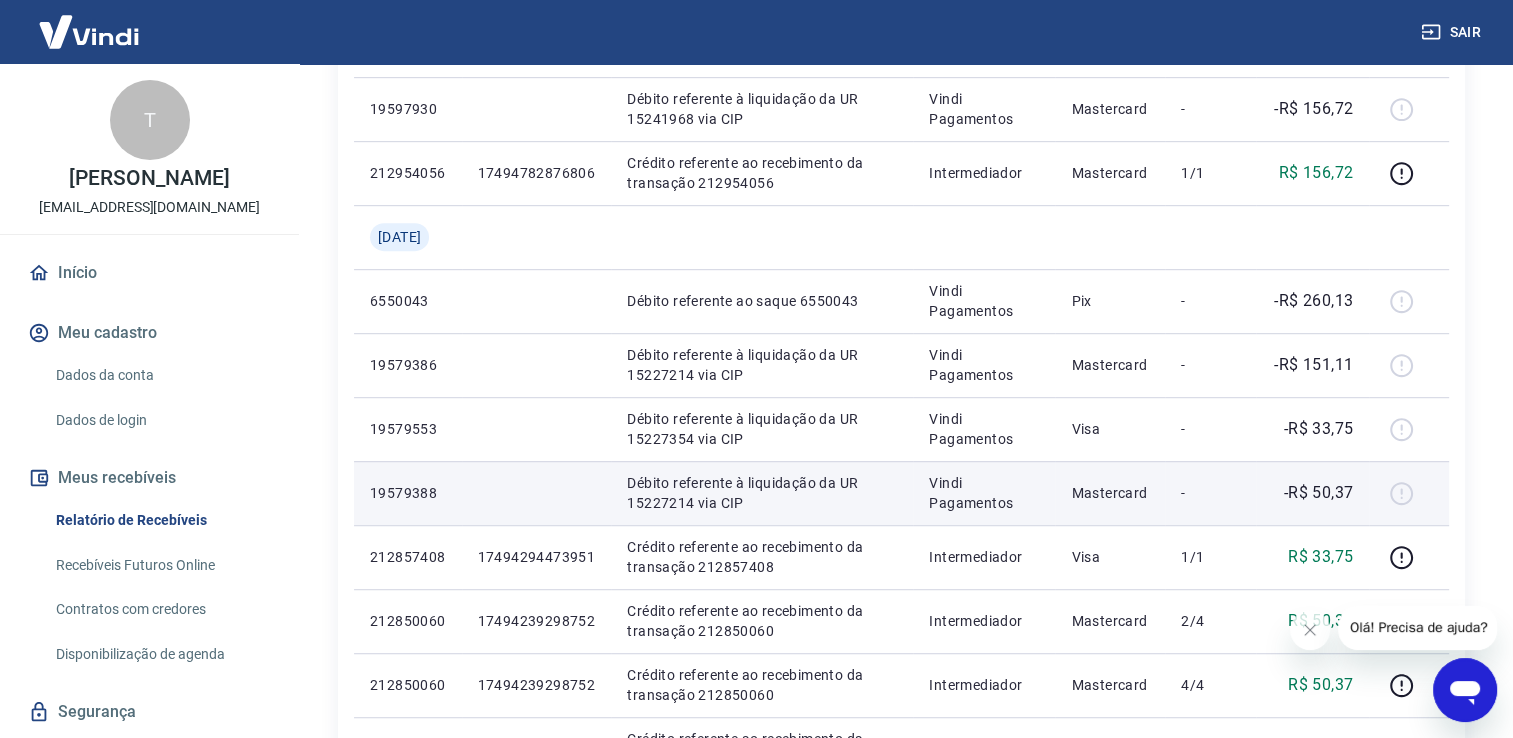 click on "Débito referente à liquidação da UR 15227214 via CIP" at bounding box center (762, 493) 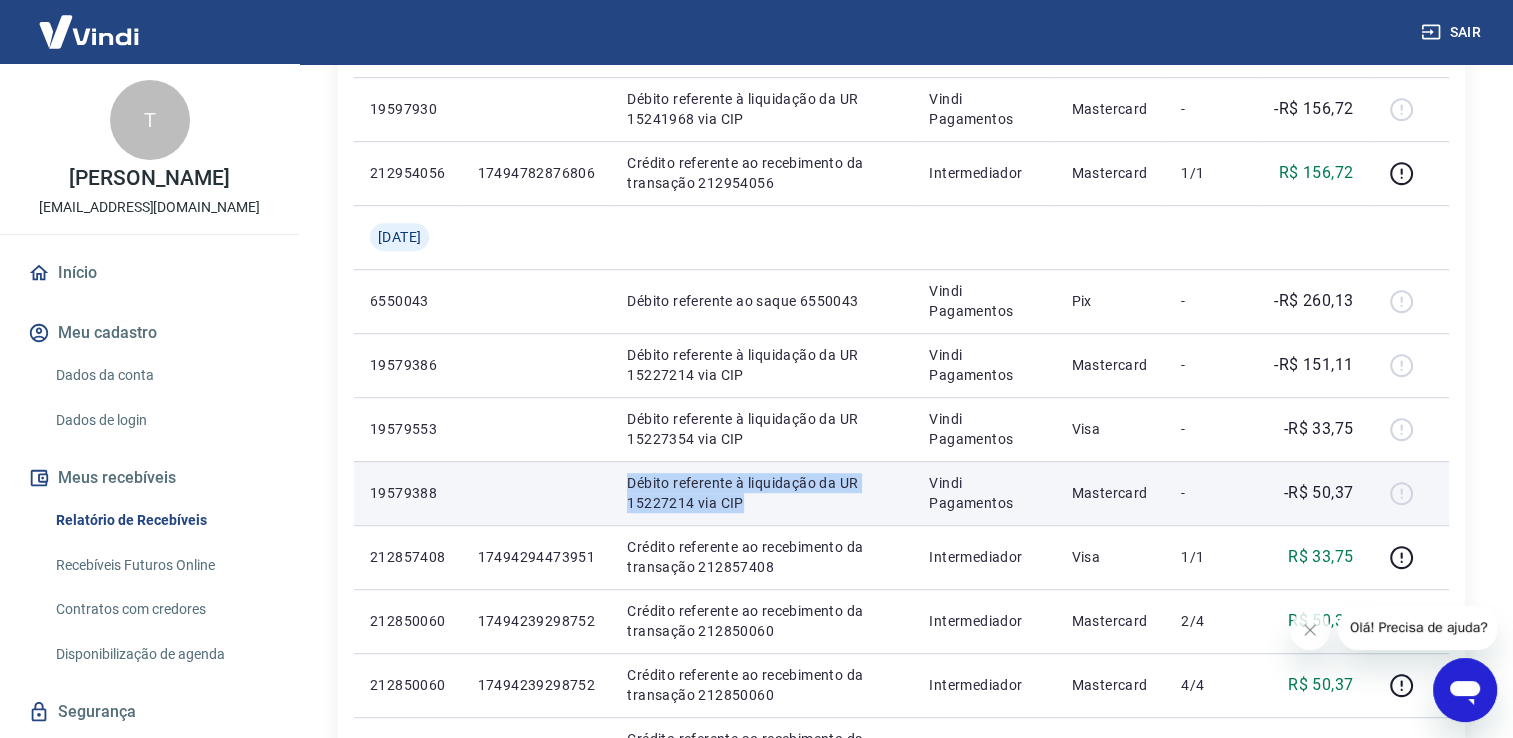 drag, startPoint x: 636, startPoint y: 487, endPoint x: 863, endPoint y: 510, distance: 228.16222 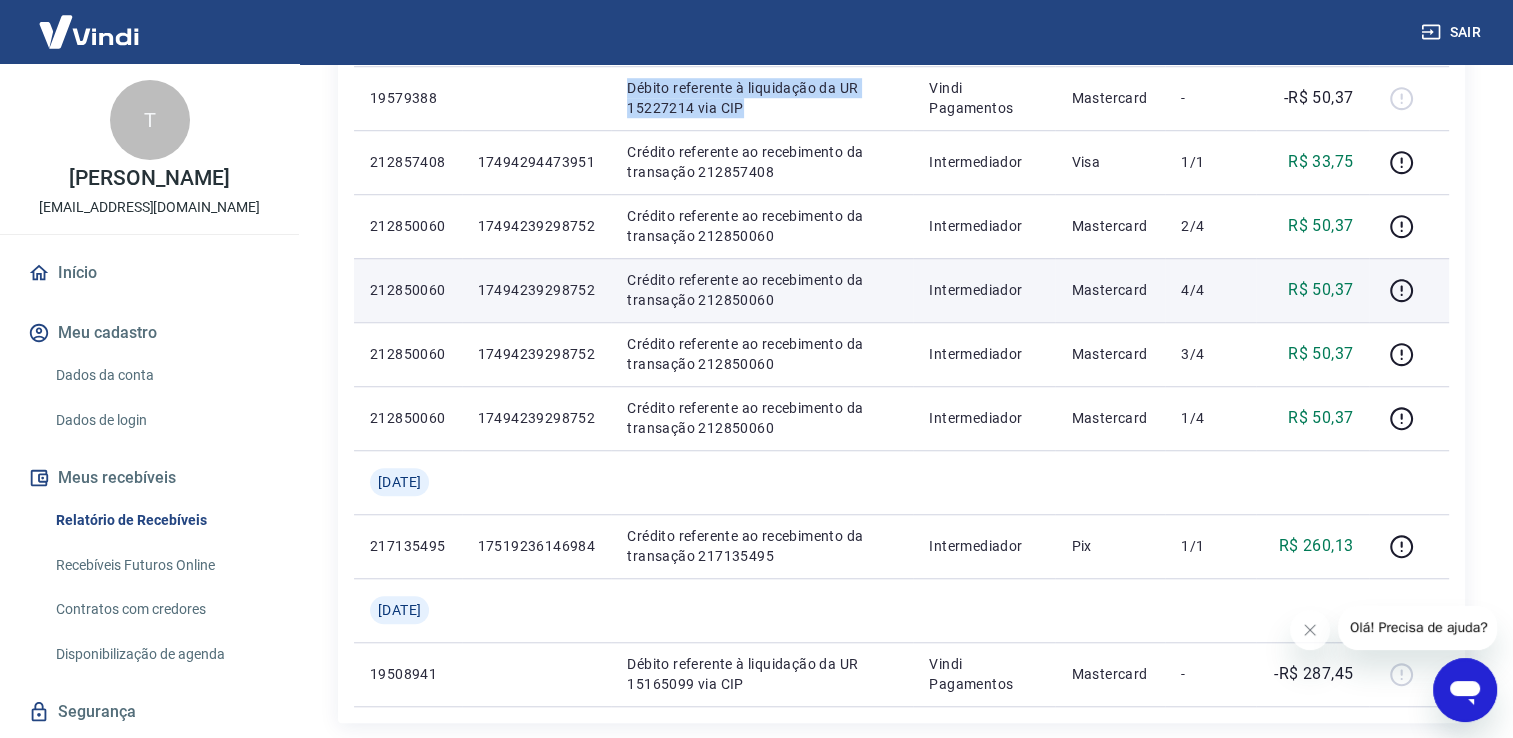 scroll, scrollTop: 1500, scrollLeft: 0, axis: vertical 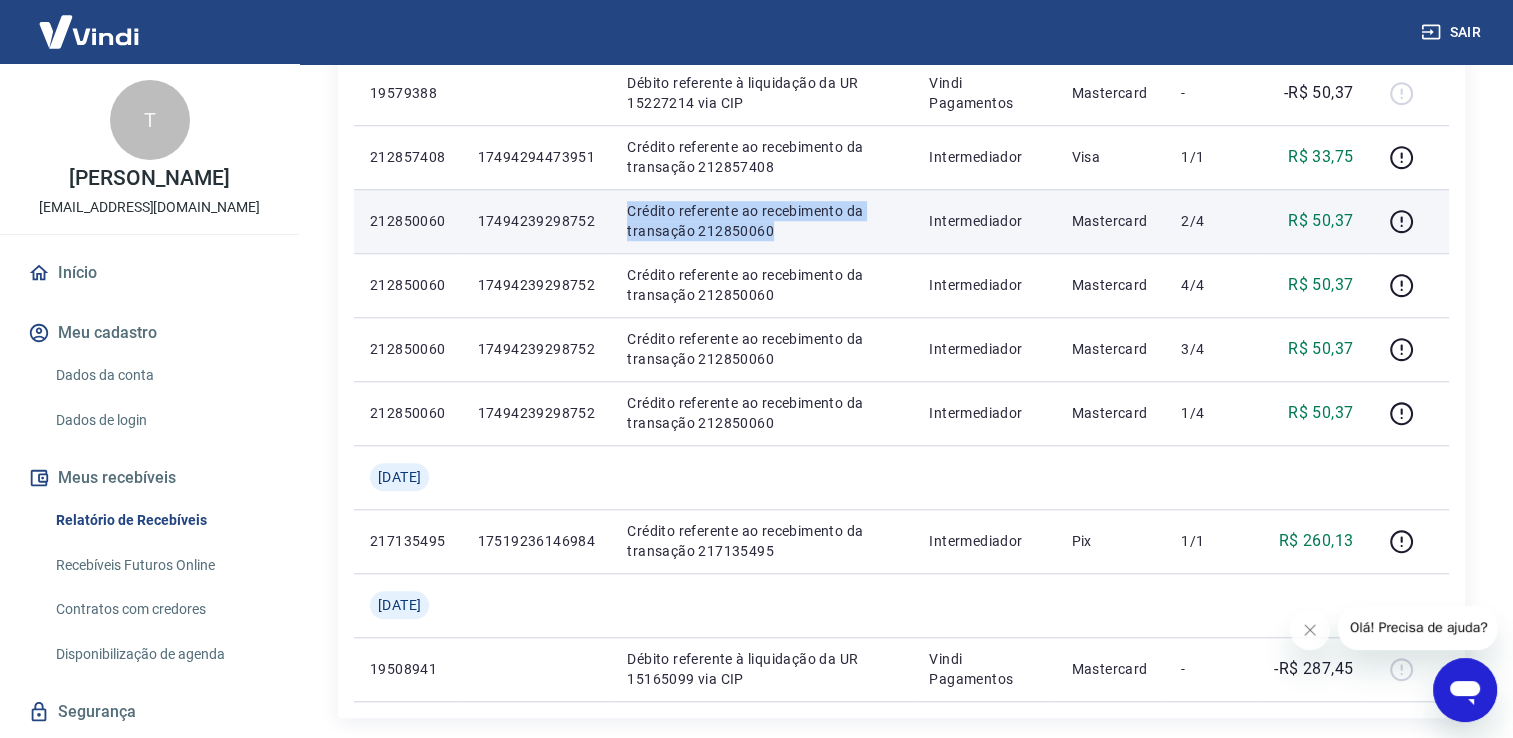drag, startPoint x: 634, startPoint y: 210, endPoint x: 838, endPoint y: 238, distance: 205.9126 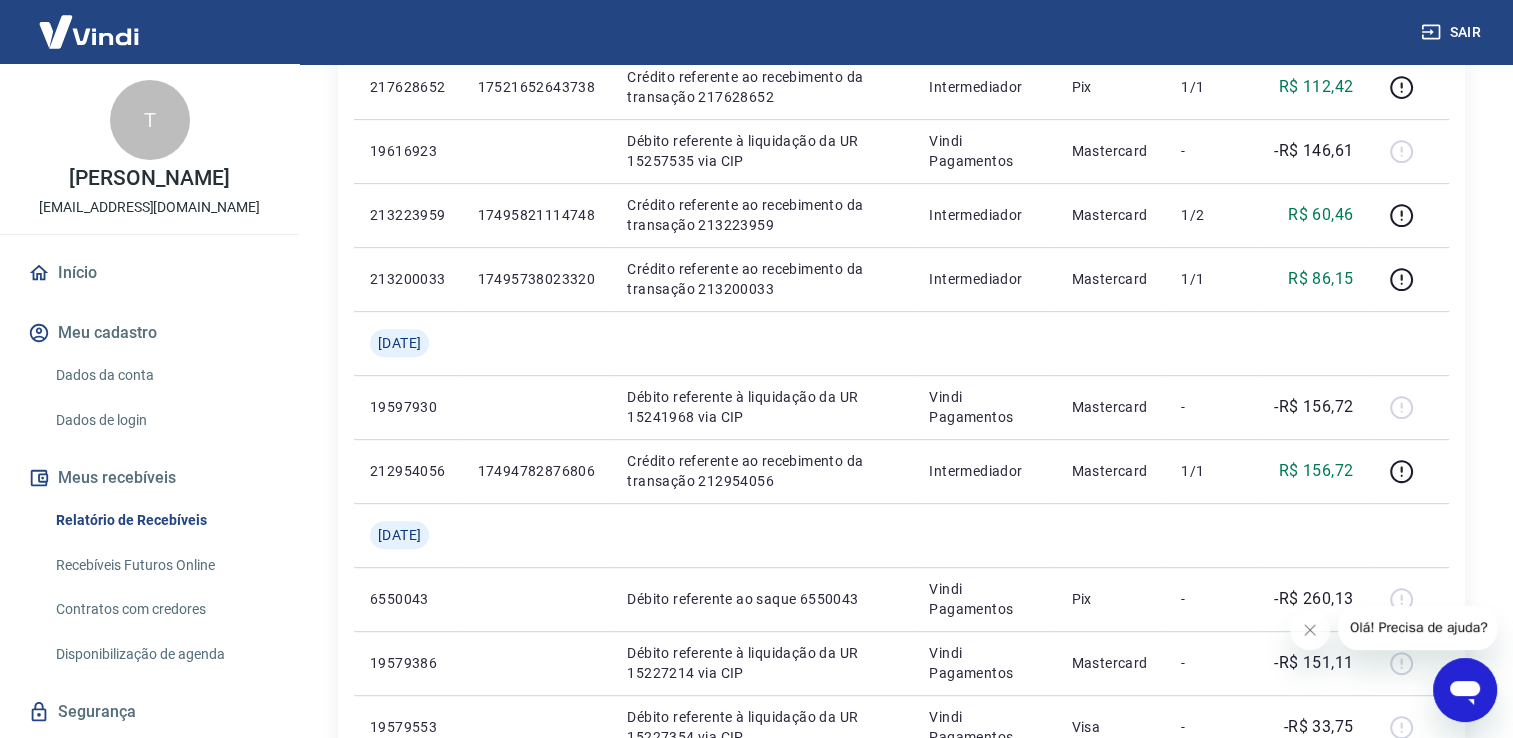scroll, scrollTop: 800, scrollLeft: 0, axis: vertical 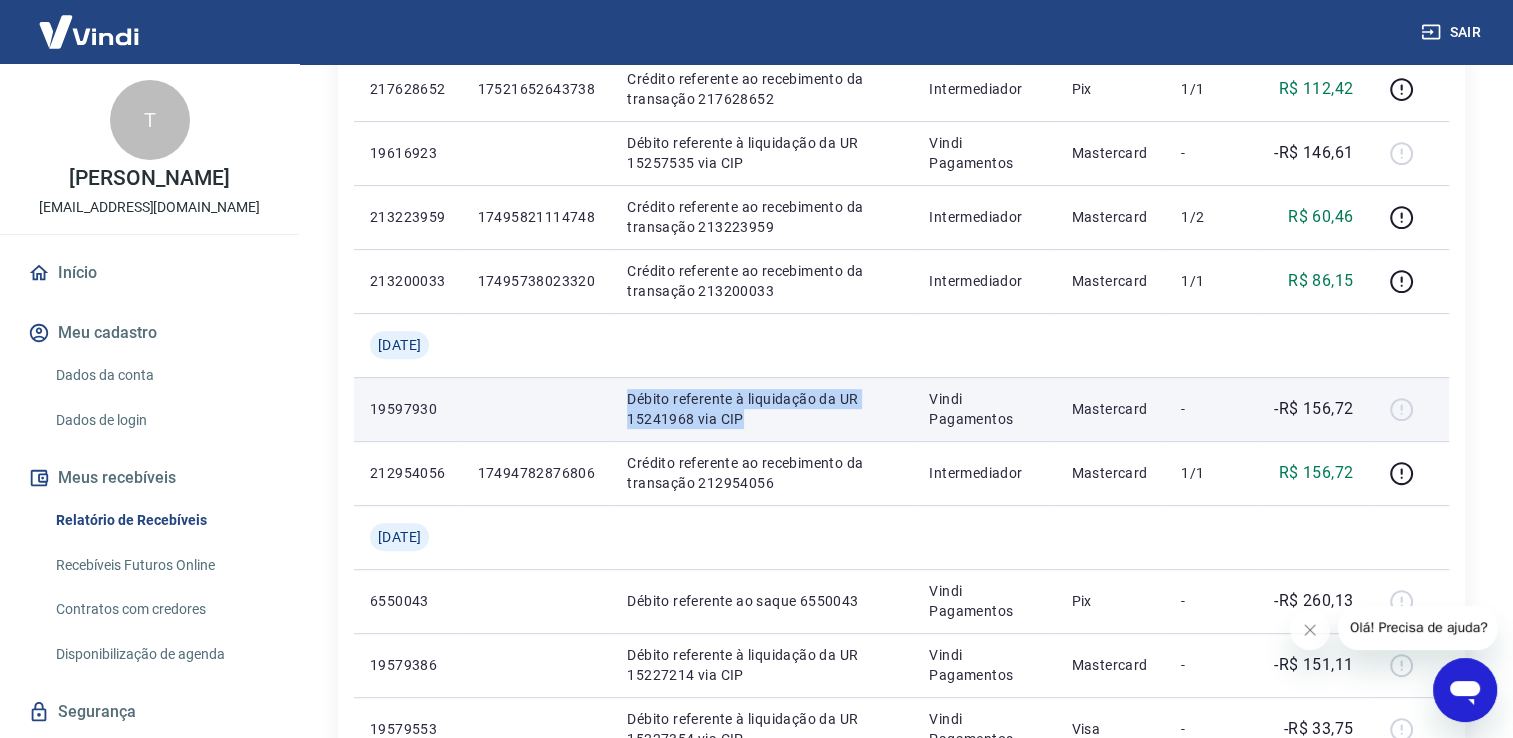 drag, startPoint x: 634, startPoint y: 401, endPoint x: 816, endPoint y: 427, distance: 183.84776 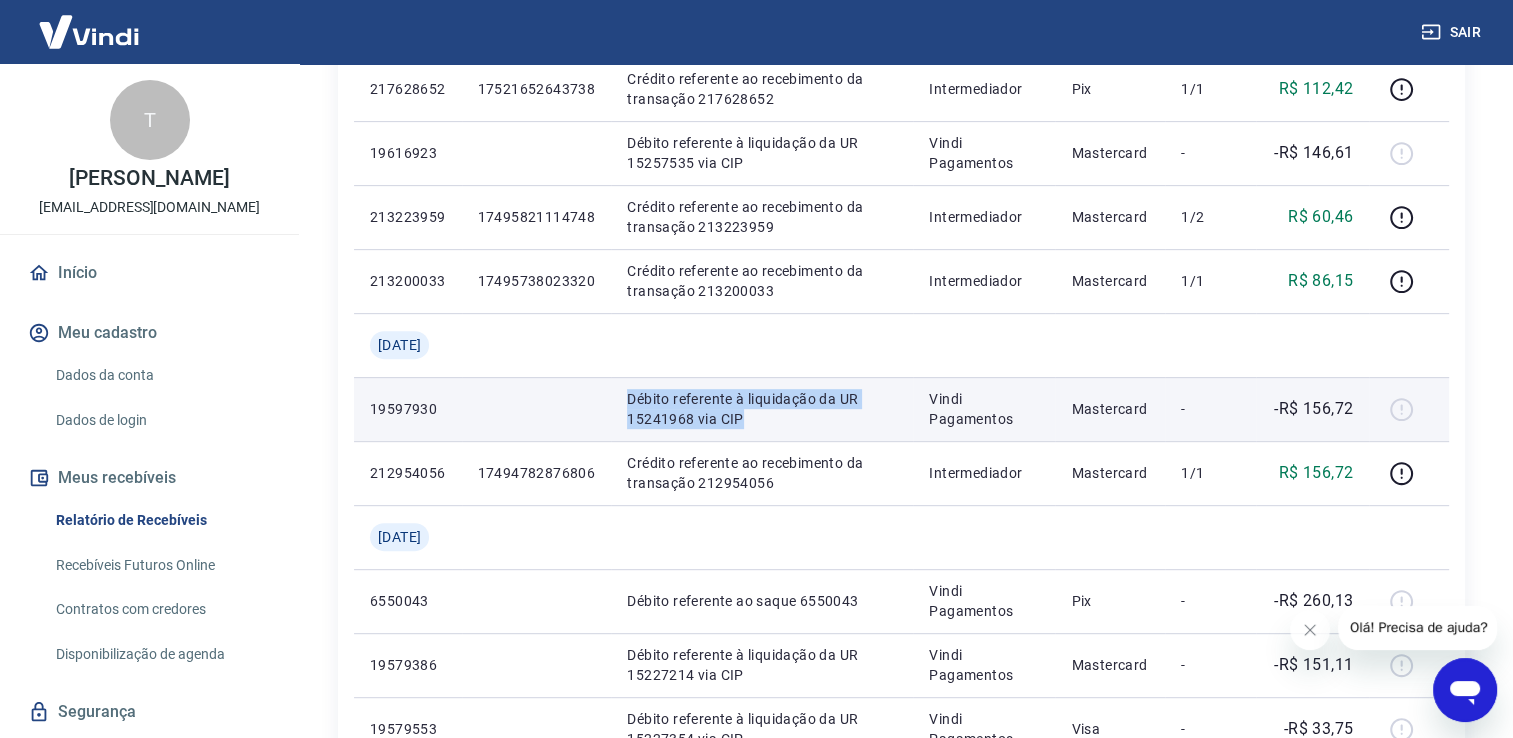 copy on "Débito referente à liquidação da UR 15241968 via CIP" 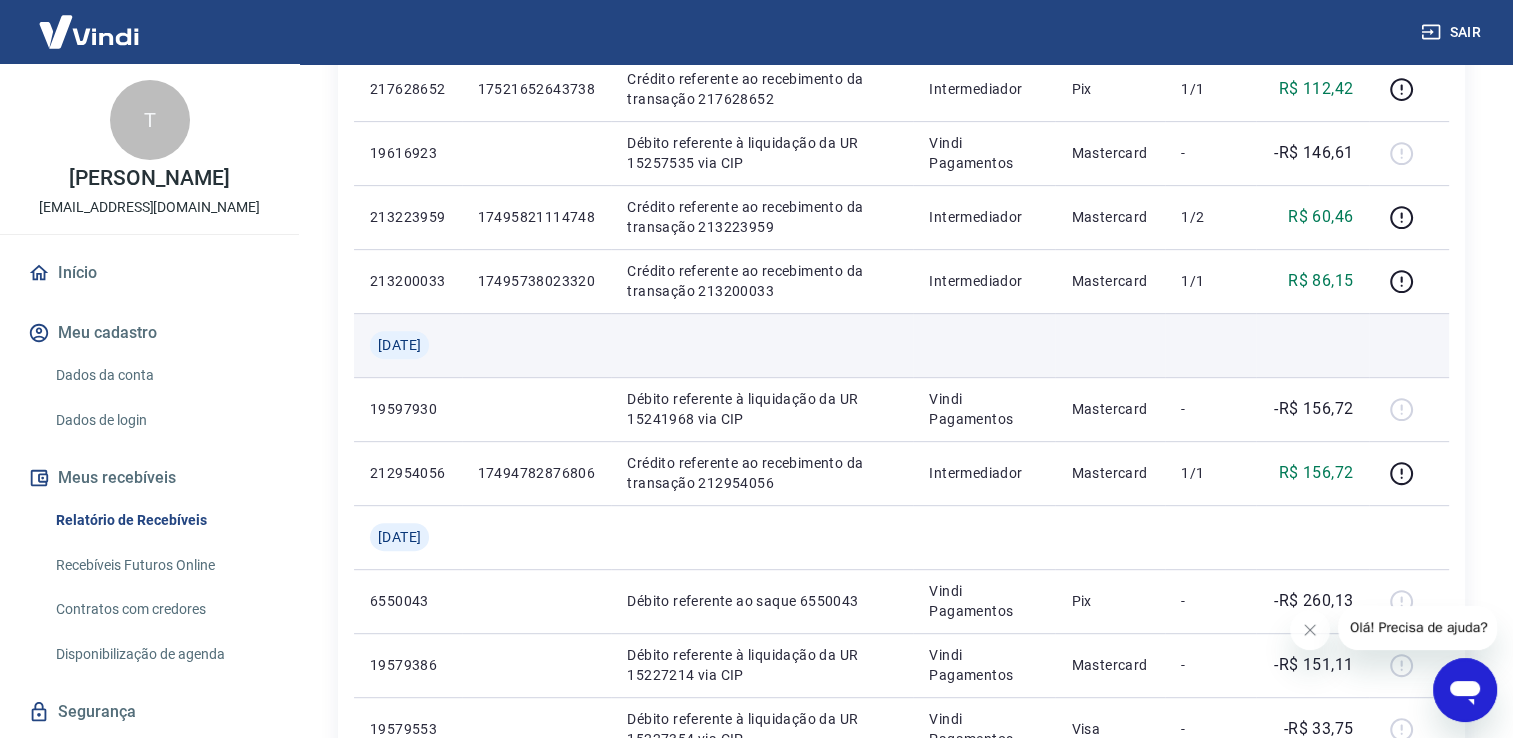 click at bounding box center (762, 345) 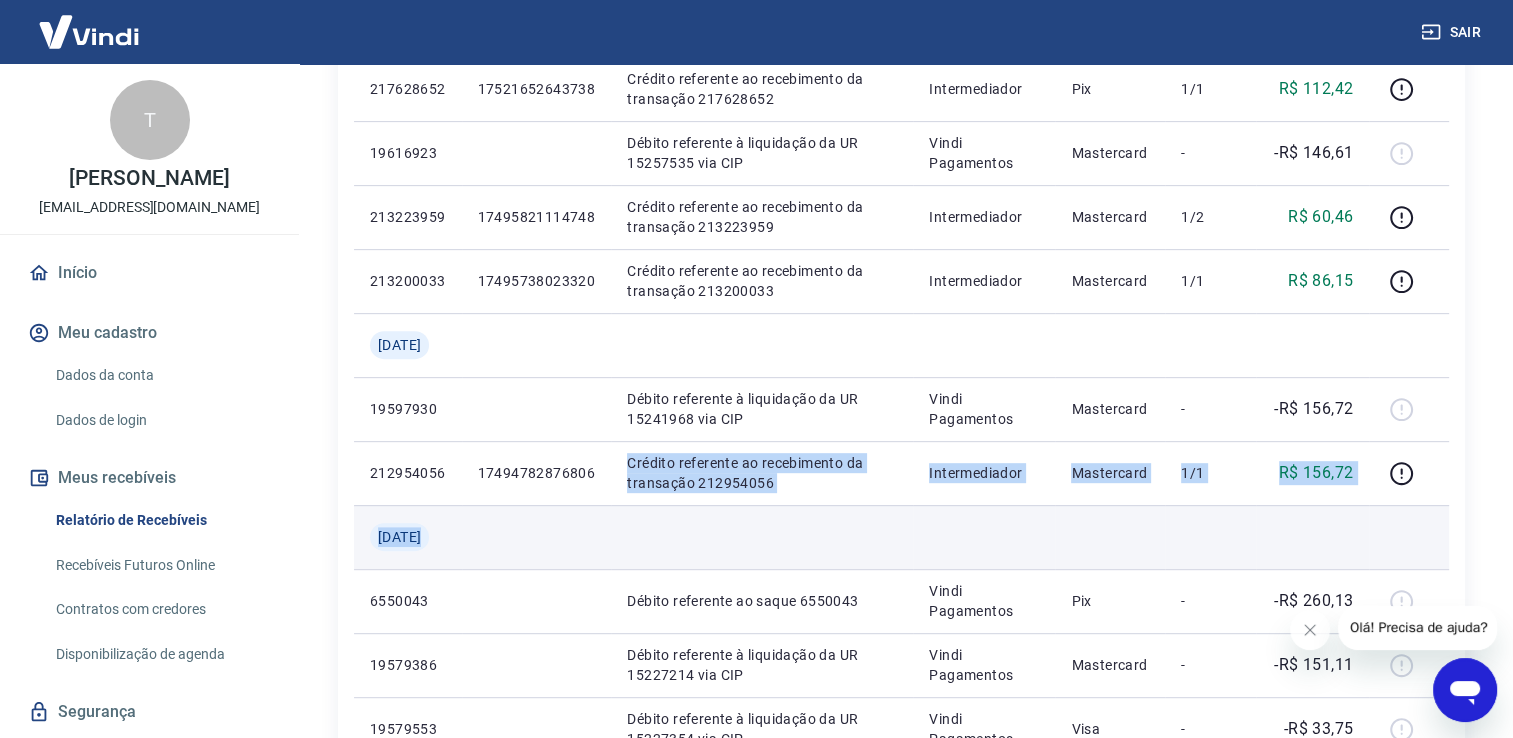 drag, startPoint x: 631, startPoint y: 460, endPoint x: 855, endPoint y: 504, distance: 228.28053 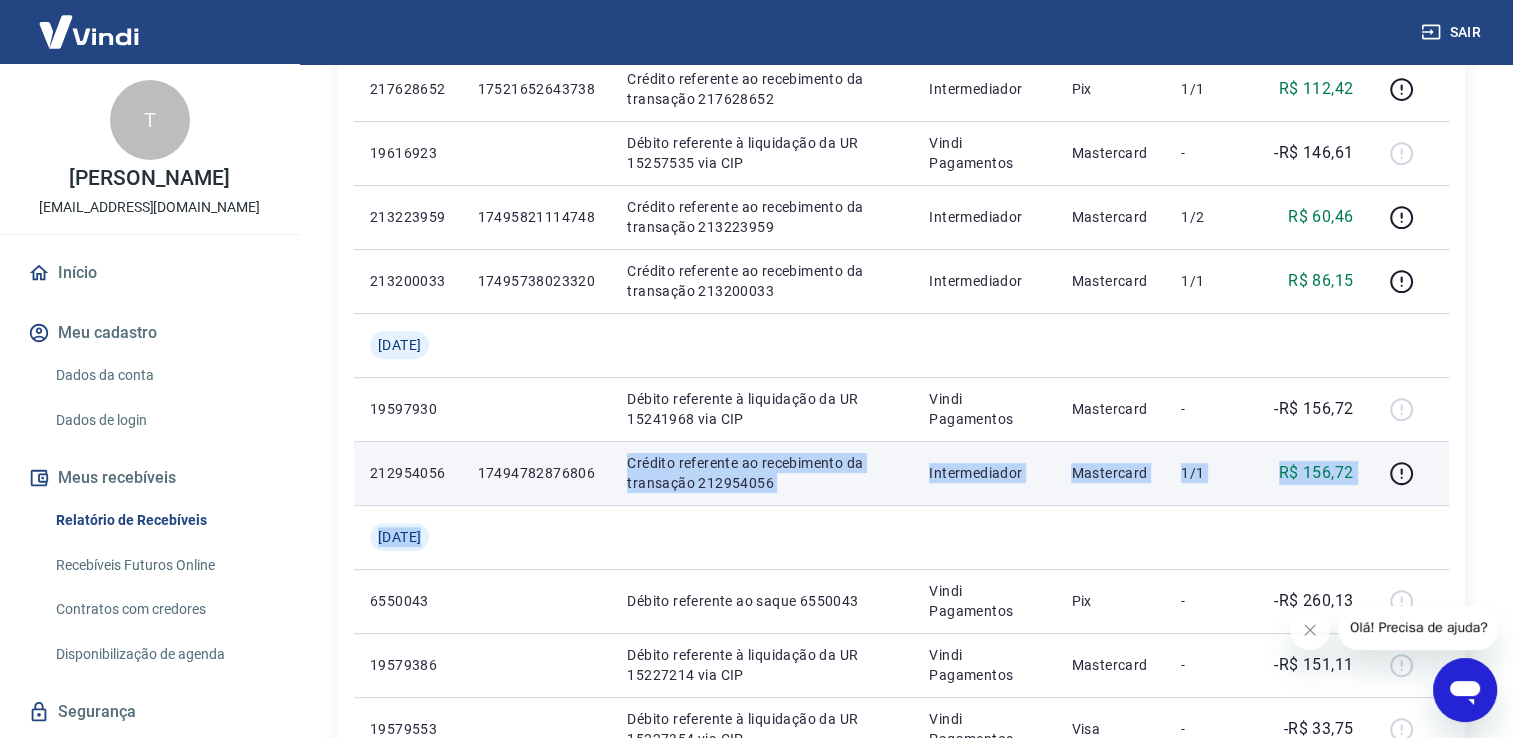 drag, startPoint x: 855, startPoint y: 504, endPoint x: 836, endPoint y: 490, distance: 23.600847 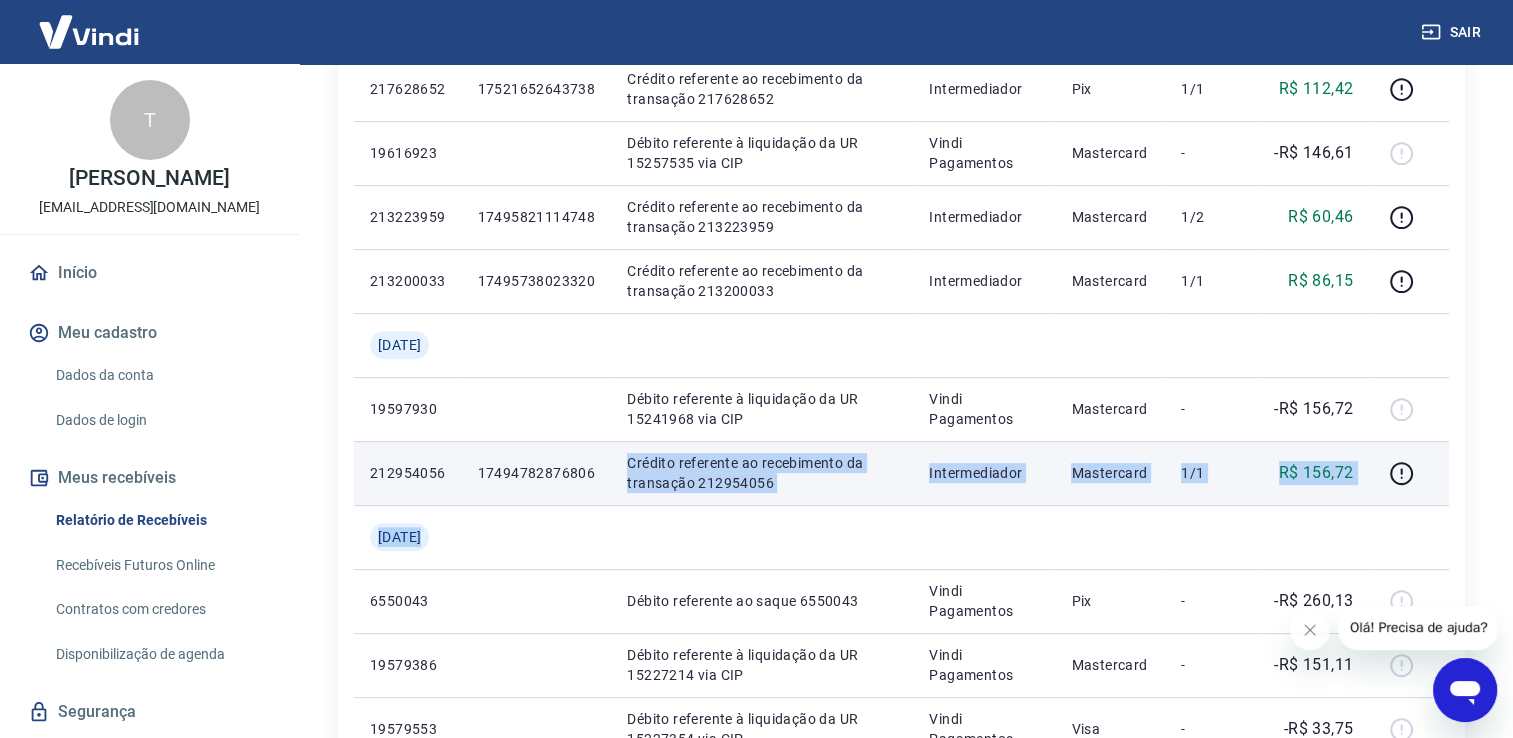drag, startPoint x: 814, startPoint y: 482, endPoint x: 798, endPoint y: 478, distance: 16.492422 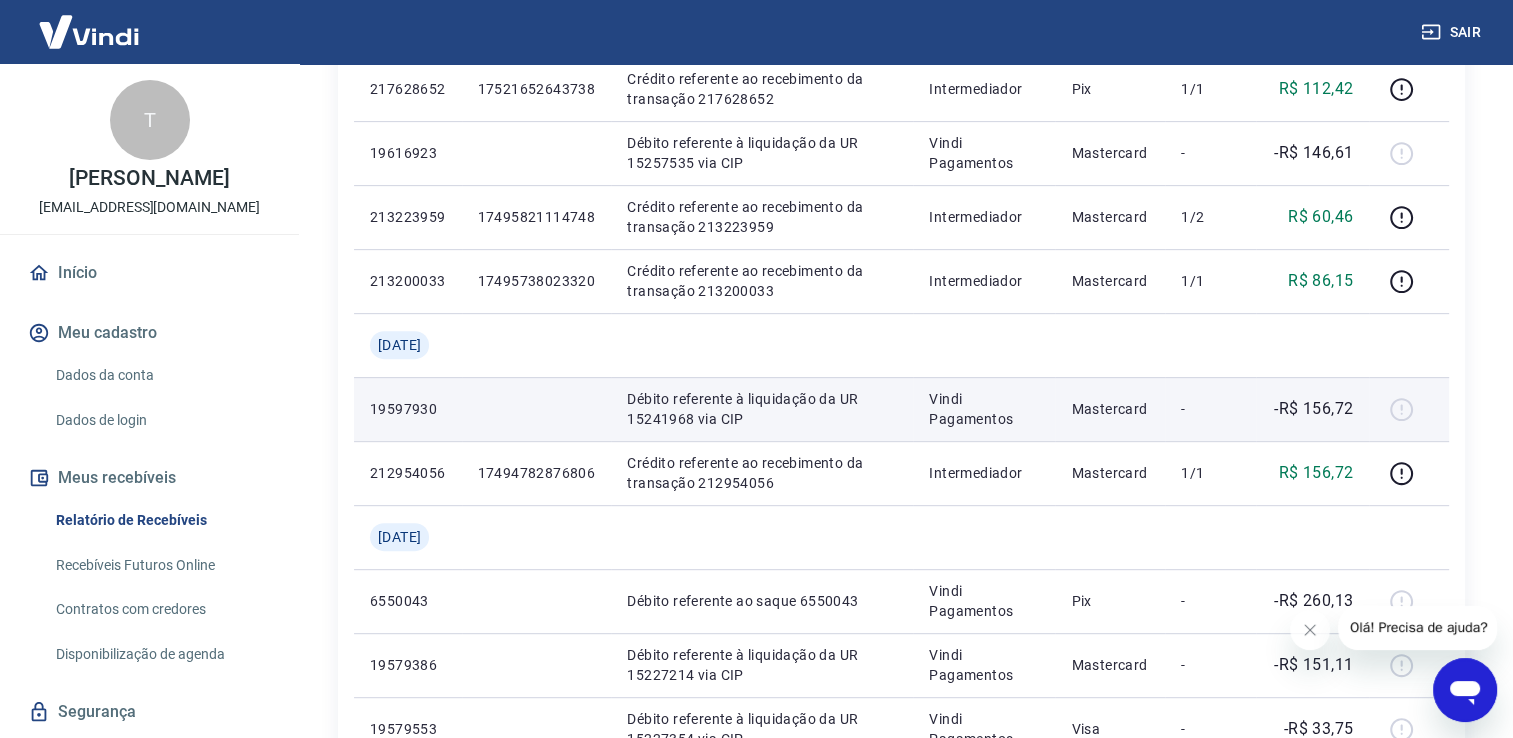 click at bounding box center (537, 409) 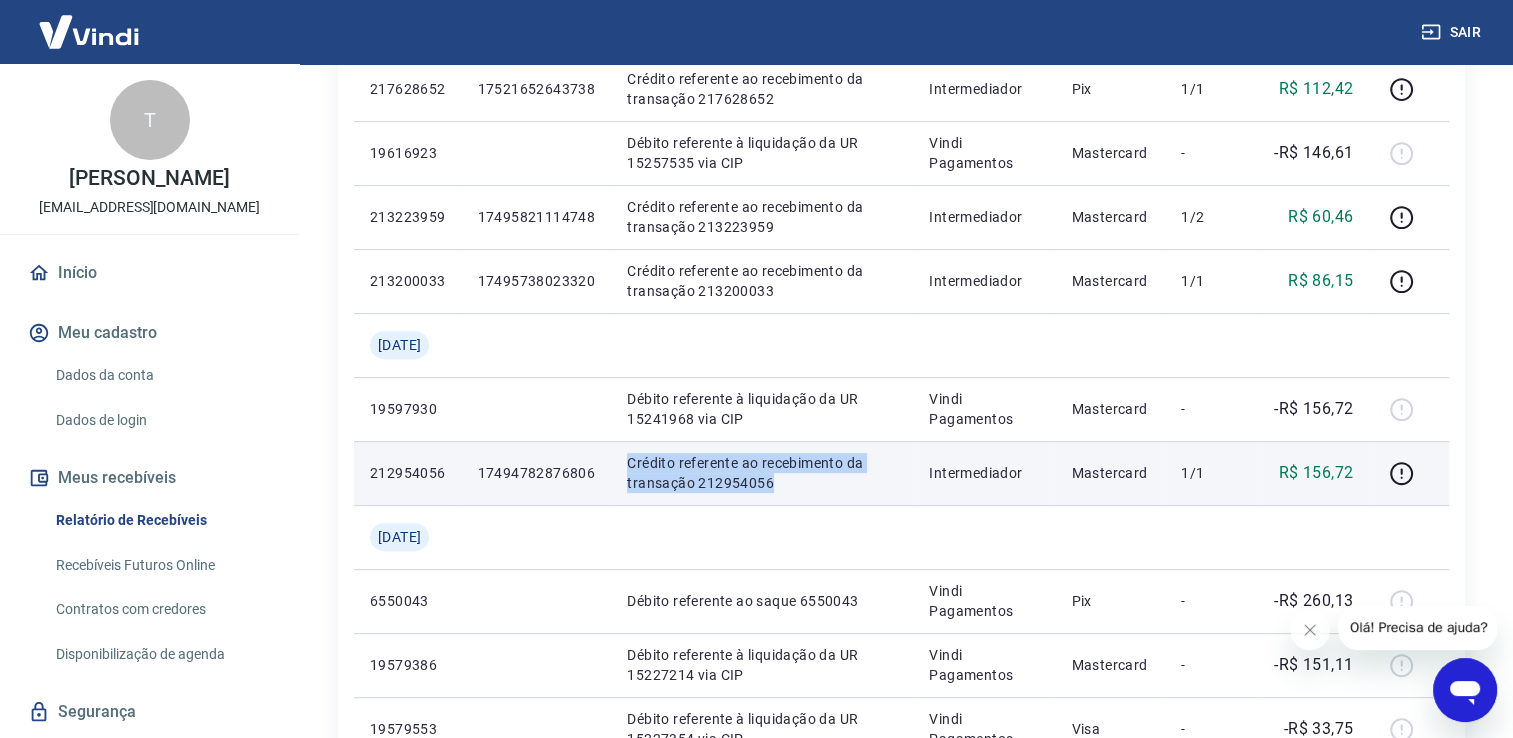 drag, startPoint x: 630, startPoint y: 460, endPoint x: 788, endPoint y: 492, distance: 161.20795 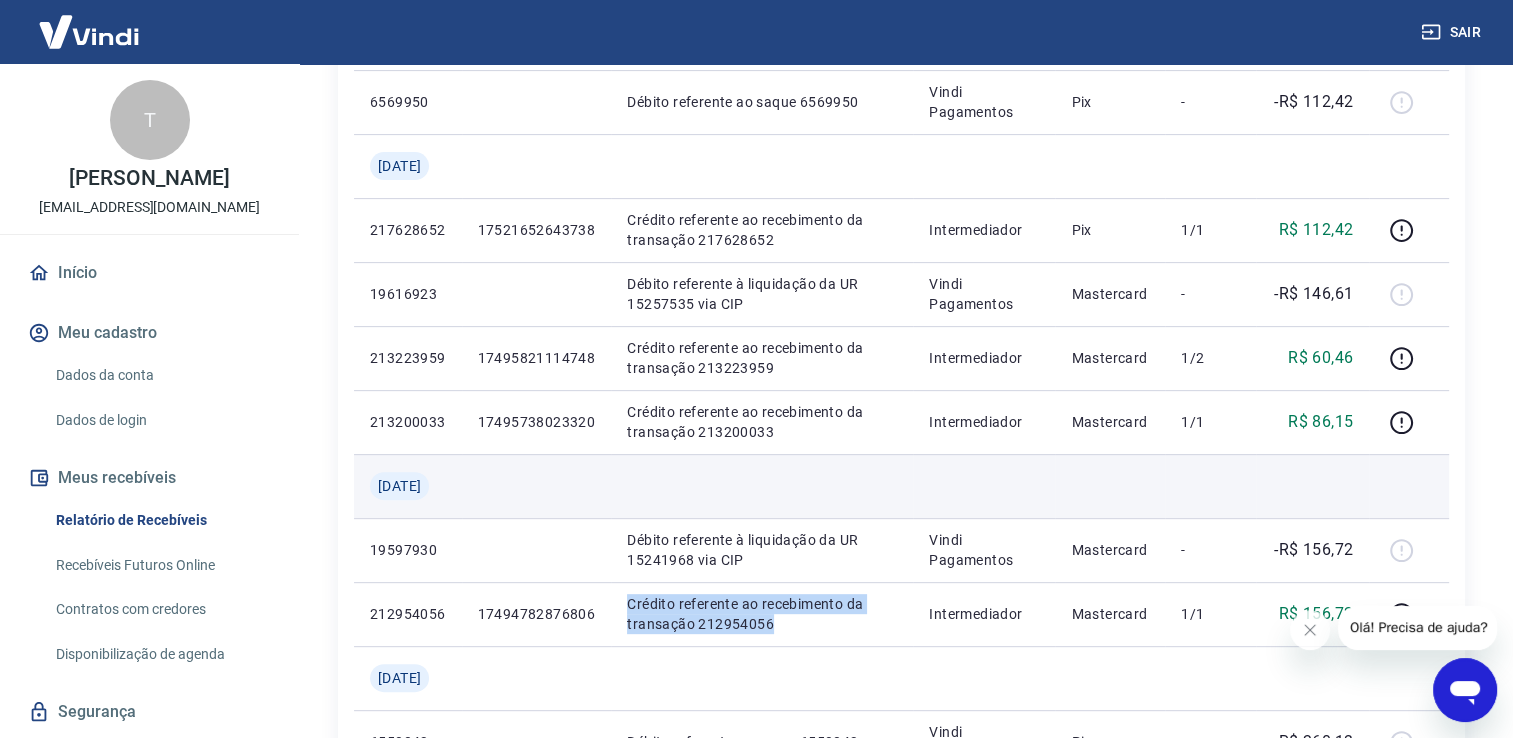 scroll, scrollTop: 800, scrollLeft: 0, axis: vertical 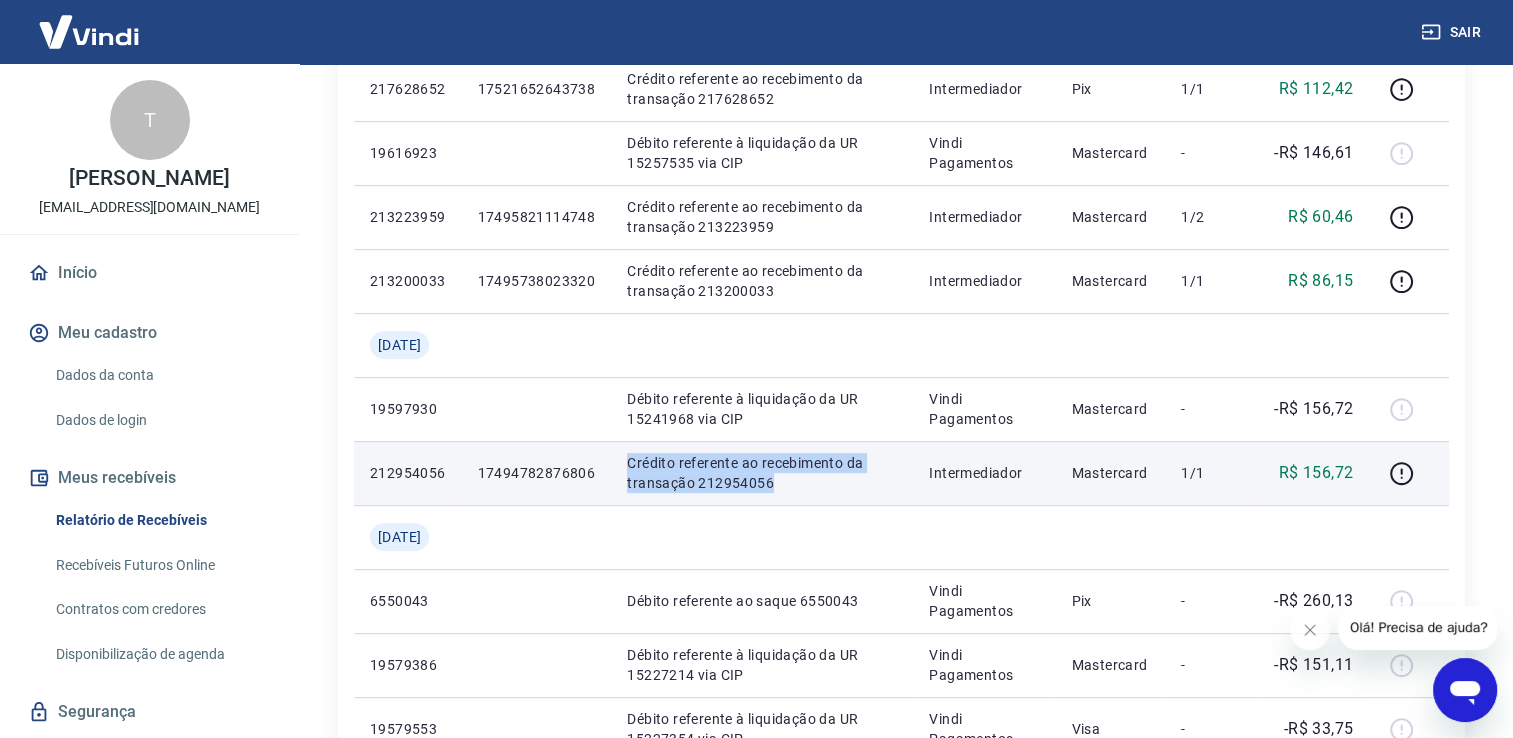 click on "Crédito referente ao recebimento da transação 212954056" at bounding box center (762, 473) 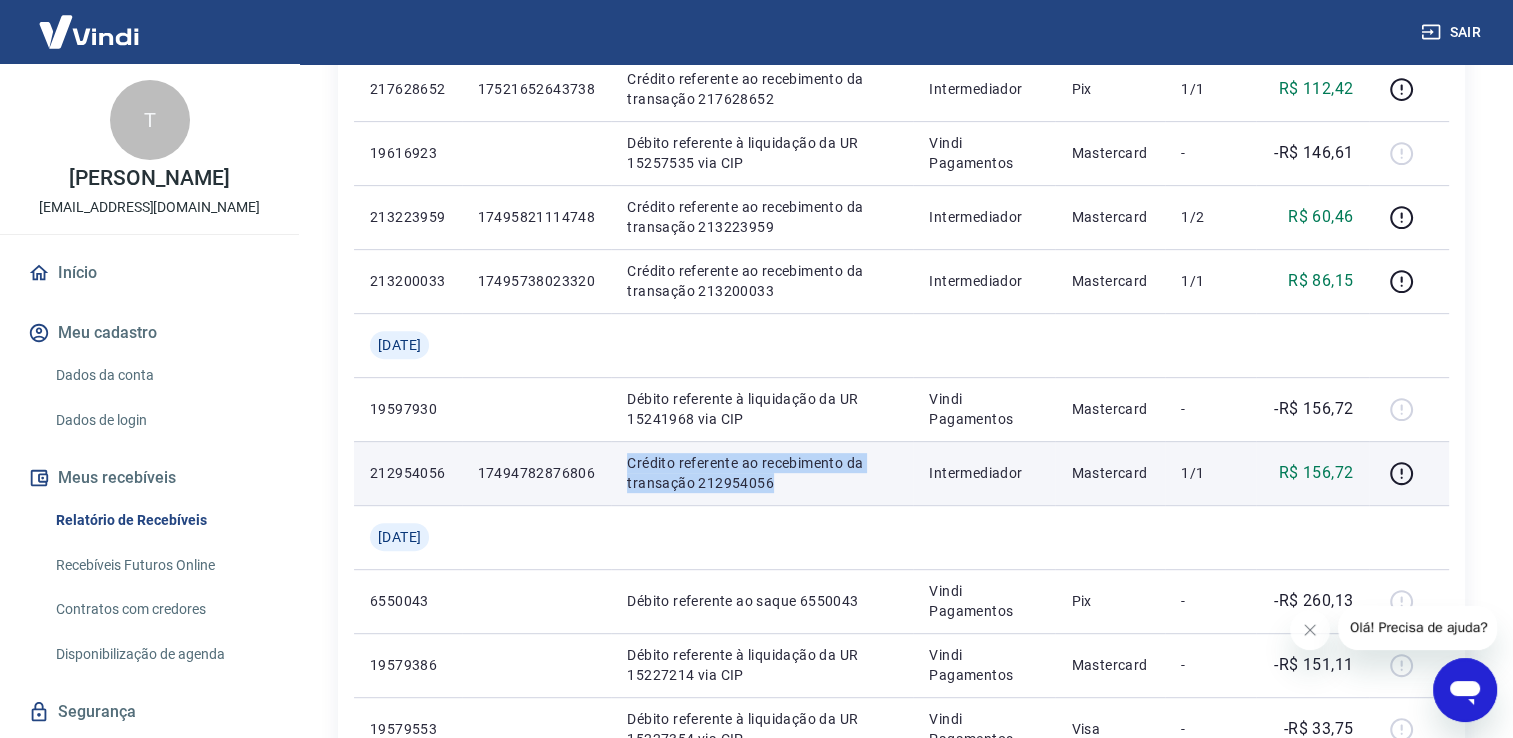 drag, startPoint x: 643, startPoint y: 462, endPoint x: 792, endPoint y: 493, distance: 152.19067 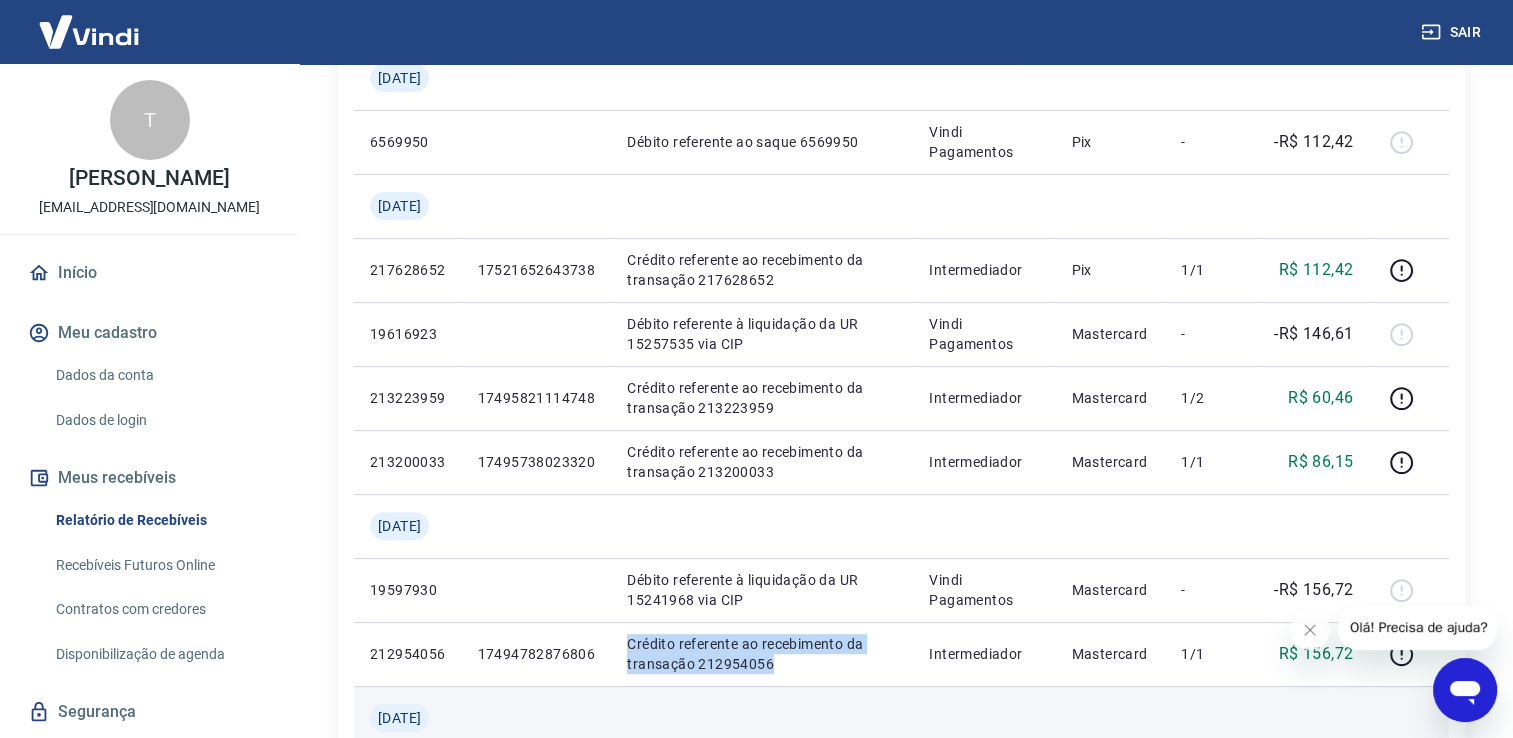 scroll, scrollTop: 600, scrollLeft: 0, axis: vertical 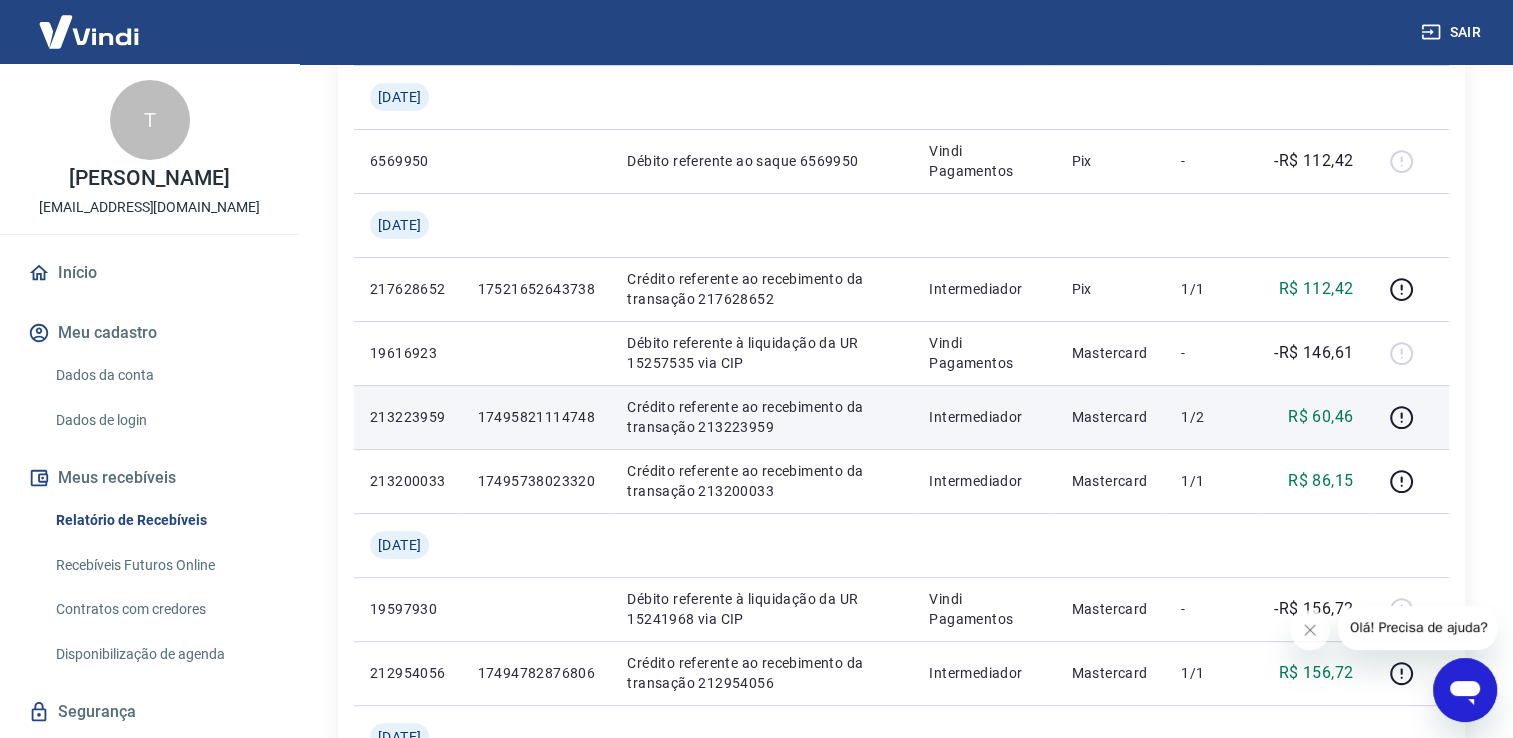 click on "Crédito referente ao recebimento da transação 213223959" at bounding box center (762, 417) 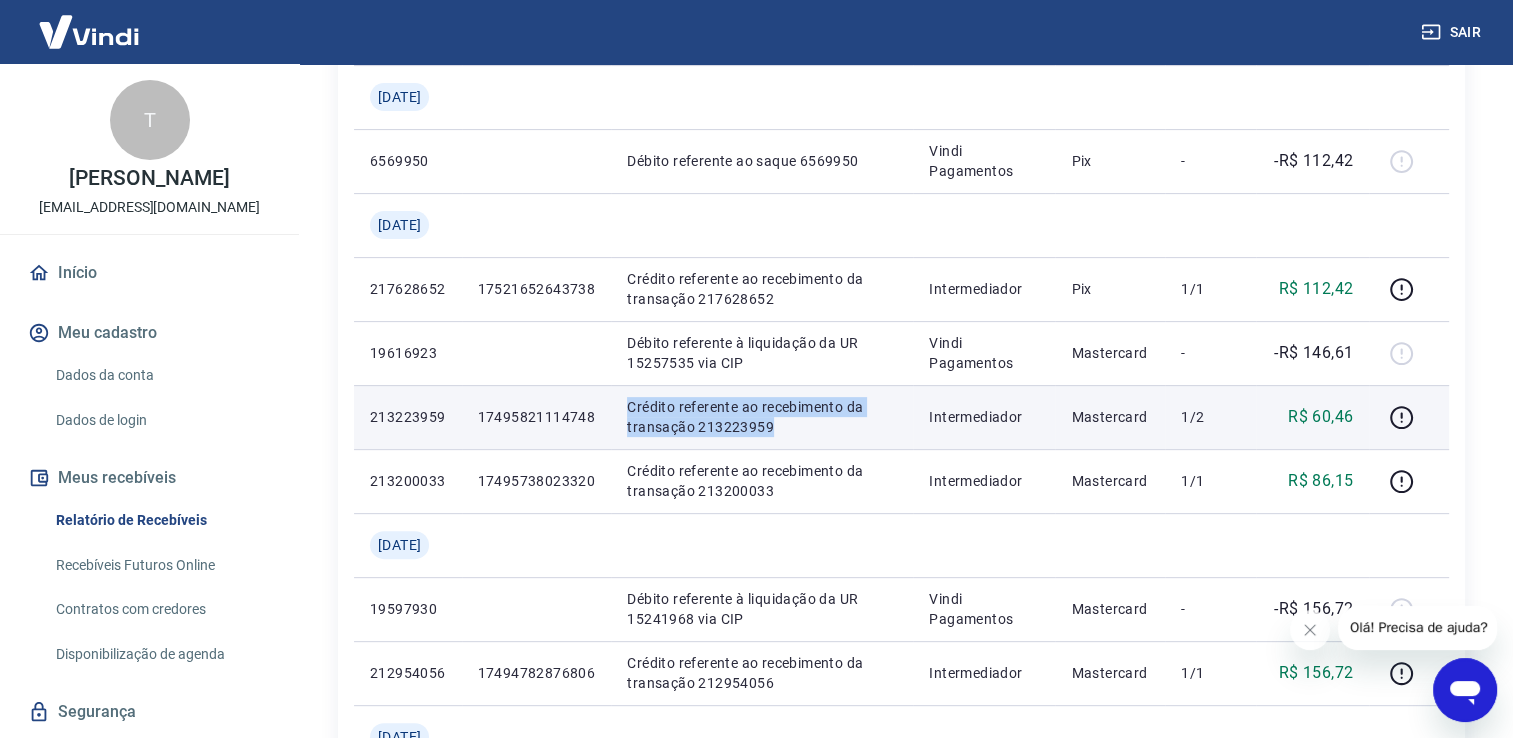 drag, startPoint x: 636, startPoint y: 404, endPoint x: 808, endPoint y: 428, distance: 173.66635 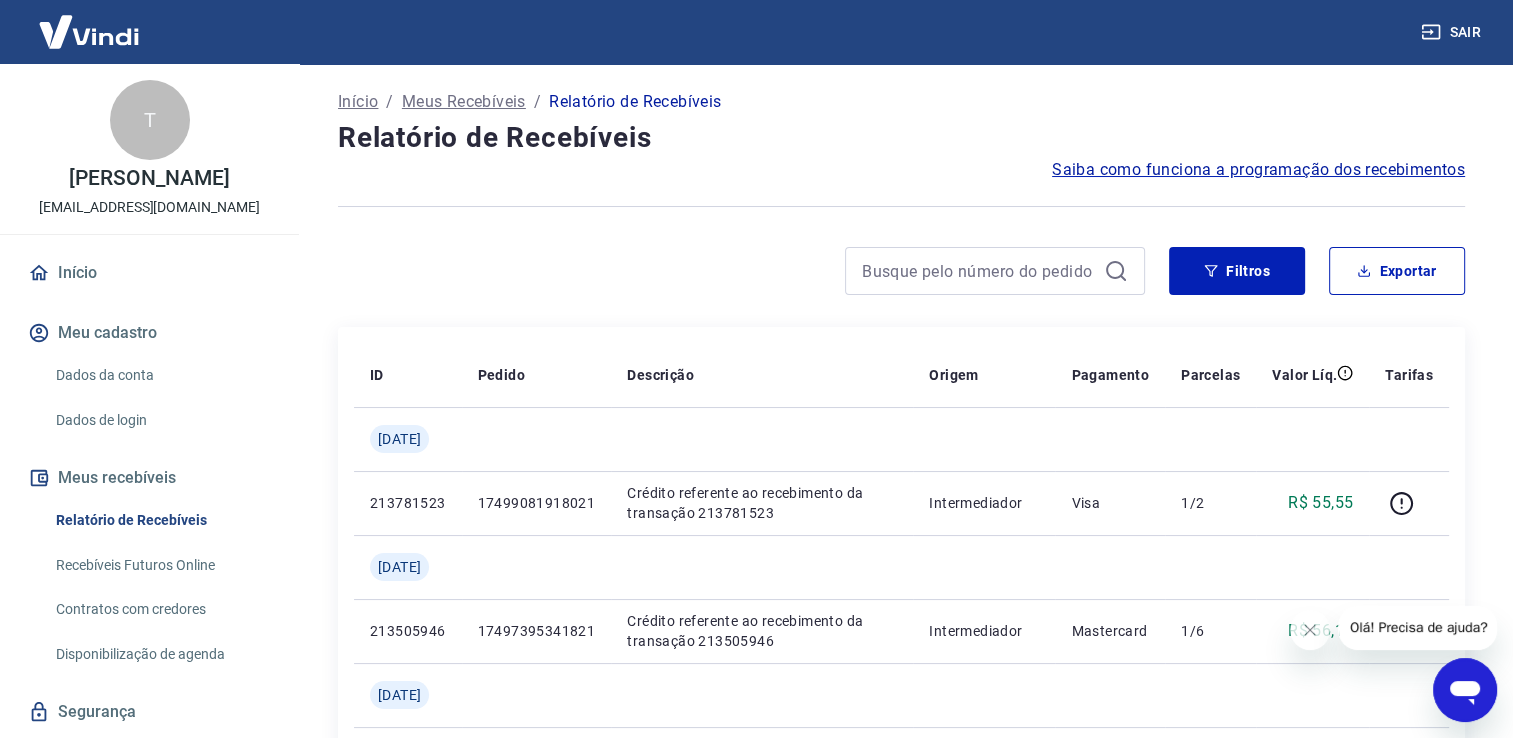 scroll, scrollTop: 0, scrollLeft: 0, axis: both 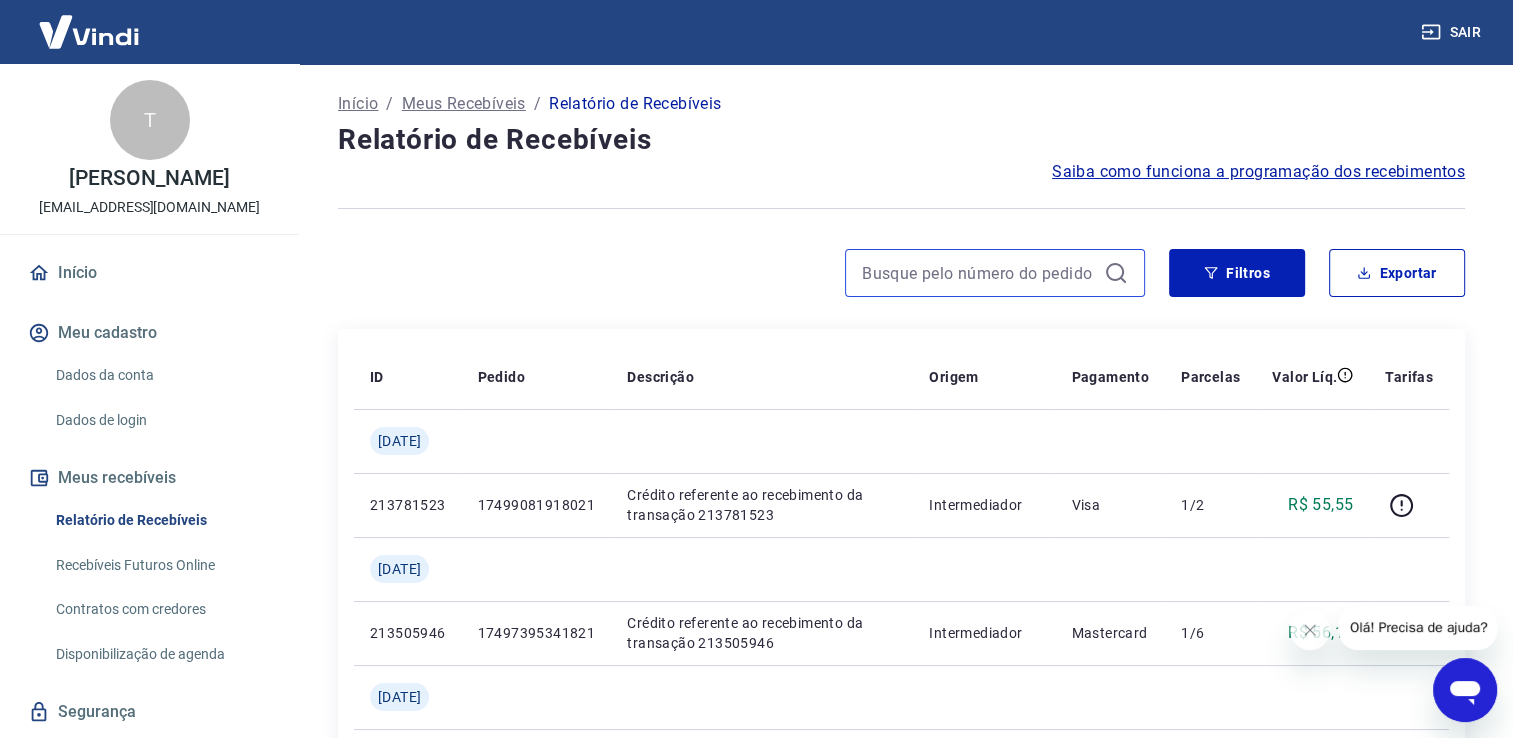 click at bounding box center (979, 273) 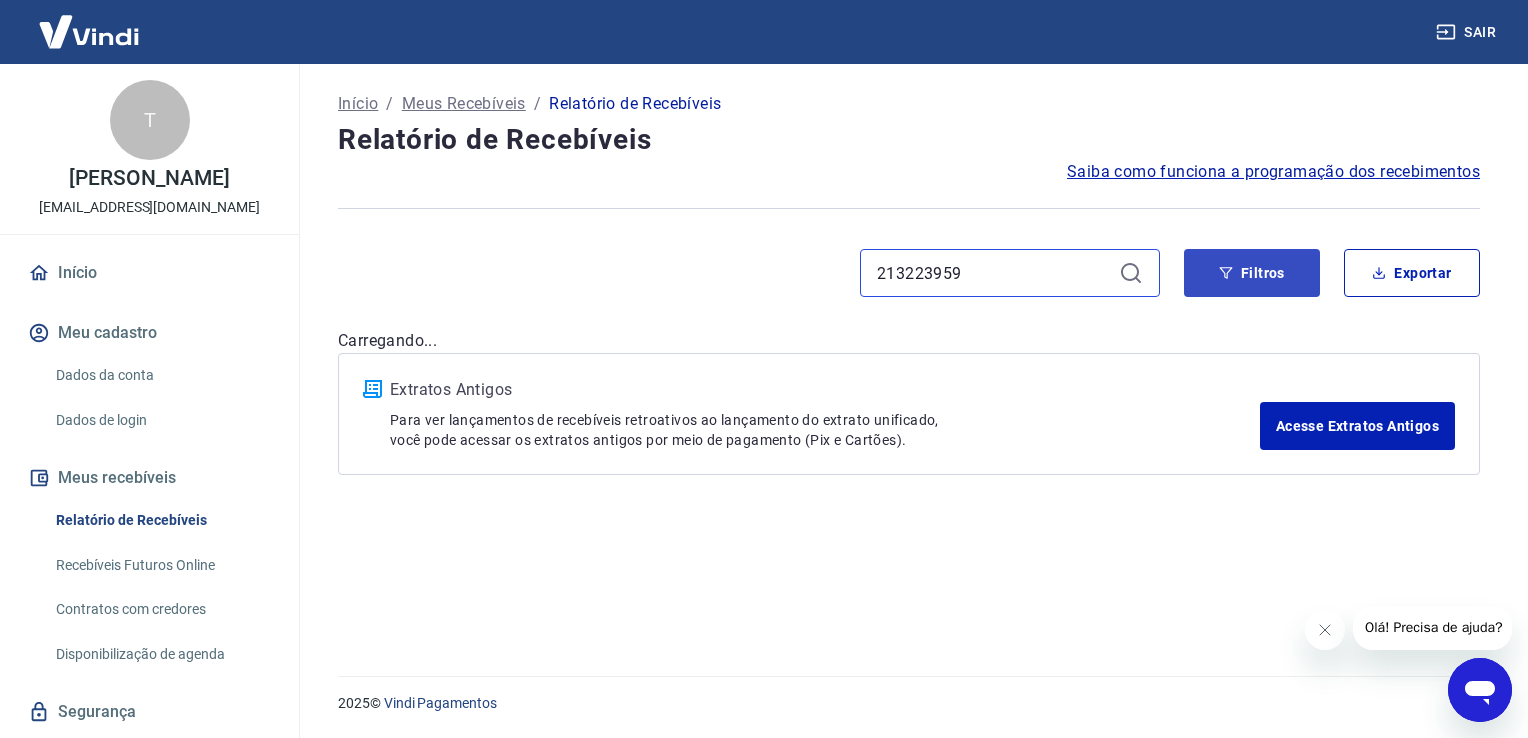 type on "213223959" 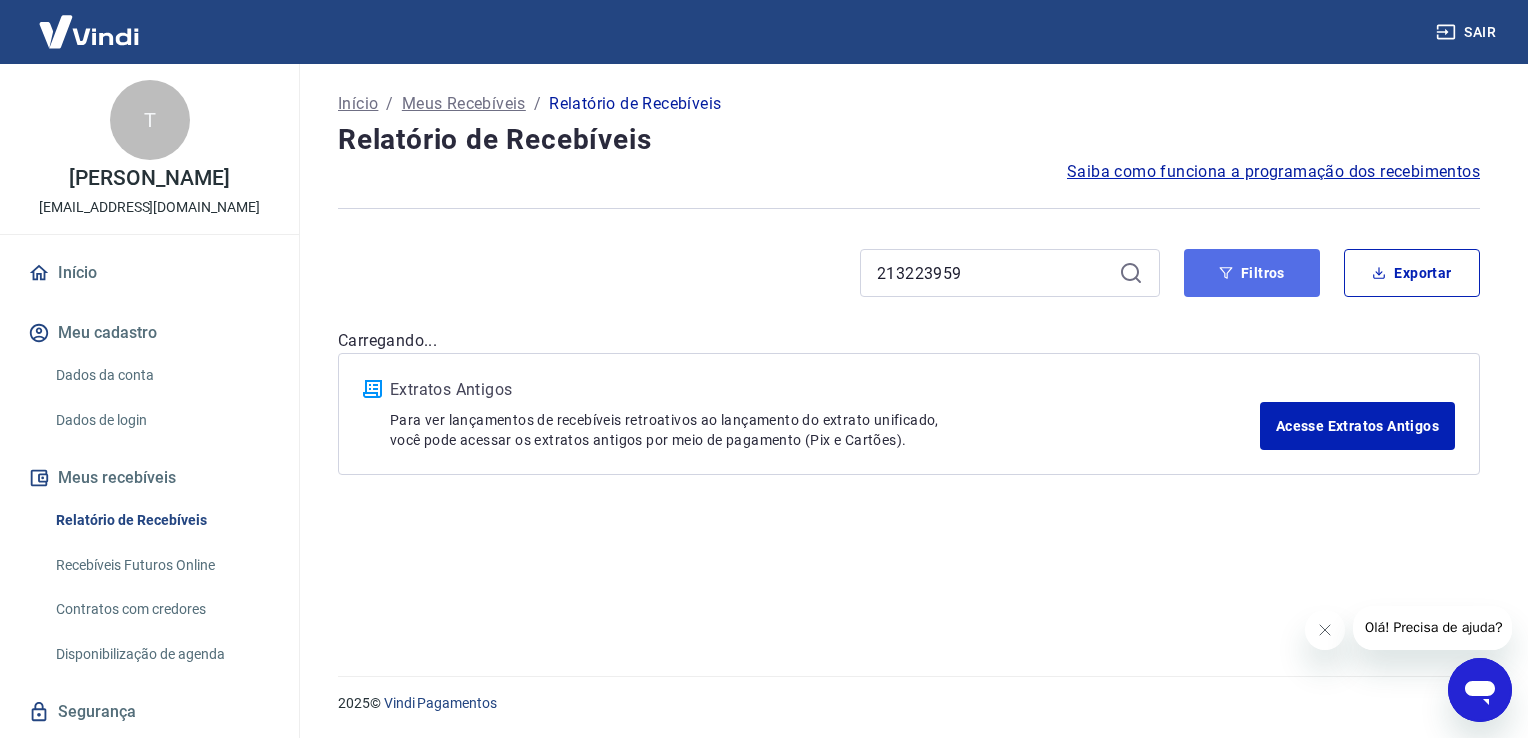 click on "Filtros" at bounding box center [1252, 273] 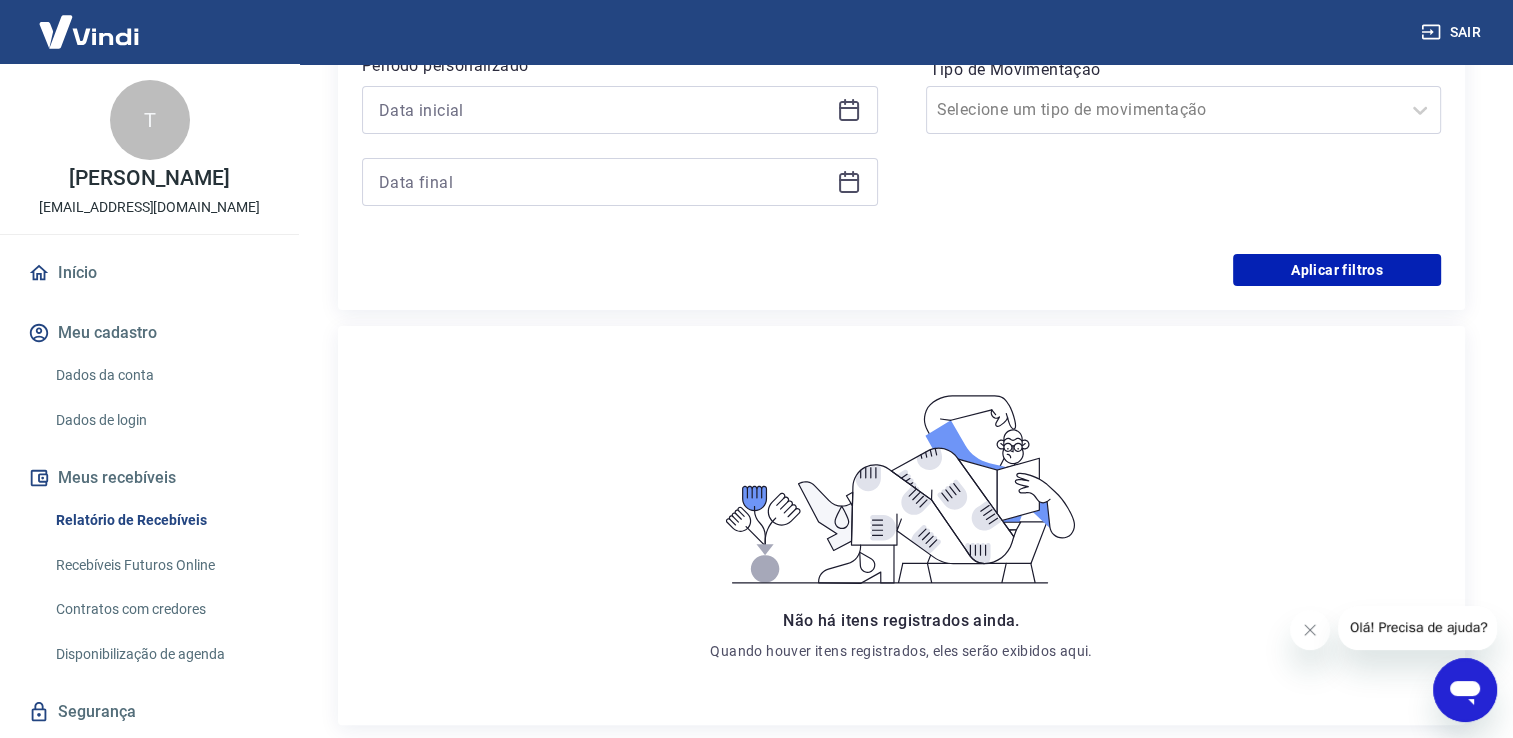 scroll, scrollTop: 398, scrollLeft: 0, axis: vertical 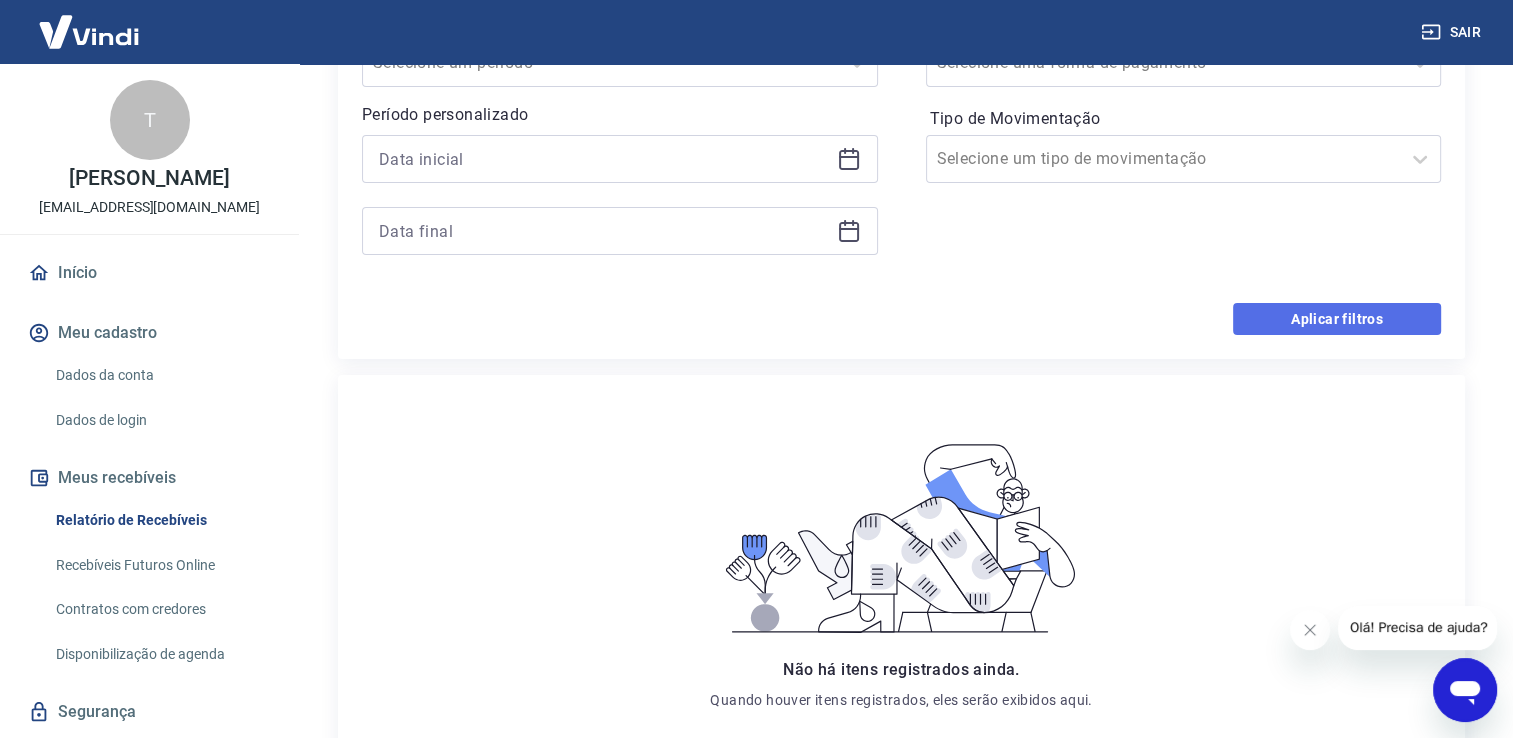 click on "Aplicar filtros" at bounding box center [1337, 319] 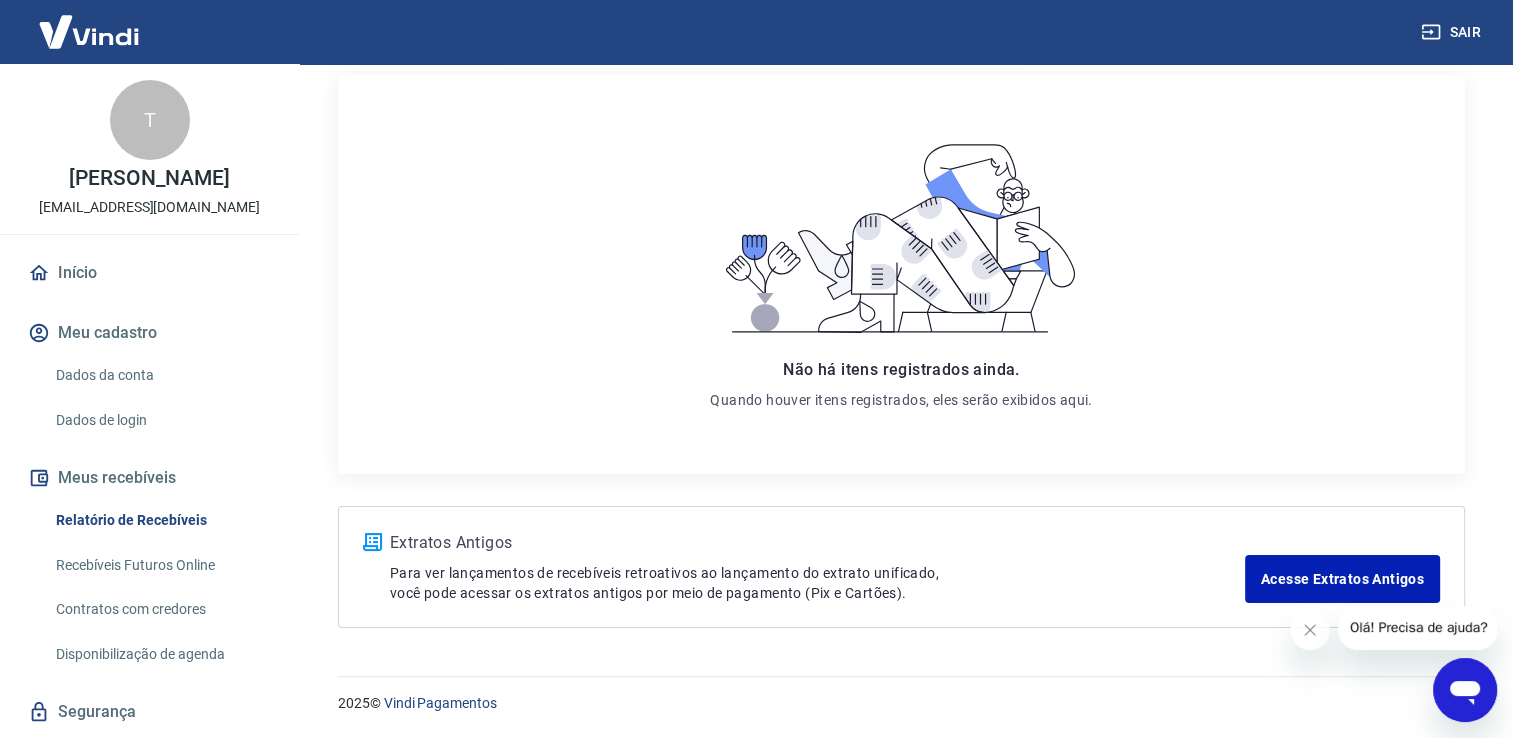 scroll, scrollTop: 254, scrollLeft: 0, axis: vertical 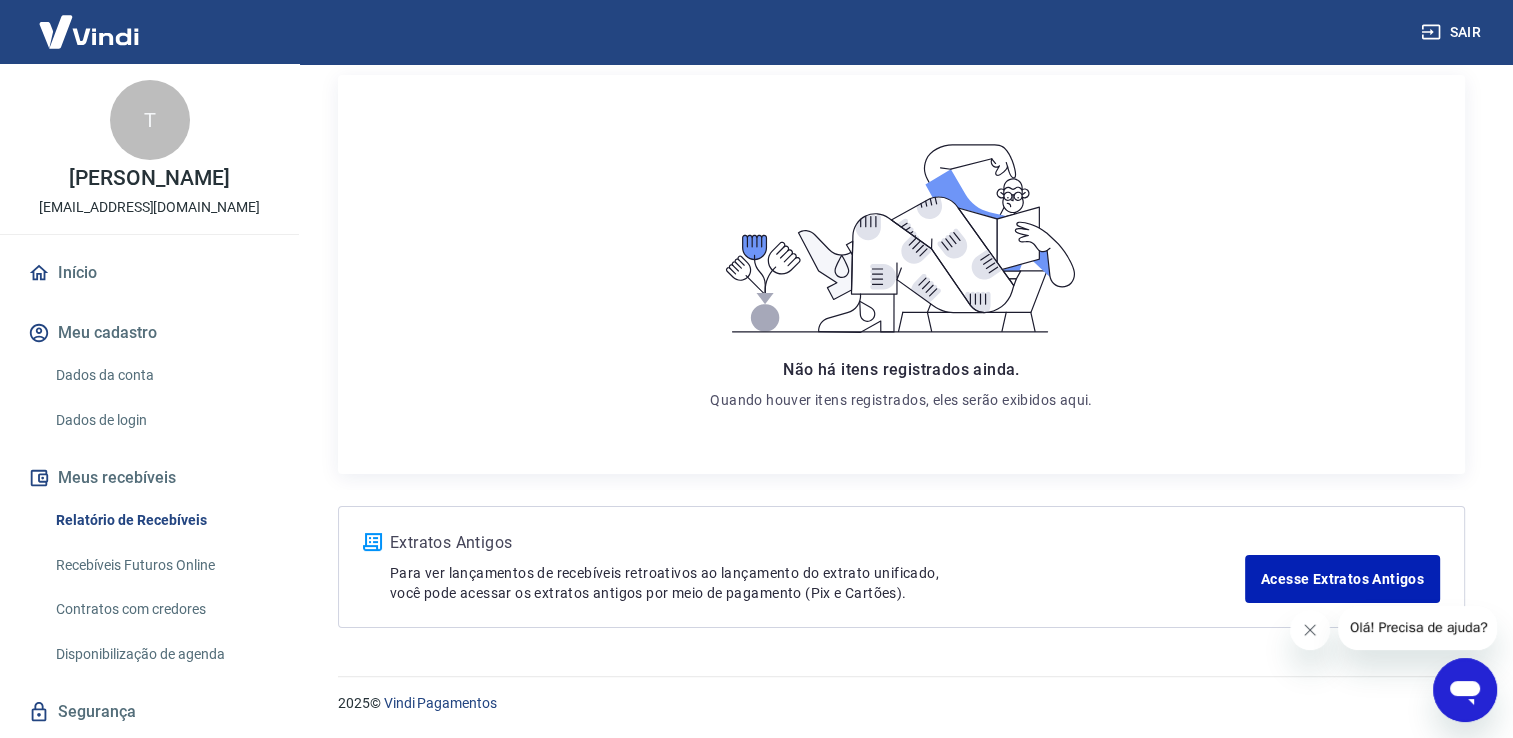 click 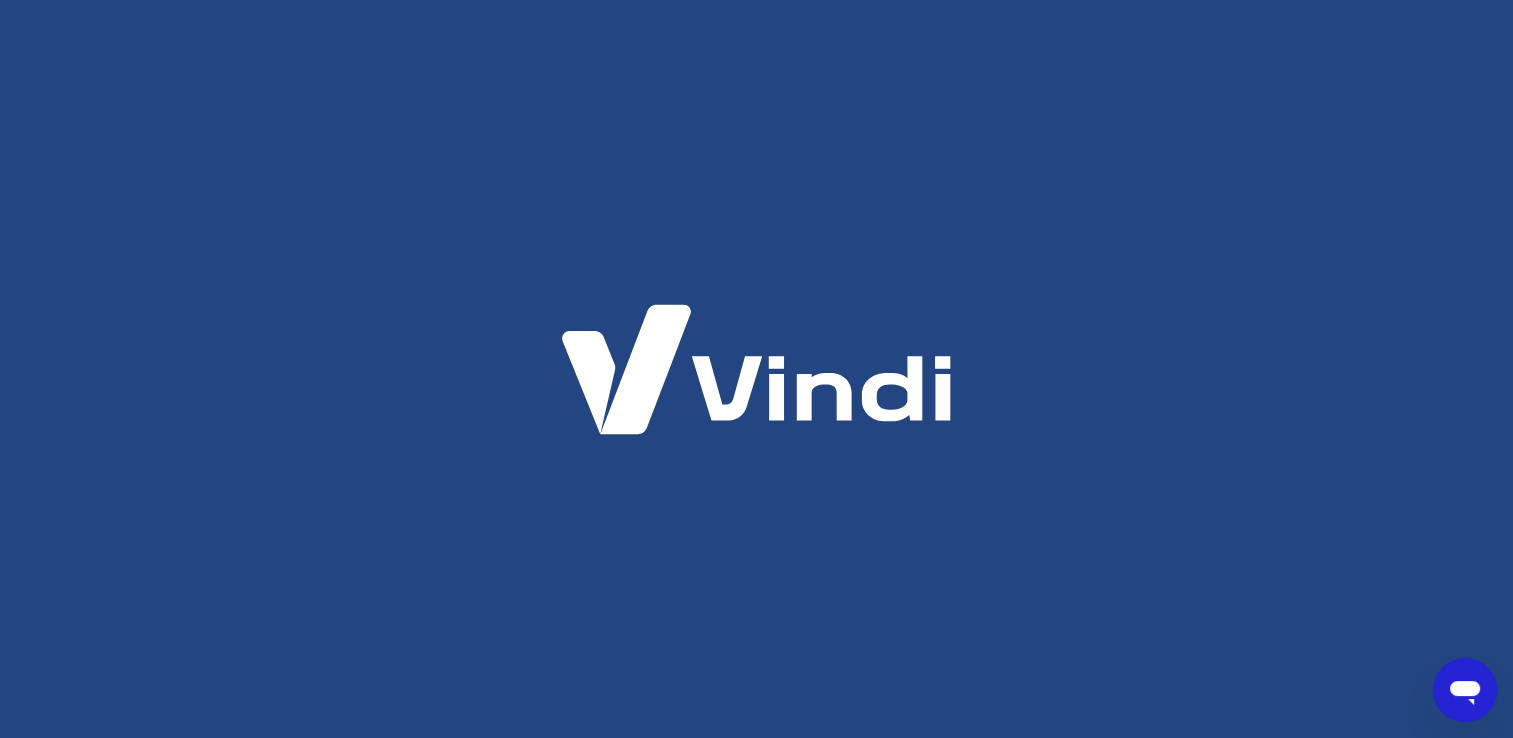 scroll, scrollTop: 0, scrollLeft: 0, axis: both 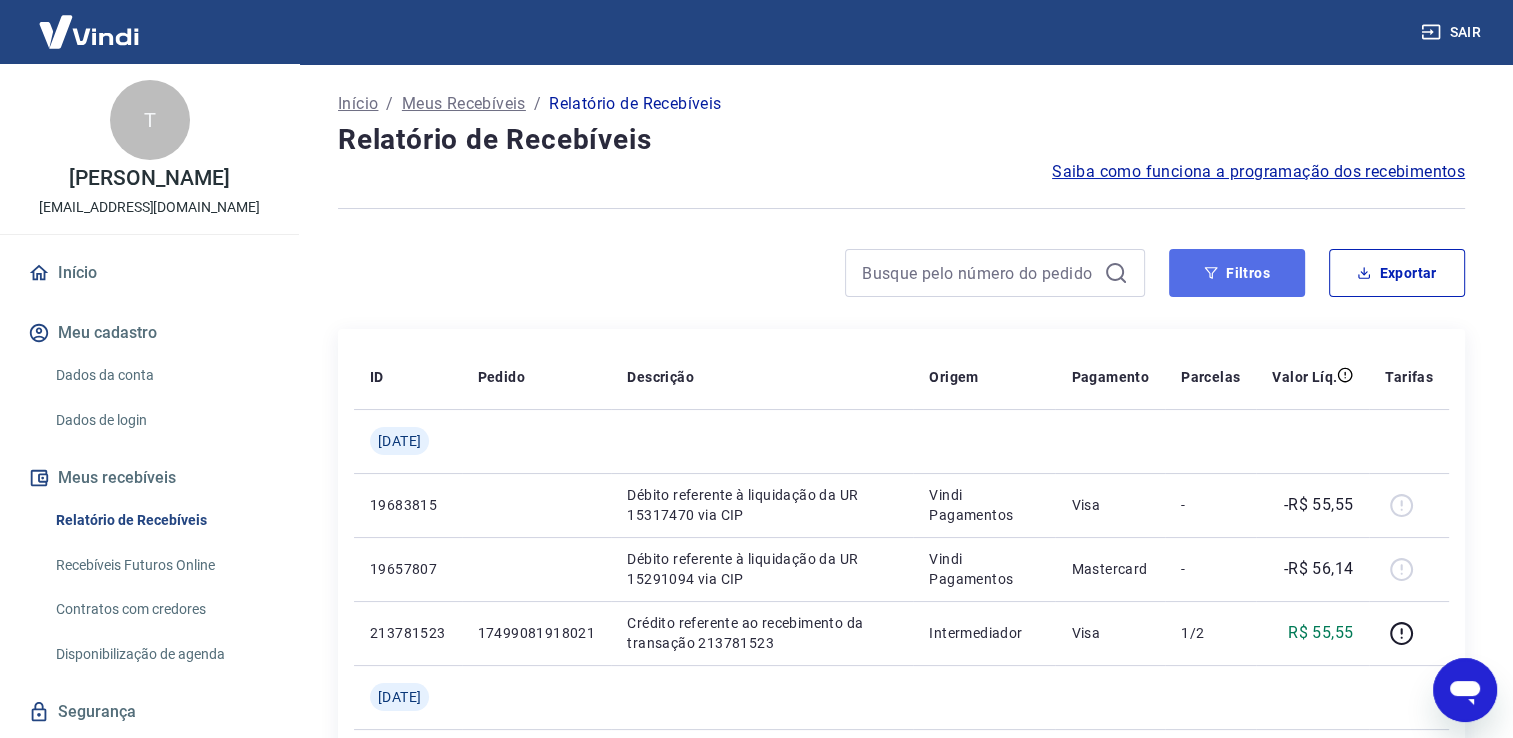 click on "Filtros" at bounding box center [1237, 273] 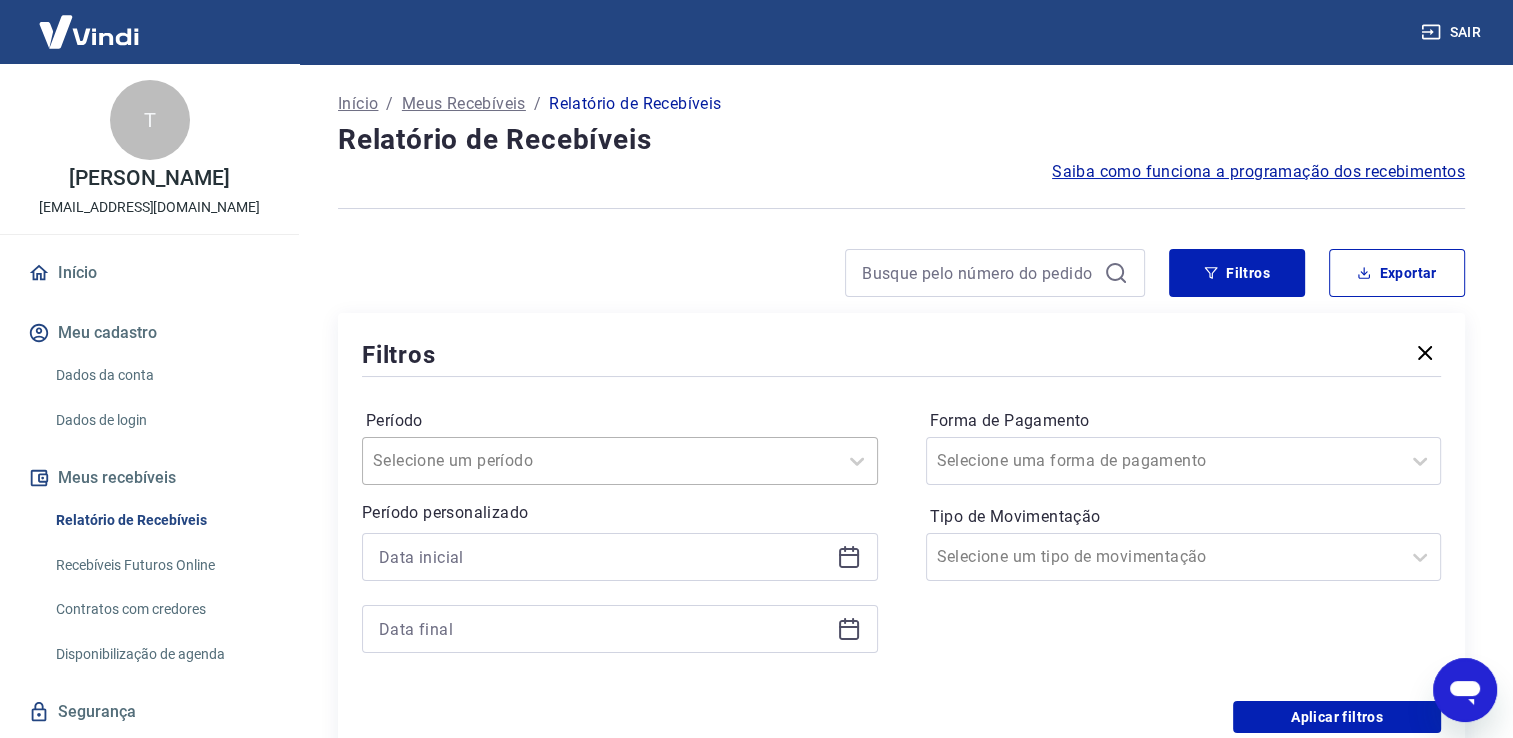 click on "Selecione um período" at bounding box center [620, 461] 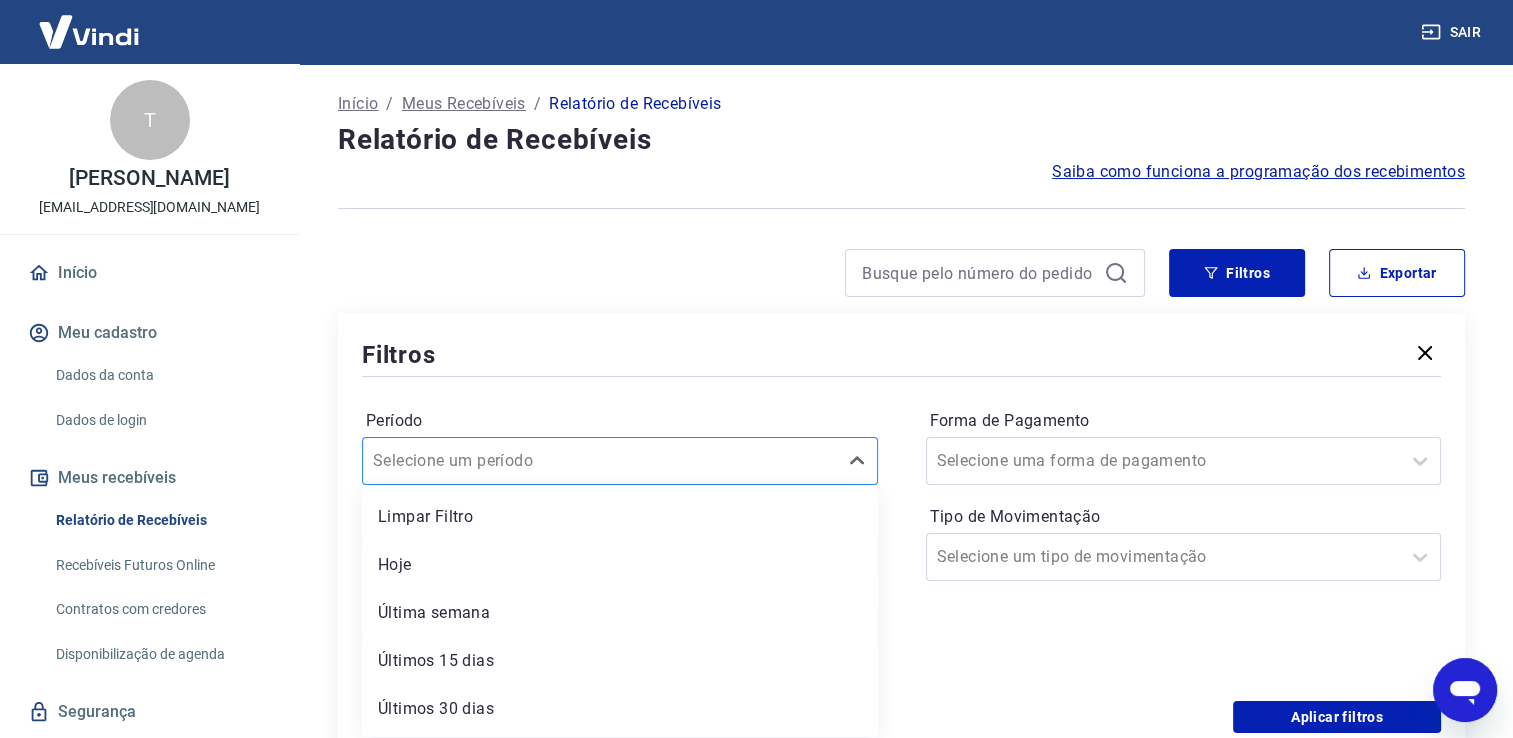 scroll, scrollTop: 48, scrollLeft: 0, axis: vertical 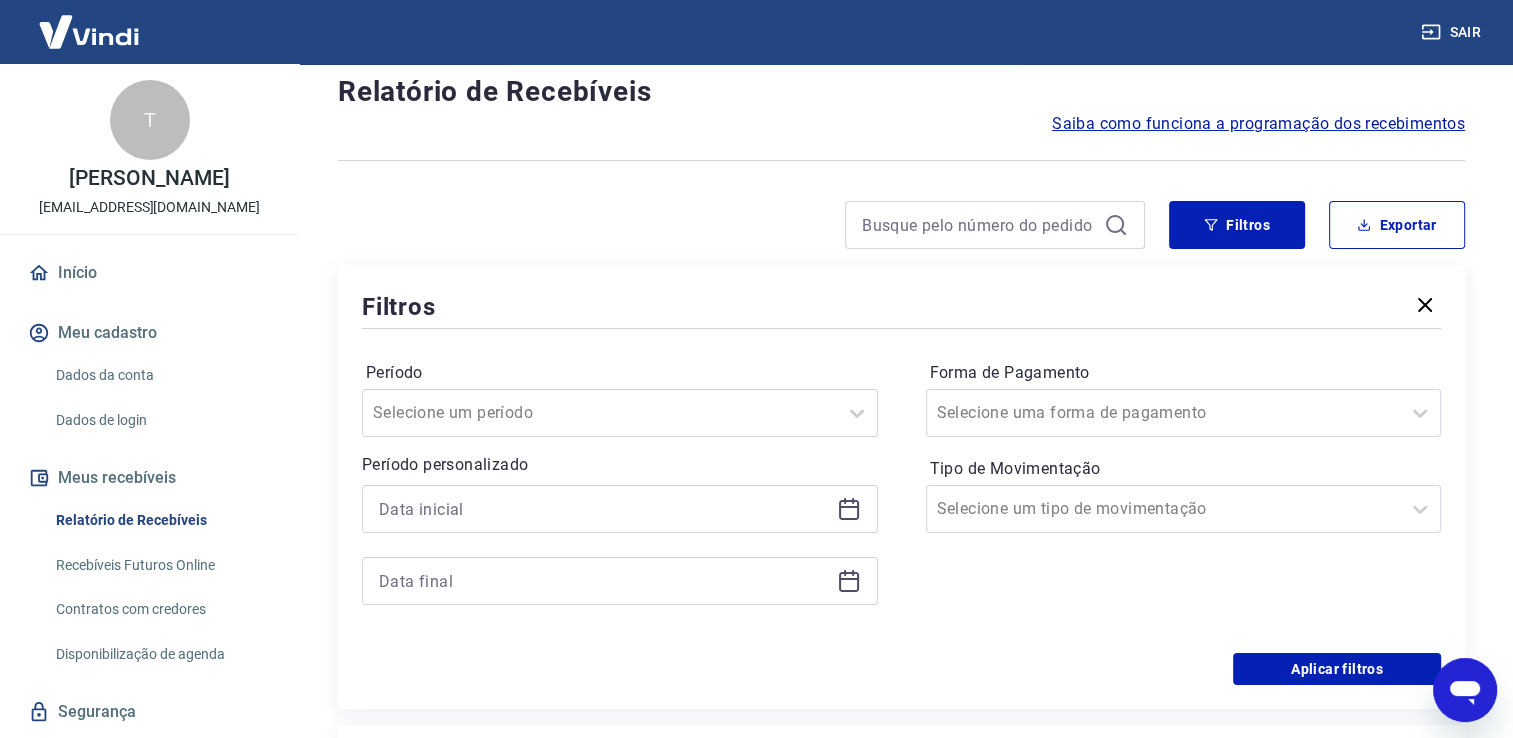click on "Período Selecione um período Período personalizado Forma de Pagamento Selecione uma forma de pagamento Tipo de Movimentação Selecione um tipo de movimentação" at bounding box center [901, 493] 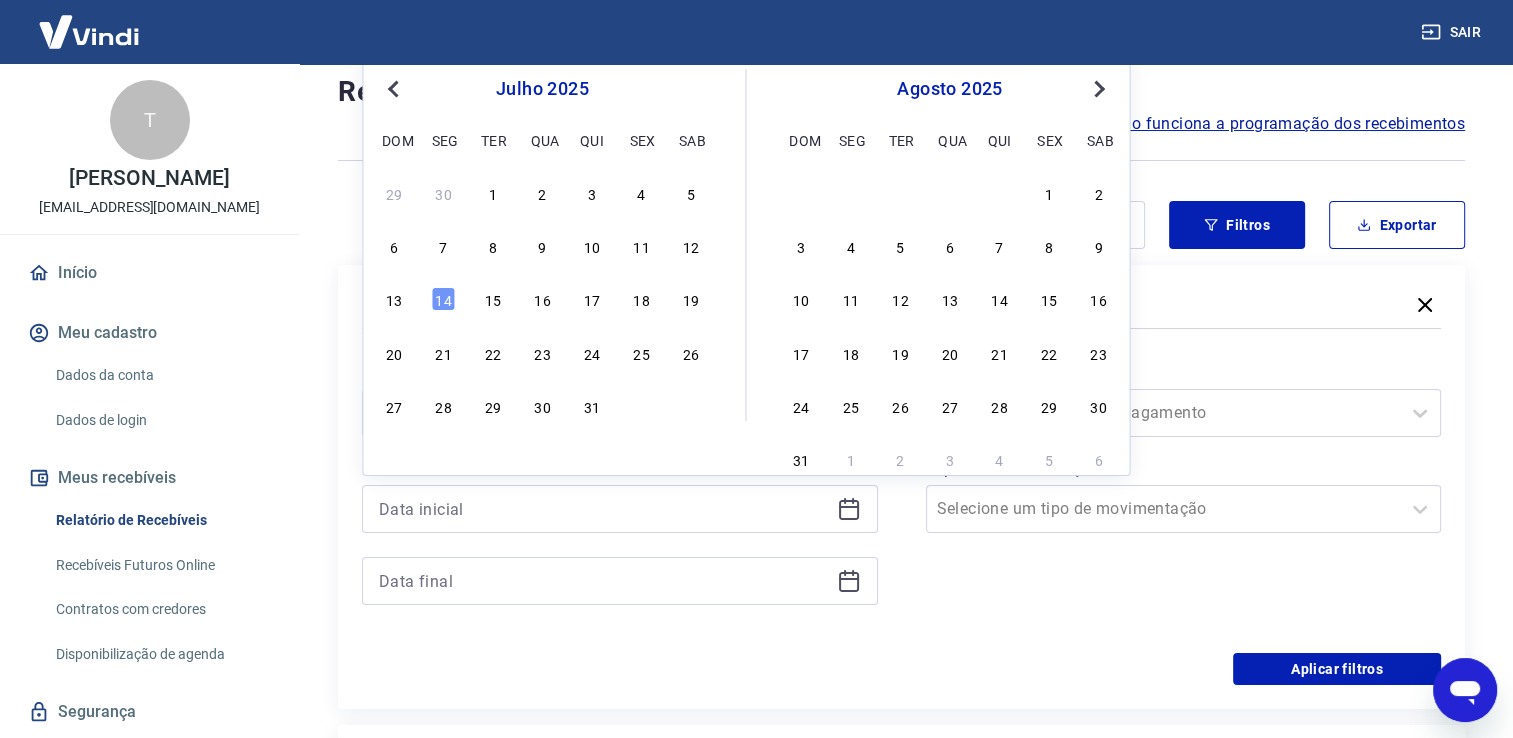 click on "6 7 8 9 10 11 12" at bounding box center [542, 246] 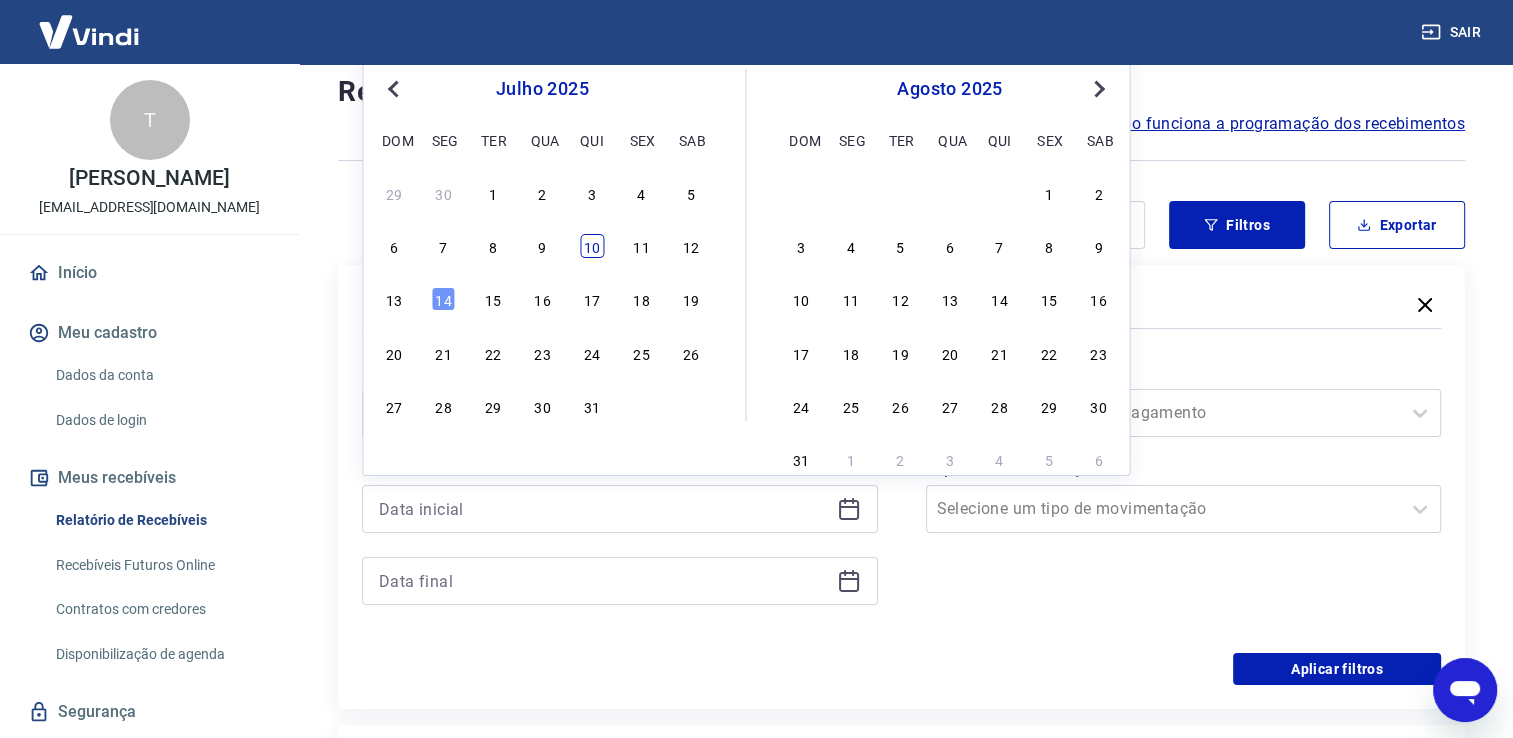 click on "10" at bounding box center [592, 246] 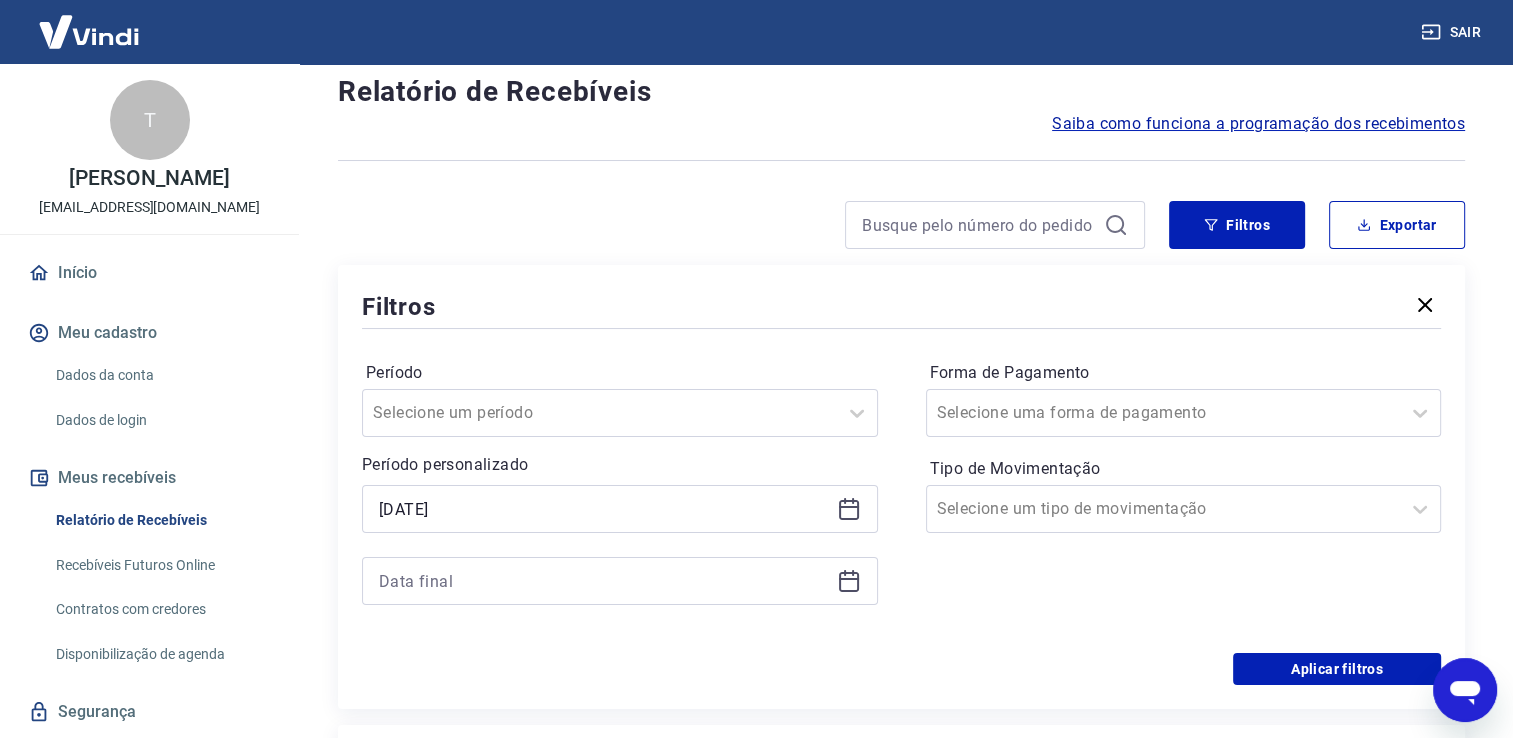 type on "[DATE]" 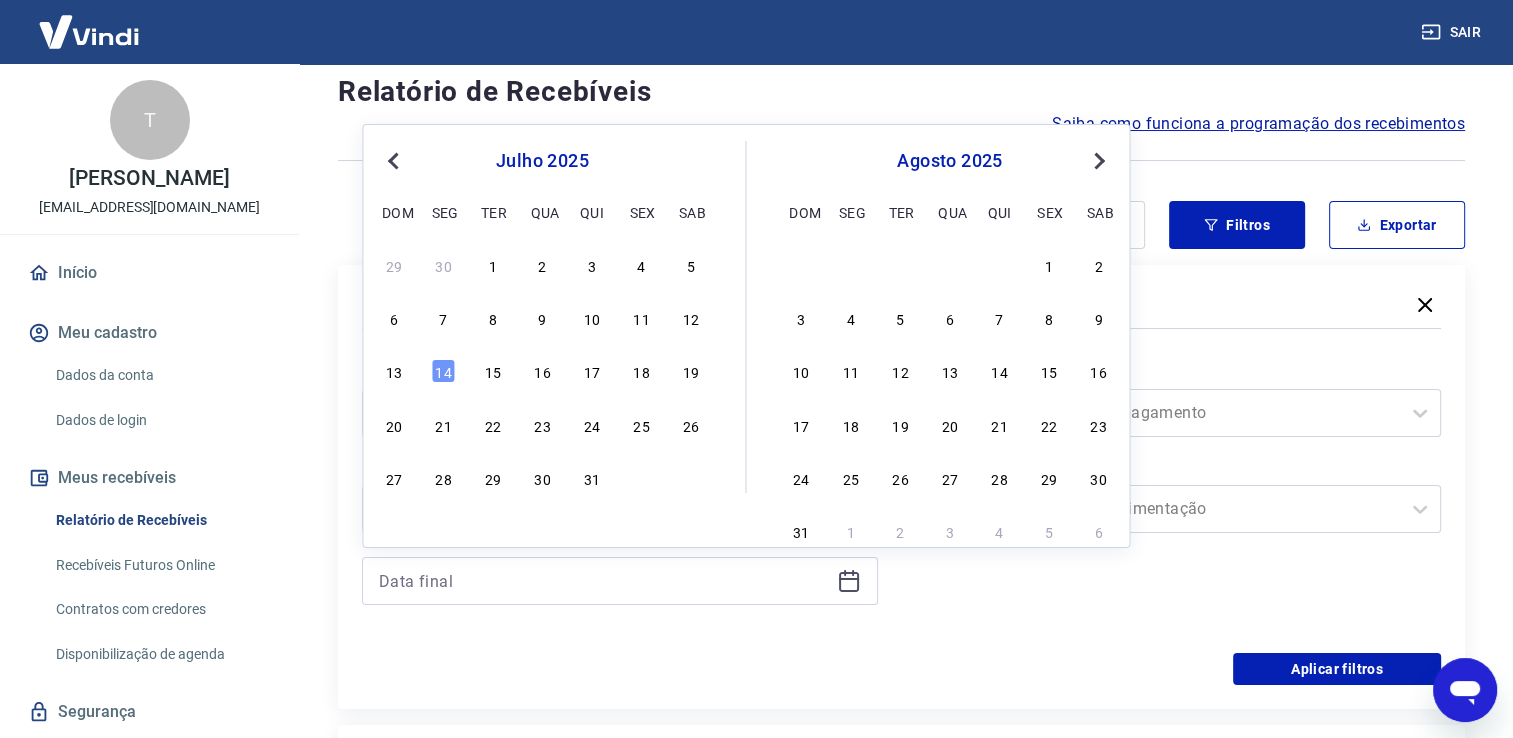 drag, startPoint x: 597, startPoint y: 314, endPoint x: 848, endPoint y: 582, distance: 367.18524 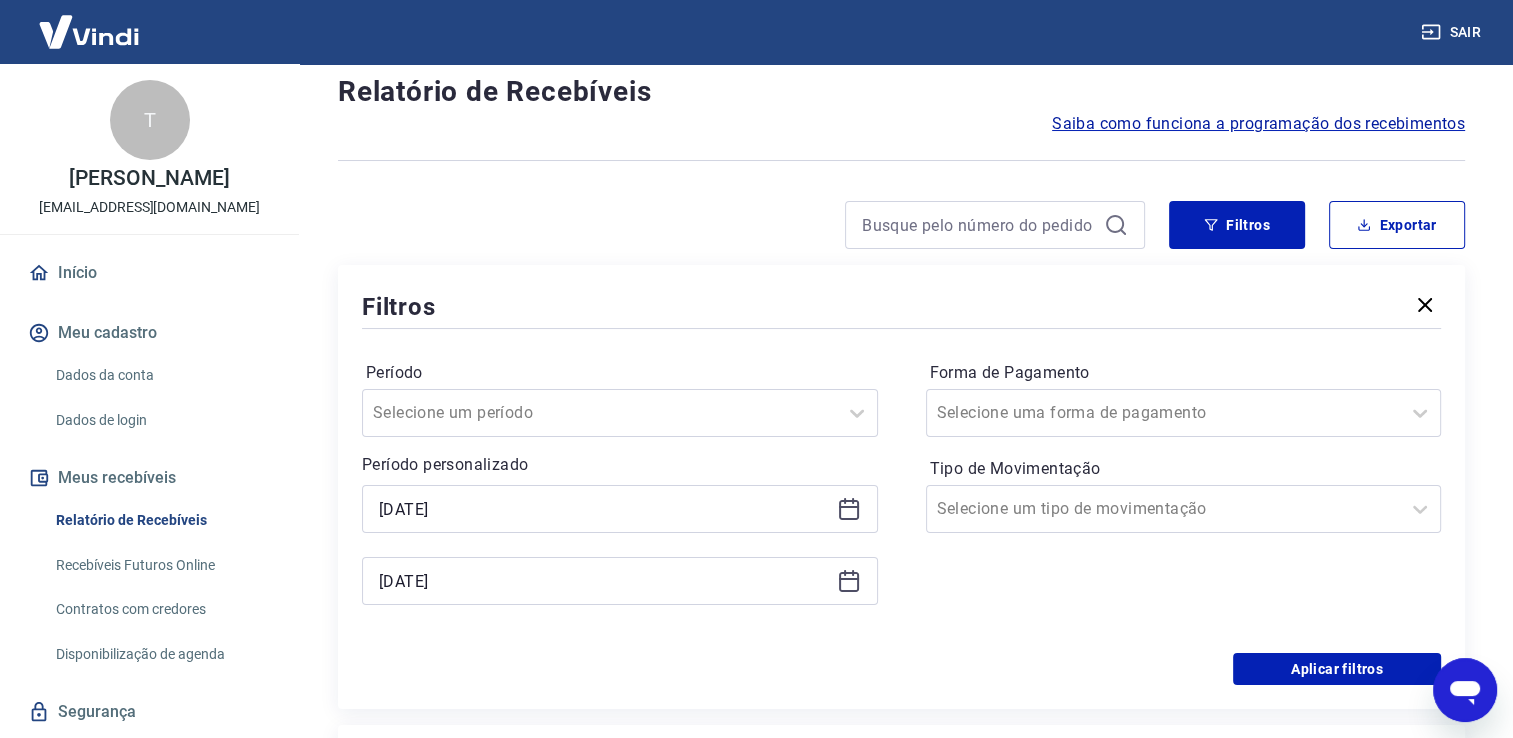 click on "Período Selecione um período Período personalizado Selected date: [DATE] [DATE] Selected date: [DATE] [DATE] Forma de Pagamento Selecione uma forma de pagamento Tipo de Movimentação Selecione um tipo de movimentação" at bounding box center (901, 493) 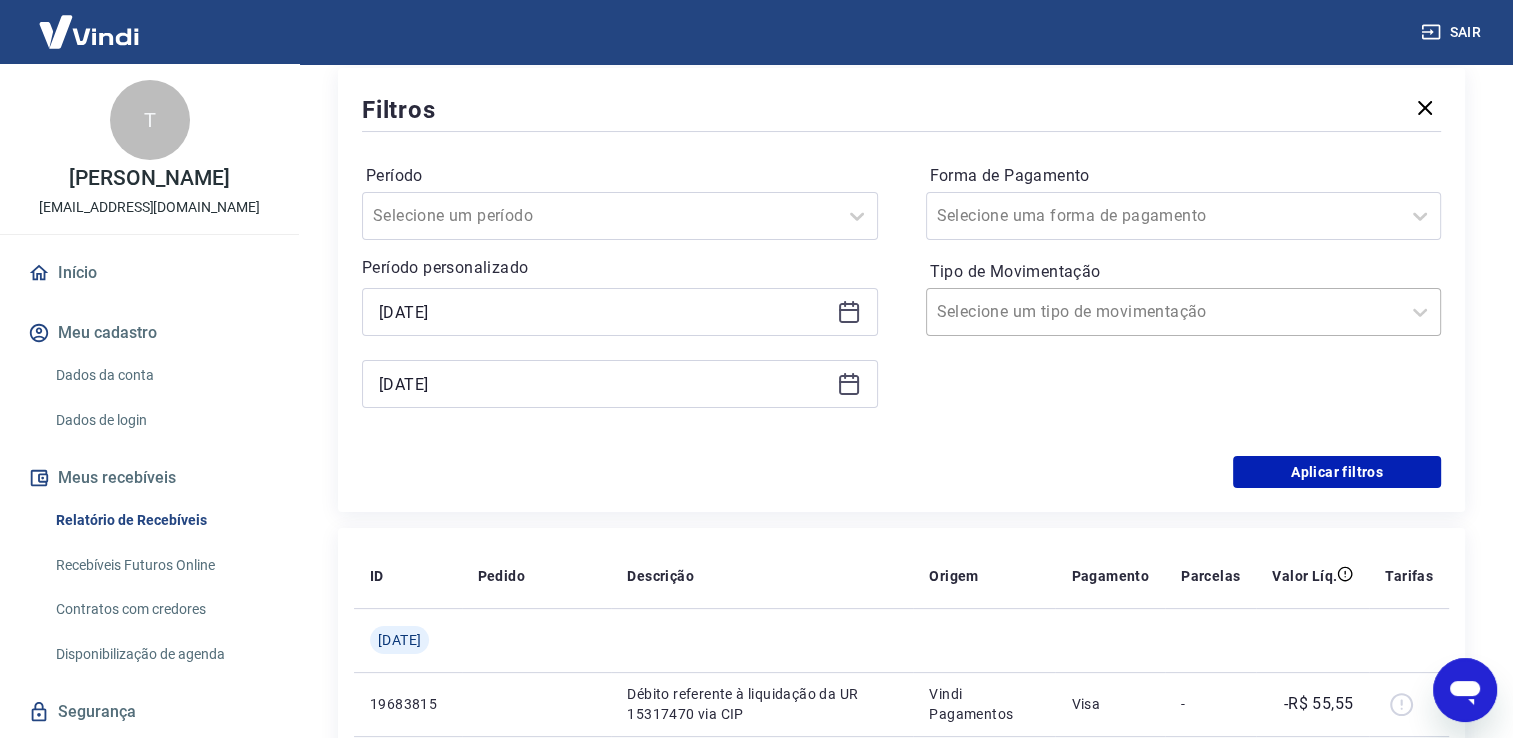 scroll, scrollTop: 248, scrollLeft: 0, axis: vertical 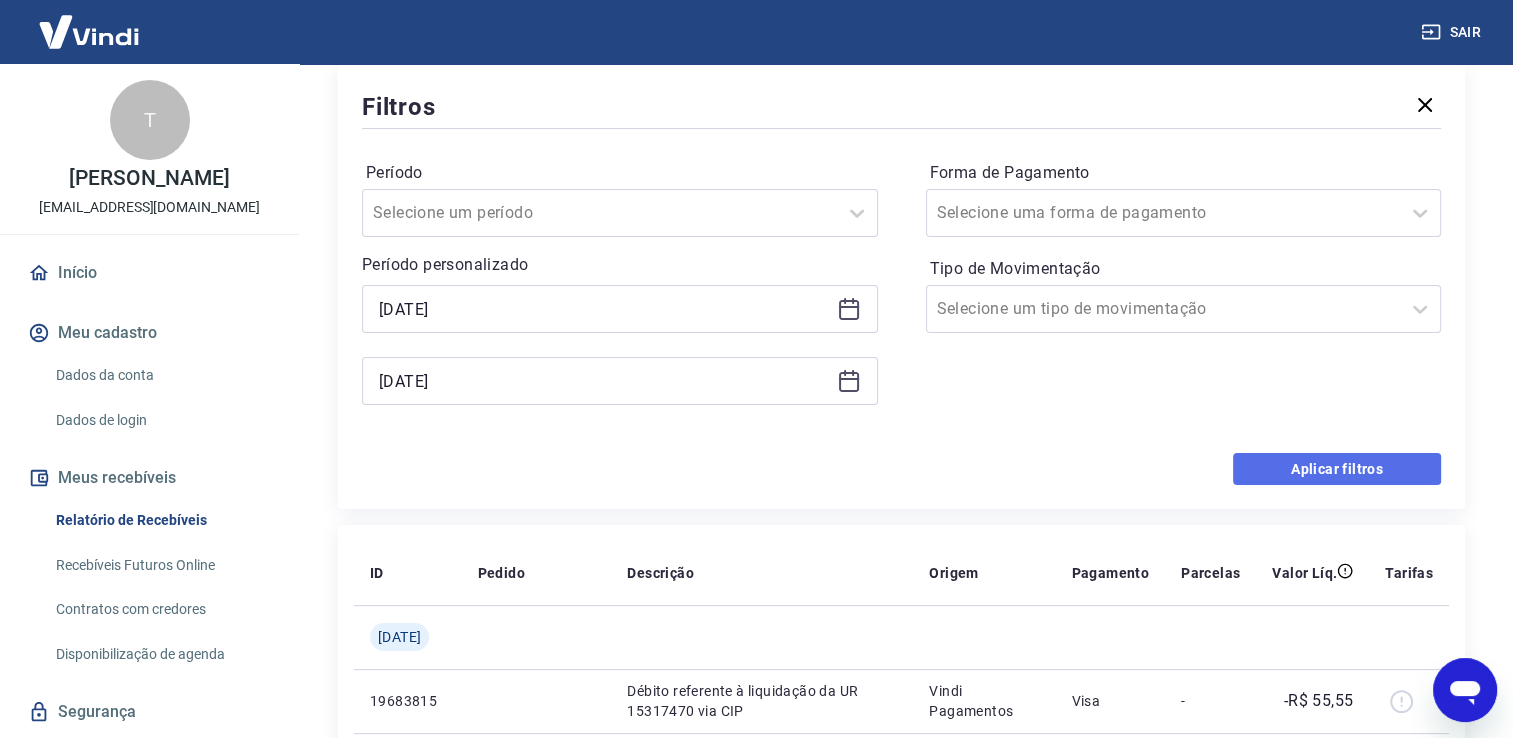 click on "Aplicar filtros" at bounding box center (1337, 469) 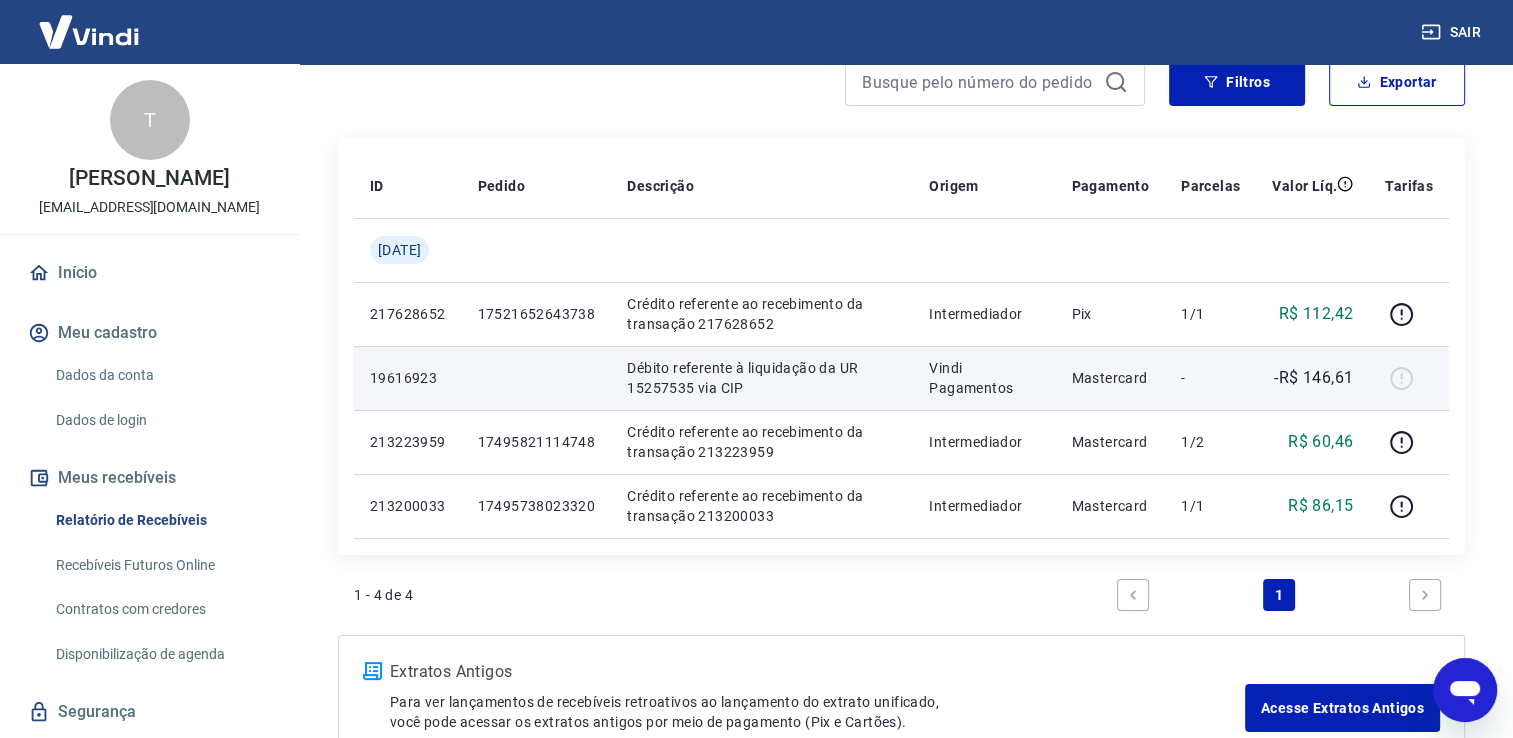 scroll, scrollTop: 200, scrollLeft: 0, axis: vertical 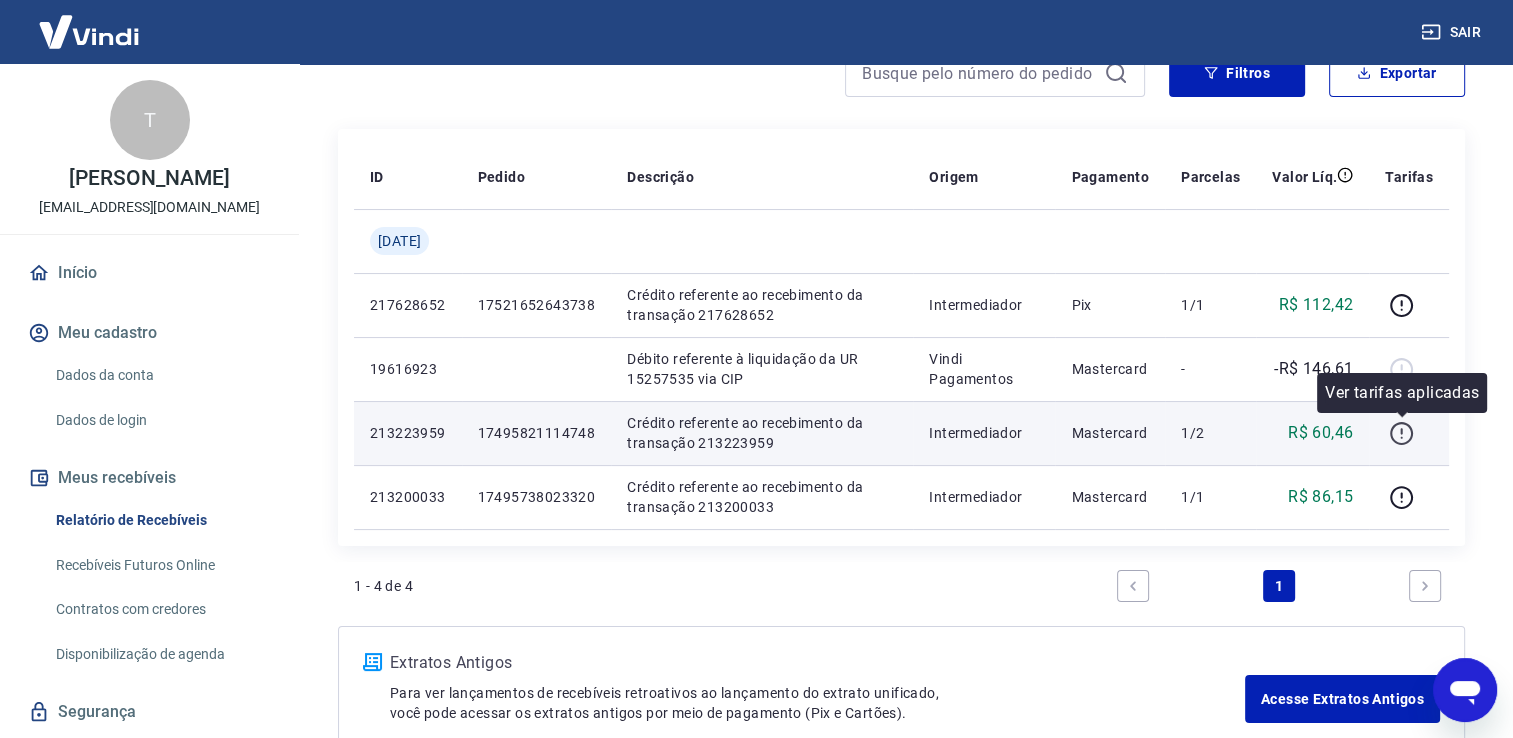 click 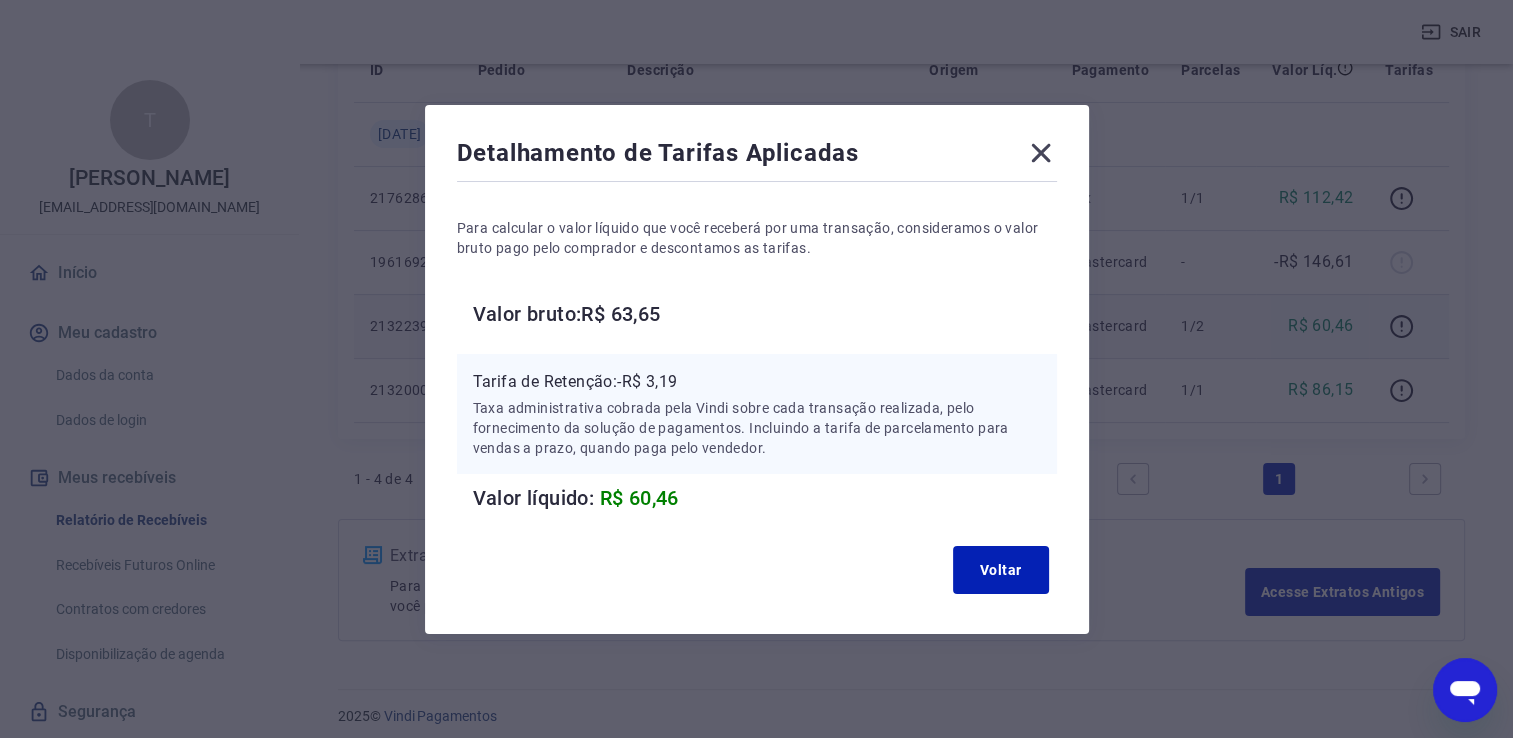 scroll, scrollTop: 318, scrollLeft: 0, axis: vertical 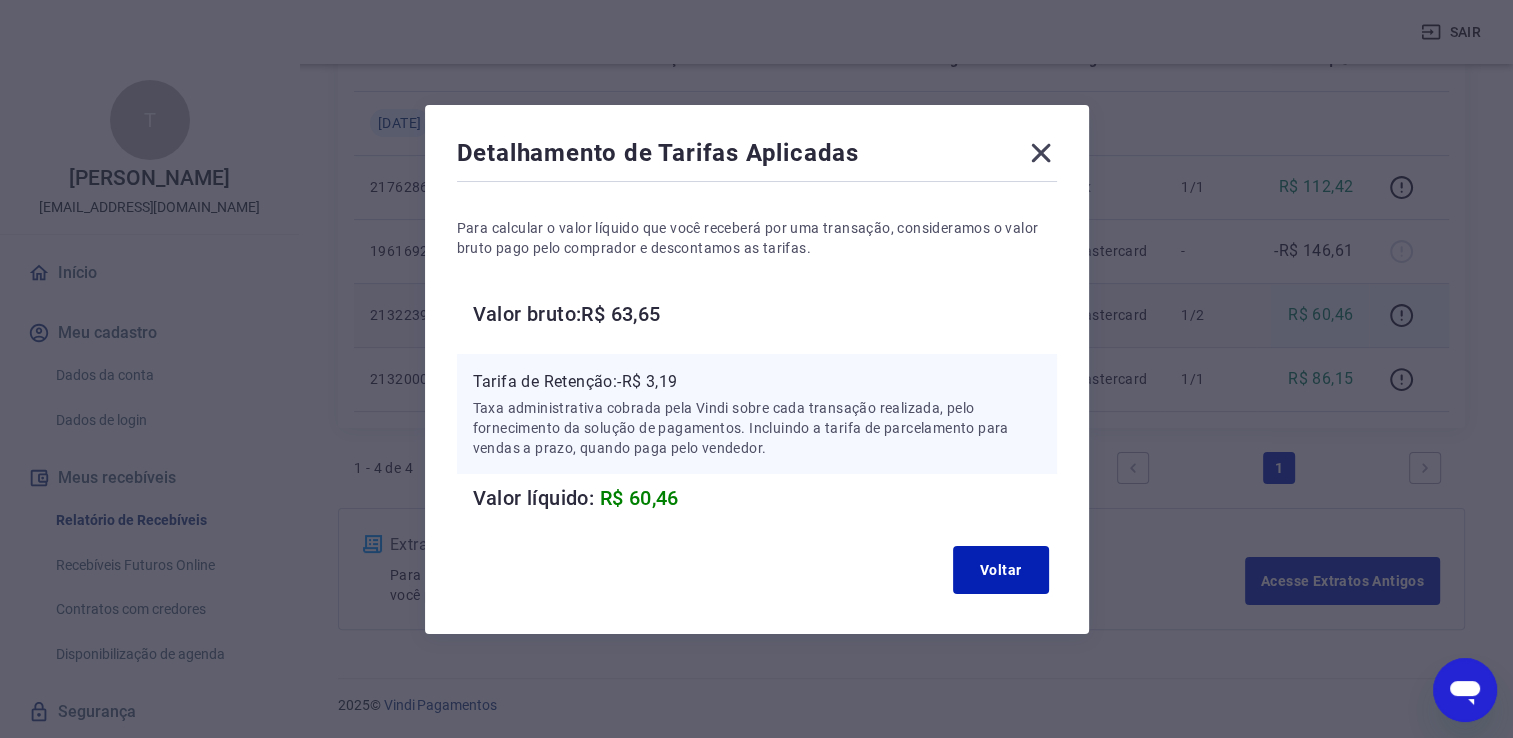 click 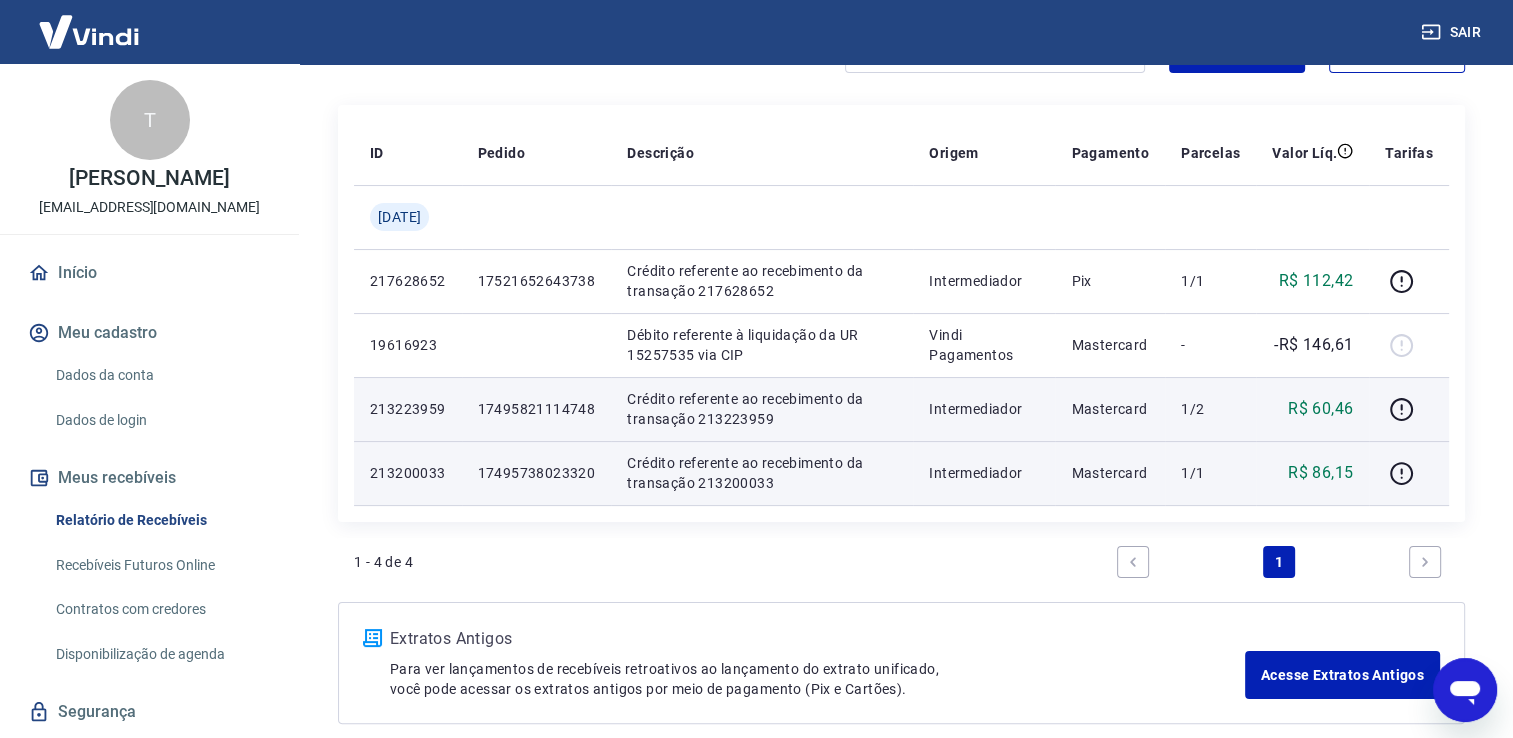 scroll, scrollTop: 218, scrollLeft: 0, axis: vertical 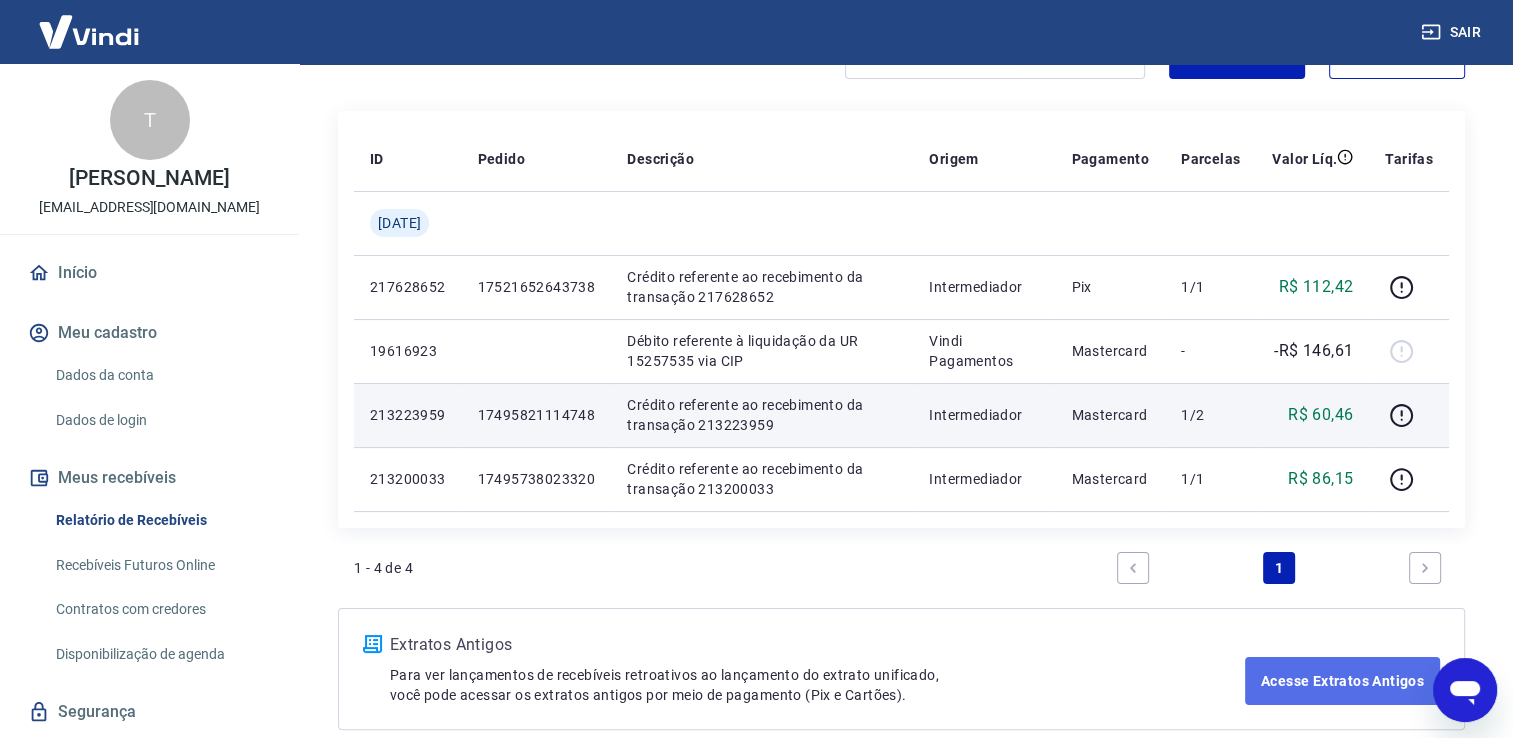 click on "Acesse Extratos Antigos" at bounding box center [1342, 681] 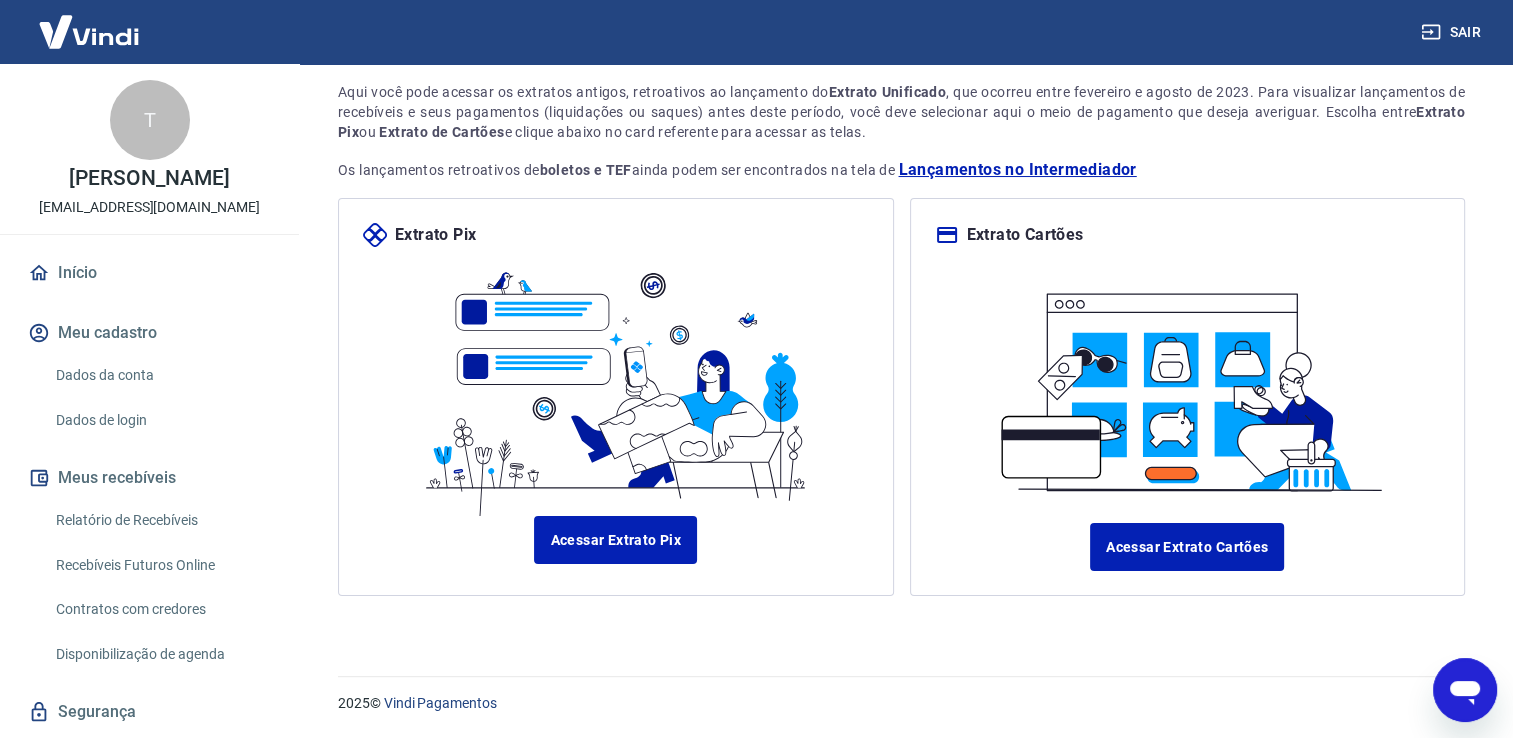 scroll, scrollTop: 0, scrollLeft: 0, axis: both 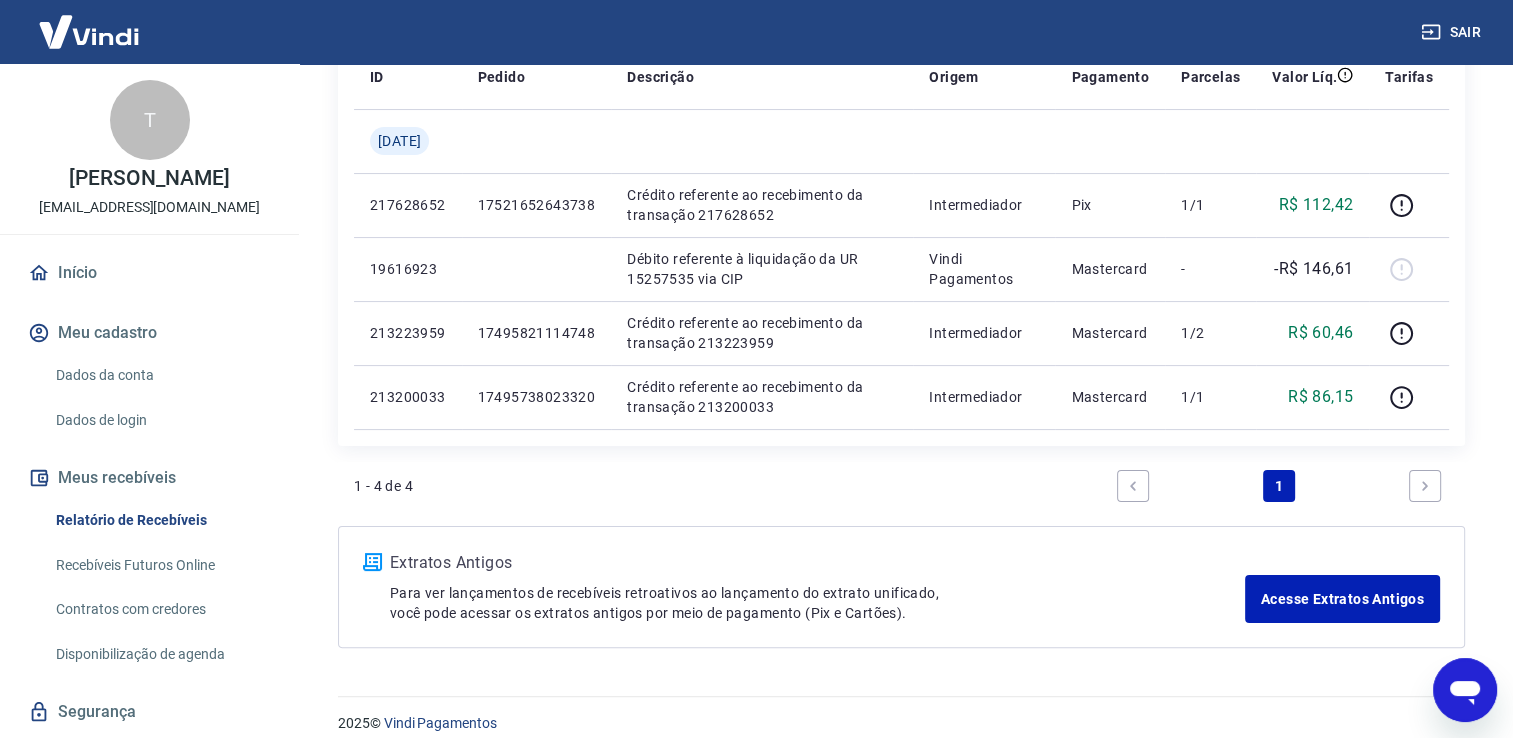 click 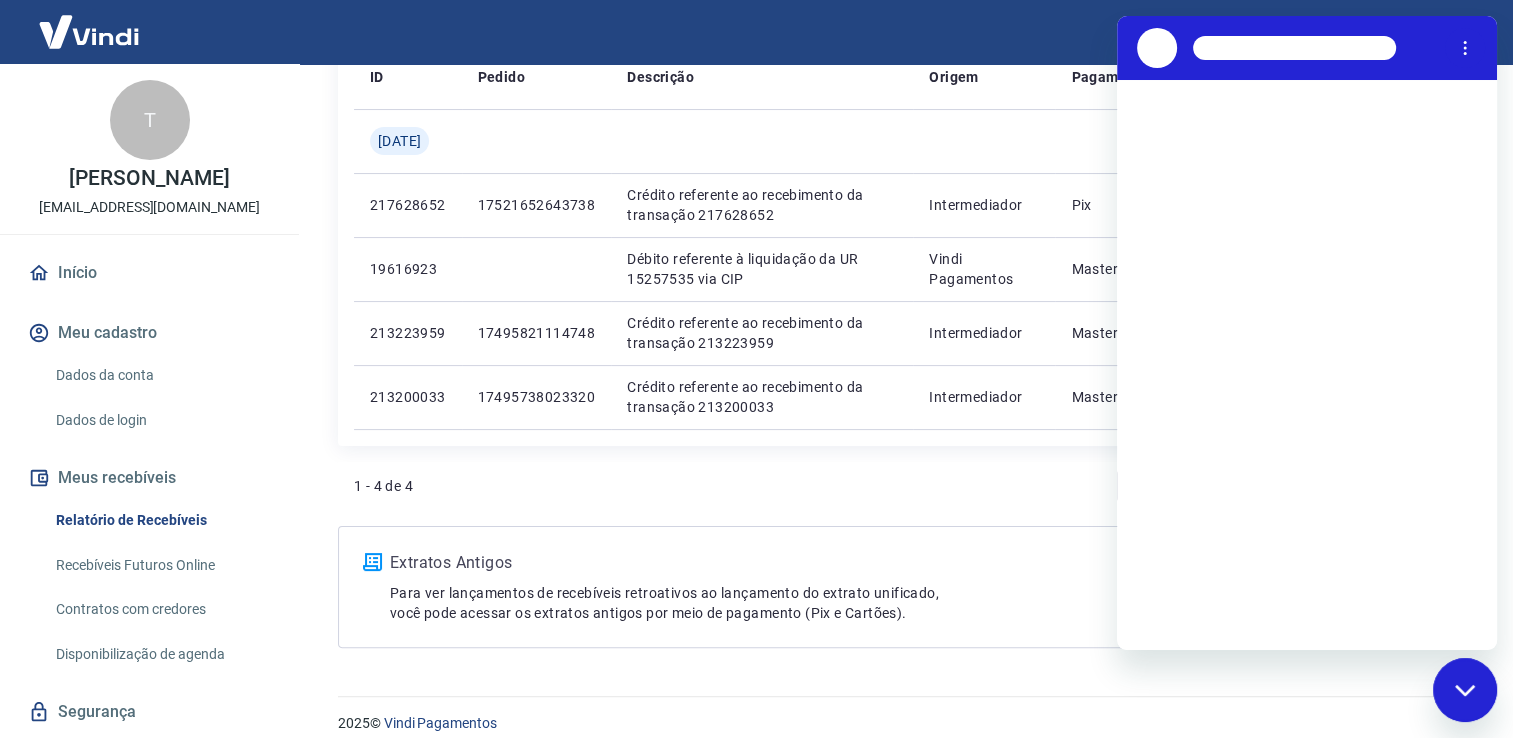 scroll, scrollTop: 0, scrollLeft: 0, axis: both 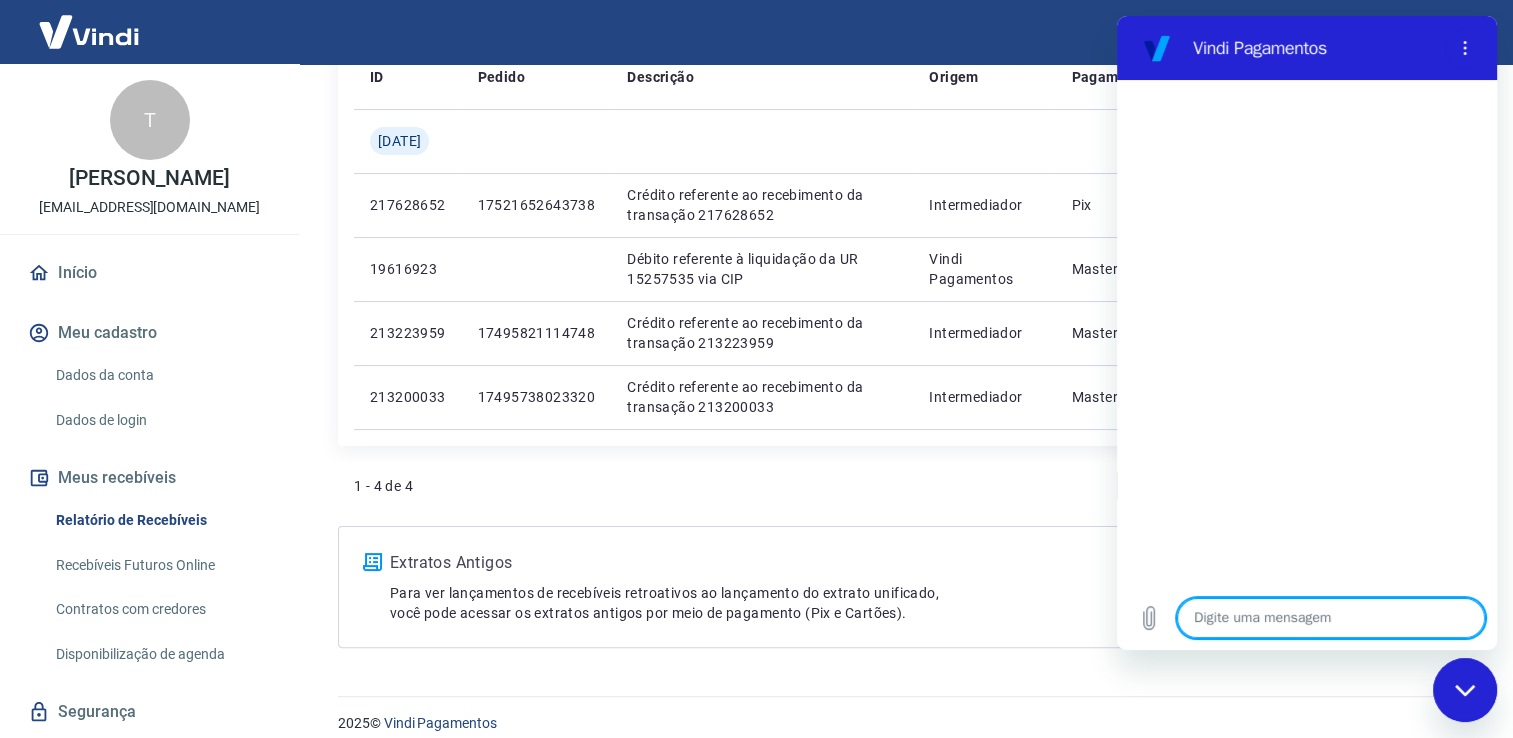 type on "O" 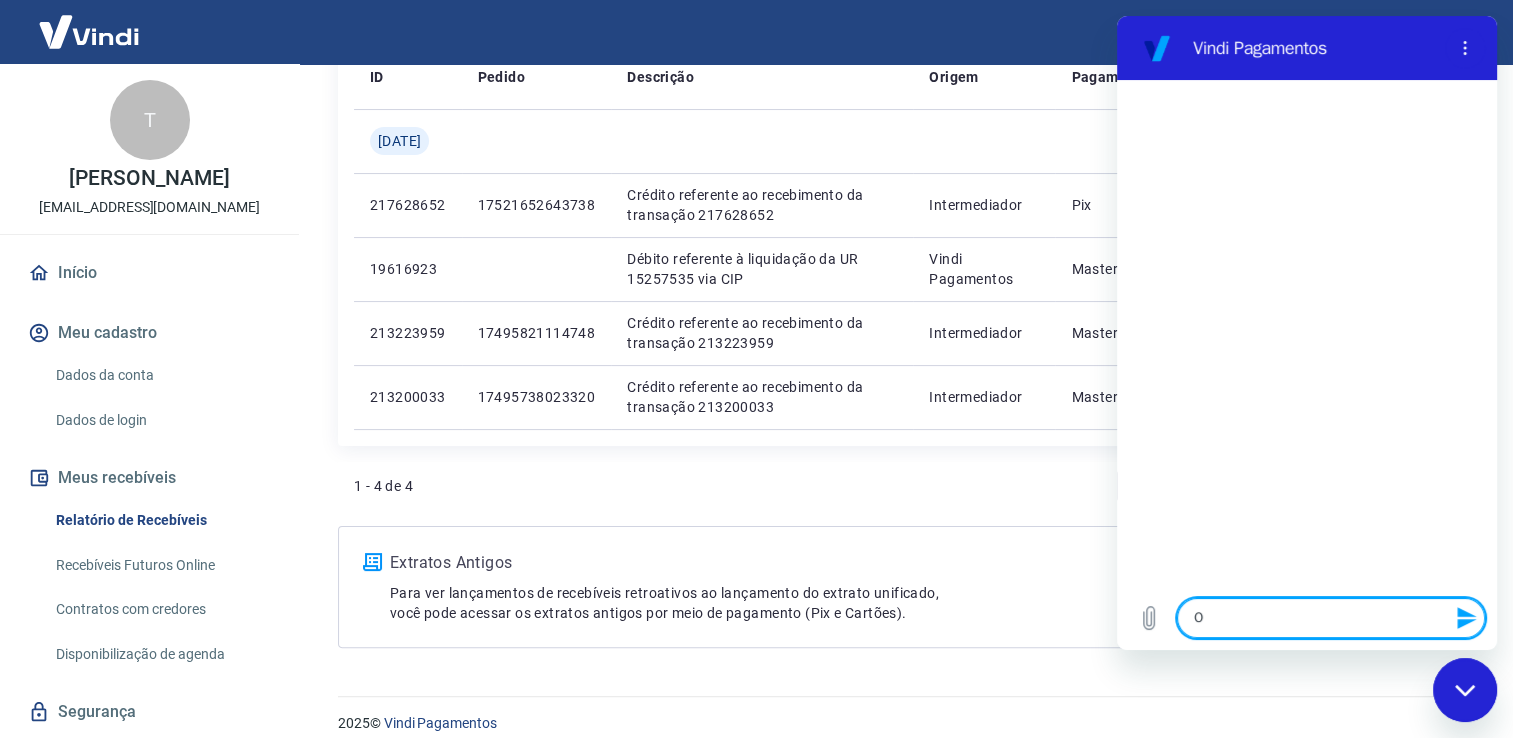 type on "OL" 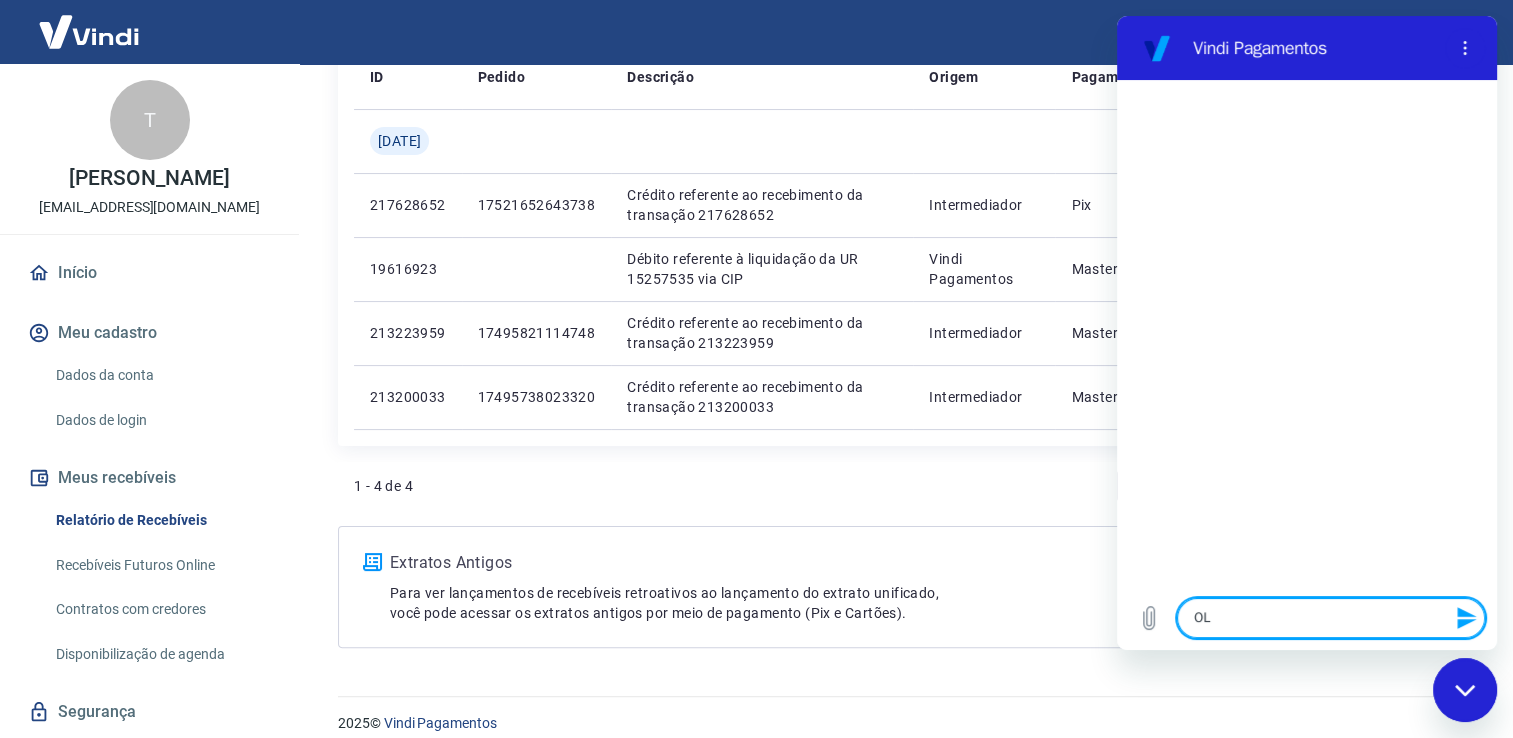 type on "O" 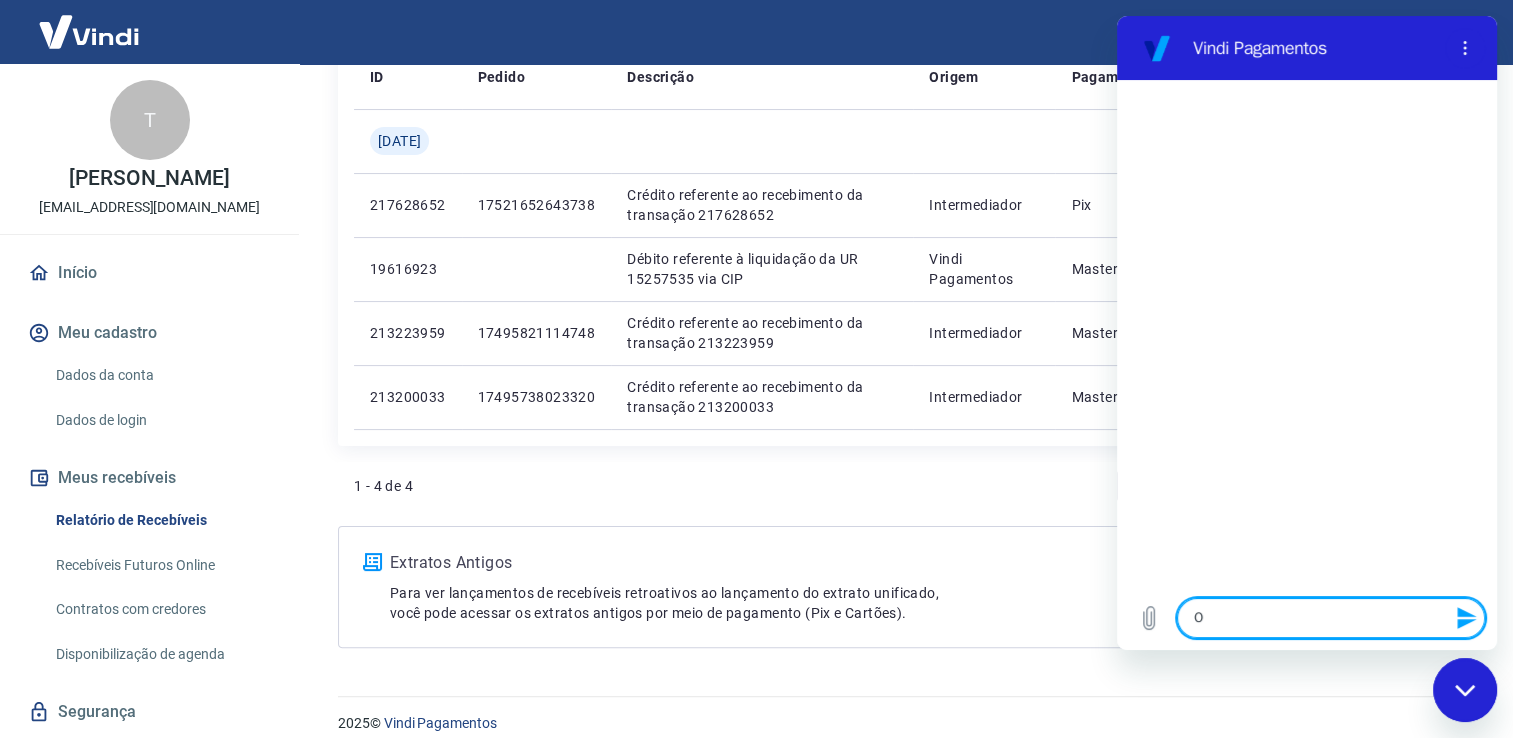type on "Ol" 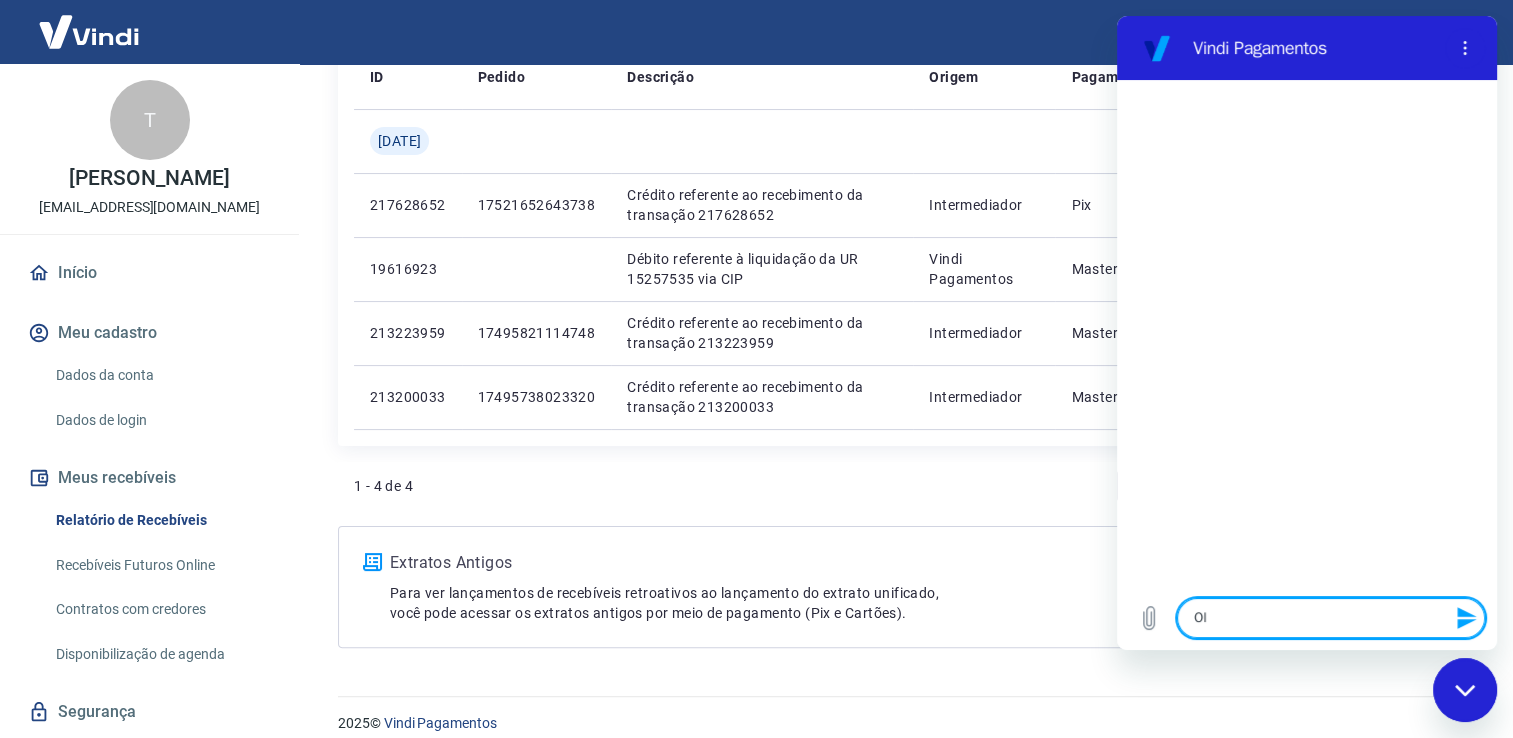 type on "Olá" 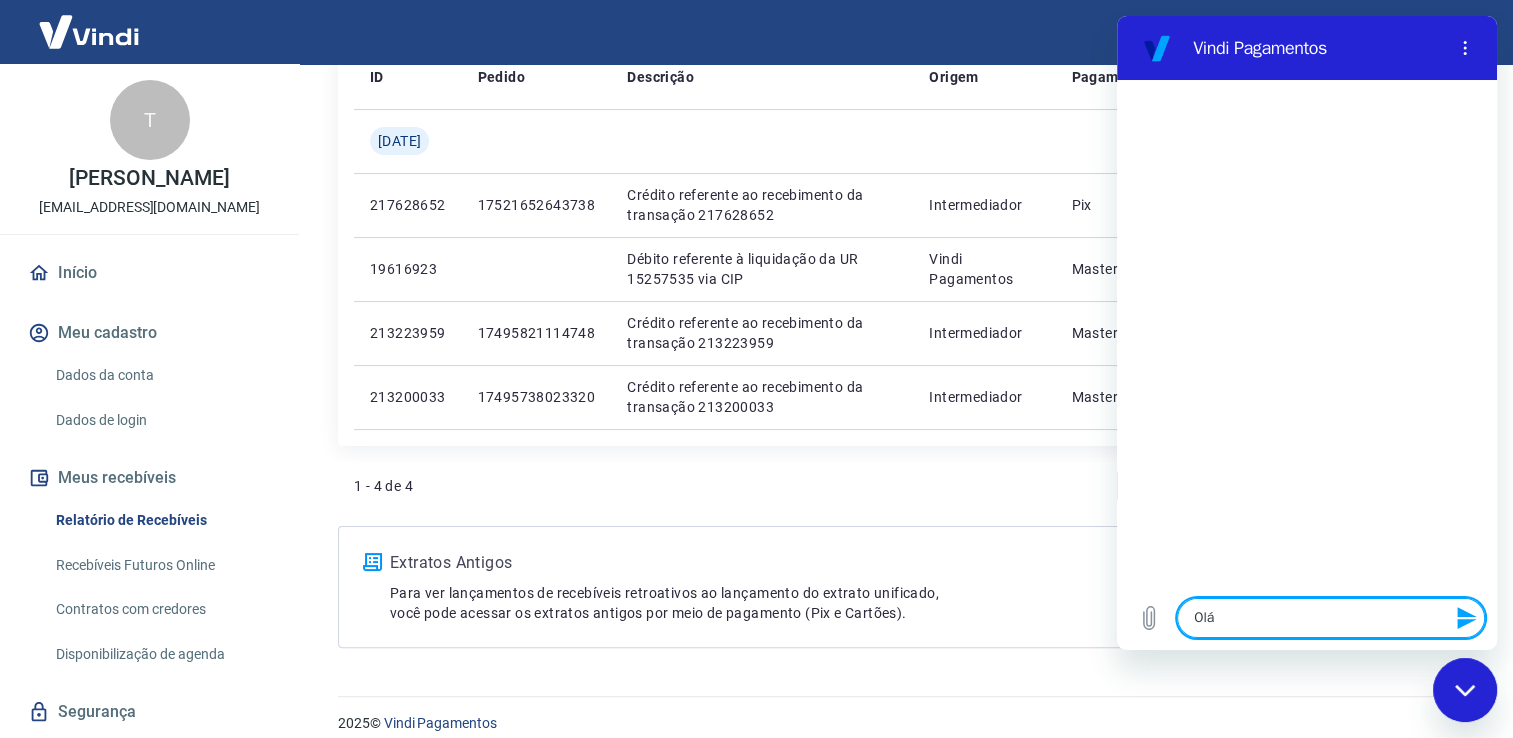 type 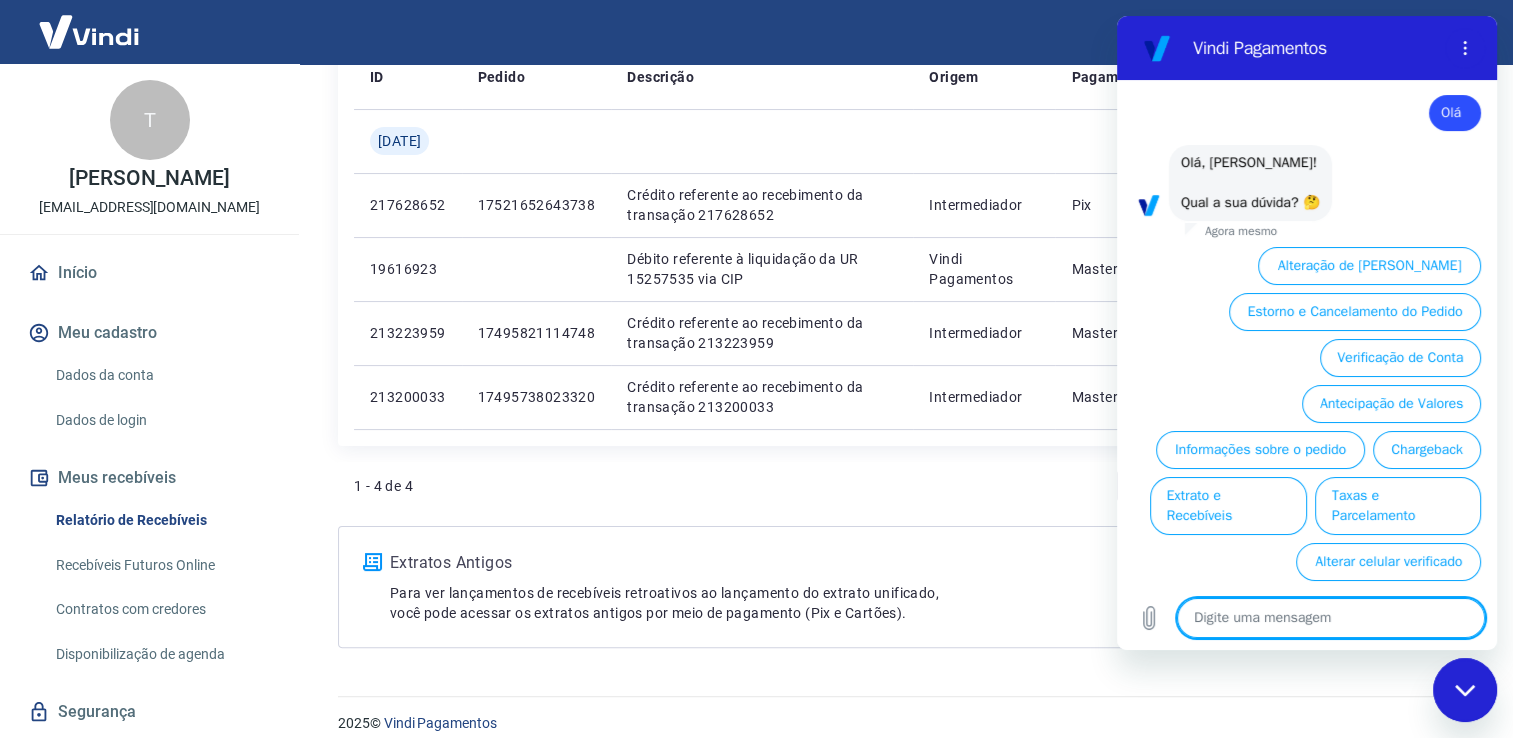 scroll, scrollTop: 47, scrollLeft: 0, axis: vertical 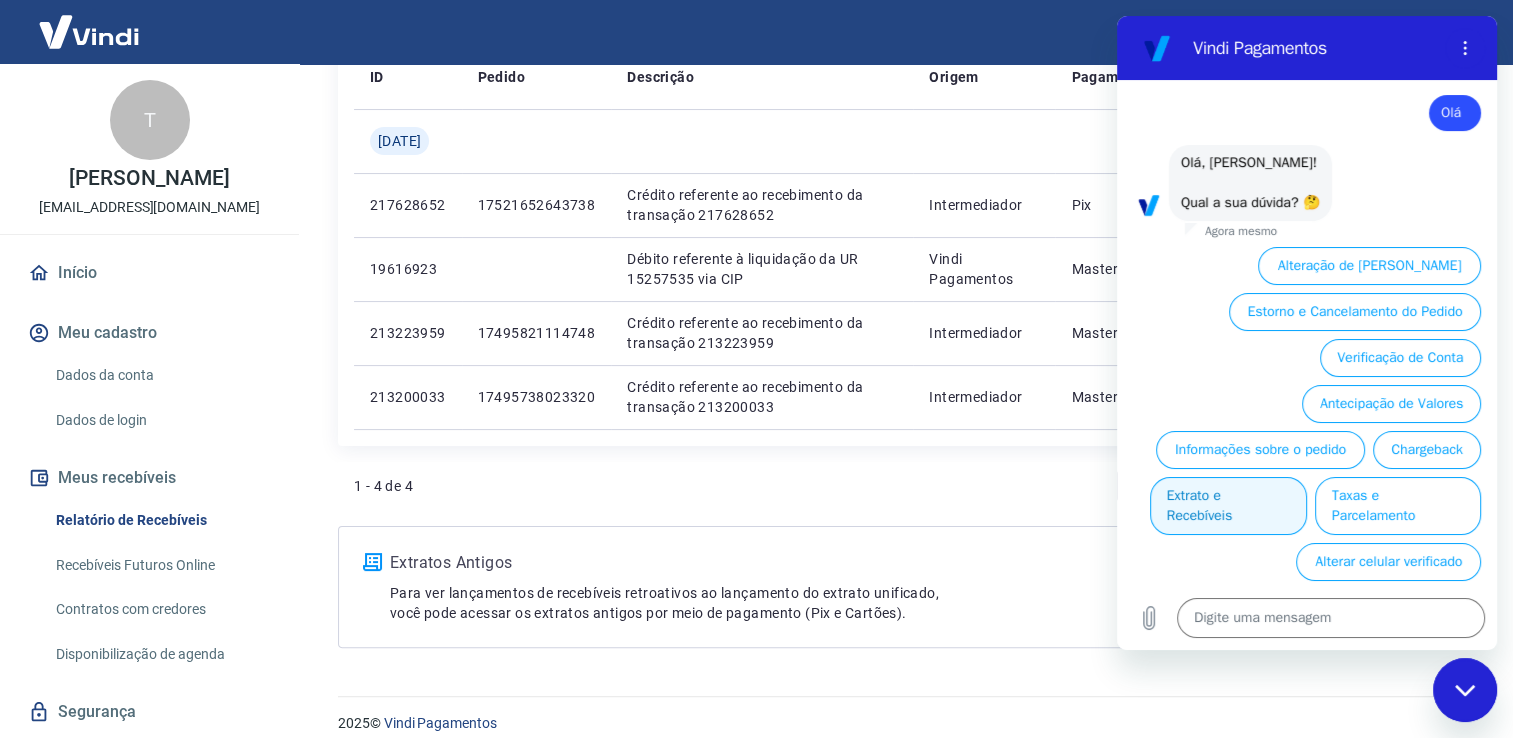 click on "Extrato e Recebíveis" at bounding box center [1228, 506] 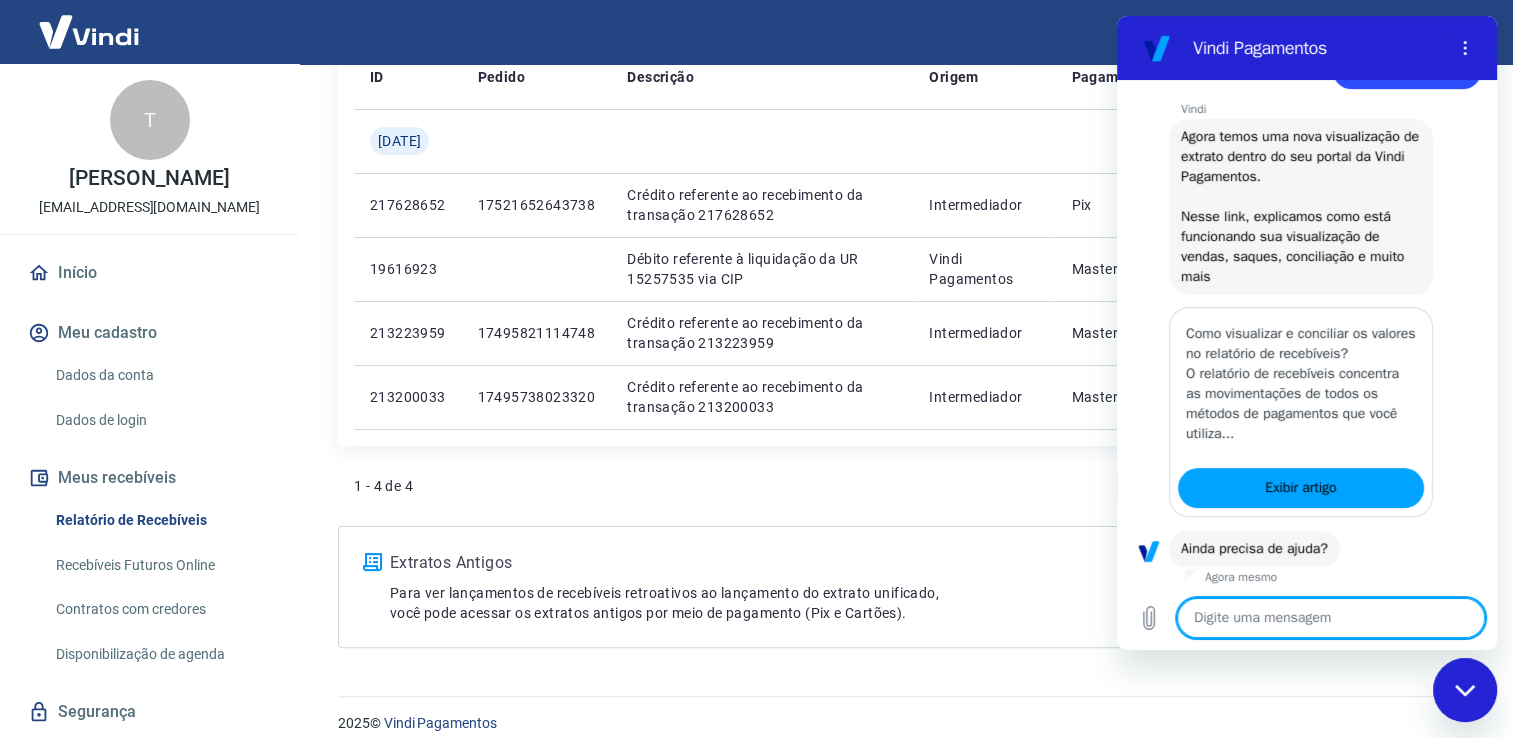 scroll, scrollTop: 273, scrollLeft: 0, axis: vertical 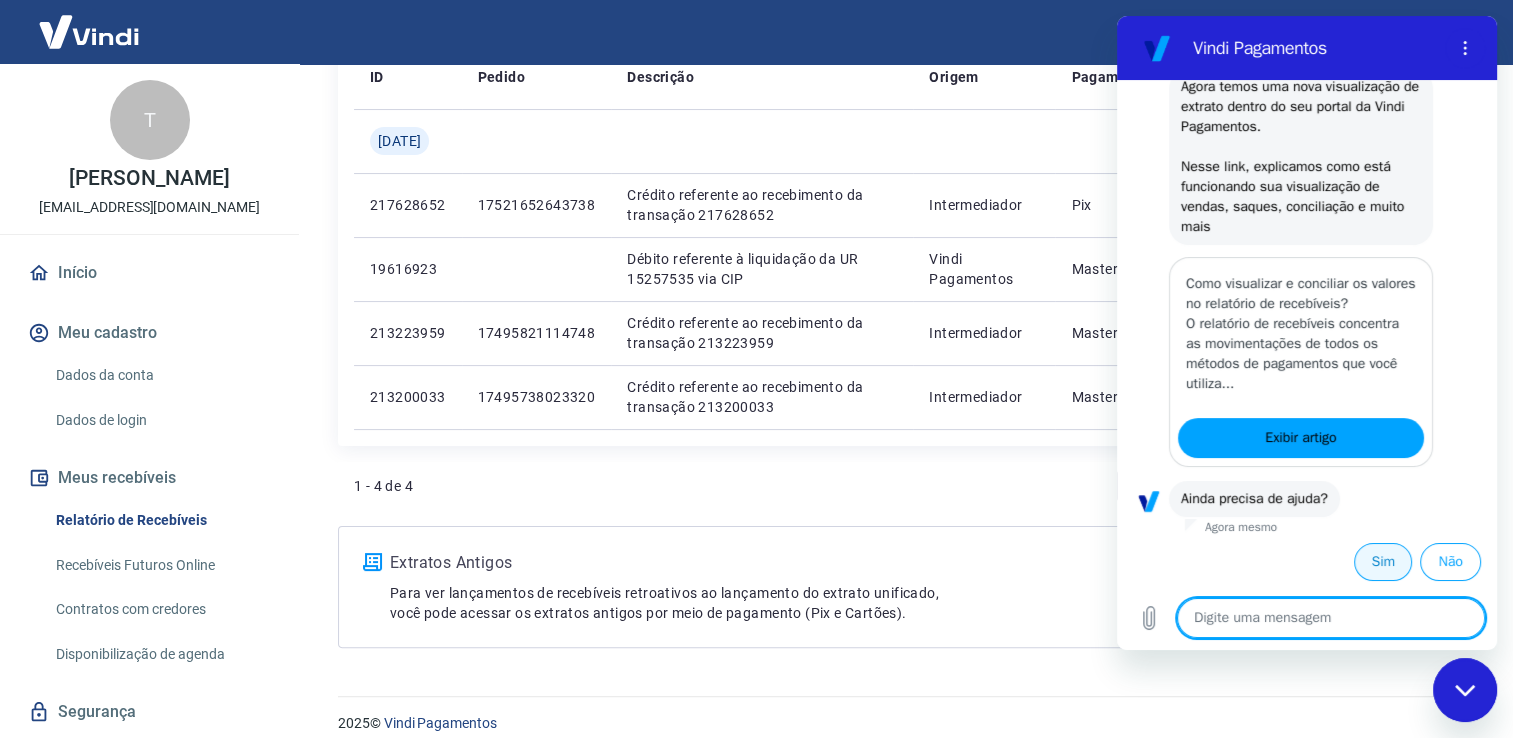 click on "Sim" at bounding box center [1383, 562] 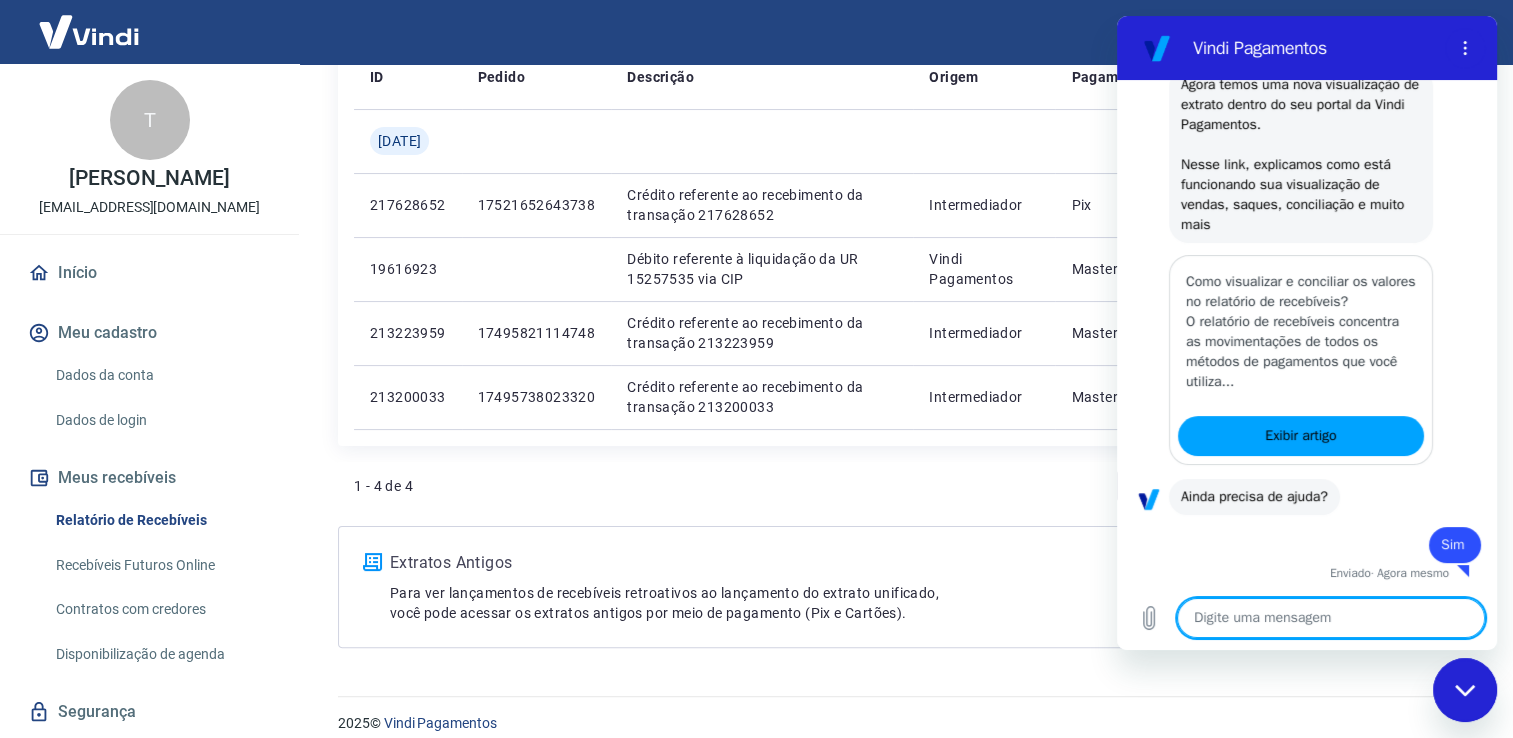 type on "x" 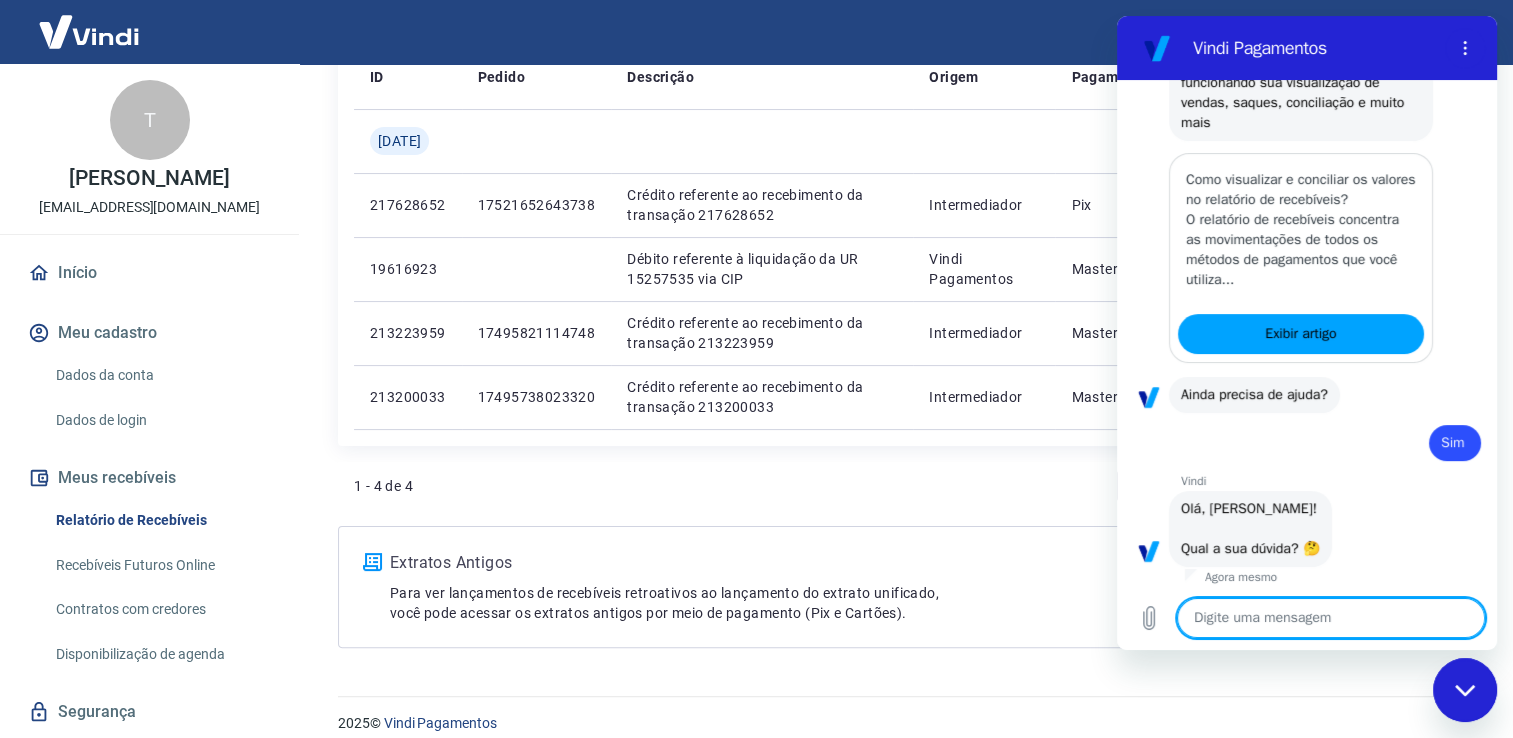 type on "a" 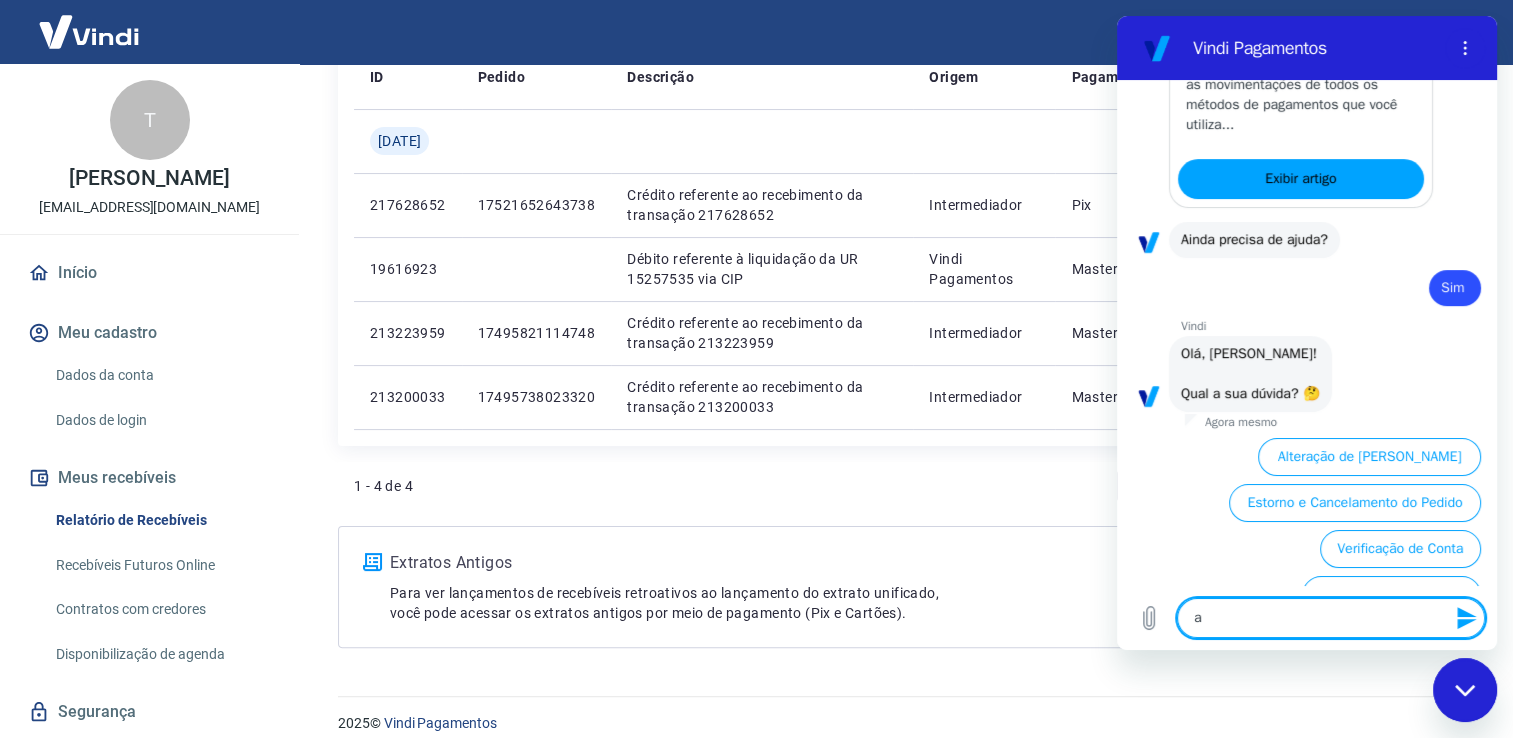 scroll, scrollTop: 747, scrollLeft: 0, axis: vertical 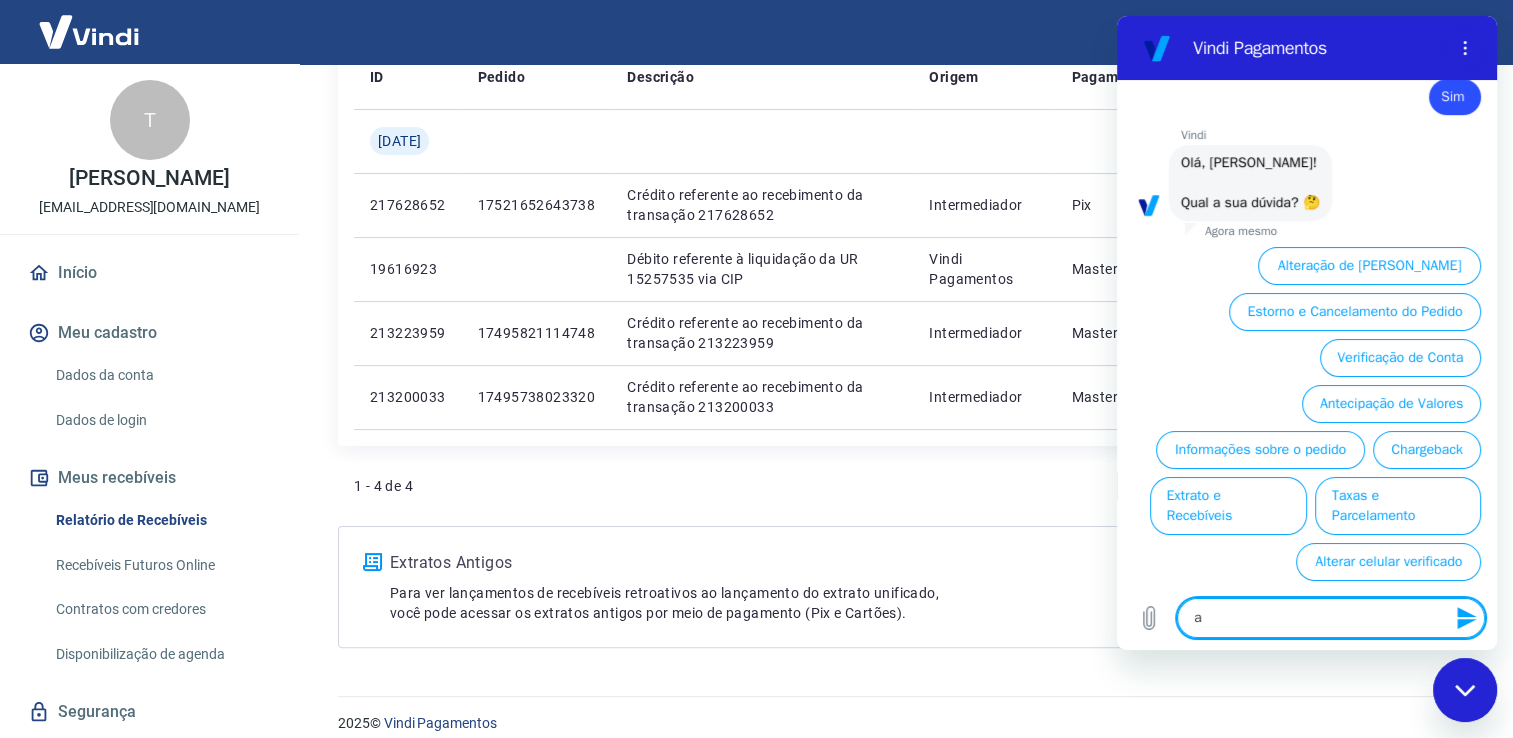 type on "at" 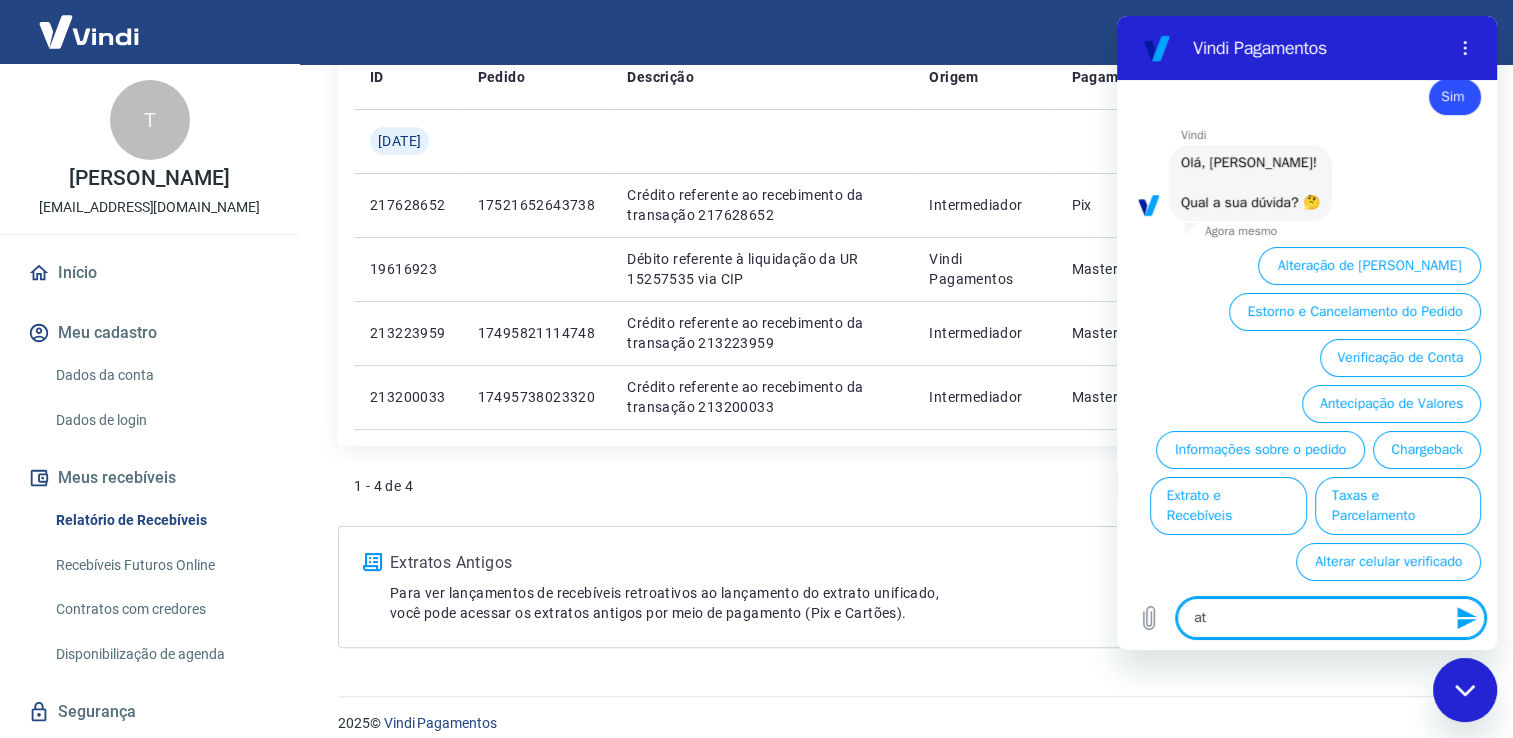 type on "x" 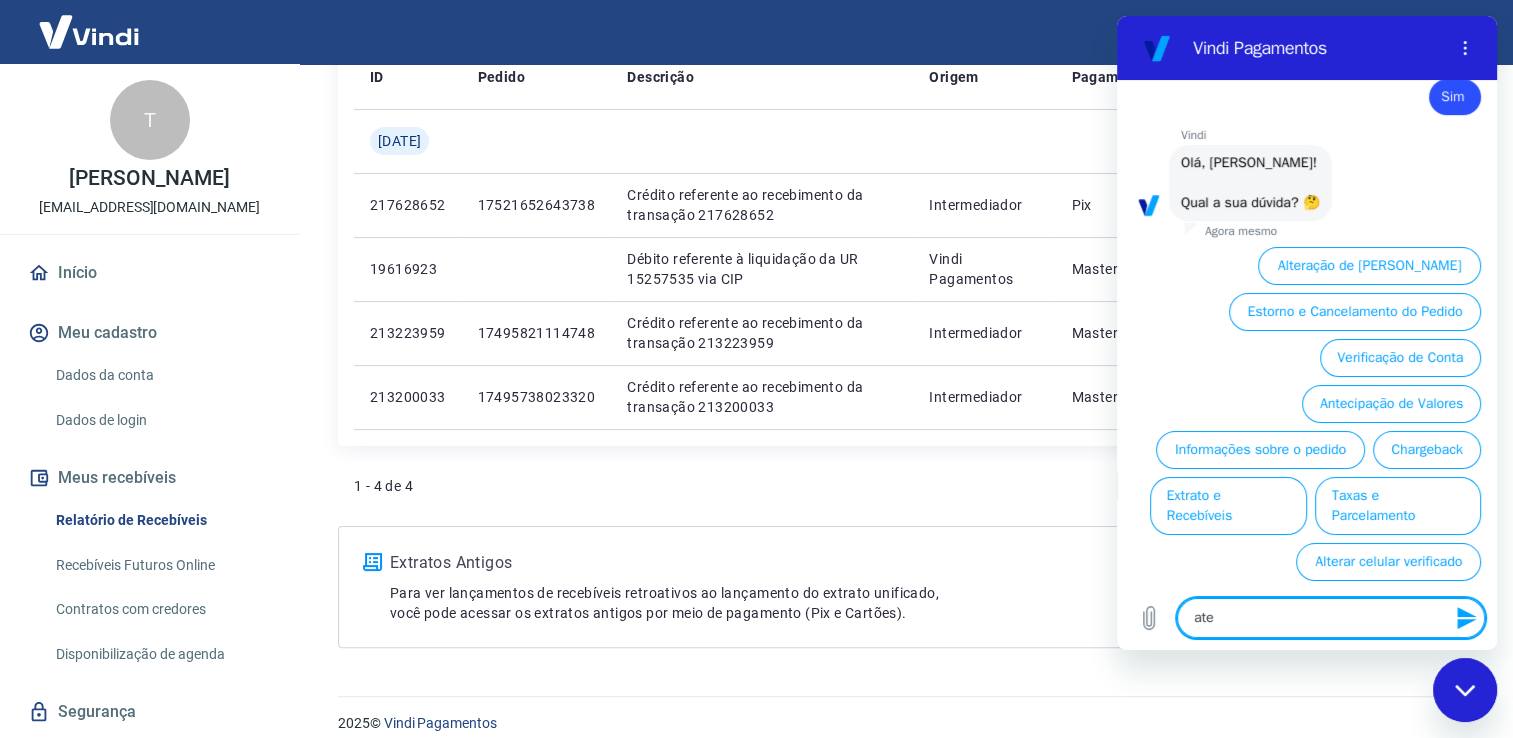 type on "aten" 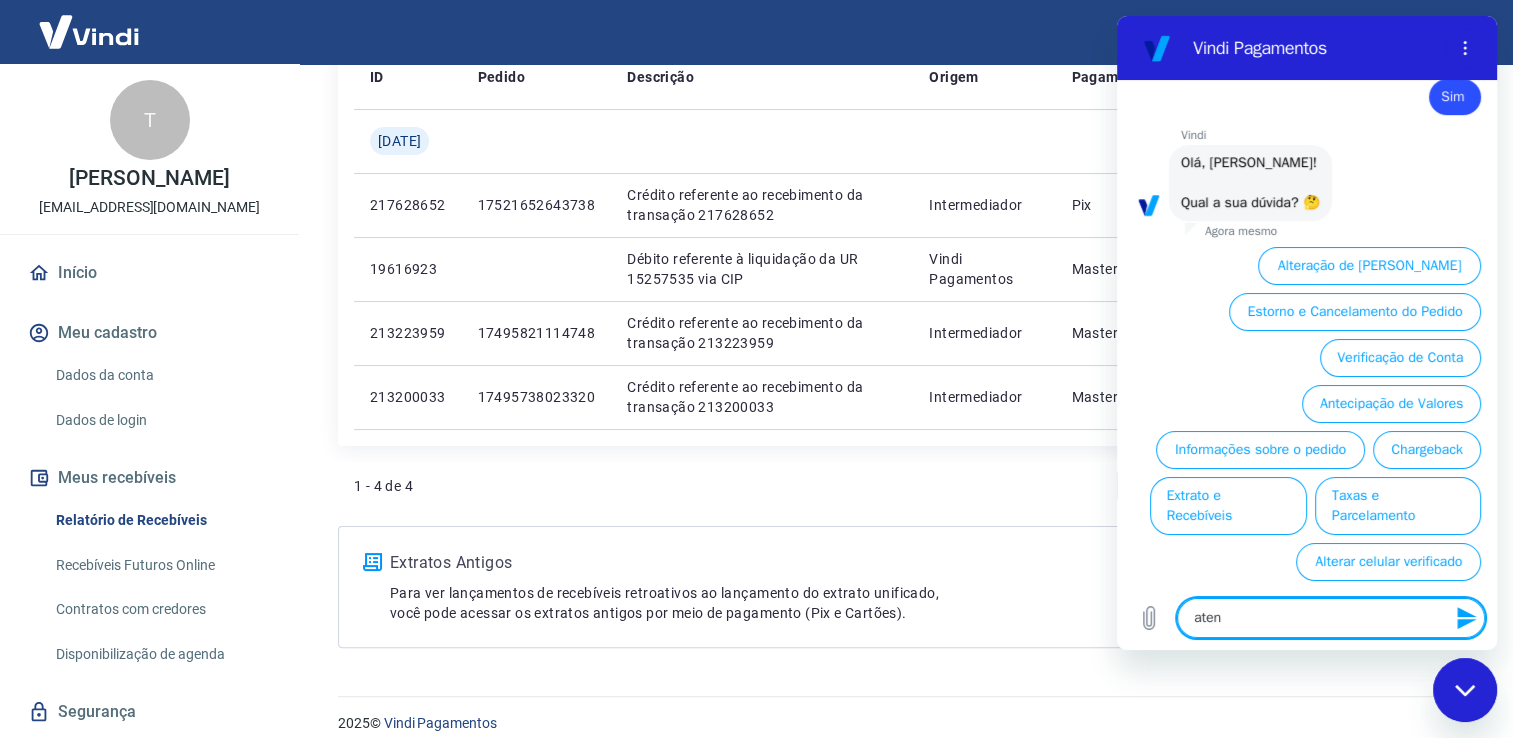type on "x" 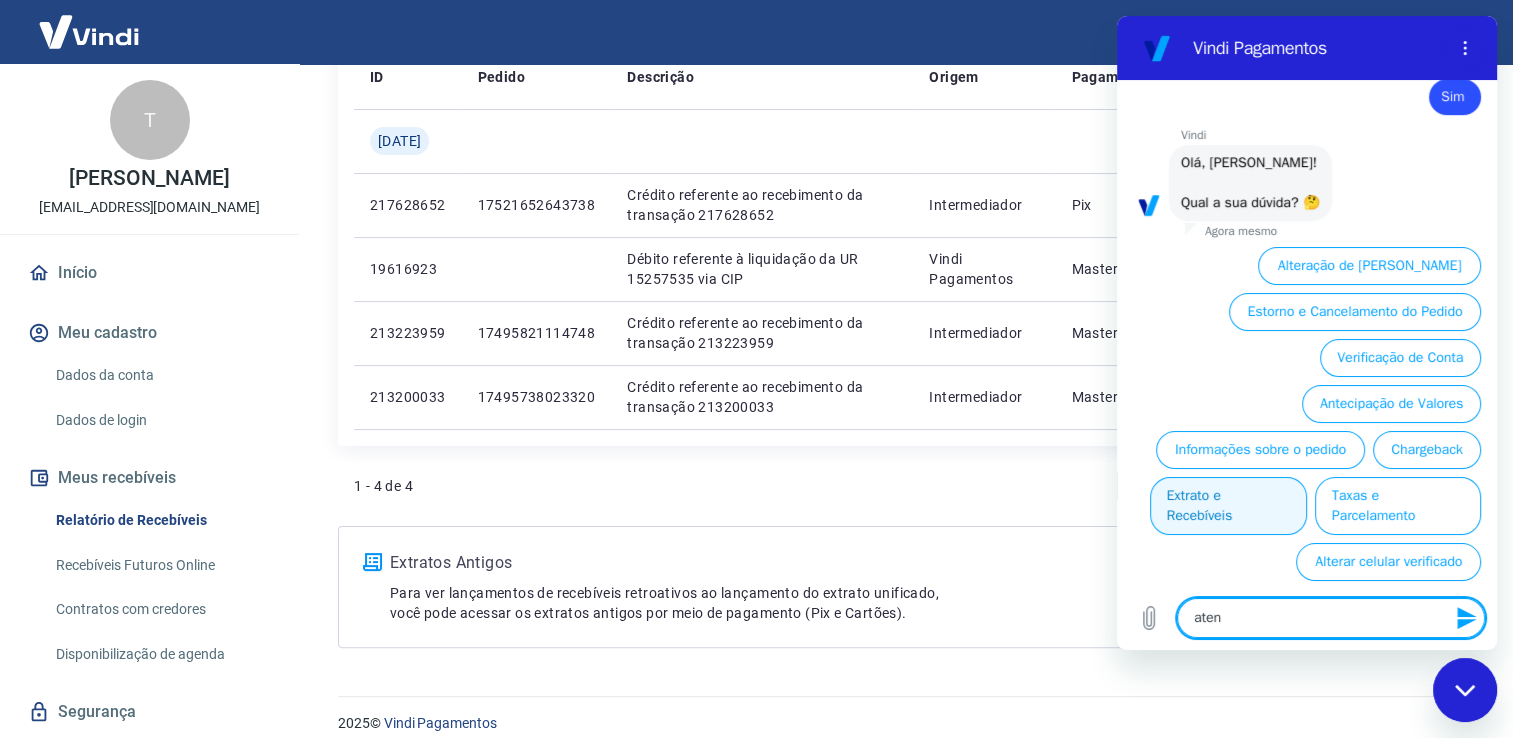type on "atend" 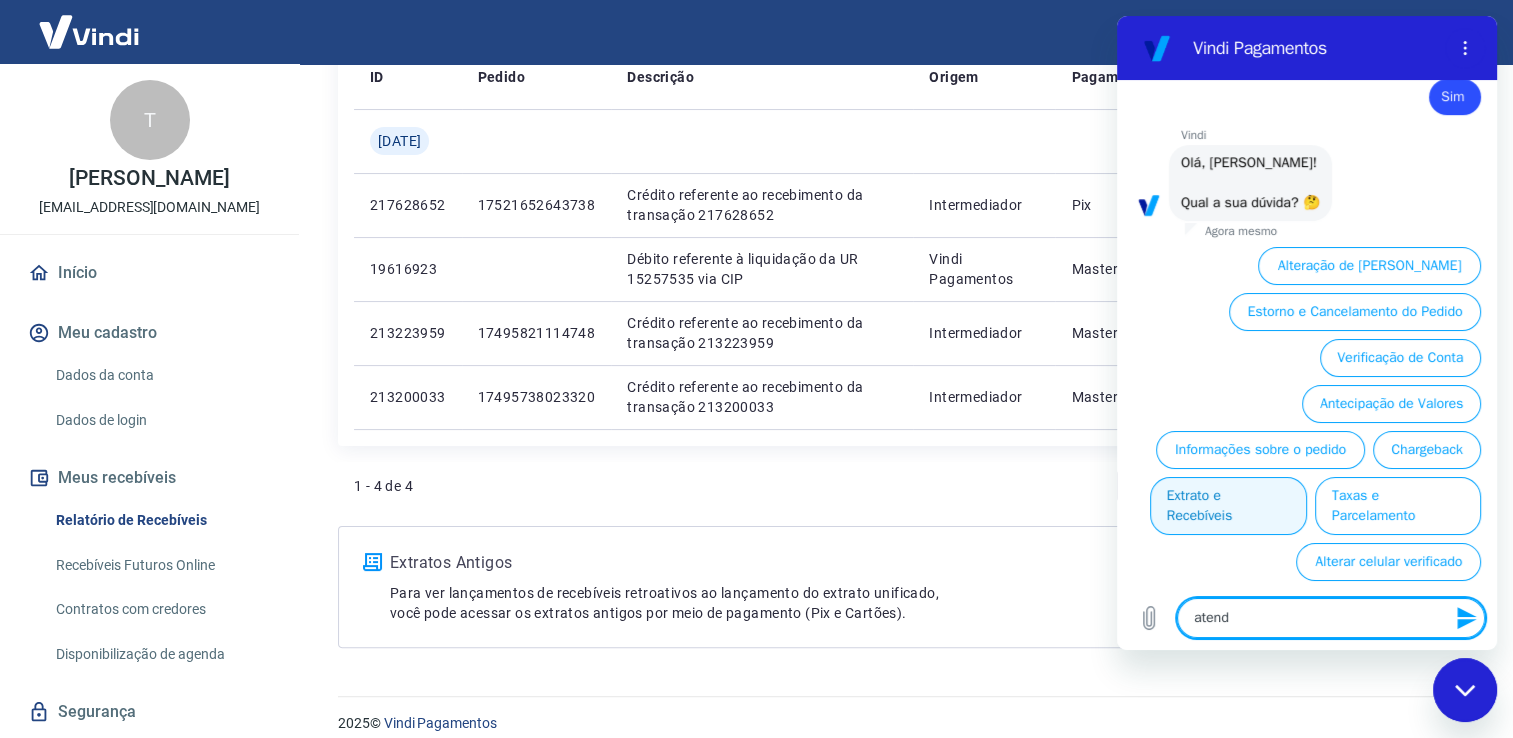 type on "atende" 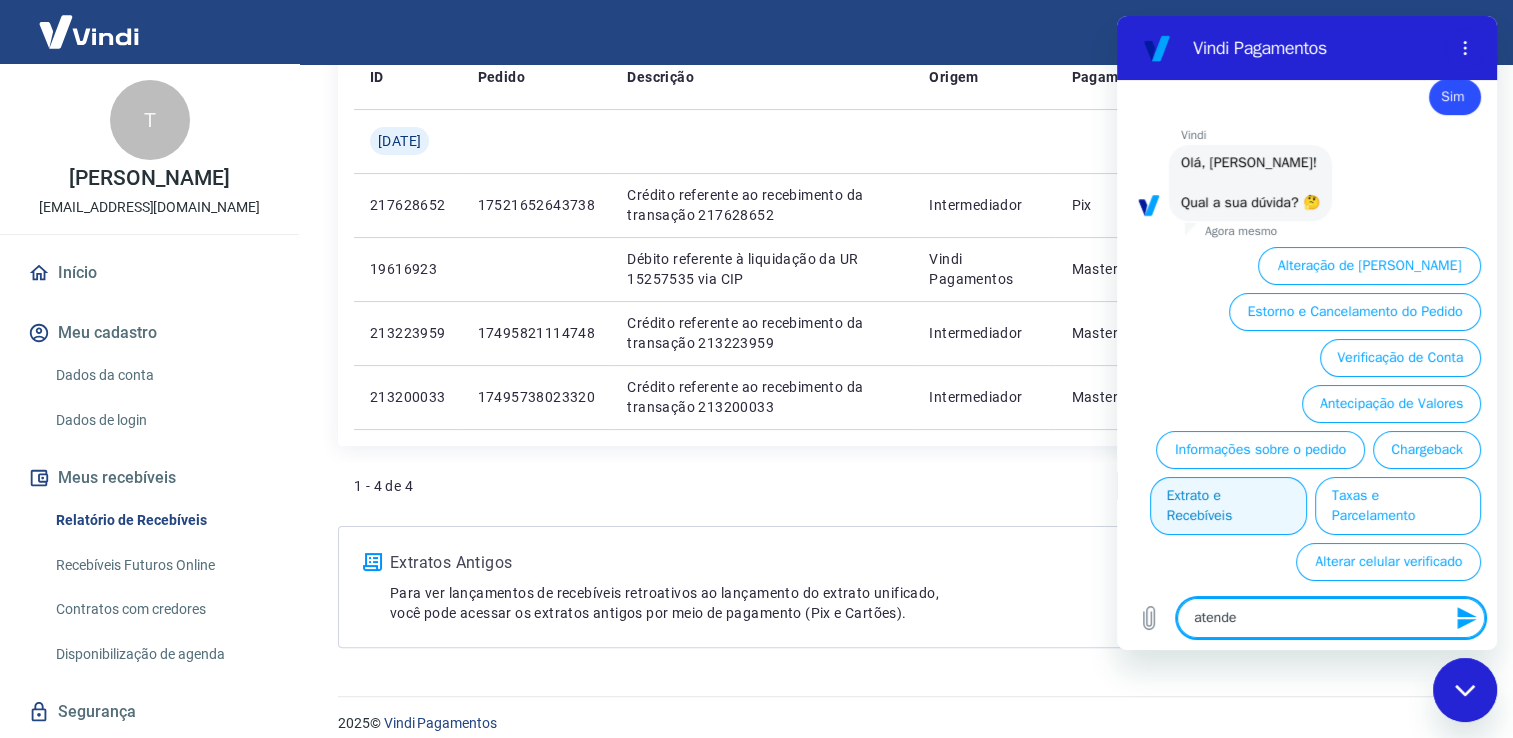 type on "atende" 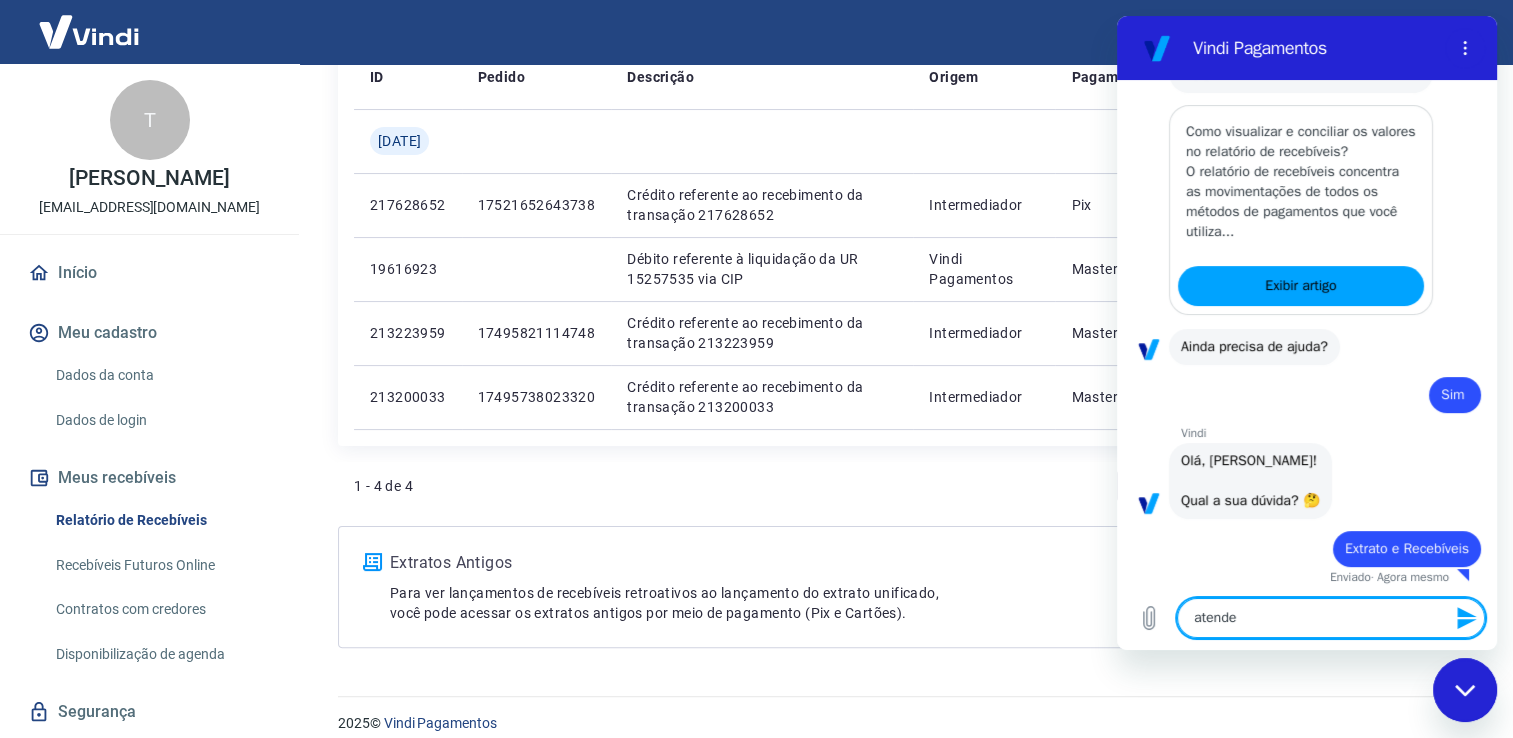 scroll, scrollTop: 430, scrollLeft: 0, axis: vertical 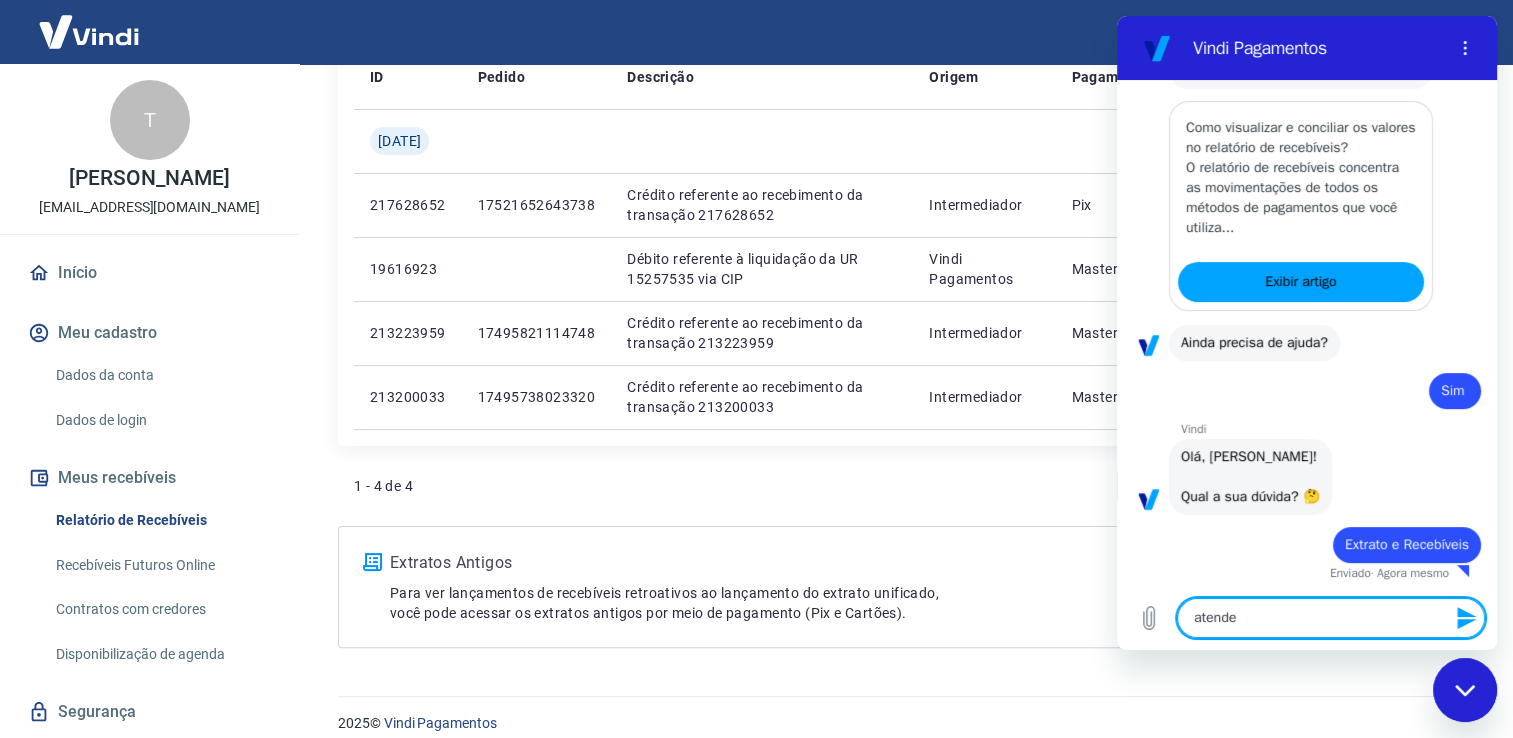 type on "x" 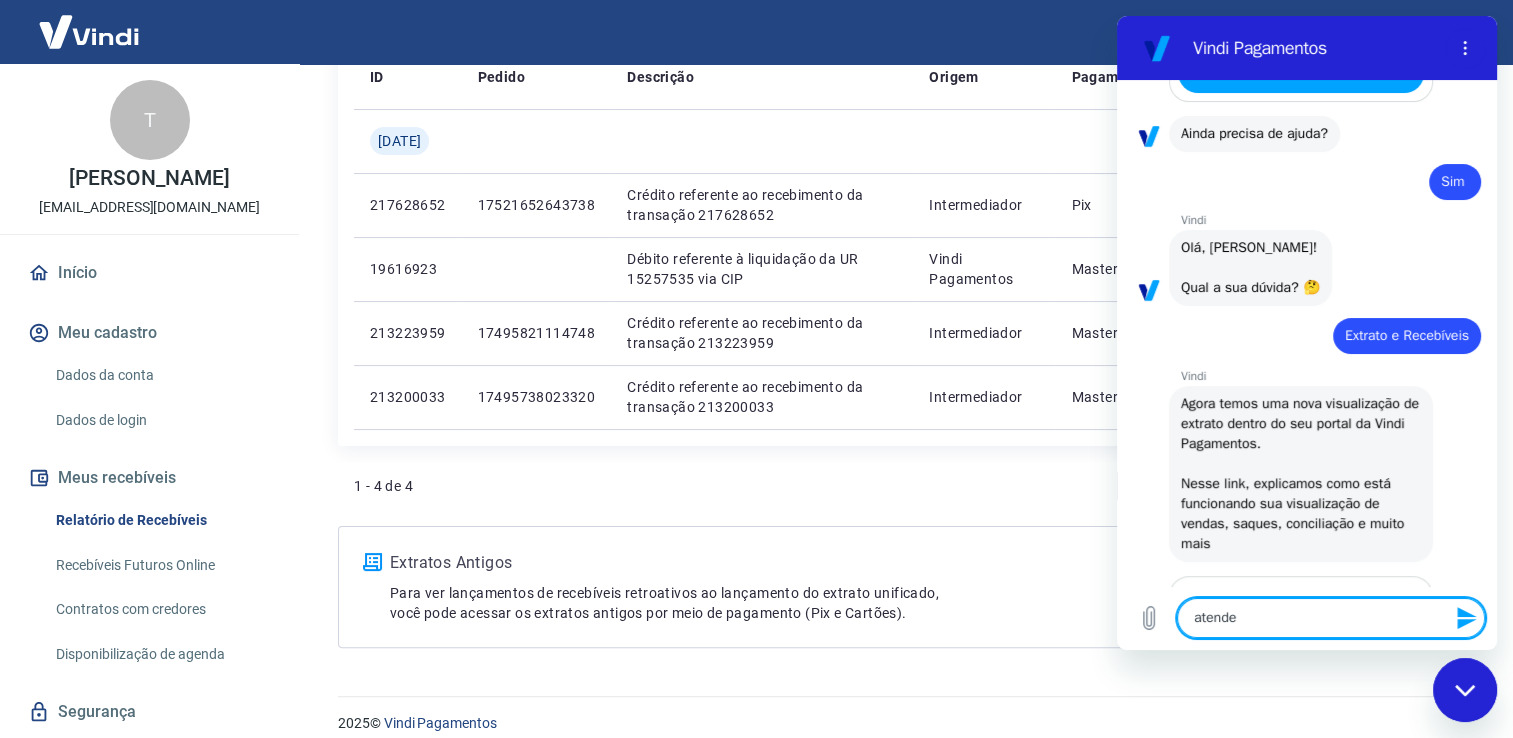 scroll, scrollTop: 634, scrollLeft: 0, axis: vertical 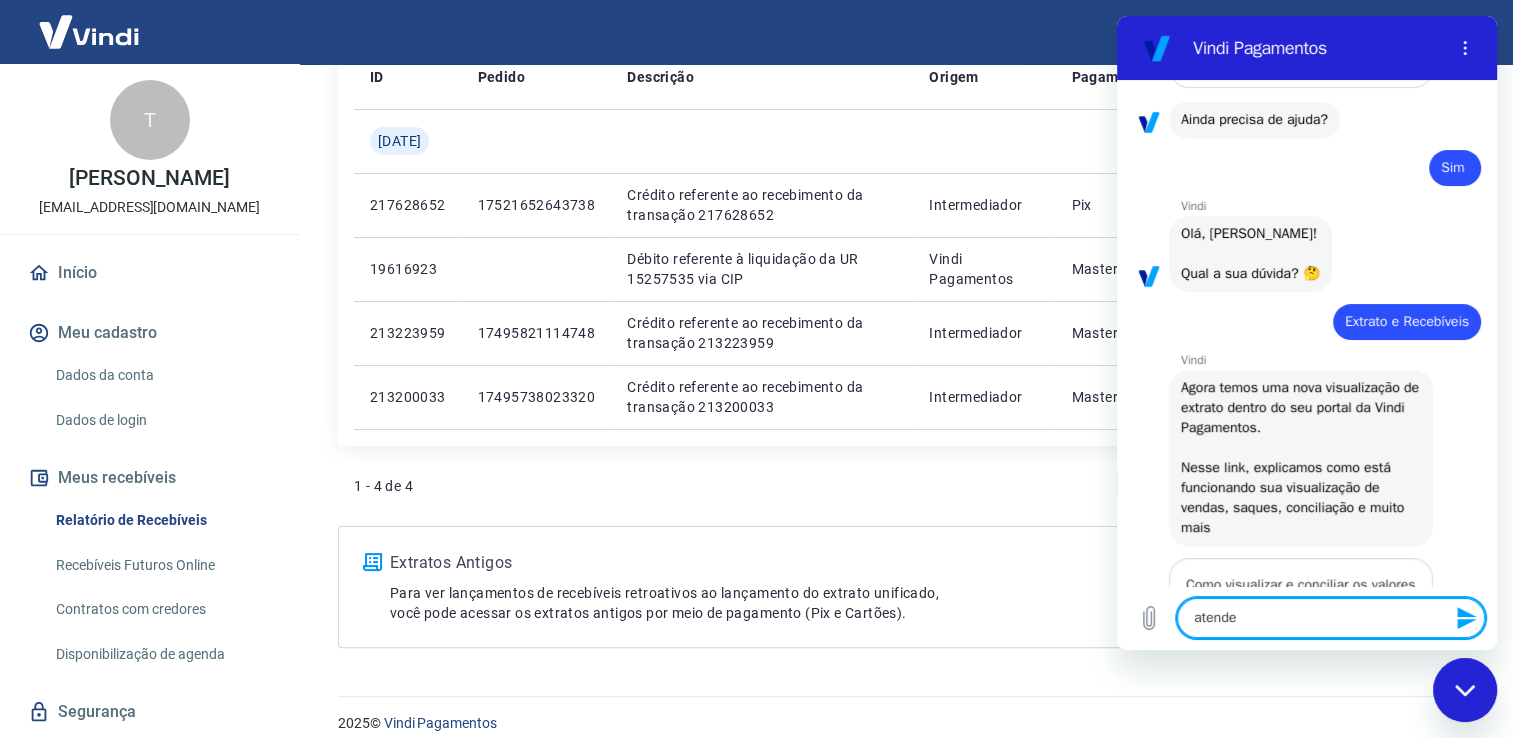 type on "atenden" 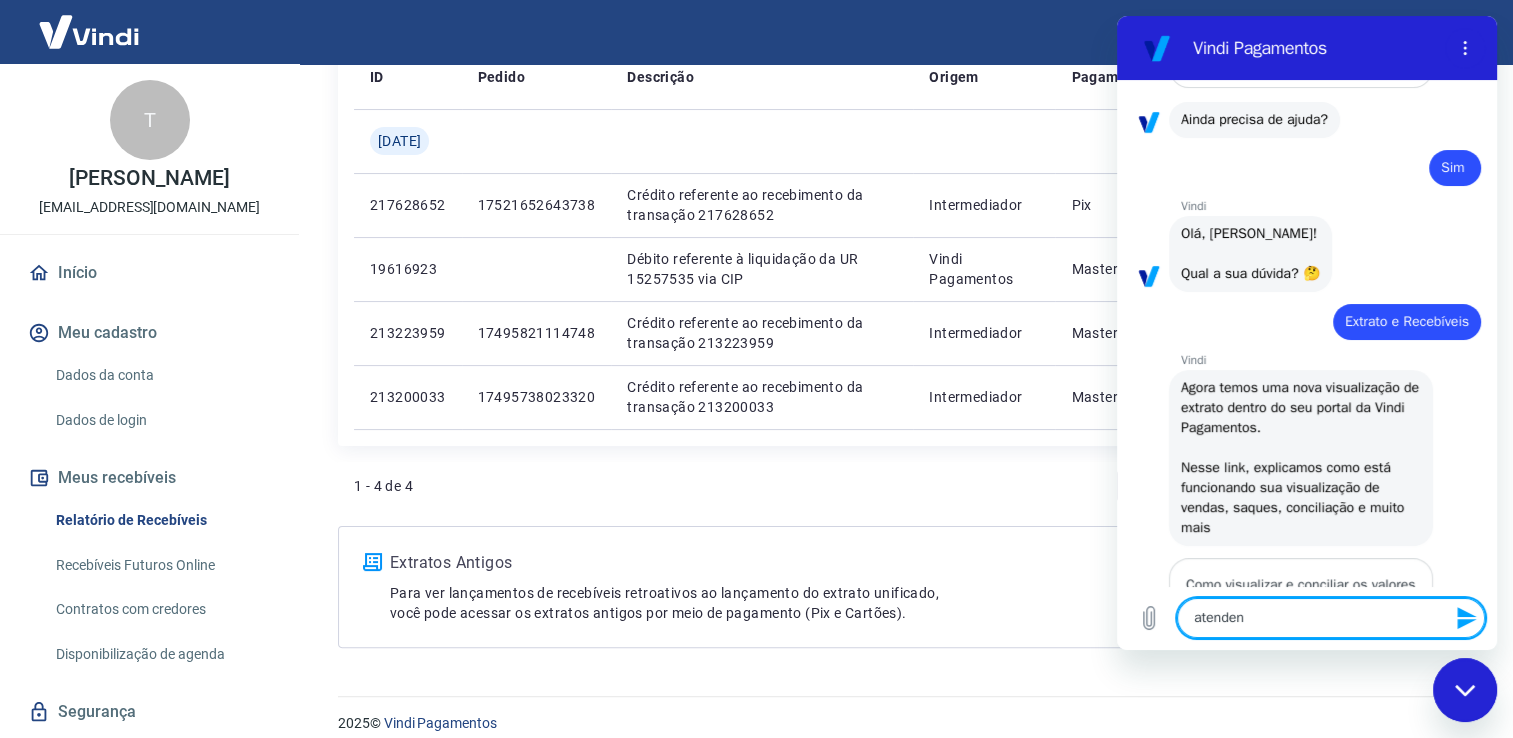 type on "atendent" 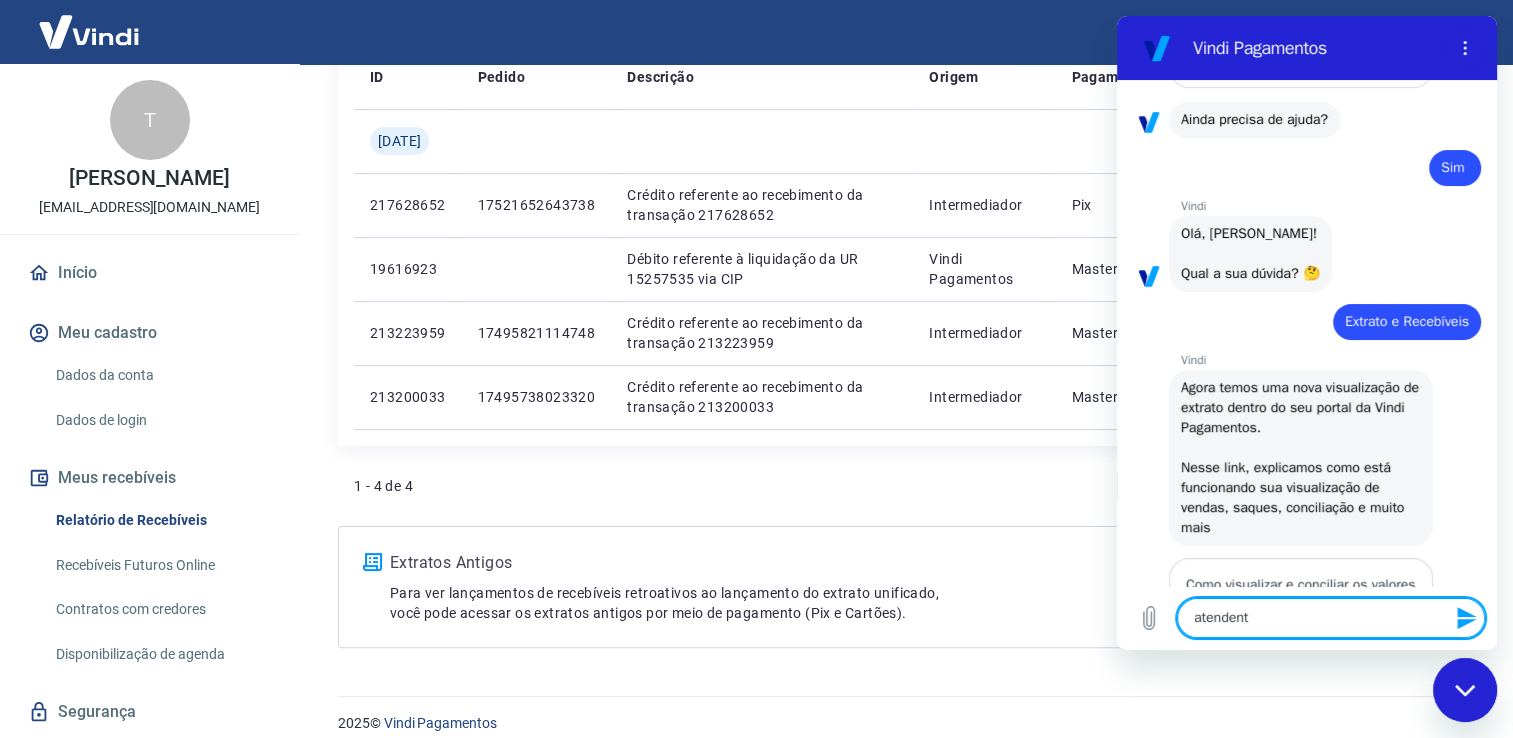 type on "atendente" 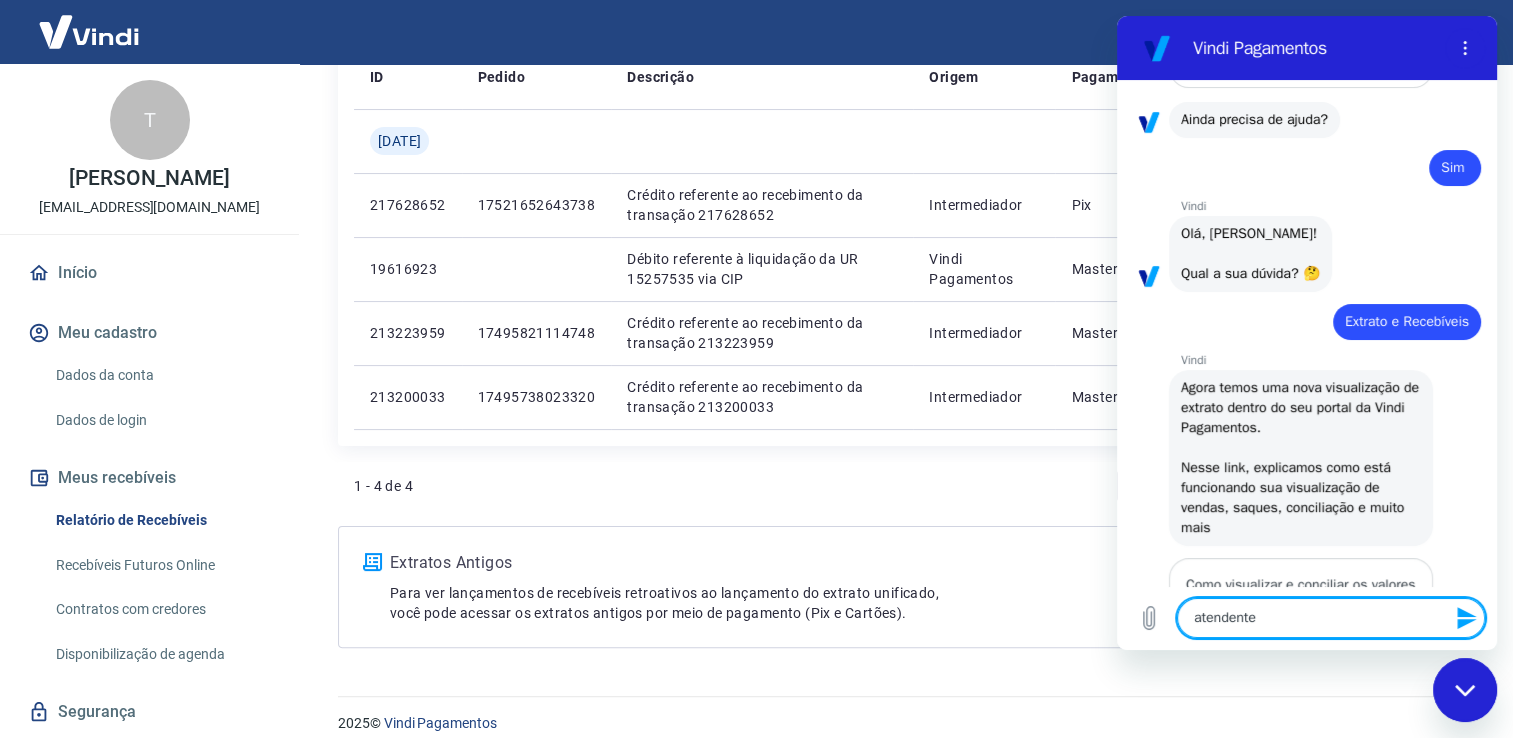 type 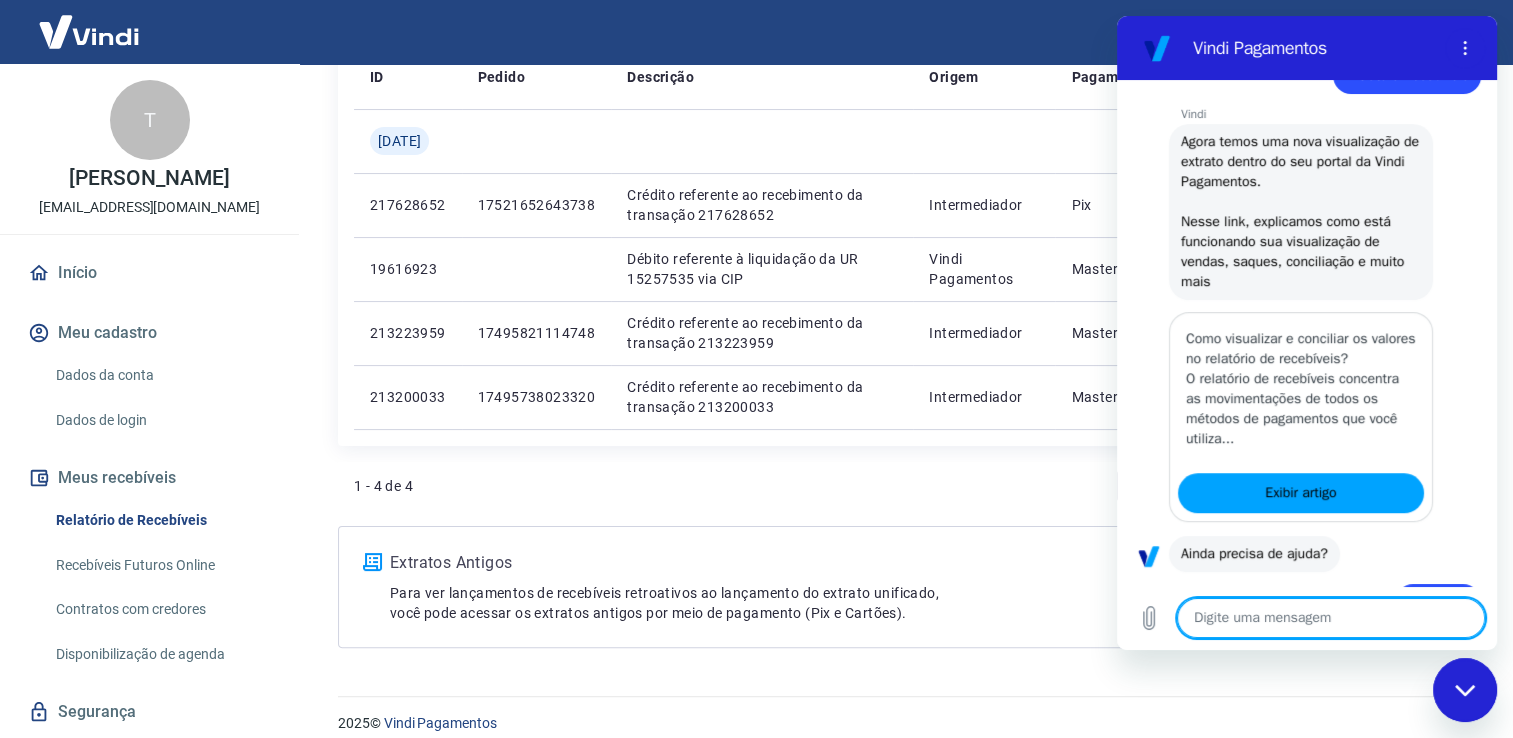 scroll, scrollTop: 934, scrollLeft: 0, axis: vertical 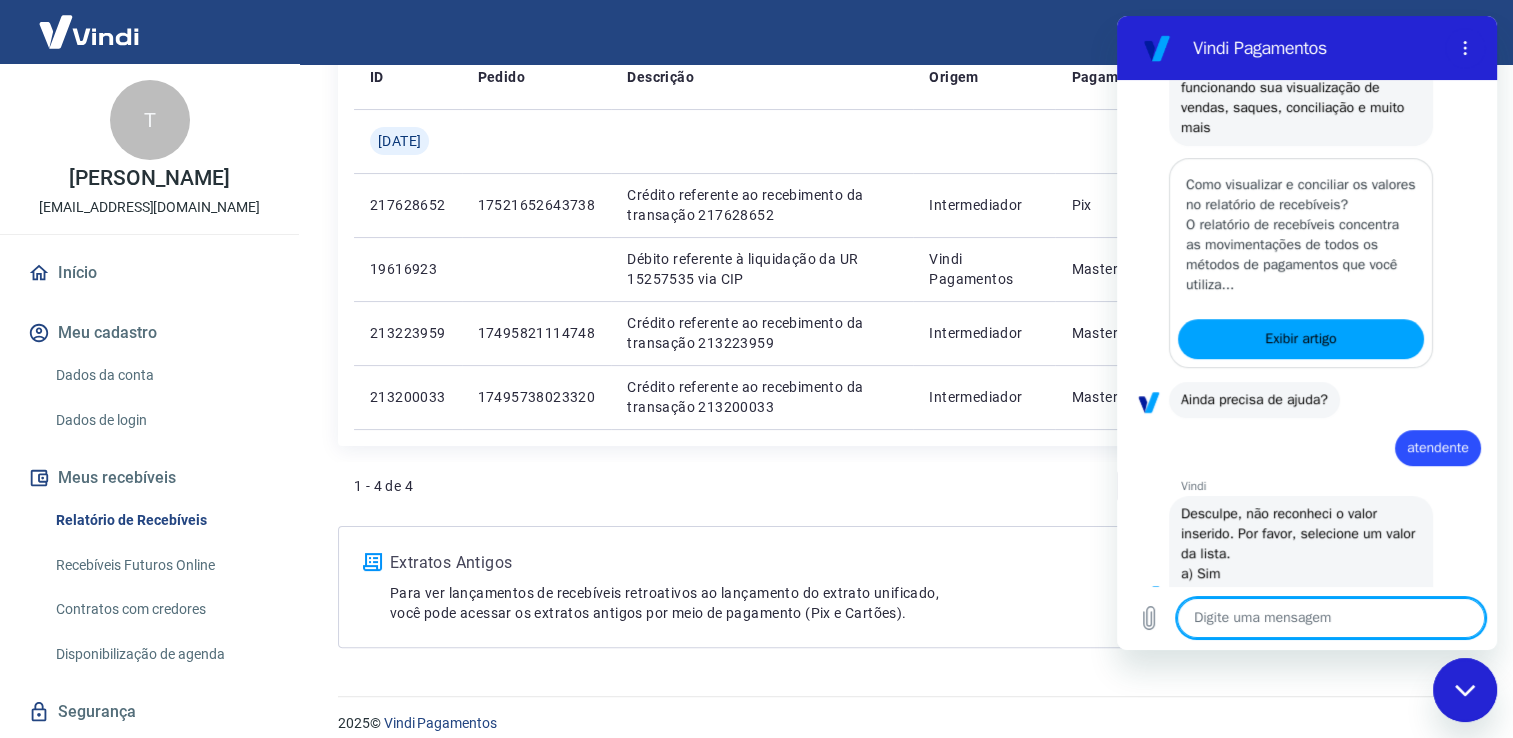type on "x" 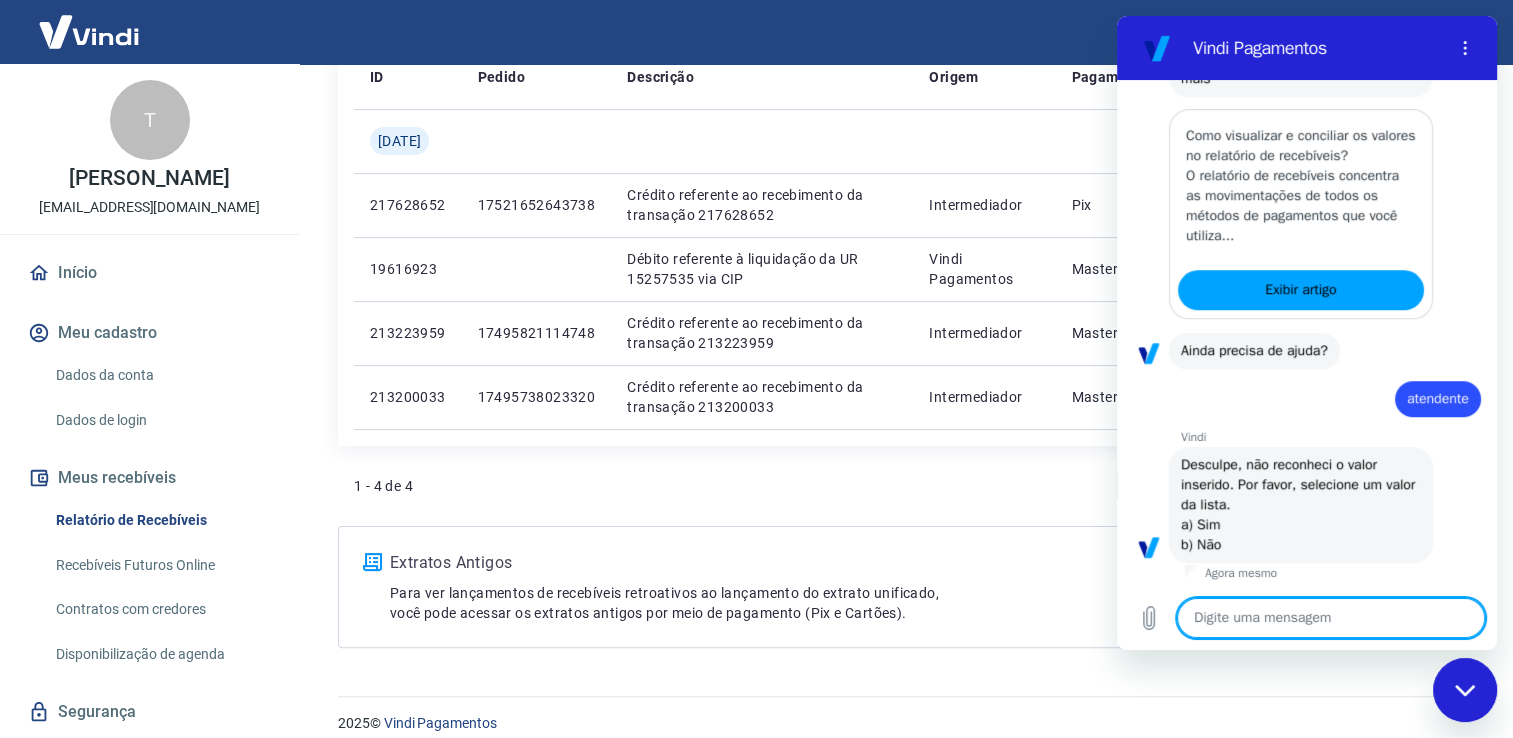 scroll, scrollTop: 1121, scrollLeft: 0, axis: vertical 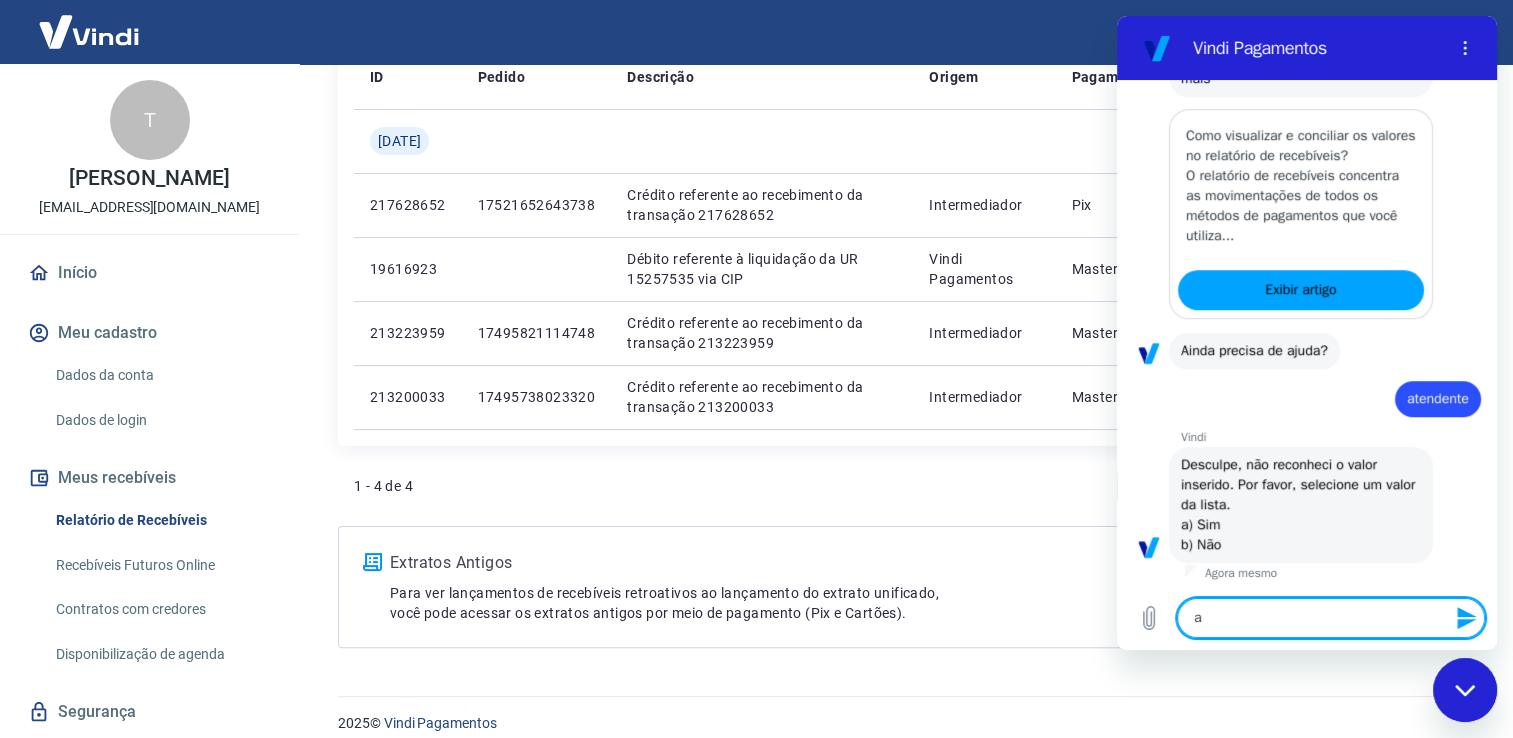 type on "an" 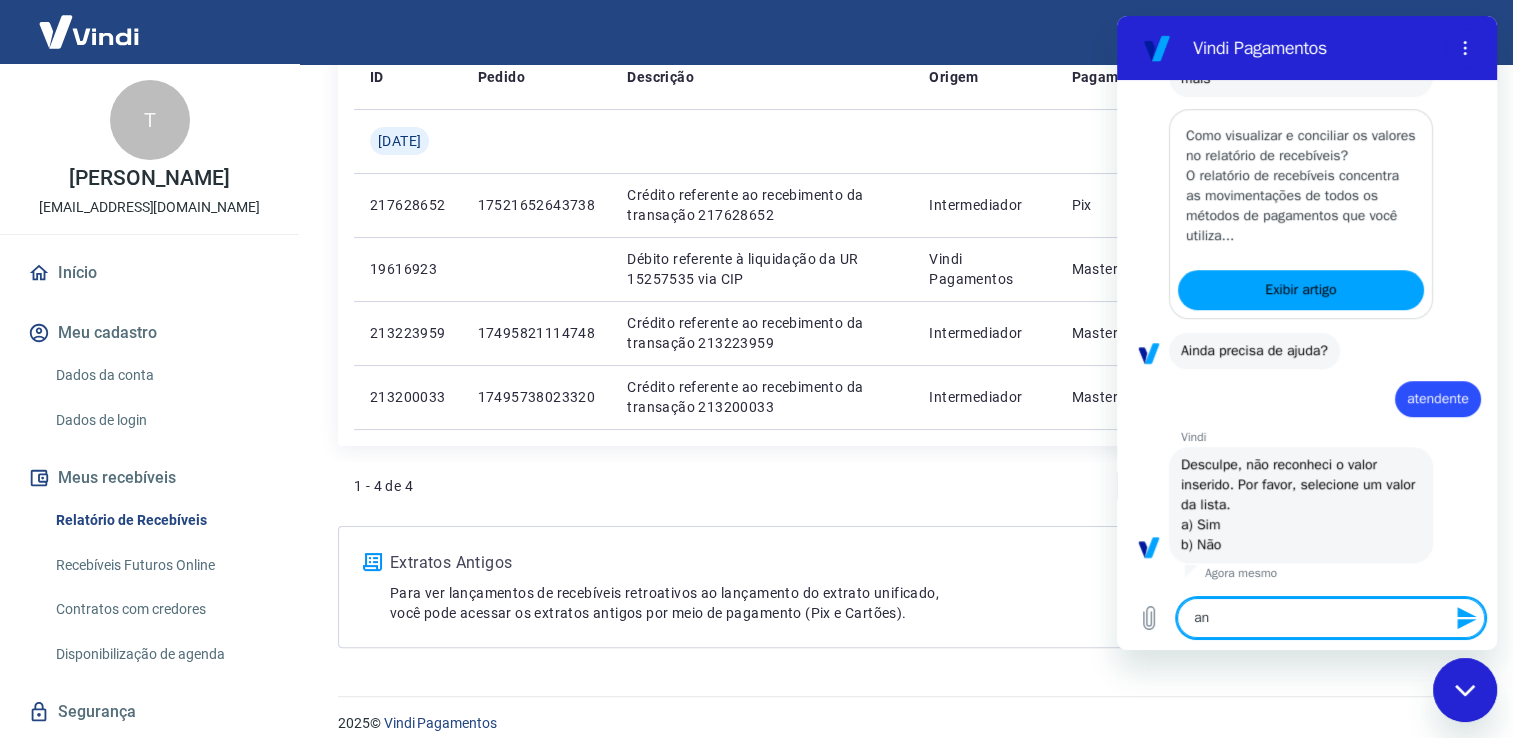 type on "ana" 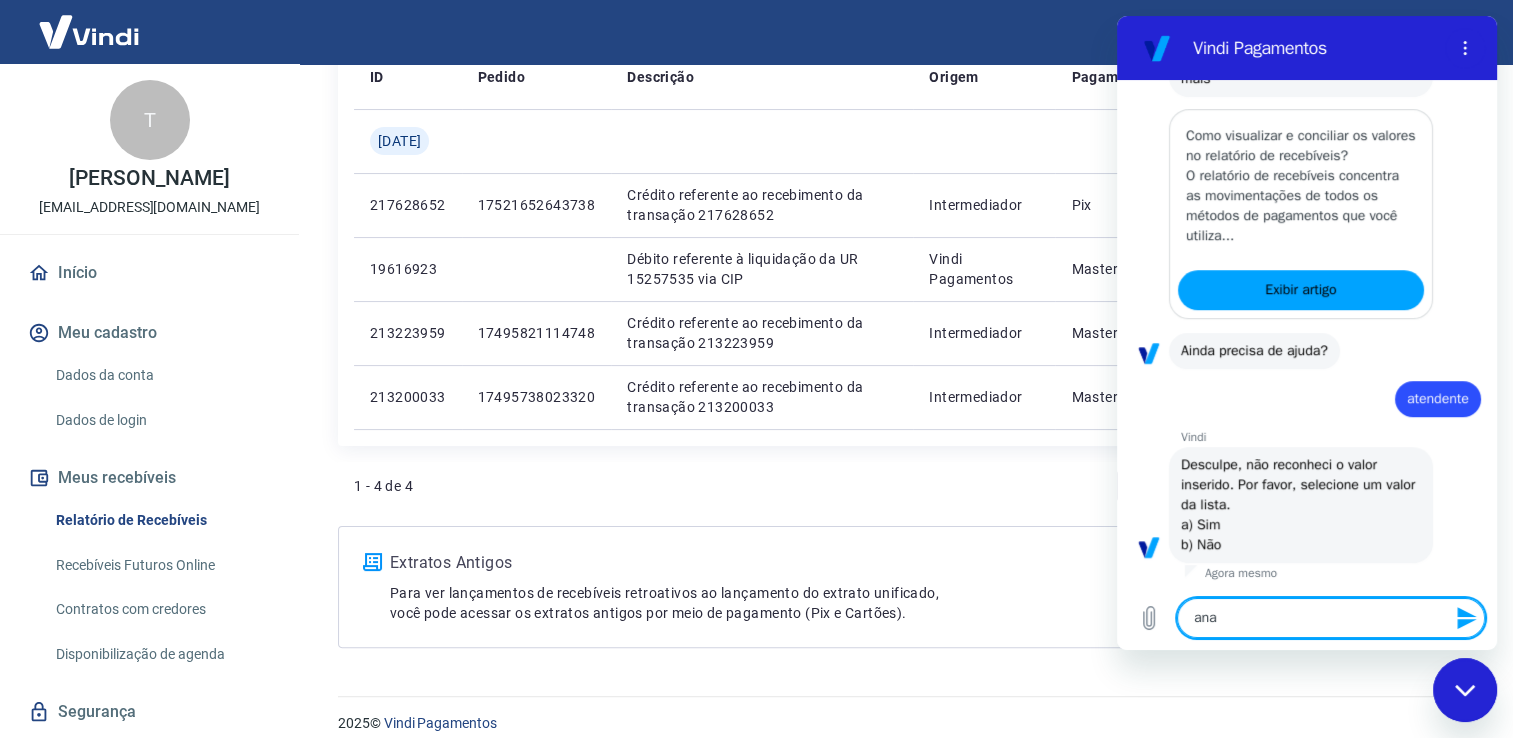 type on "anal" 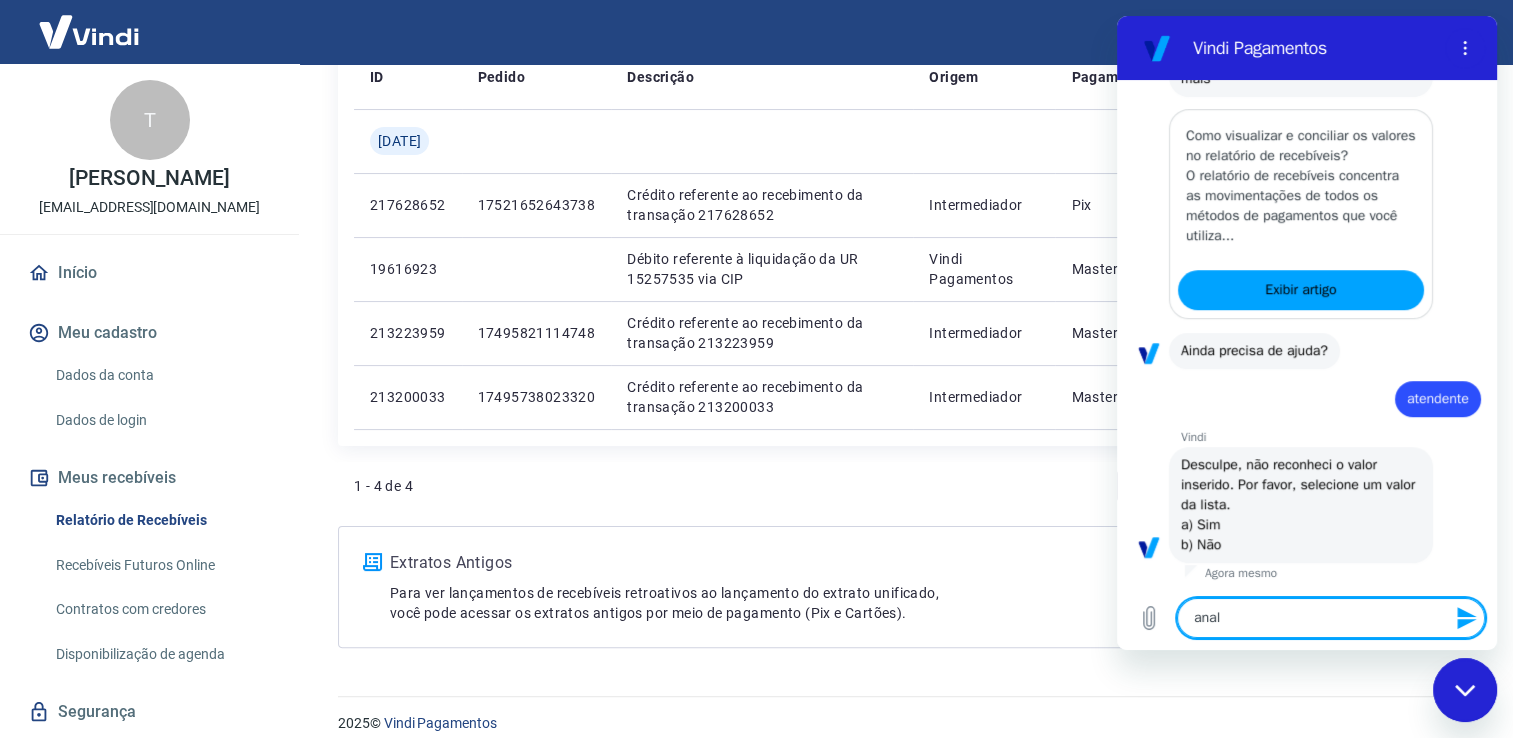type on "anali" 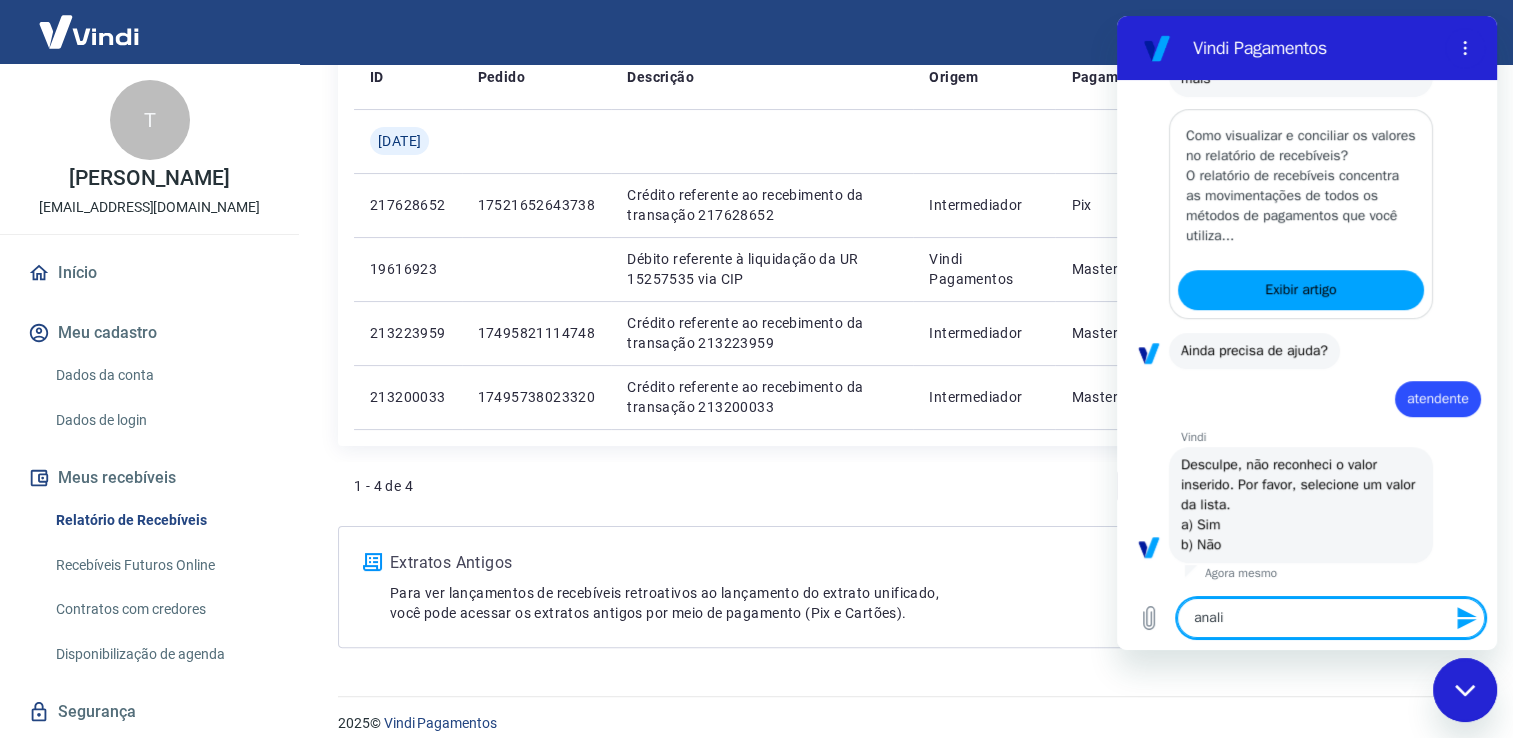 type on "analis" 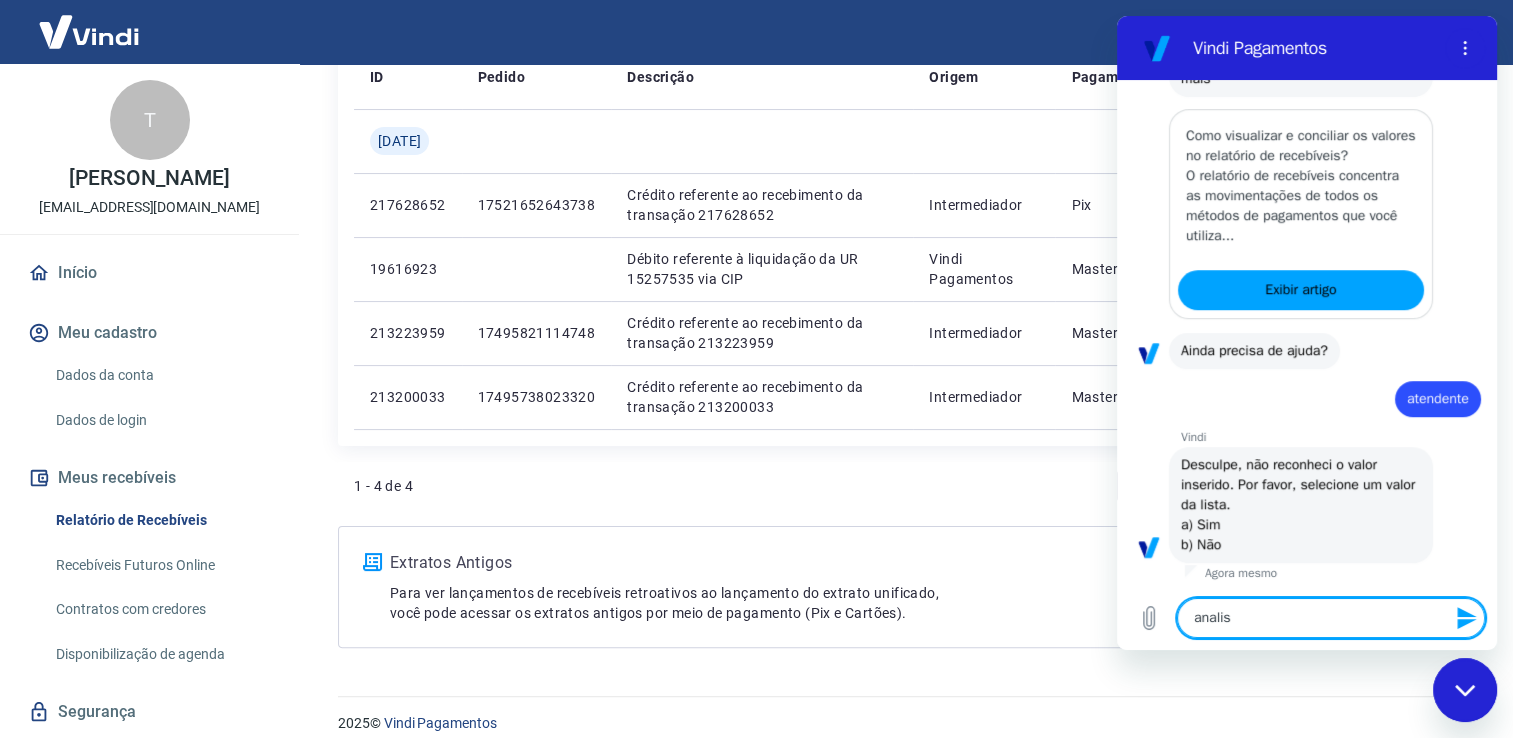 type on "analist" 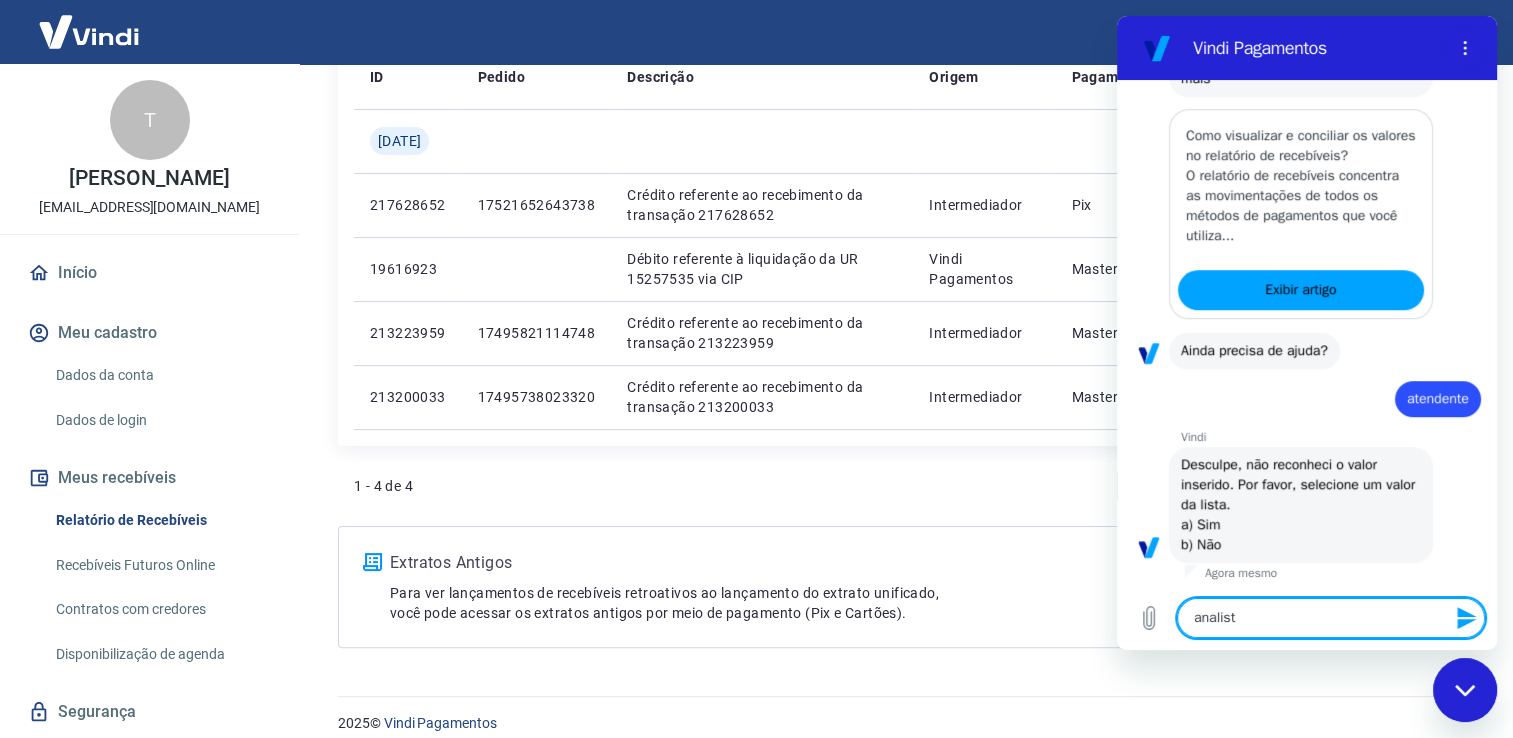 type on "analist" 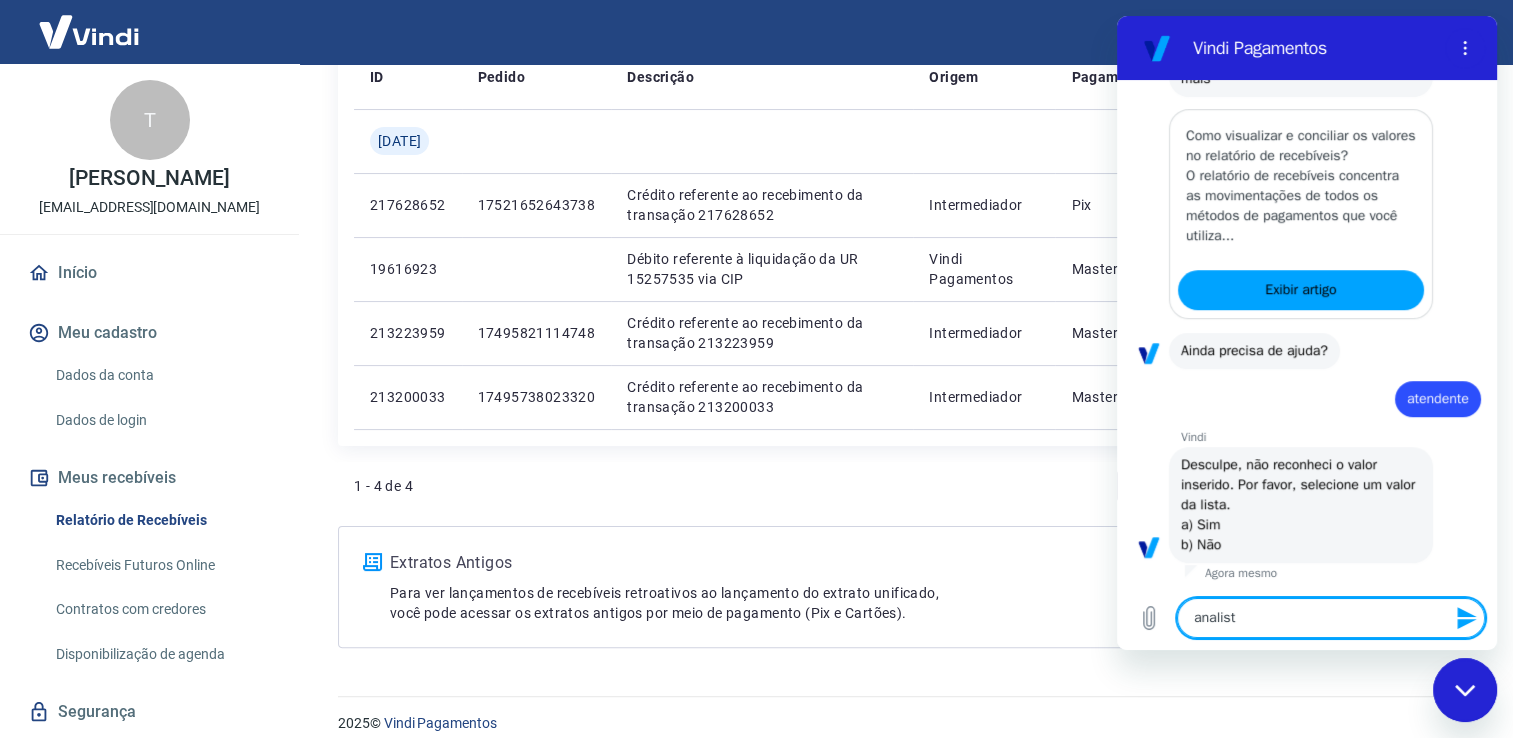 type on "analist" 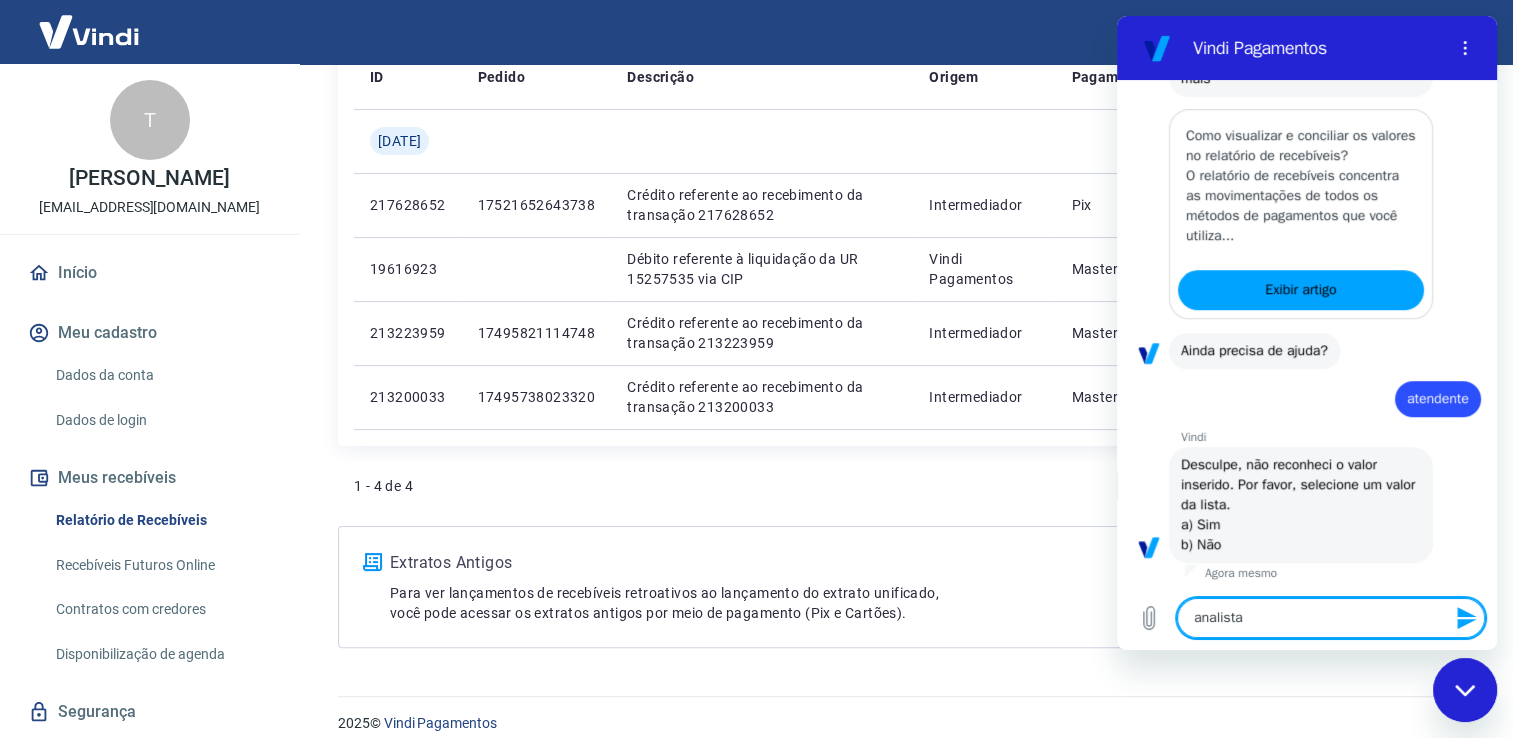 type 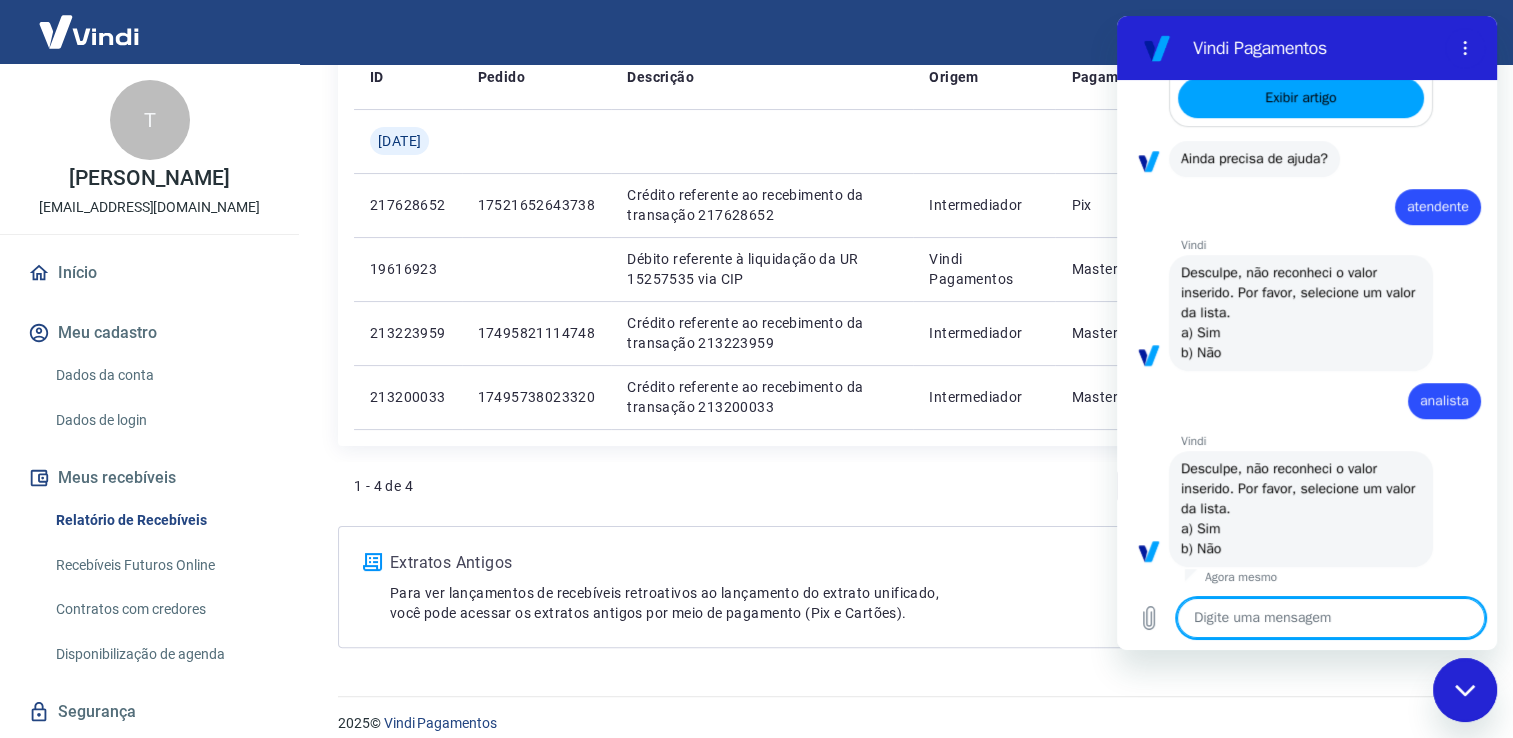 type on "x" 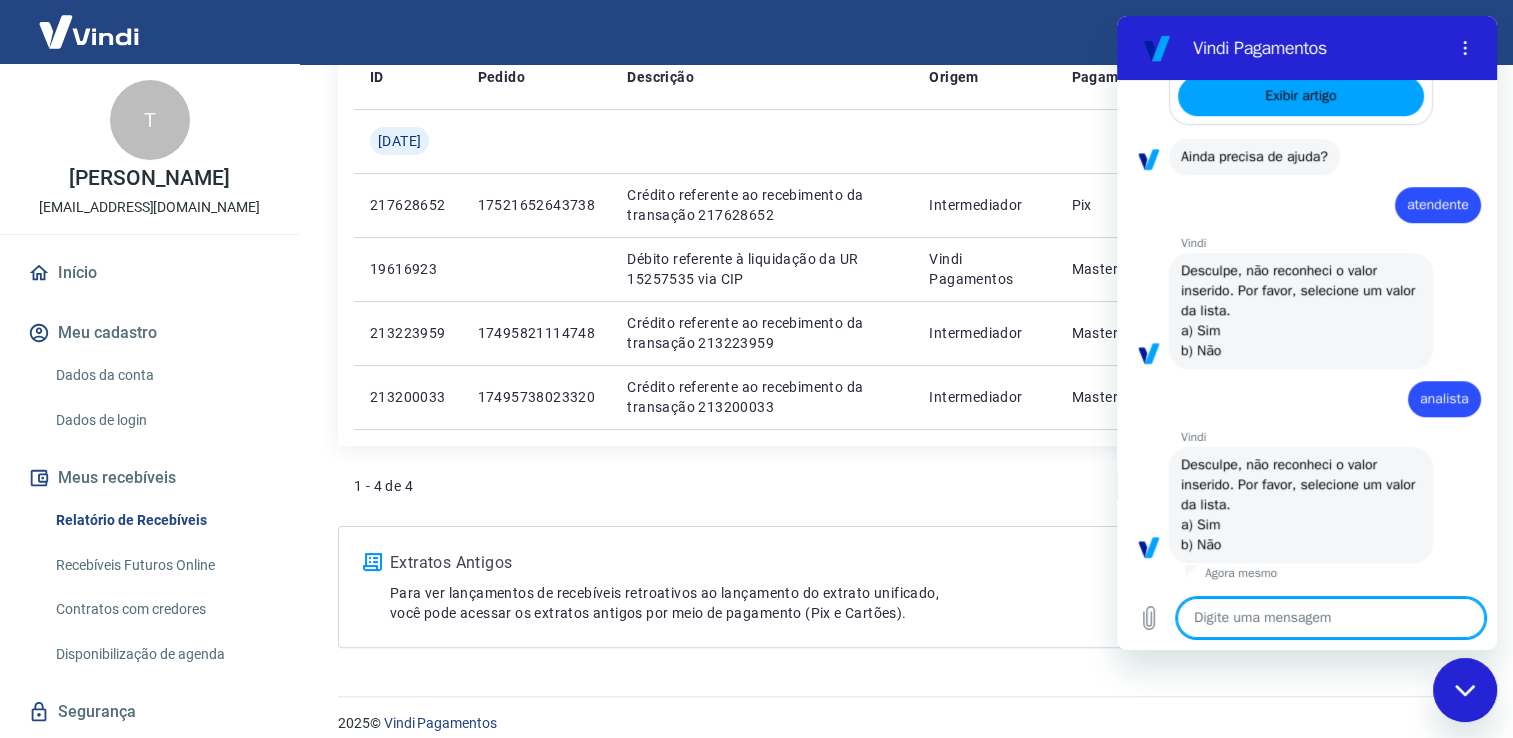 scroll, scrollTop: 1316, scrollLeft: 0, axis: vertical 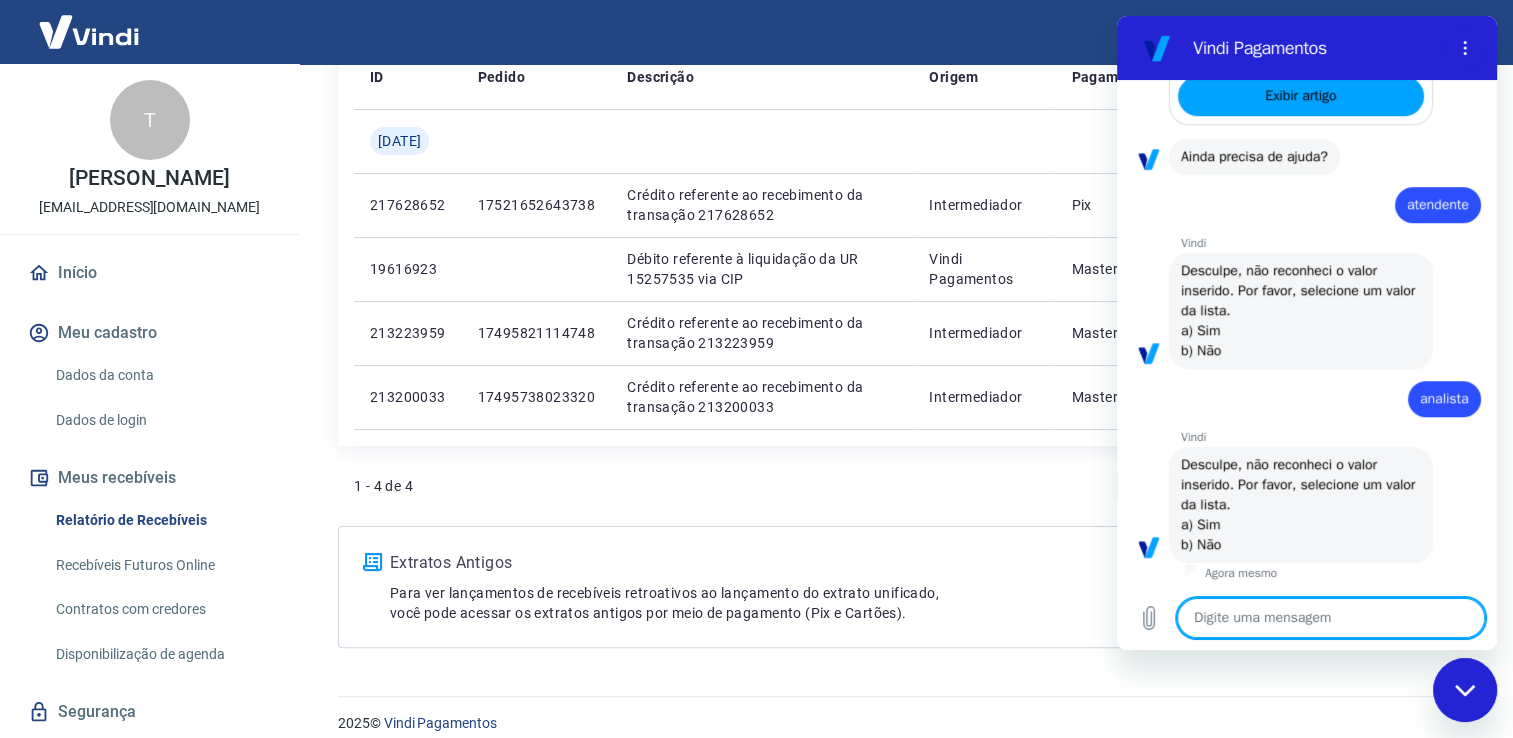 type on "b" 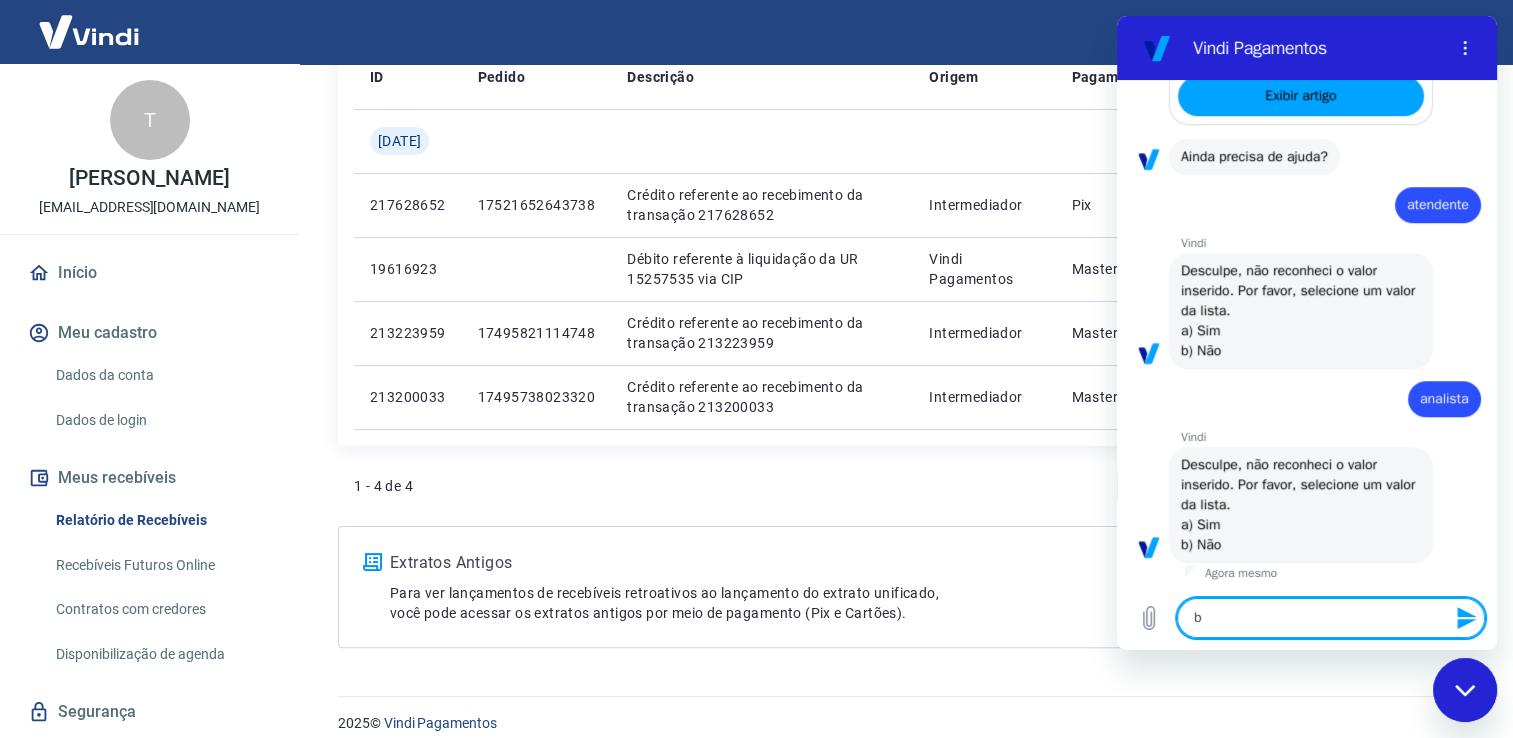 type 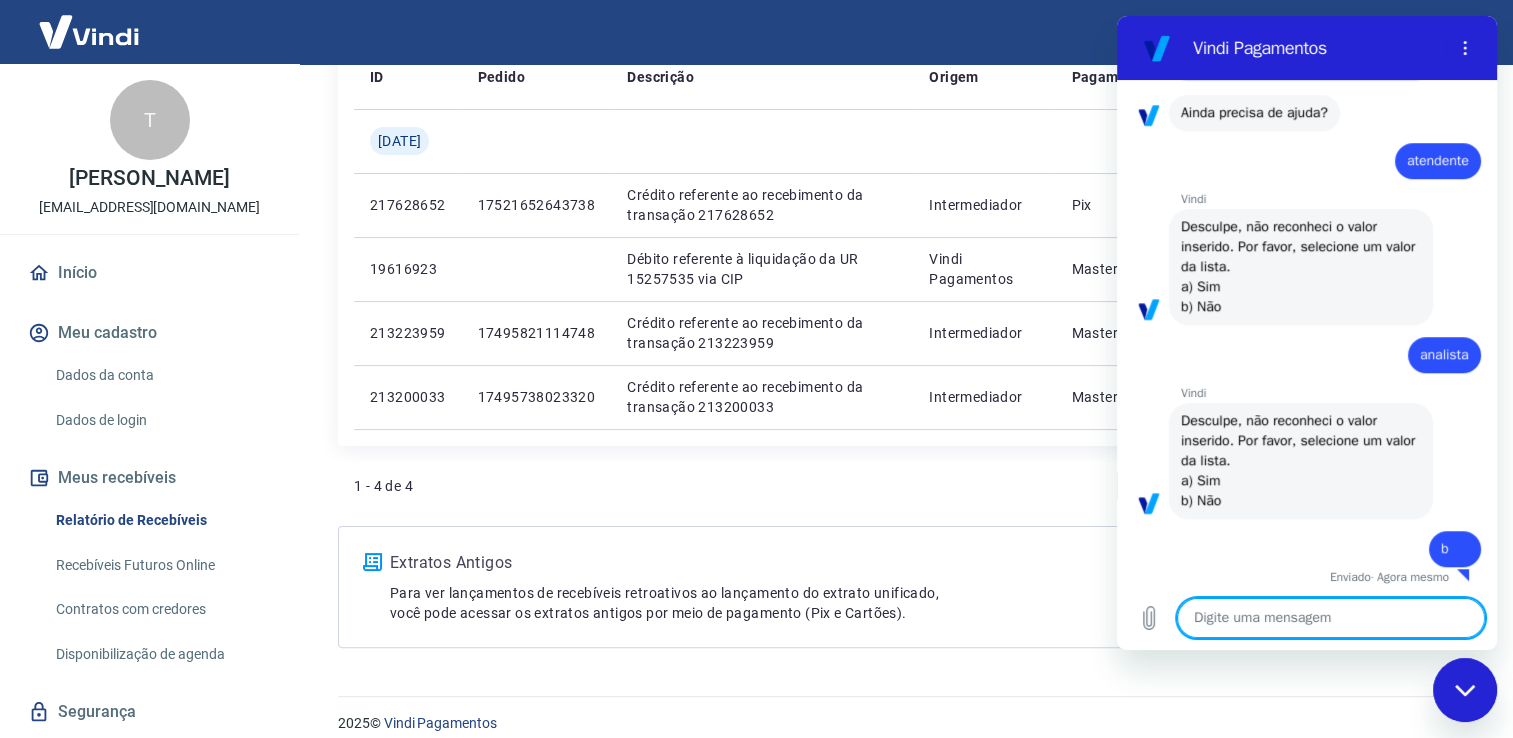 scroll, scrollTop: 1364, scrollLeft: 0, axis: vertical 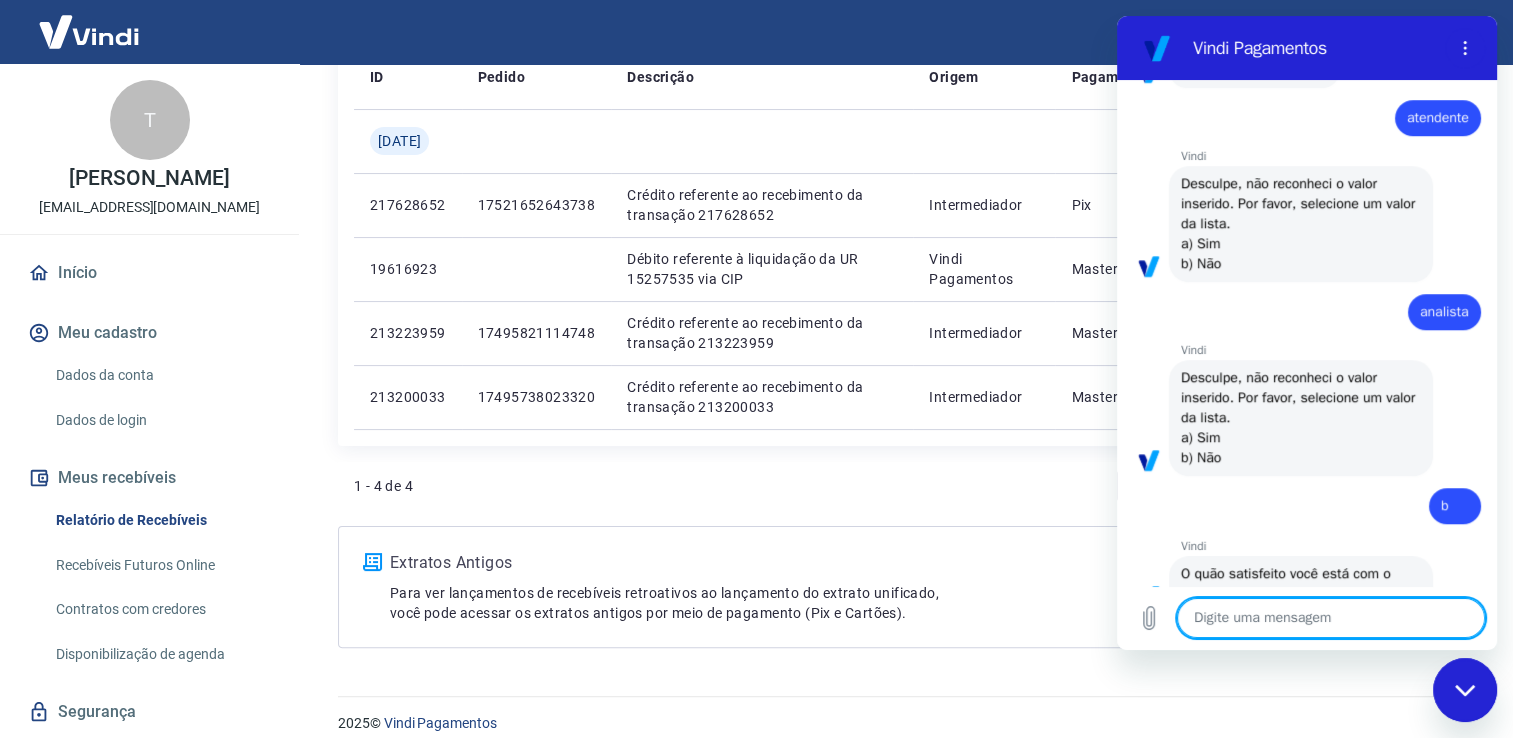 type on "x" 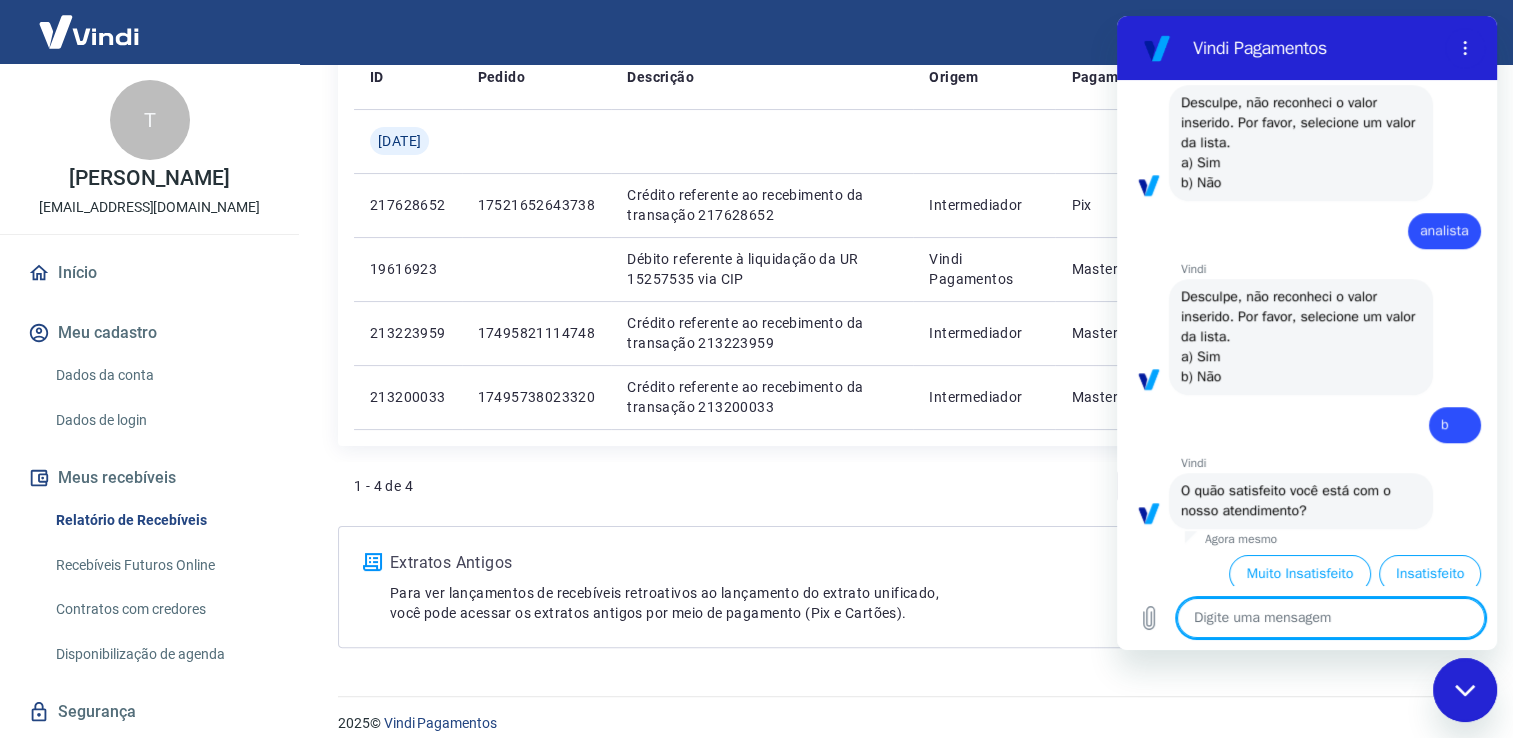 scroll, scrollTop: 1540, scrollLeft: 0, axis: vertical 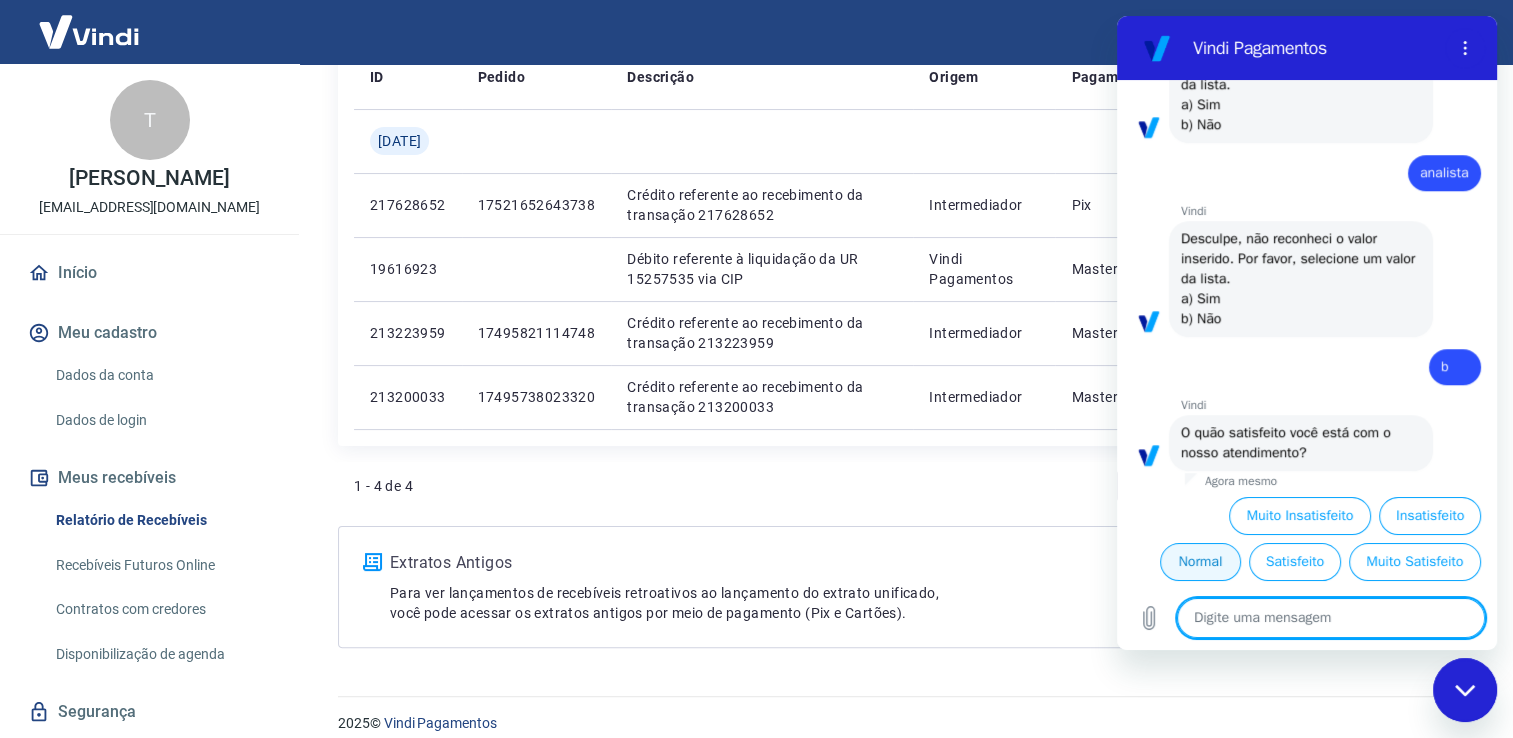 type 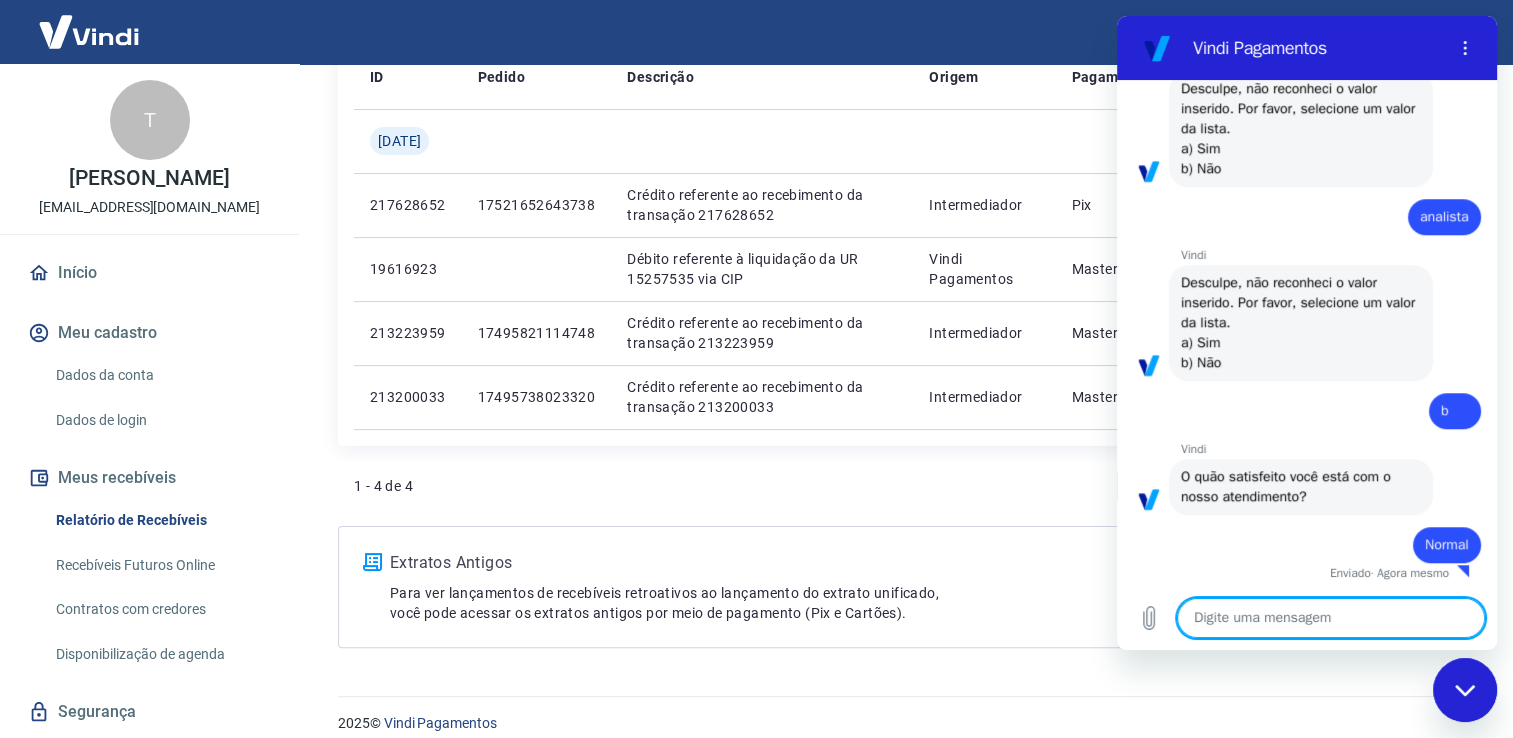 type on "x" 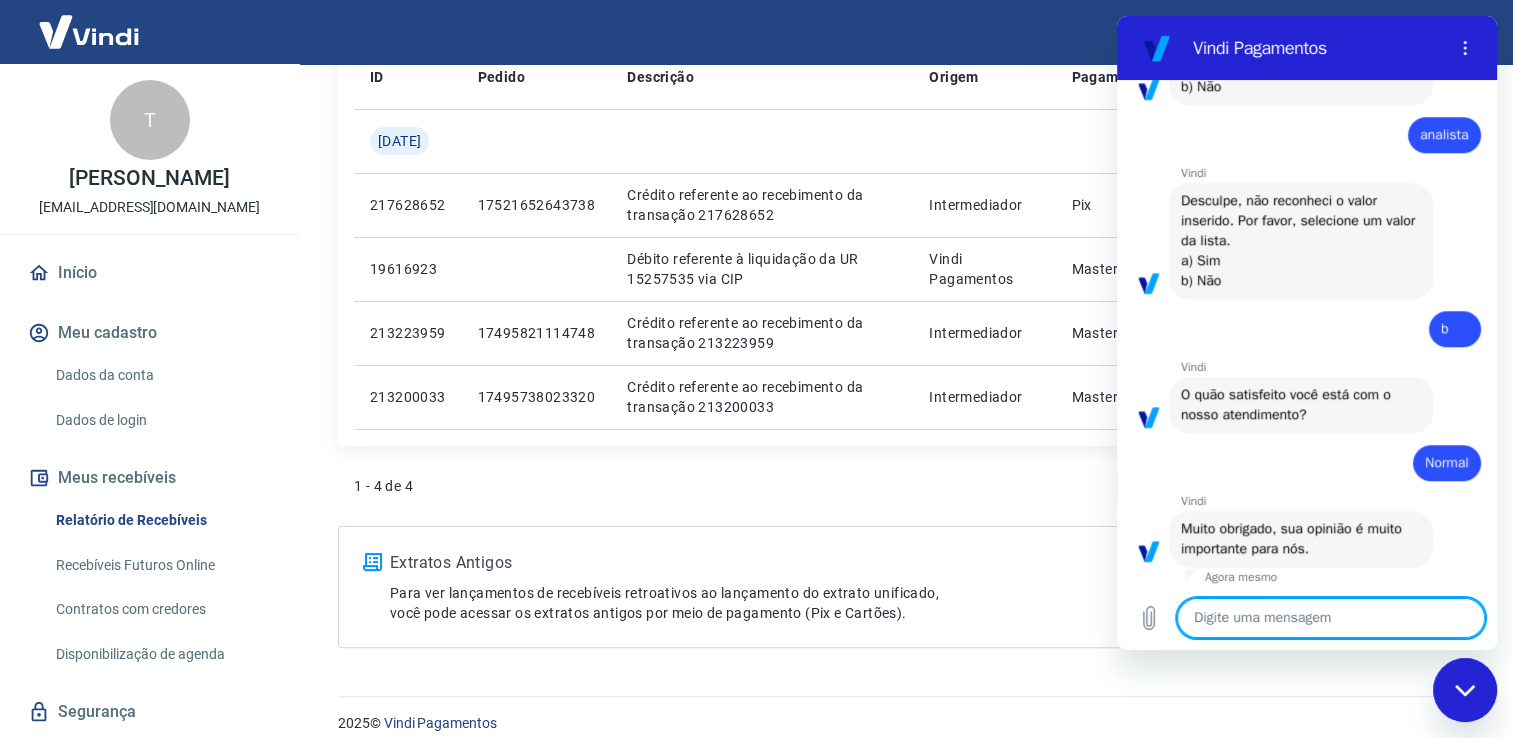 scroll, scrollTop: 1584, scrollLeft: 0, axis: vertical 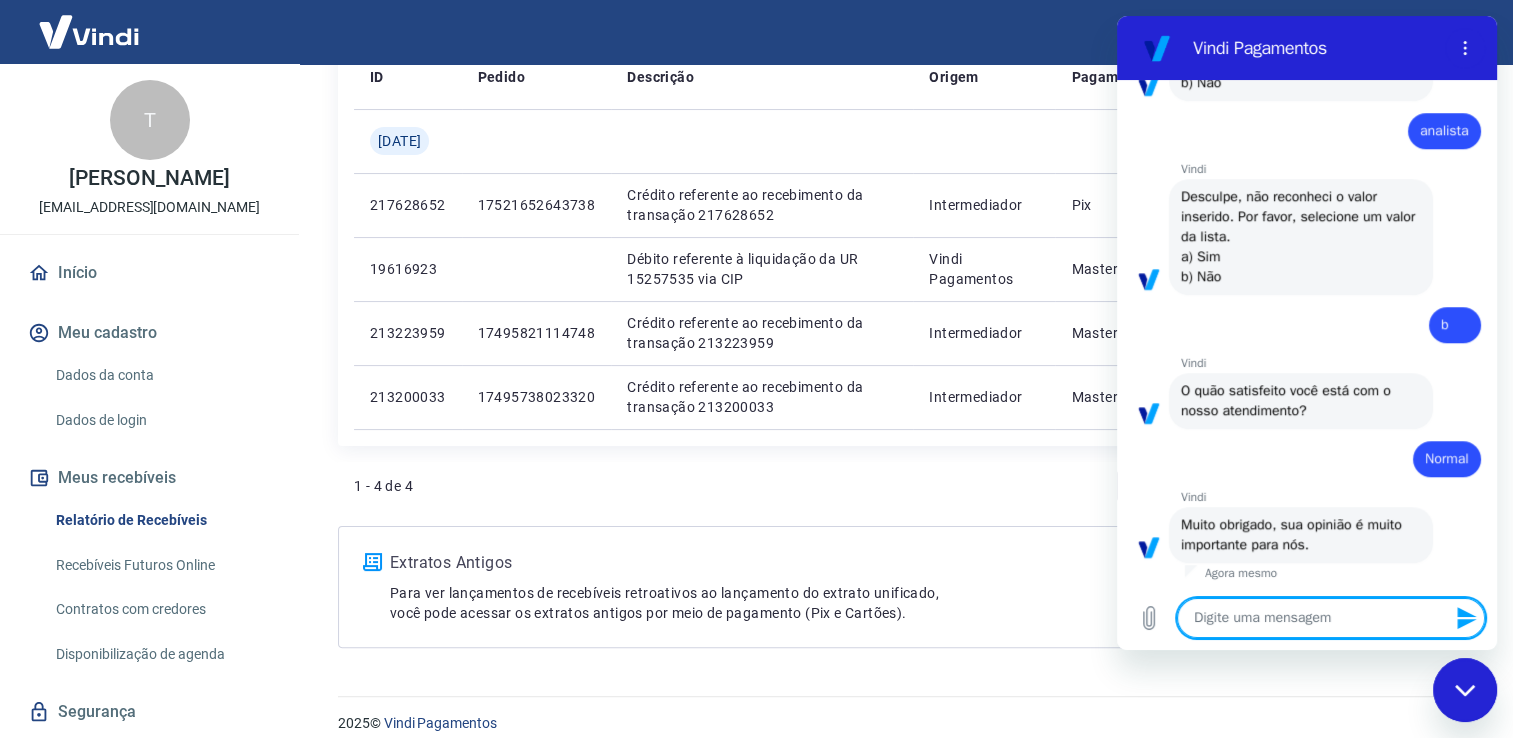 type on "o" 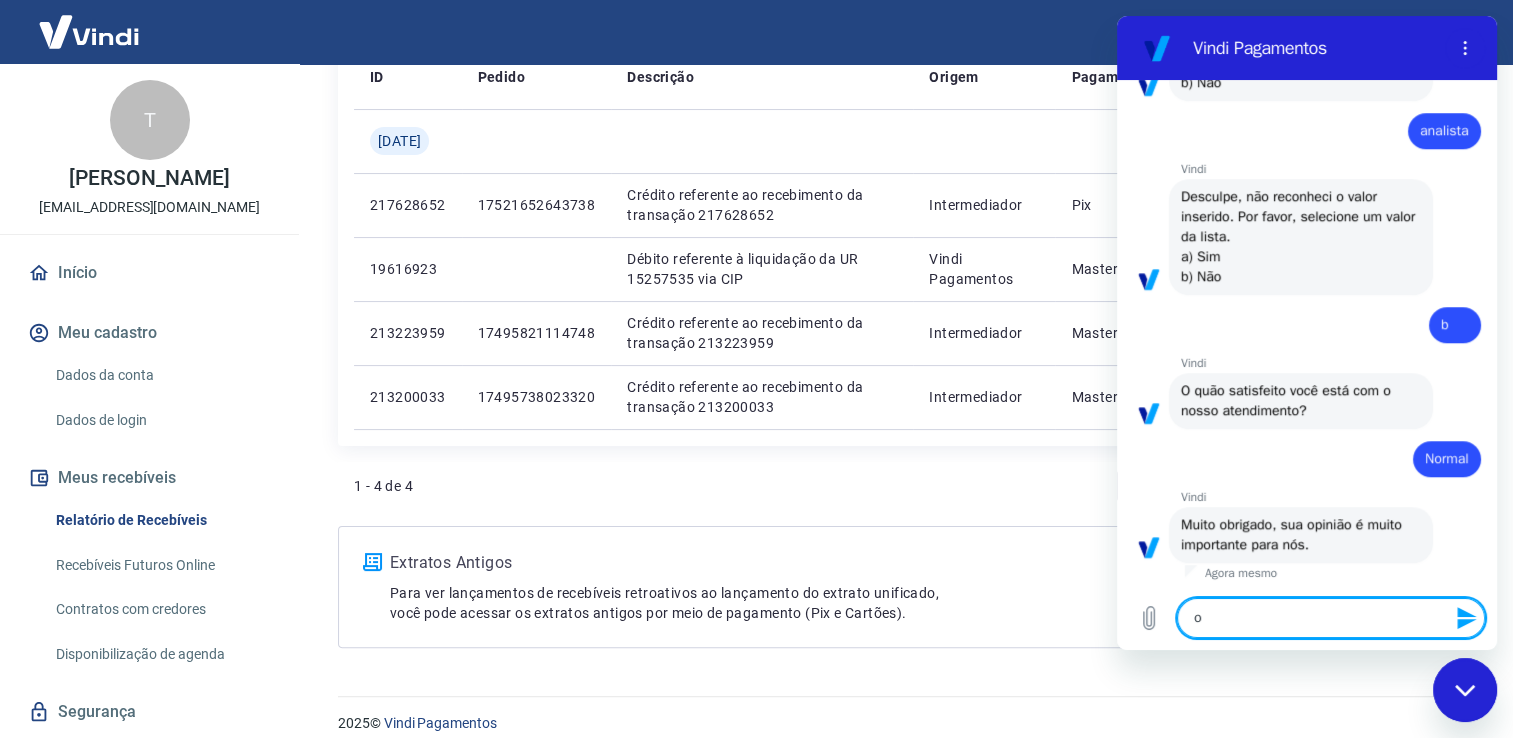 type on "oi" 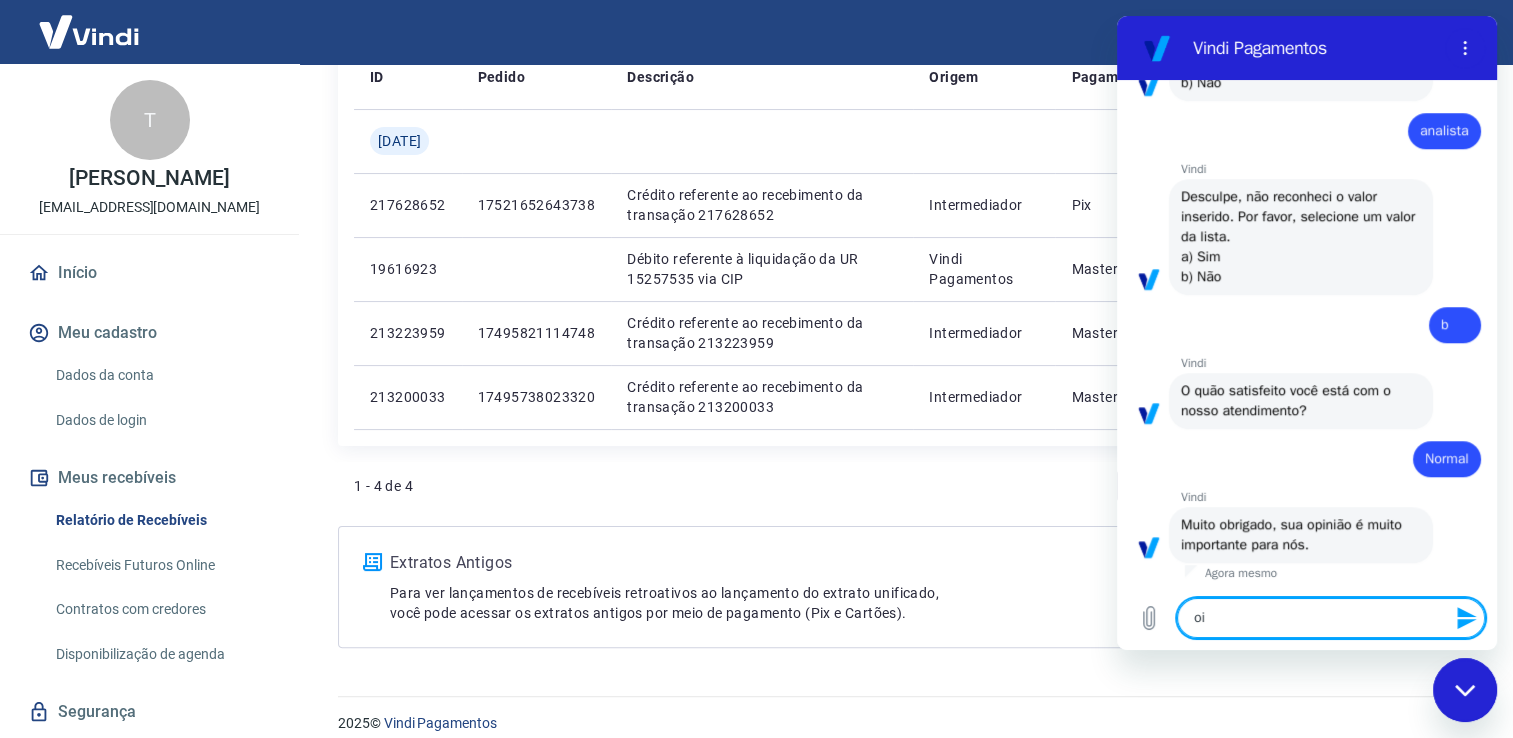 type 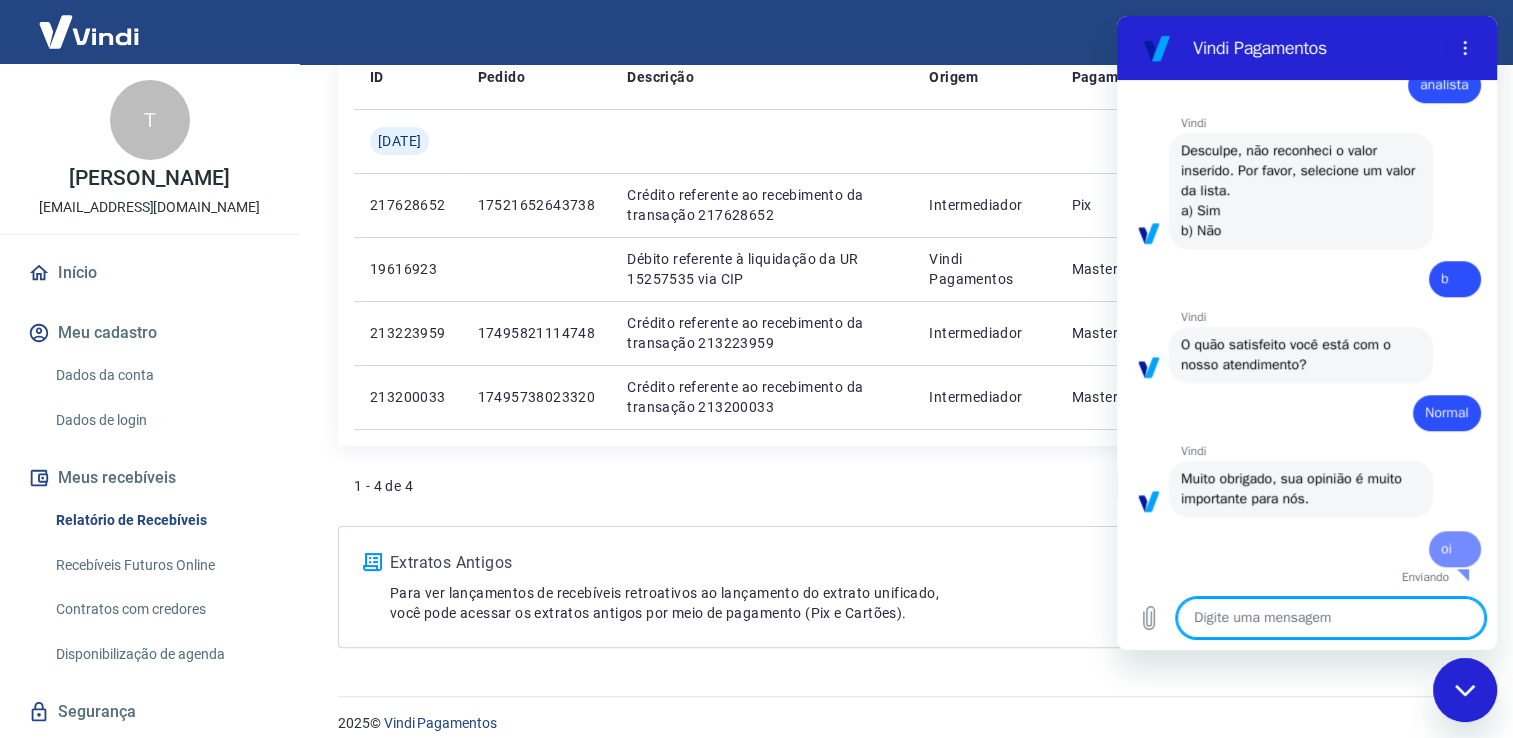 type on "x" 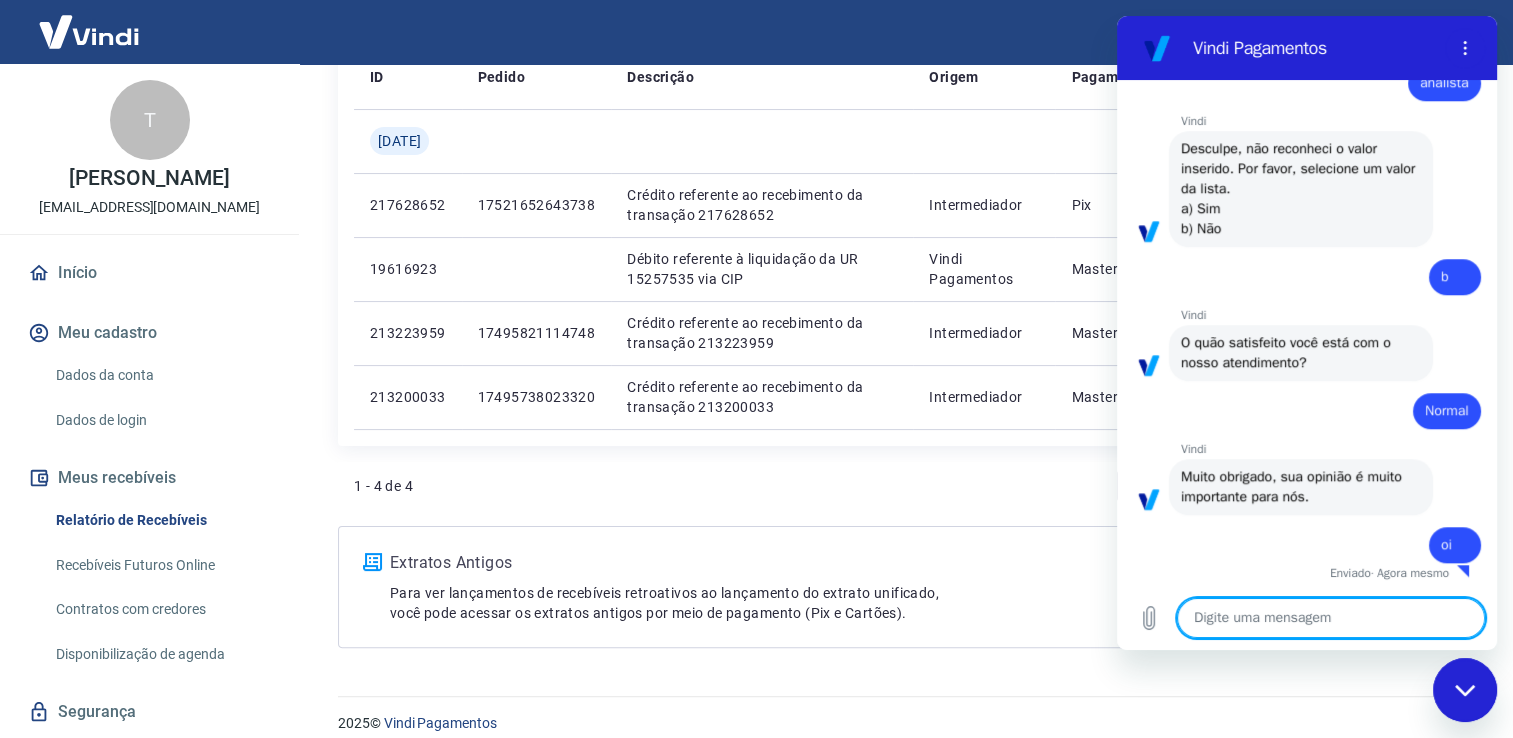type on "p" 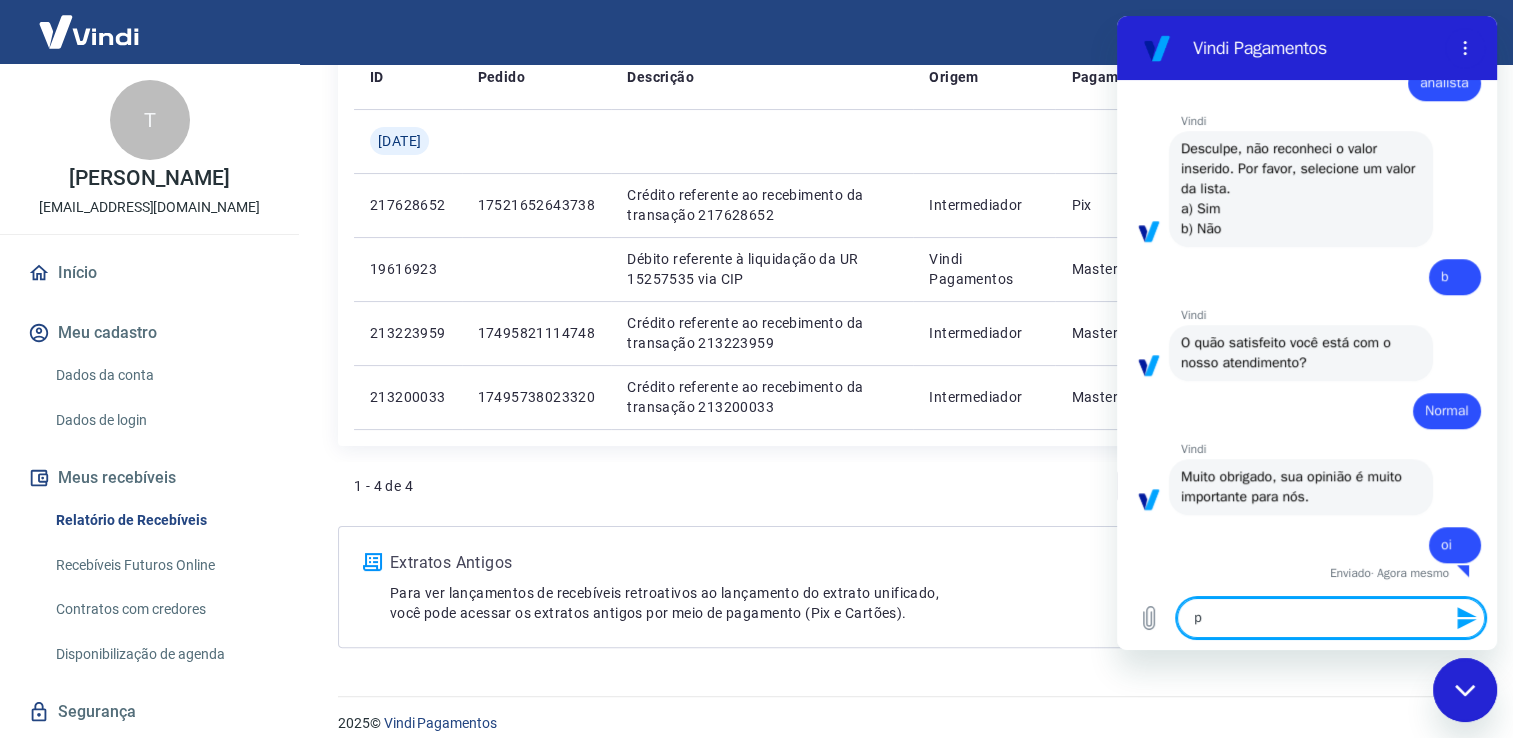 type on "pt" 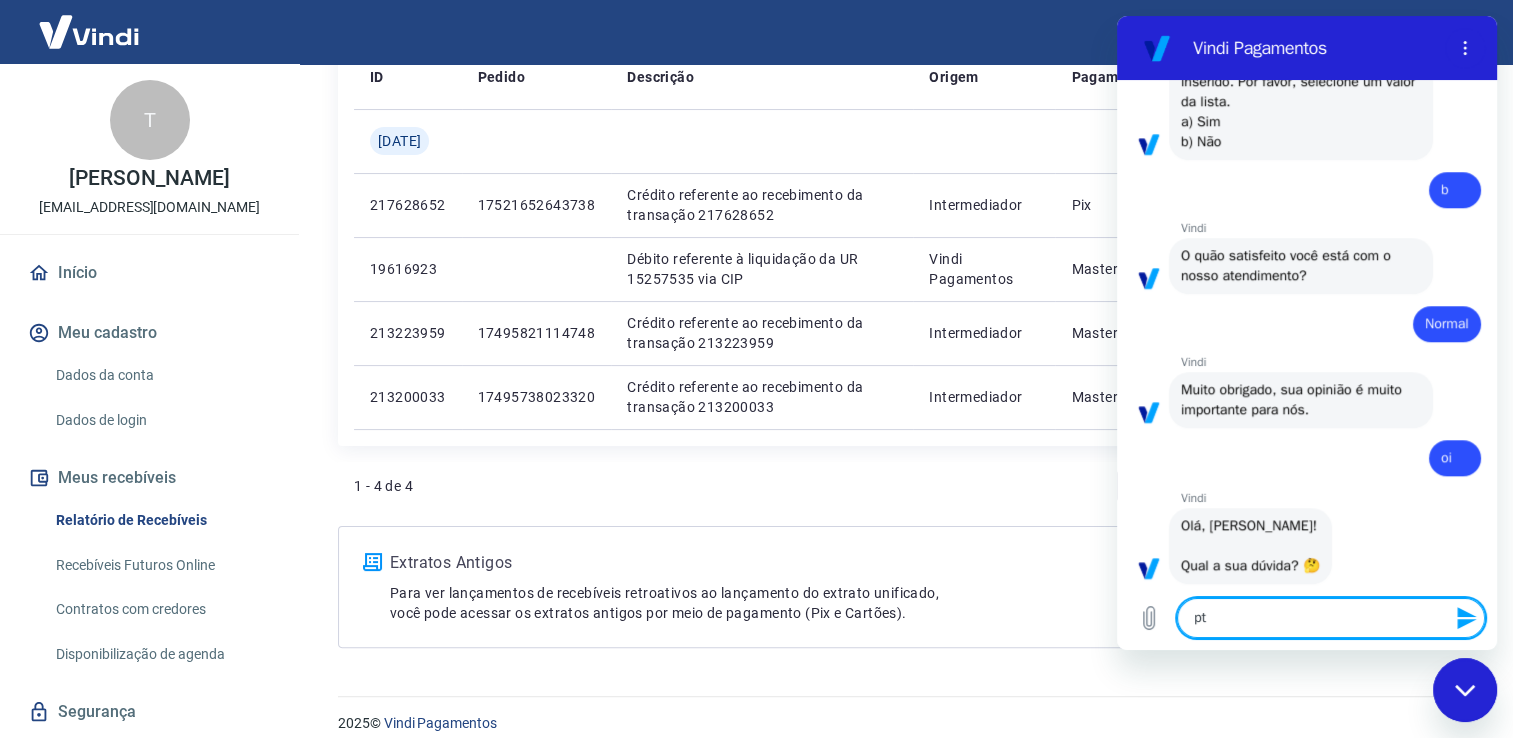 type on "x" 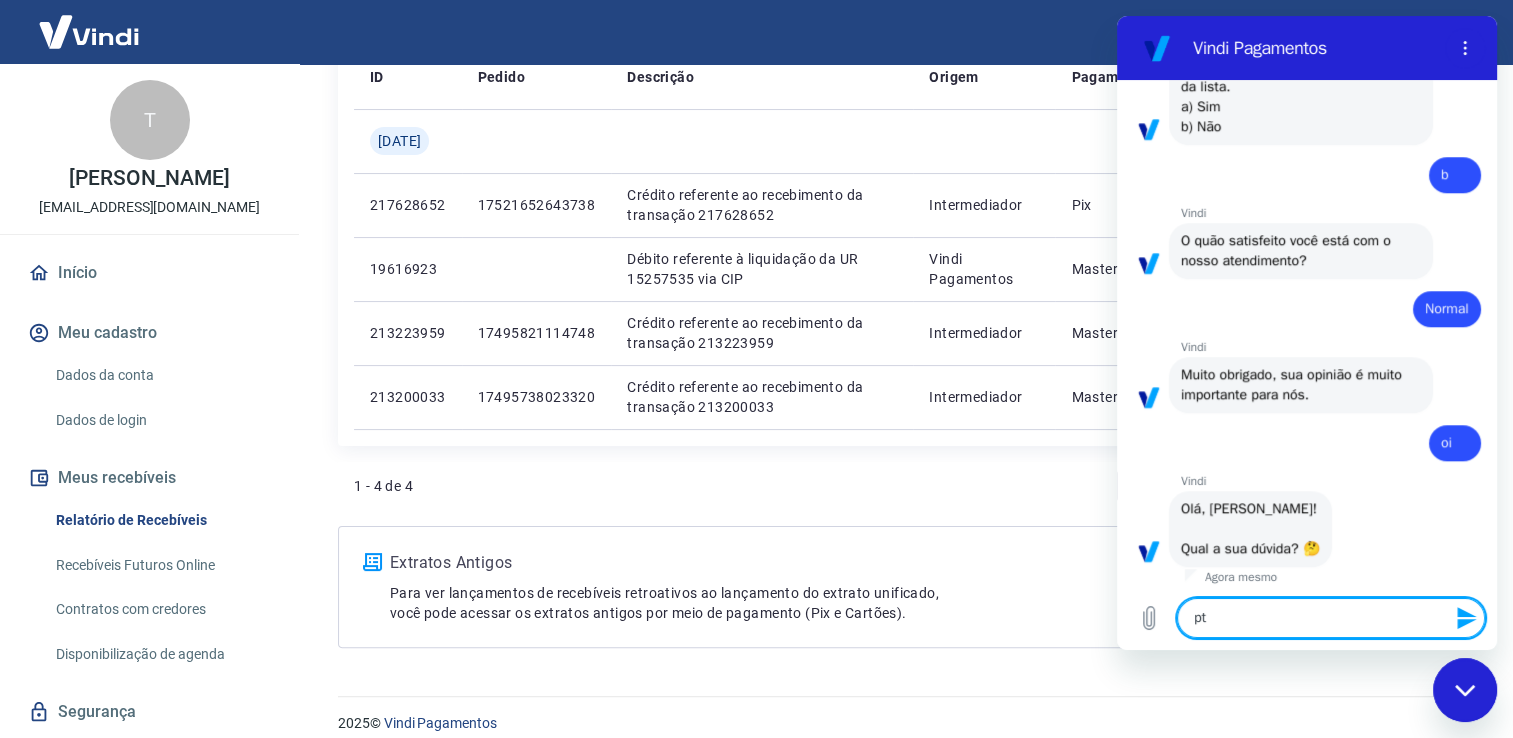 type on "p" 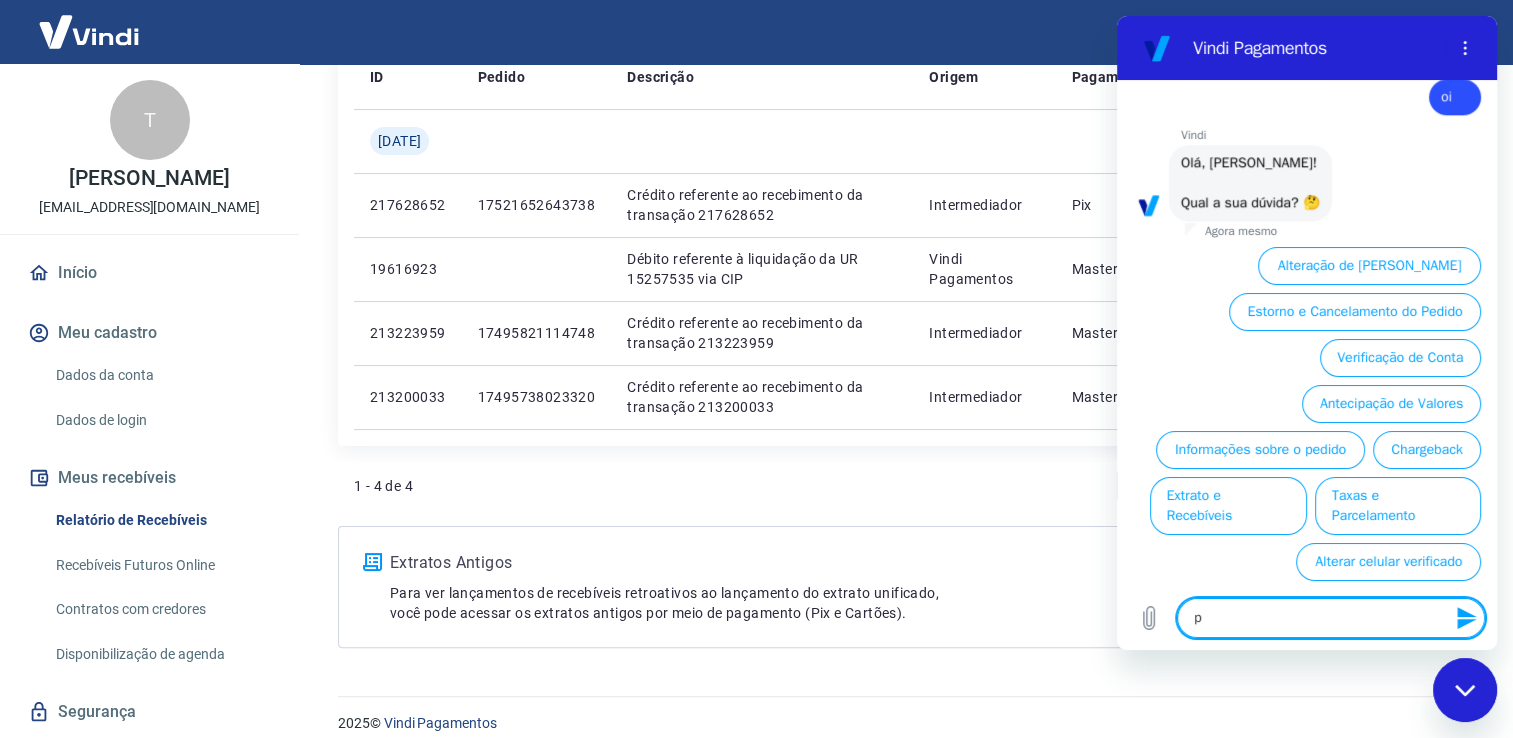scroll, scrollTop: 2102, scrollLeft: 0, axis: vertical 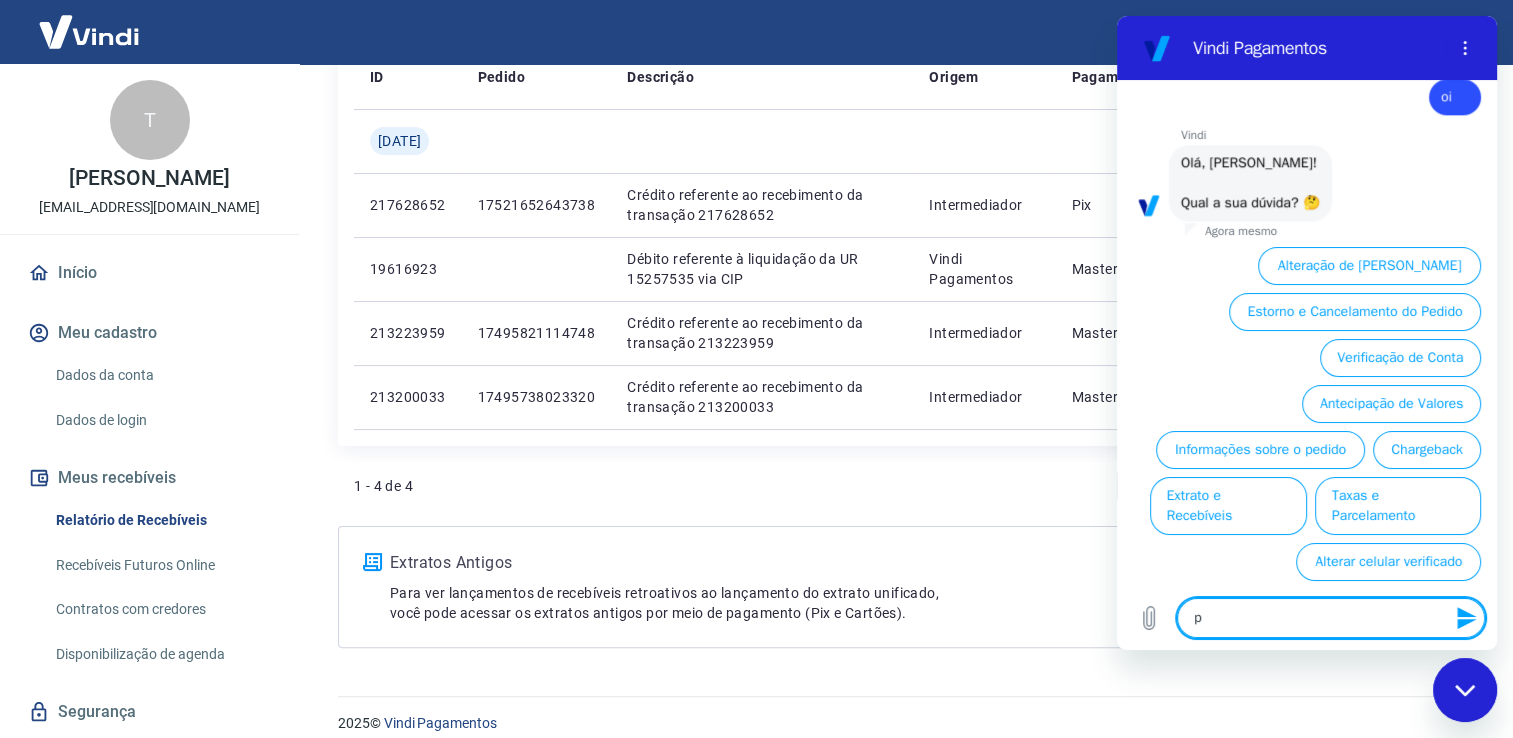 type 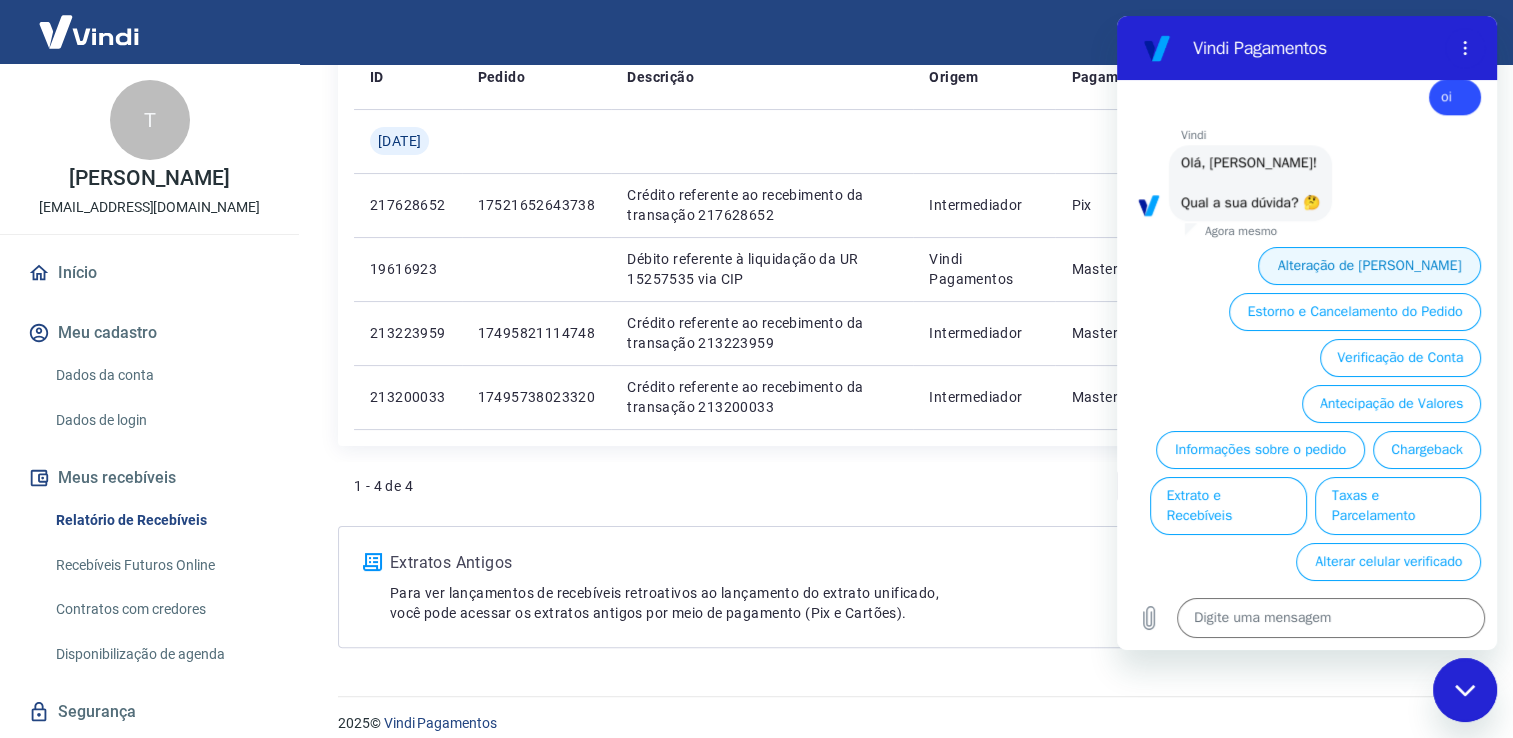 click on "Alteração de [PERSON_NAME]" at bounding box center (1369, 266) 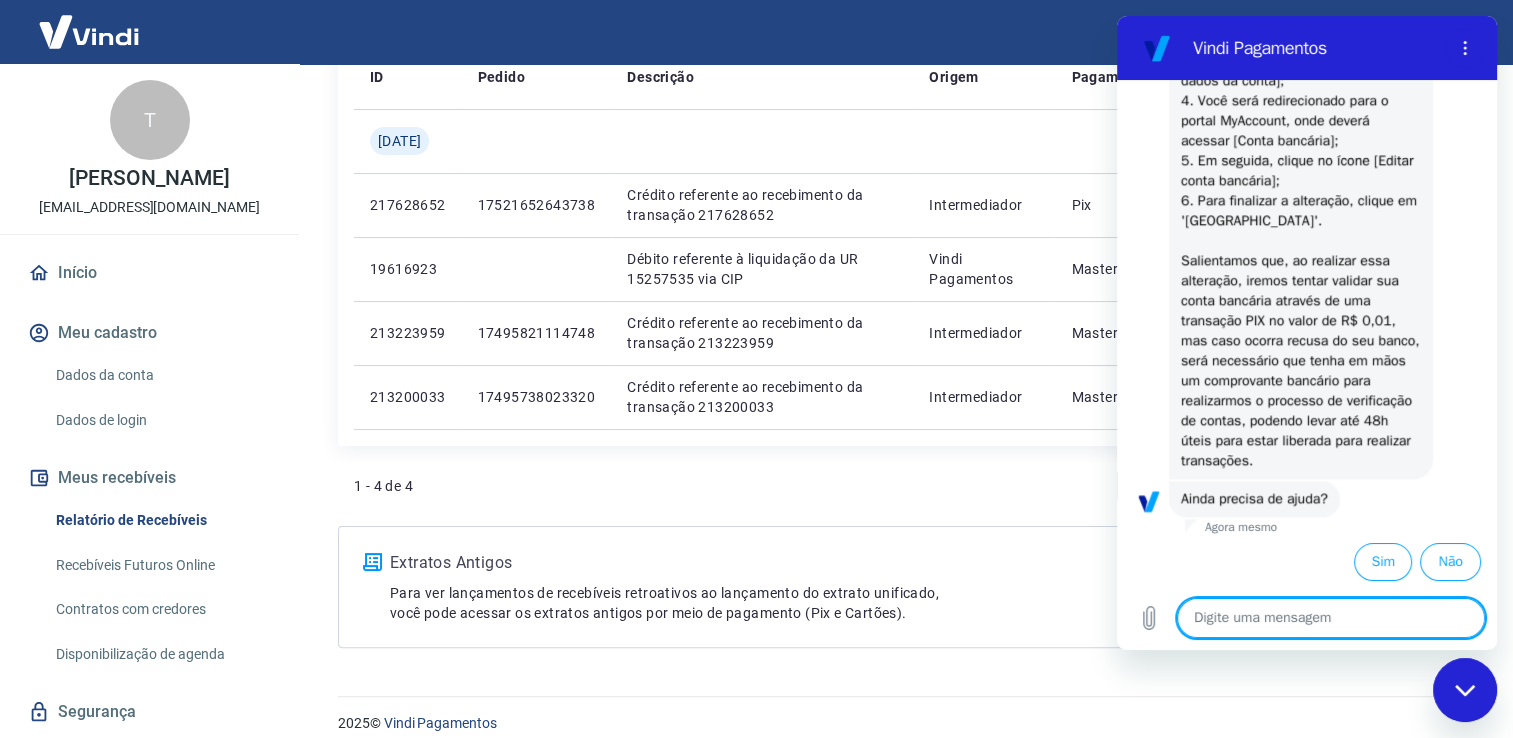 scroll, scrollTop: 2475, scrollLeft: 0, axis: vertical 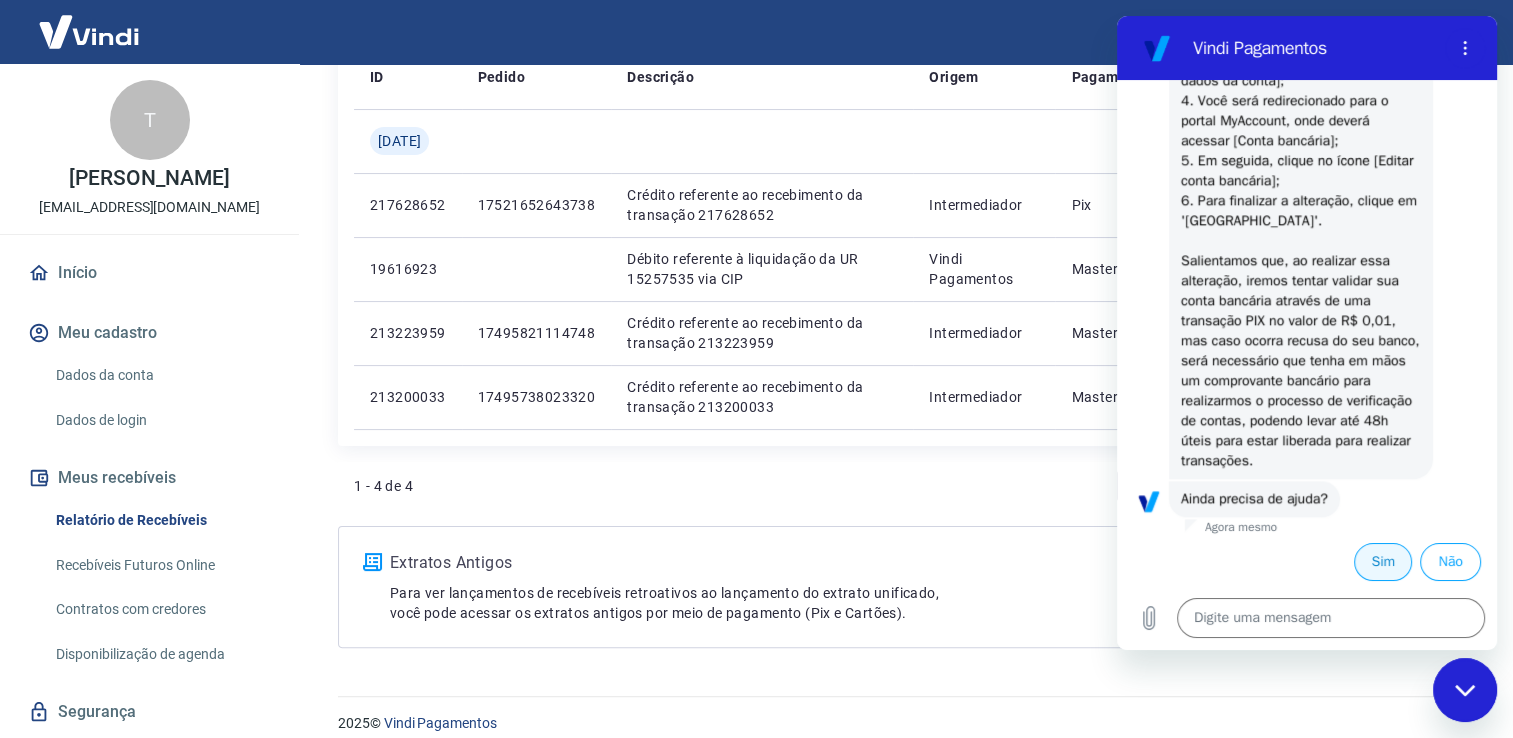 drag, startPoint x: 1369, startPoint y: 566, endPoint x: 1369, endPoint y: 555, distance: 11 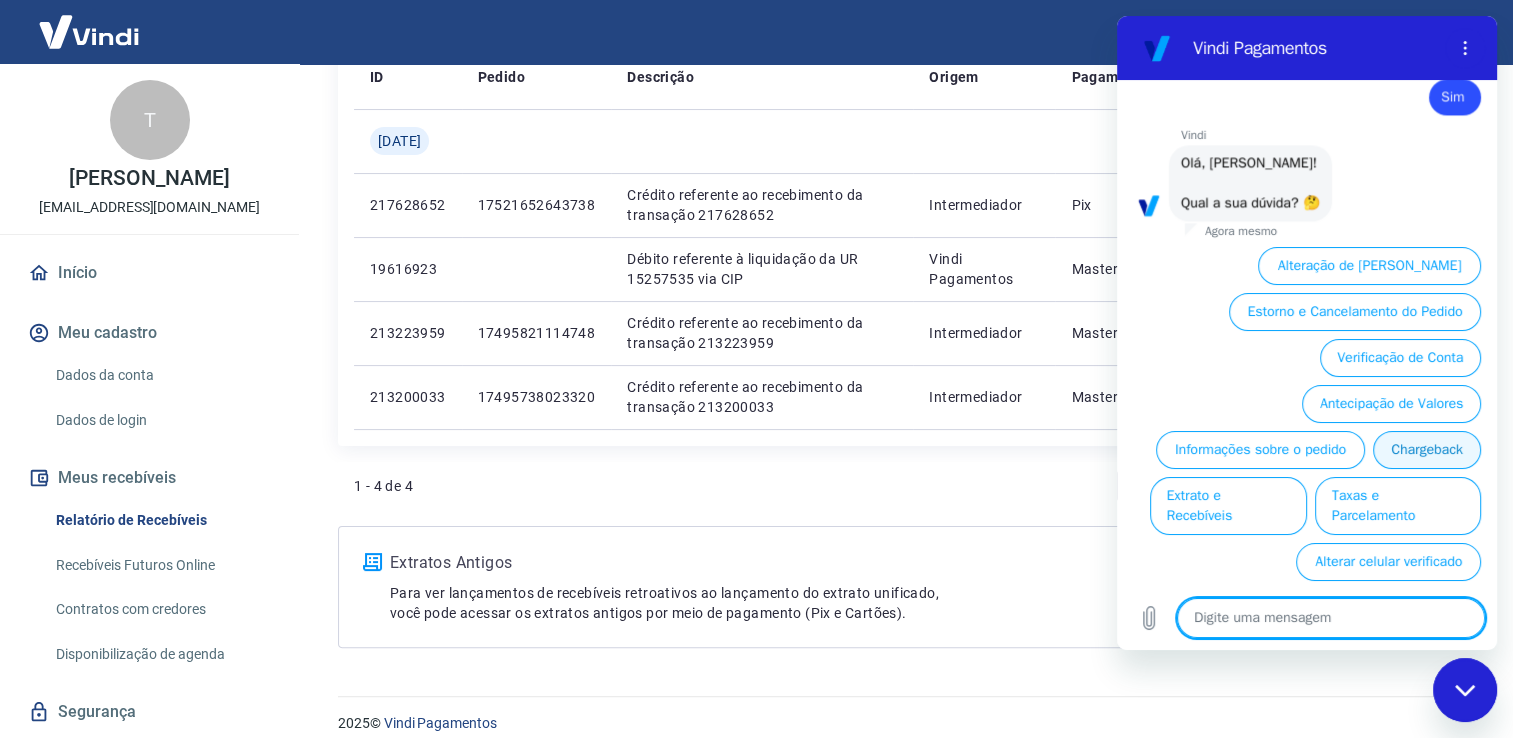 scroll, scrollTop: 2948, scrollLeft: 0, axis: vertical 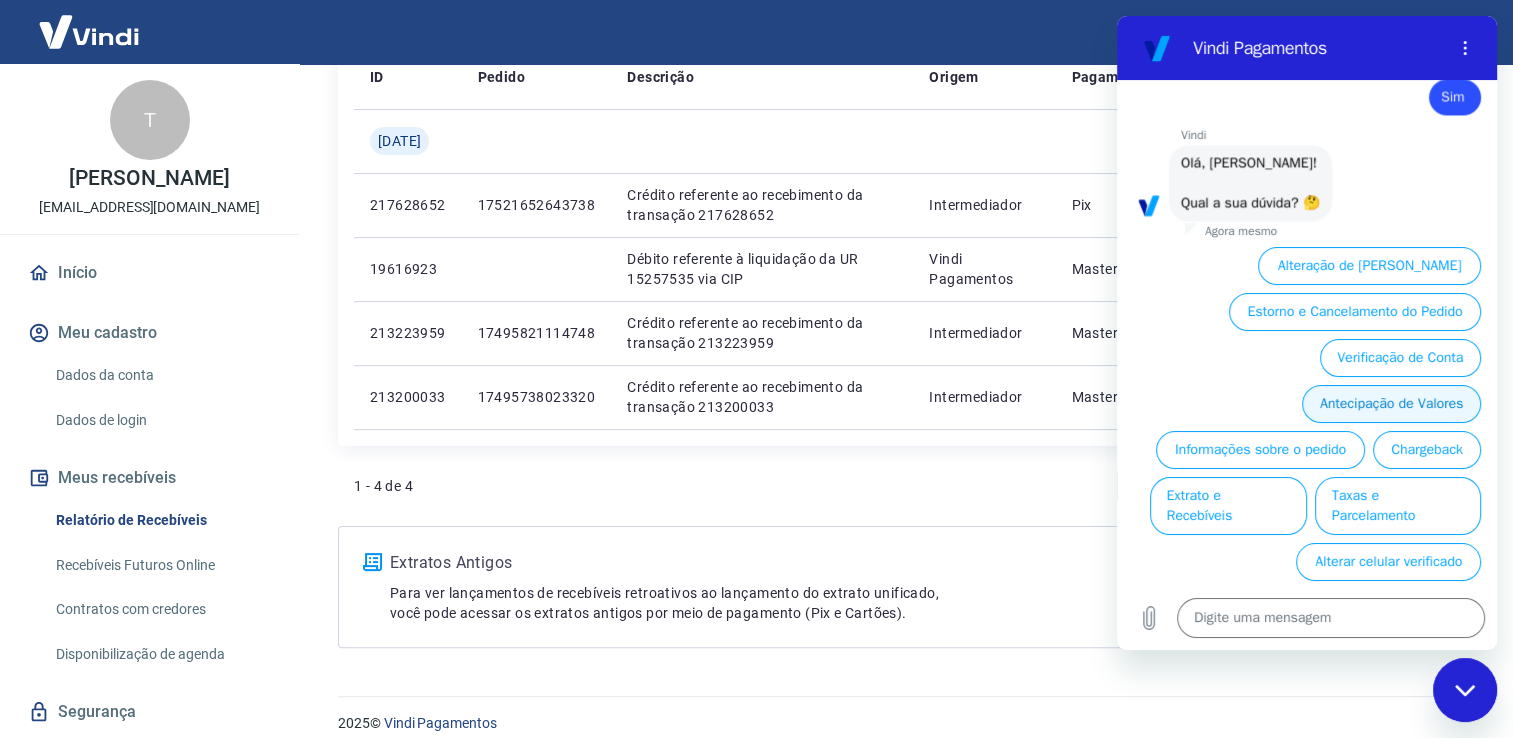 click on "Antecipação de Valores" at bounding box center (1391, 404) 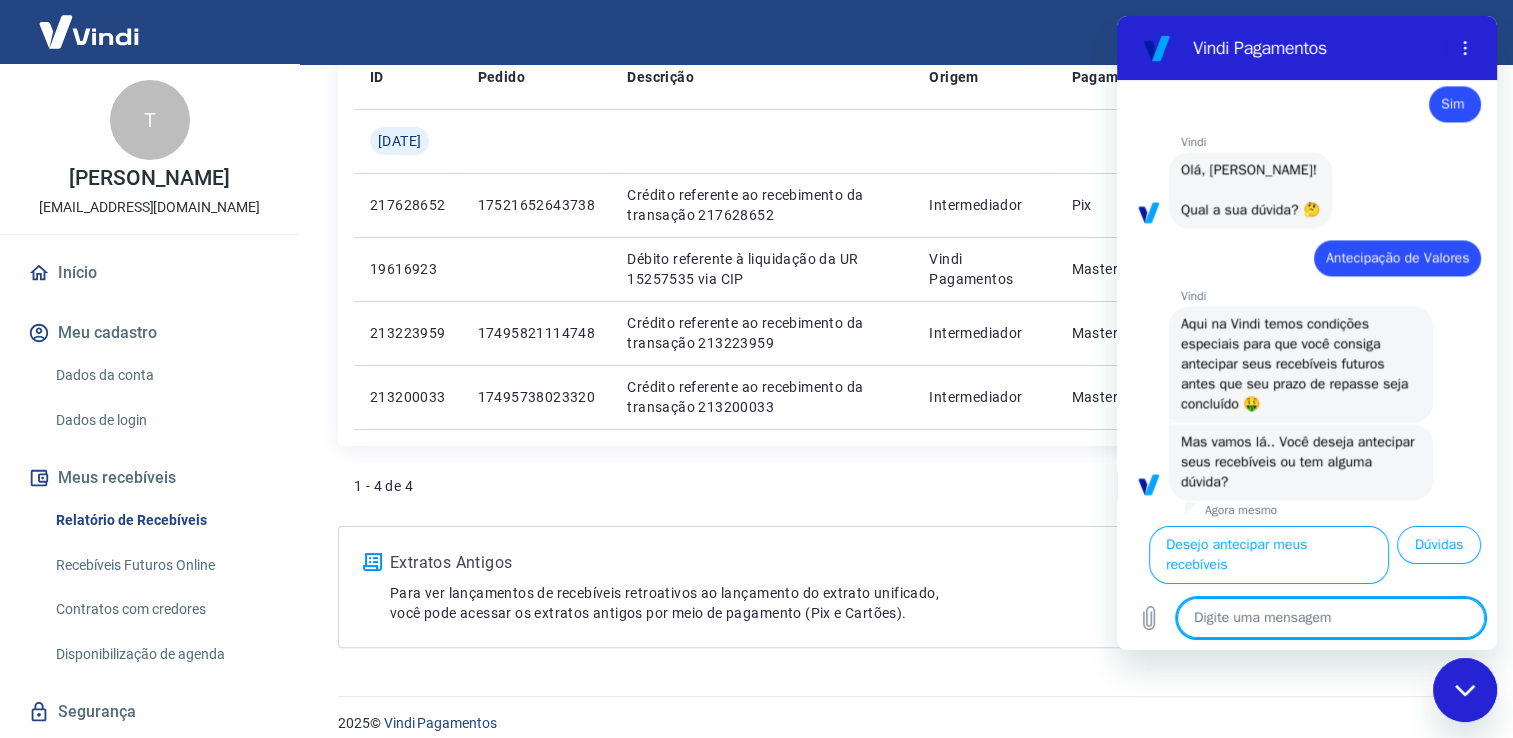 scroll, scrollTop: 2947, scrollLeft: 0, axis: vertical 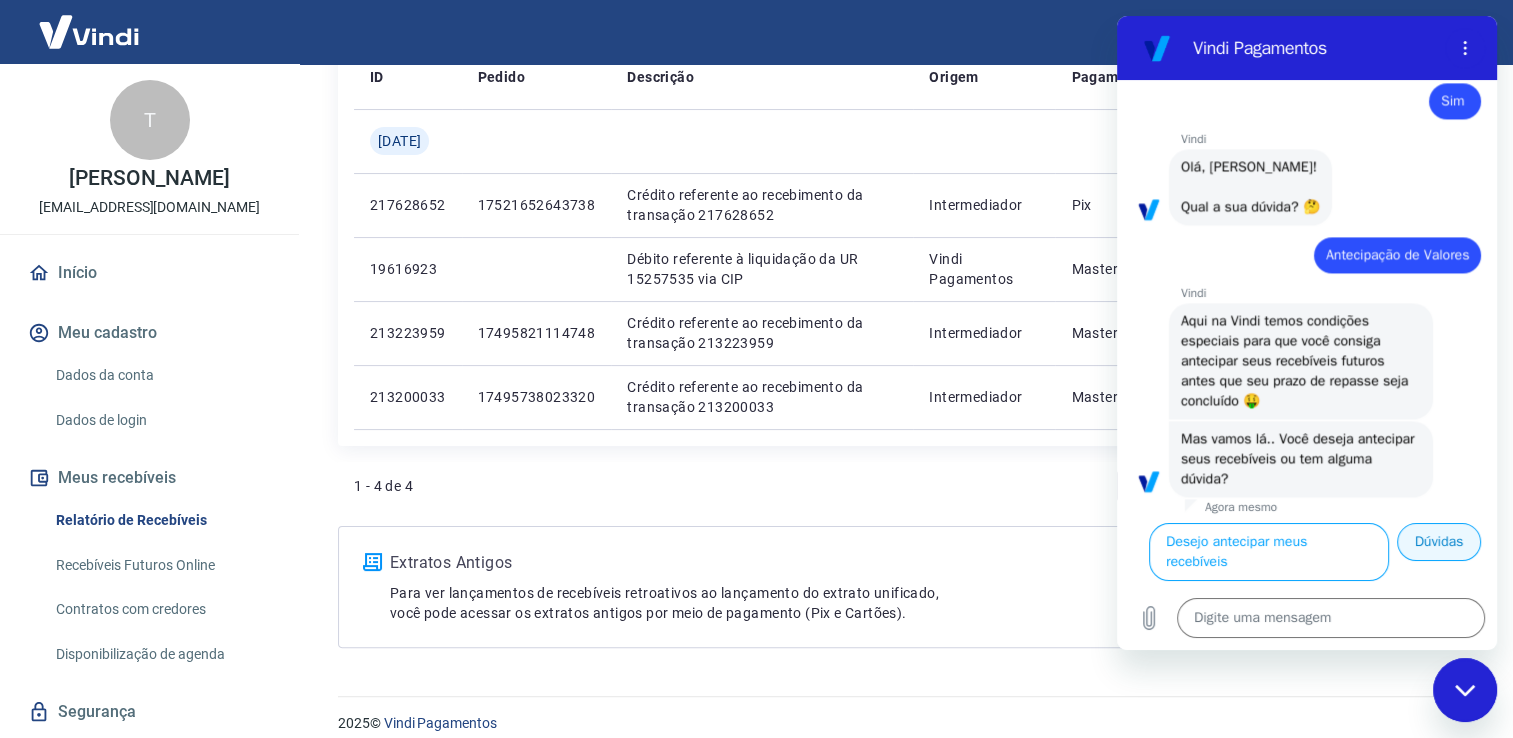 click on "Dúvidas" at bounding box center (1439, 542) 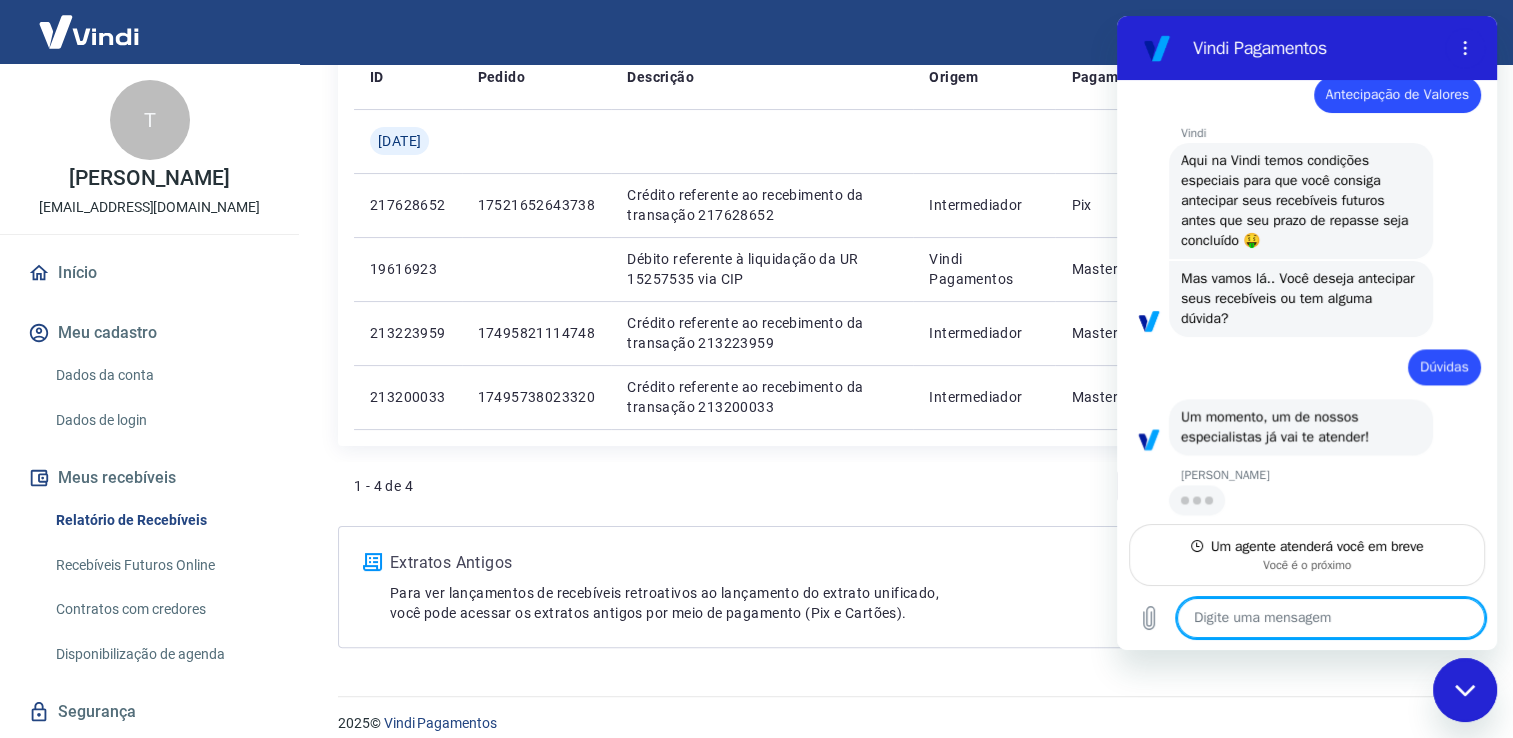 scroll, scrollTop: 3081, scrollLeft: 0, axis: vertical 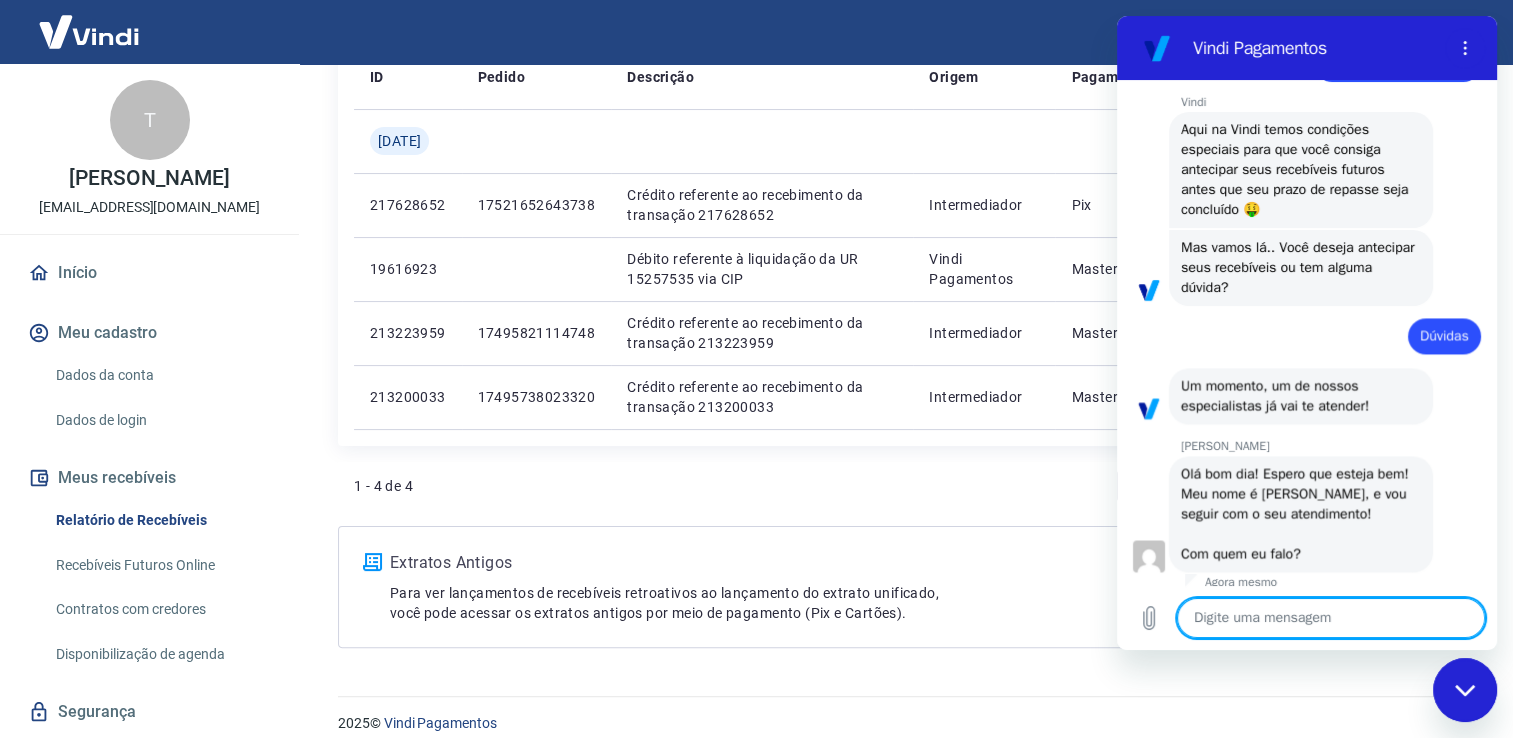 type on "x" 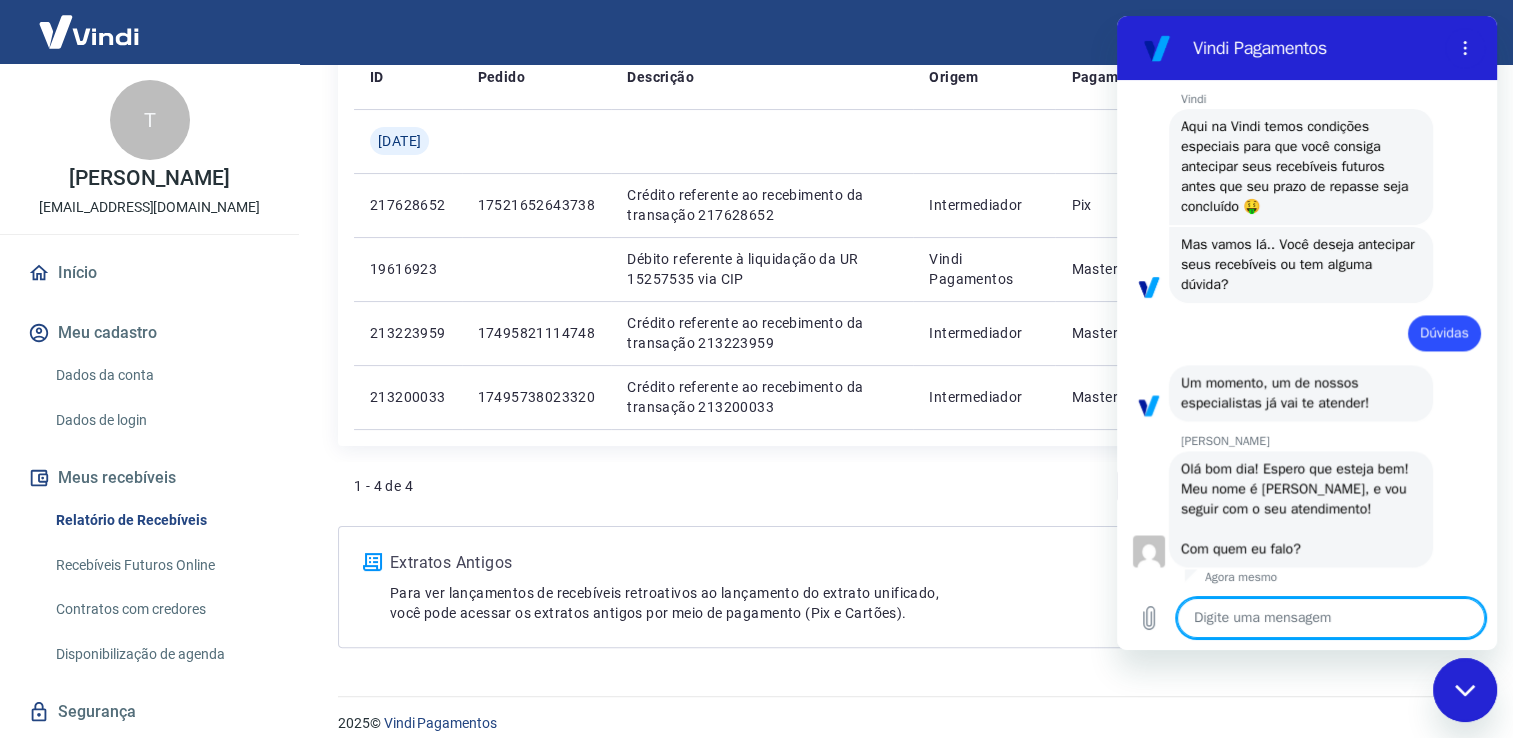 scroll, scrollTop: 3140, scrollLeft: 0, axis: vertical 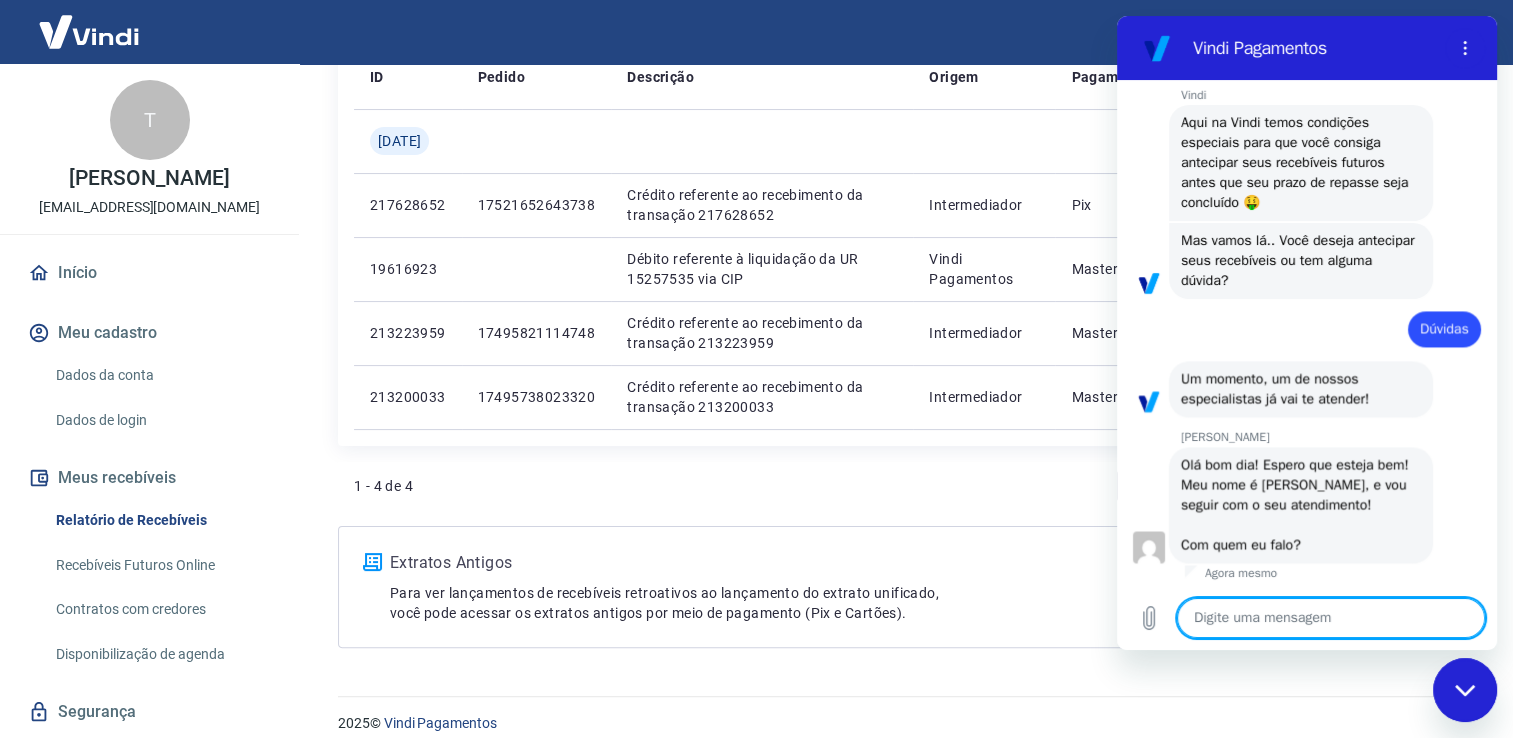 type on "B" 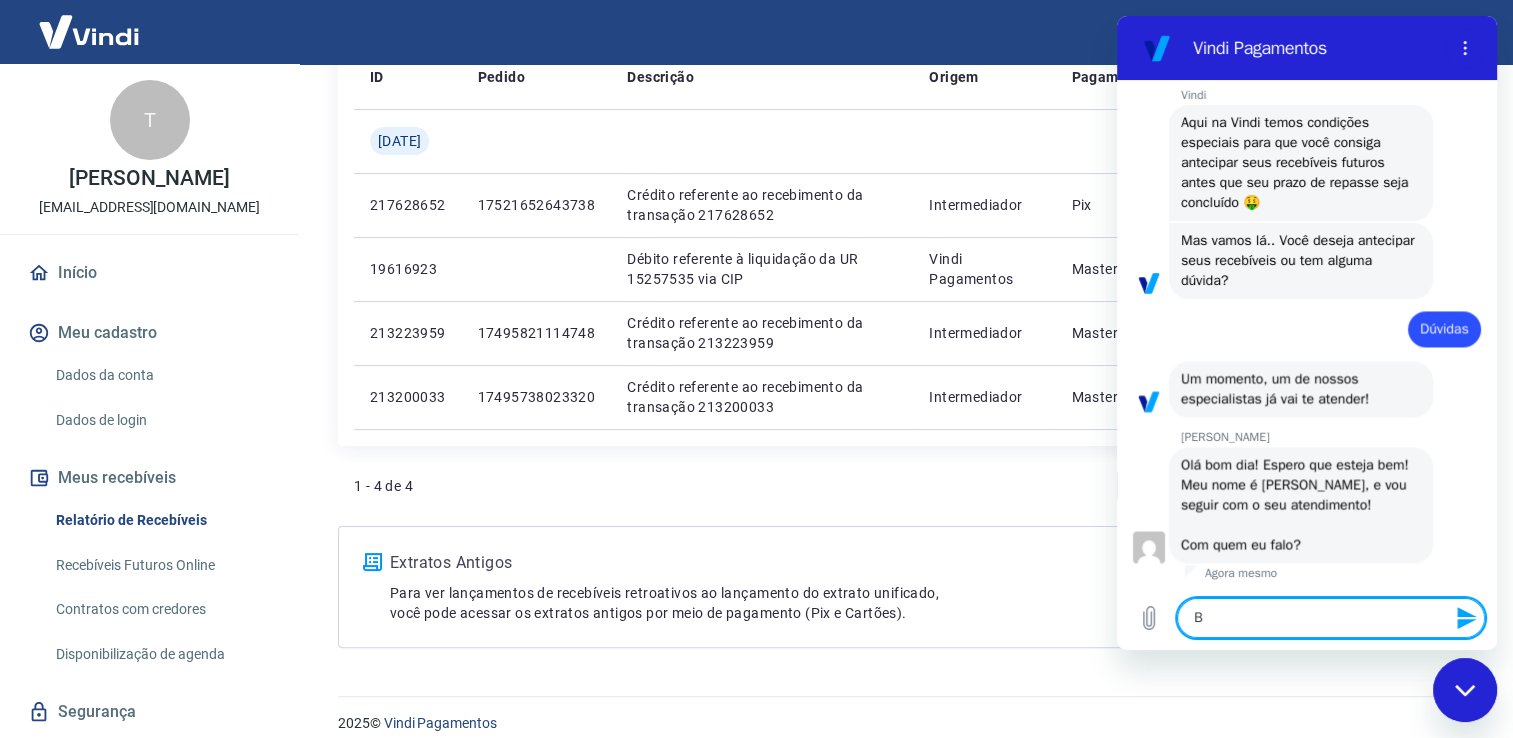 type on "Bo" 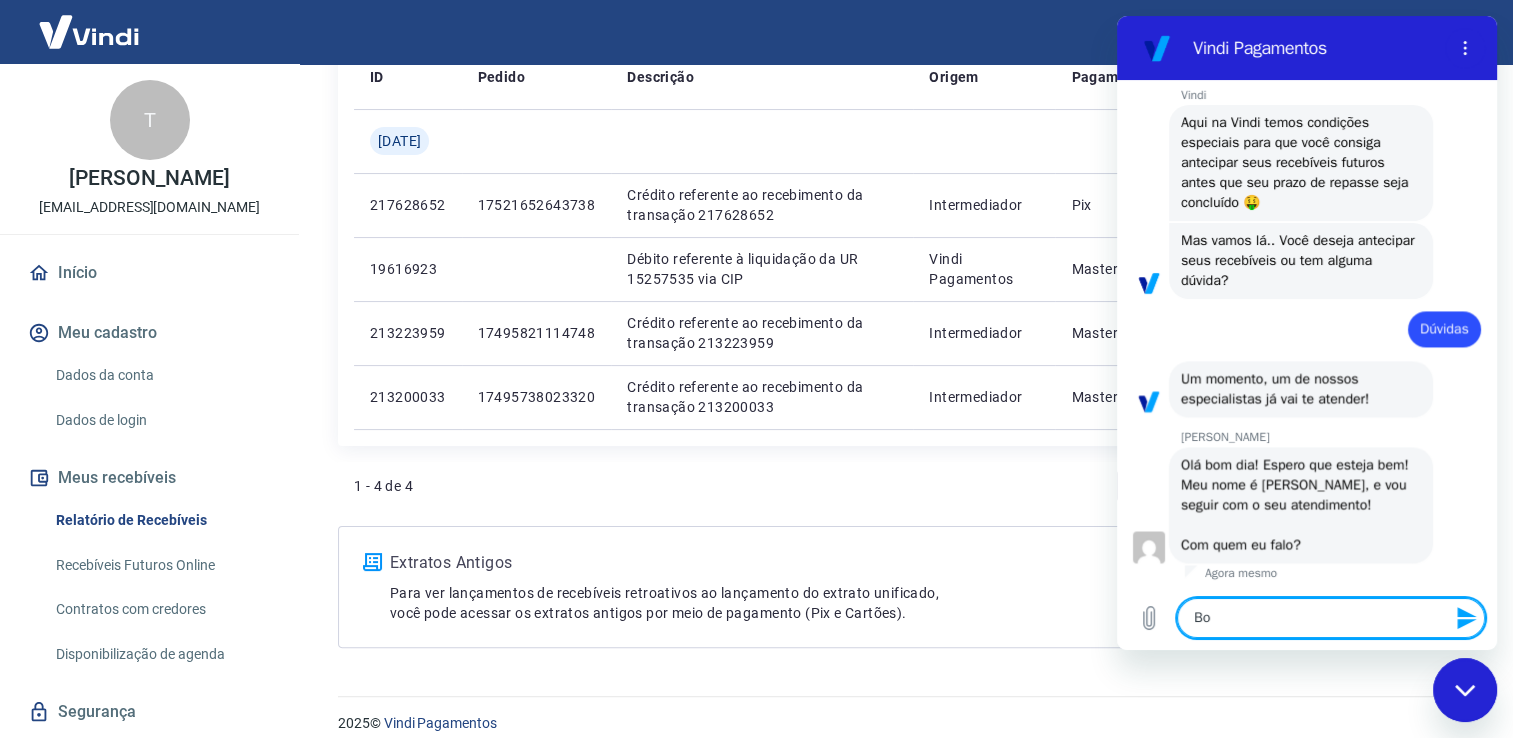 type on "Bom" 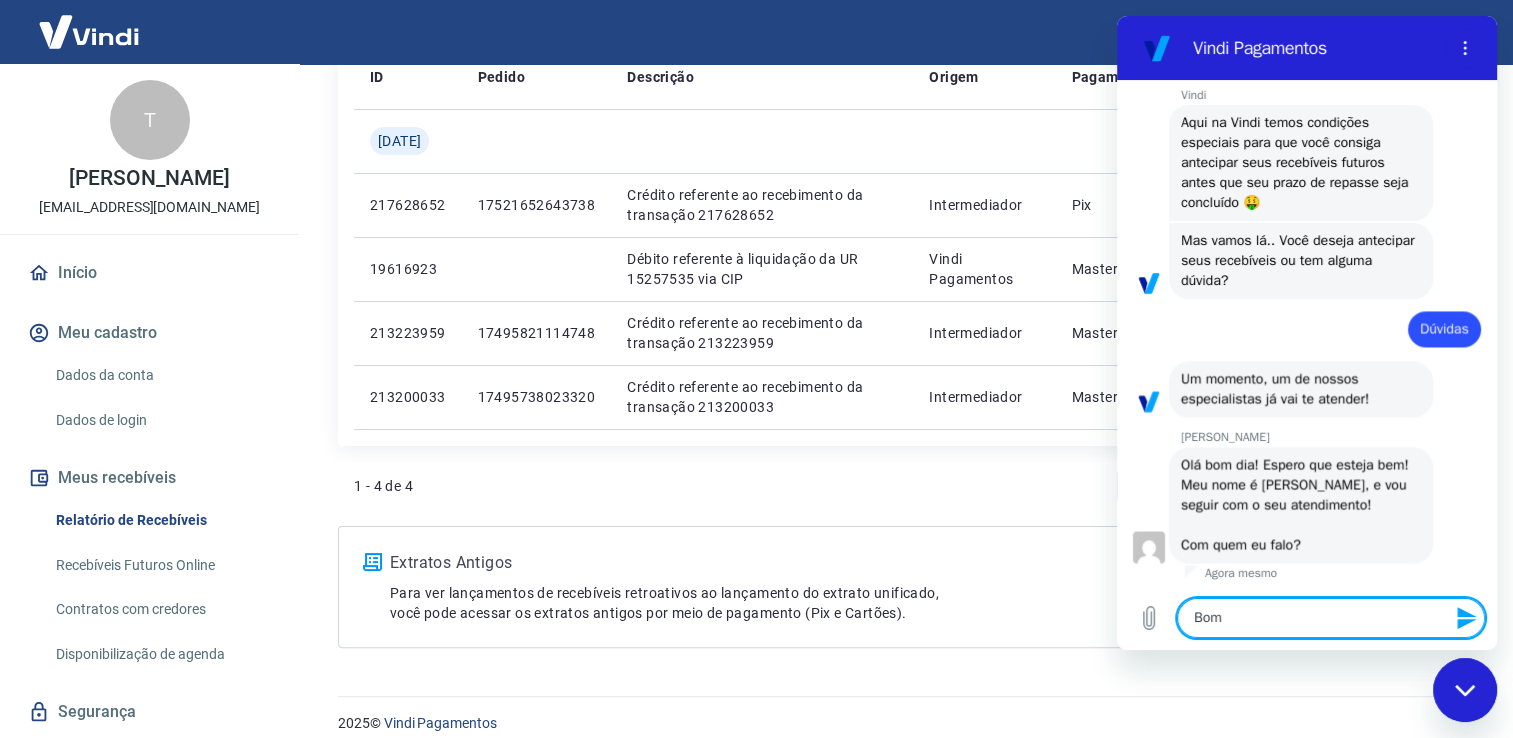type on "Bom" 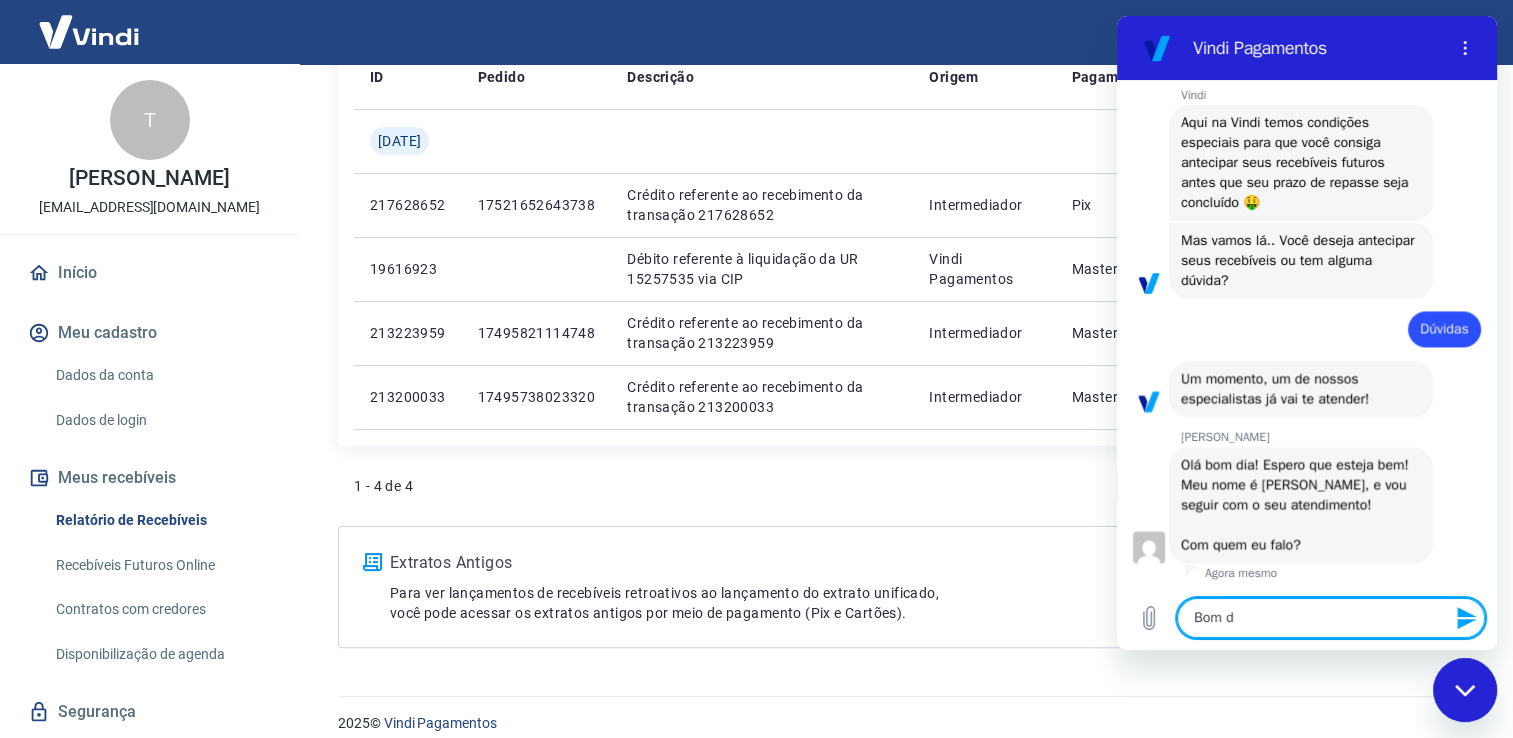 type on "Bom di" 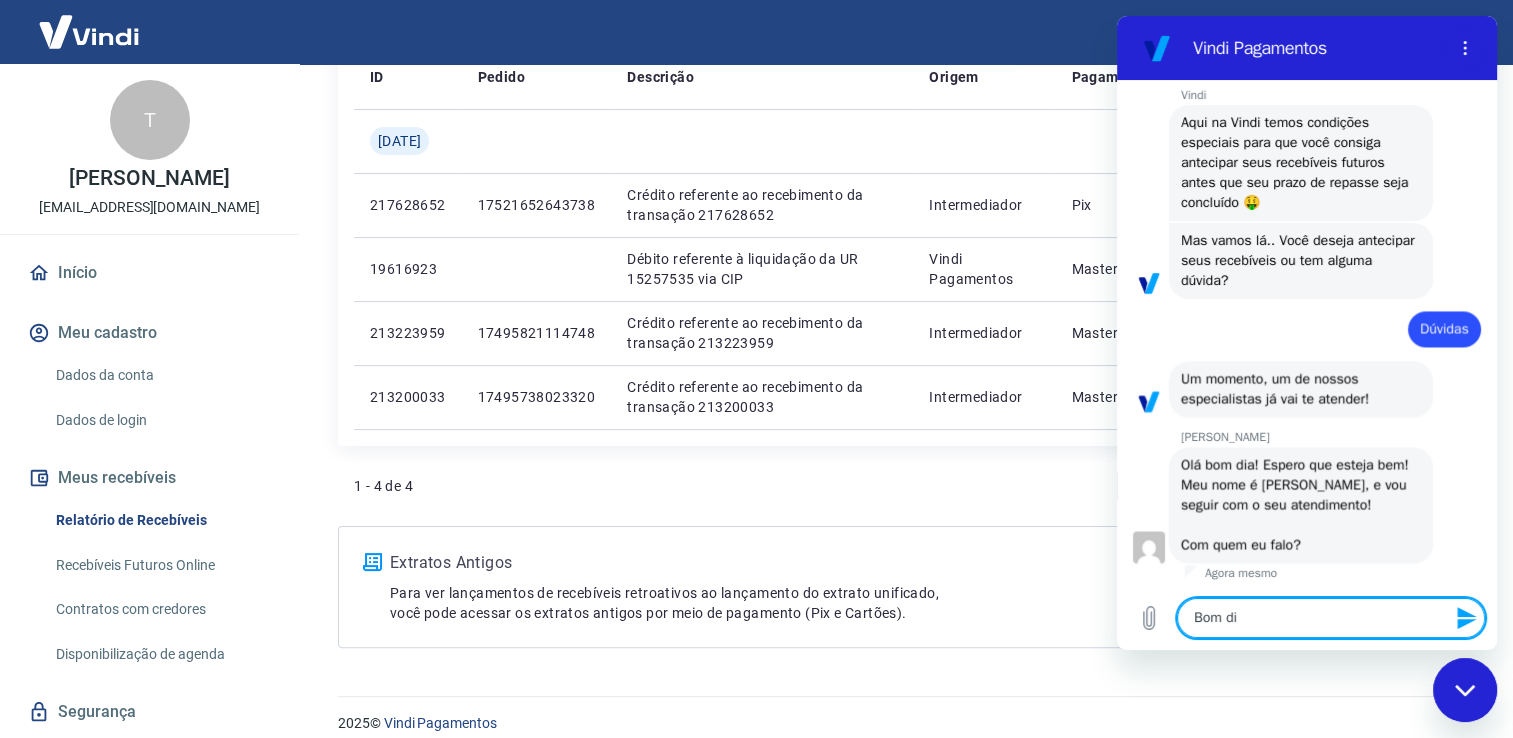 type on "Bom dia" 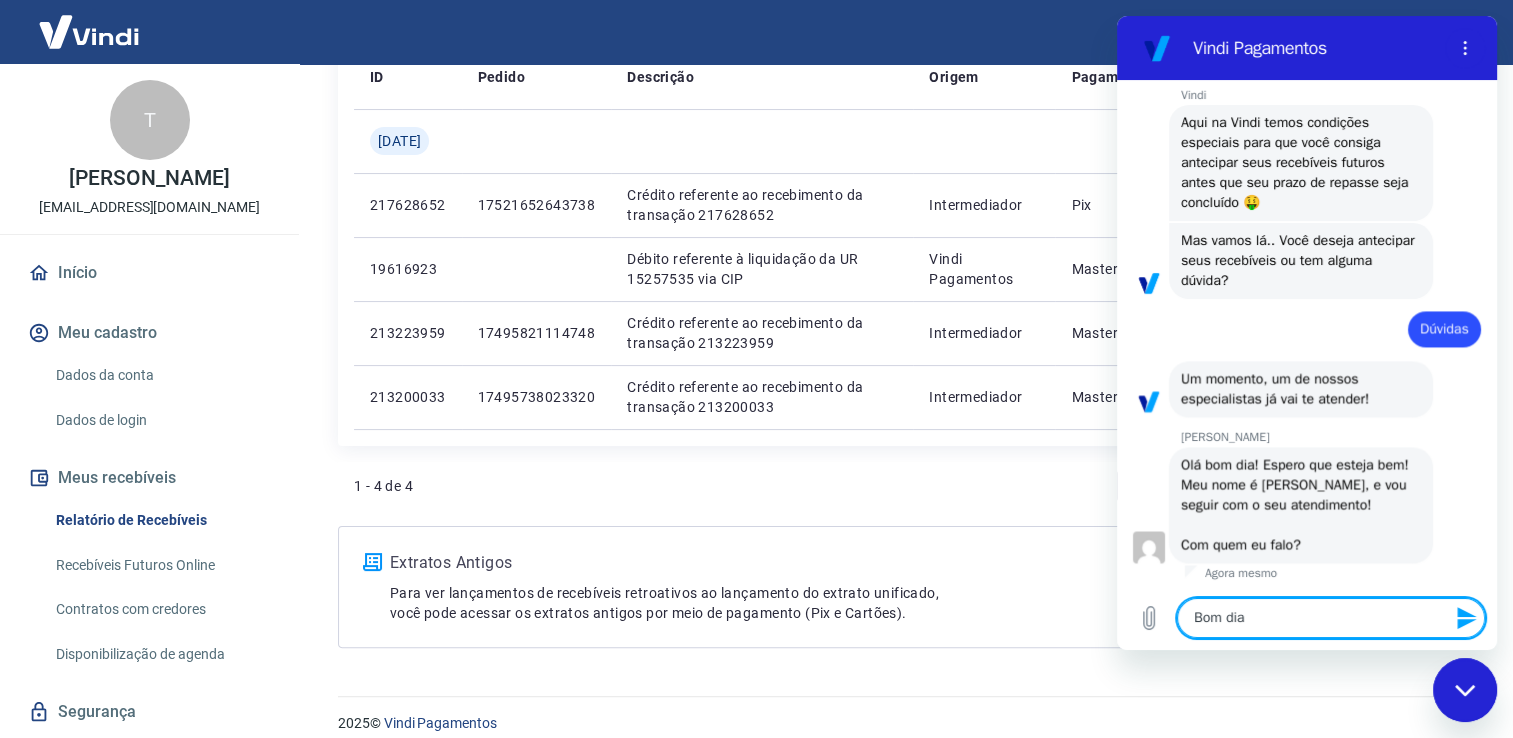 type on "Bom dia" 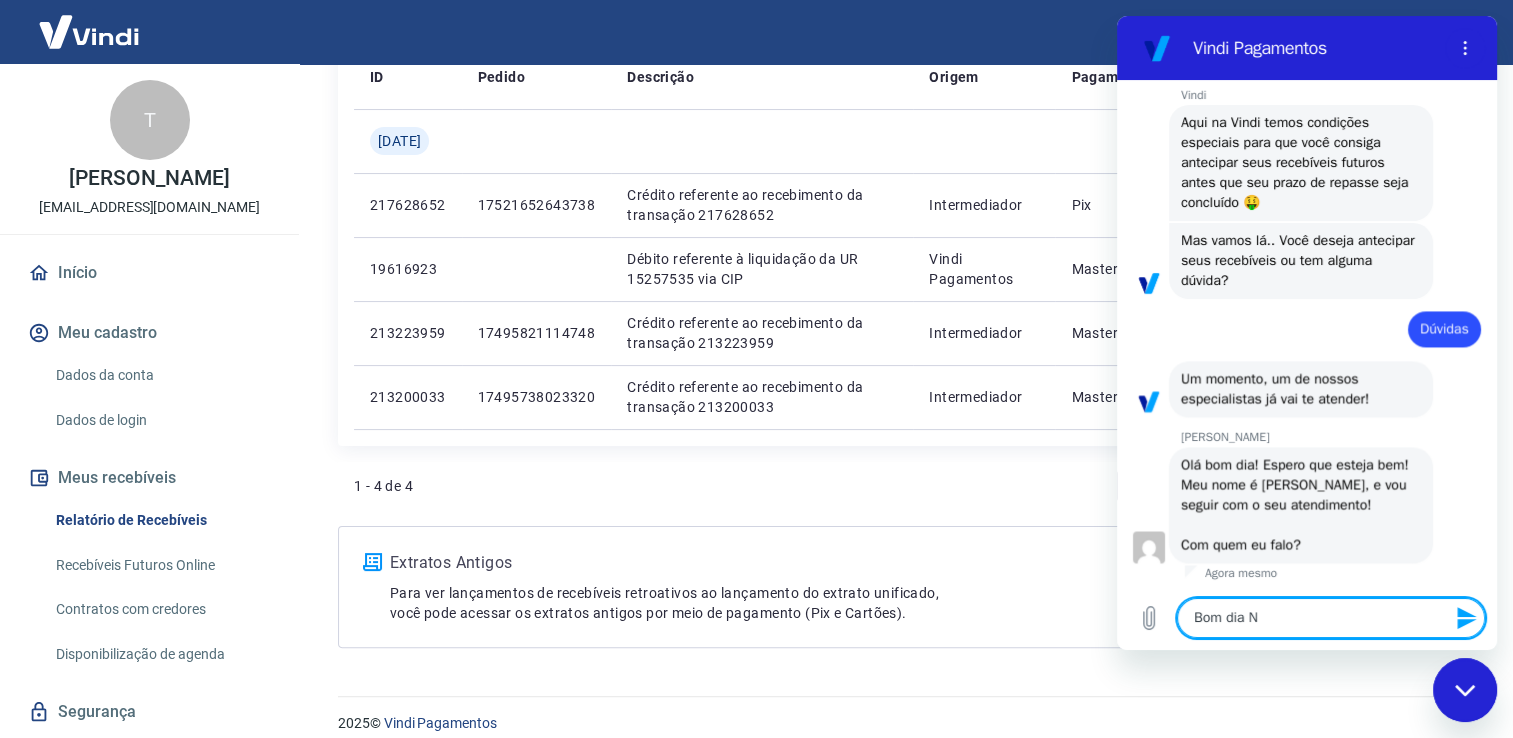 type on "x" 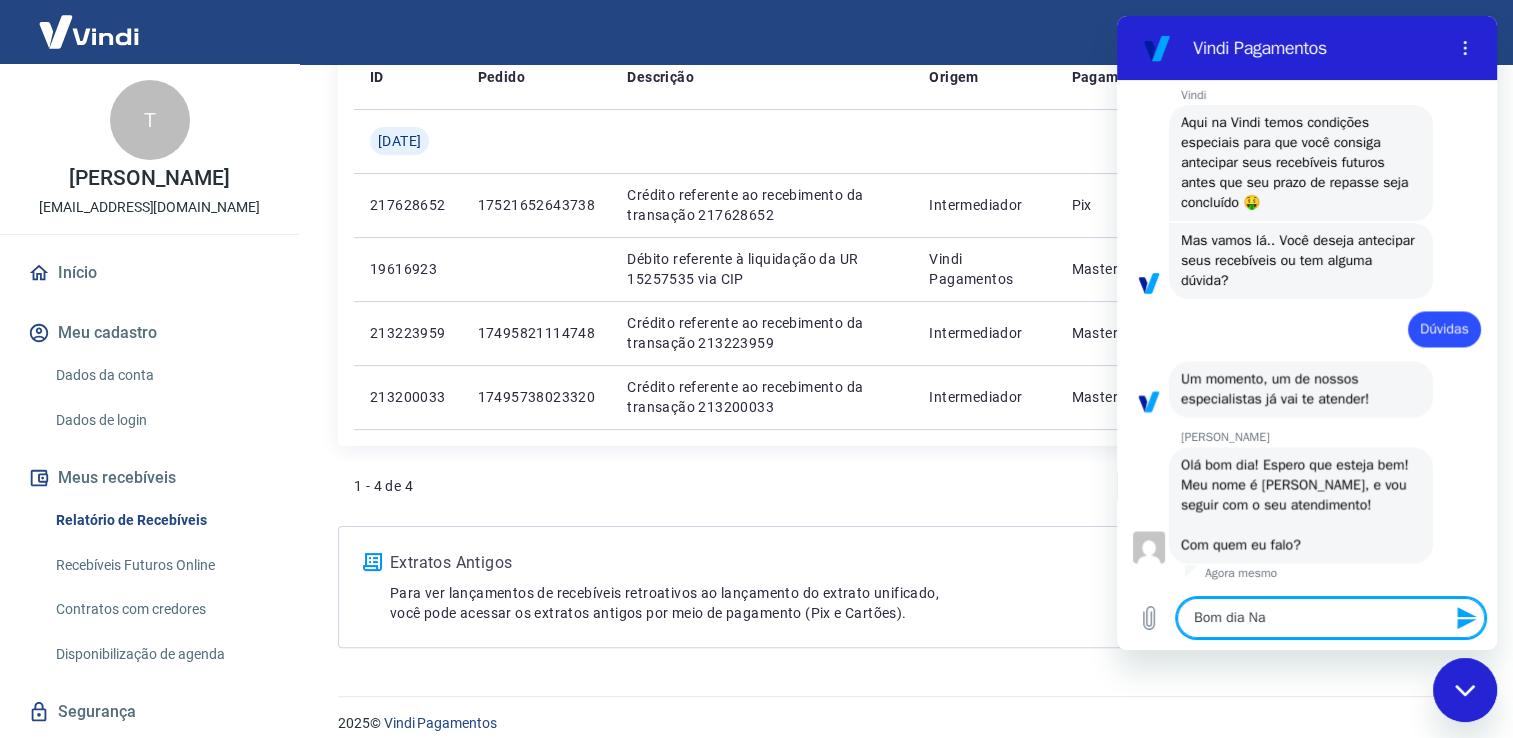 type on "Bom dia Nan" 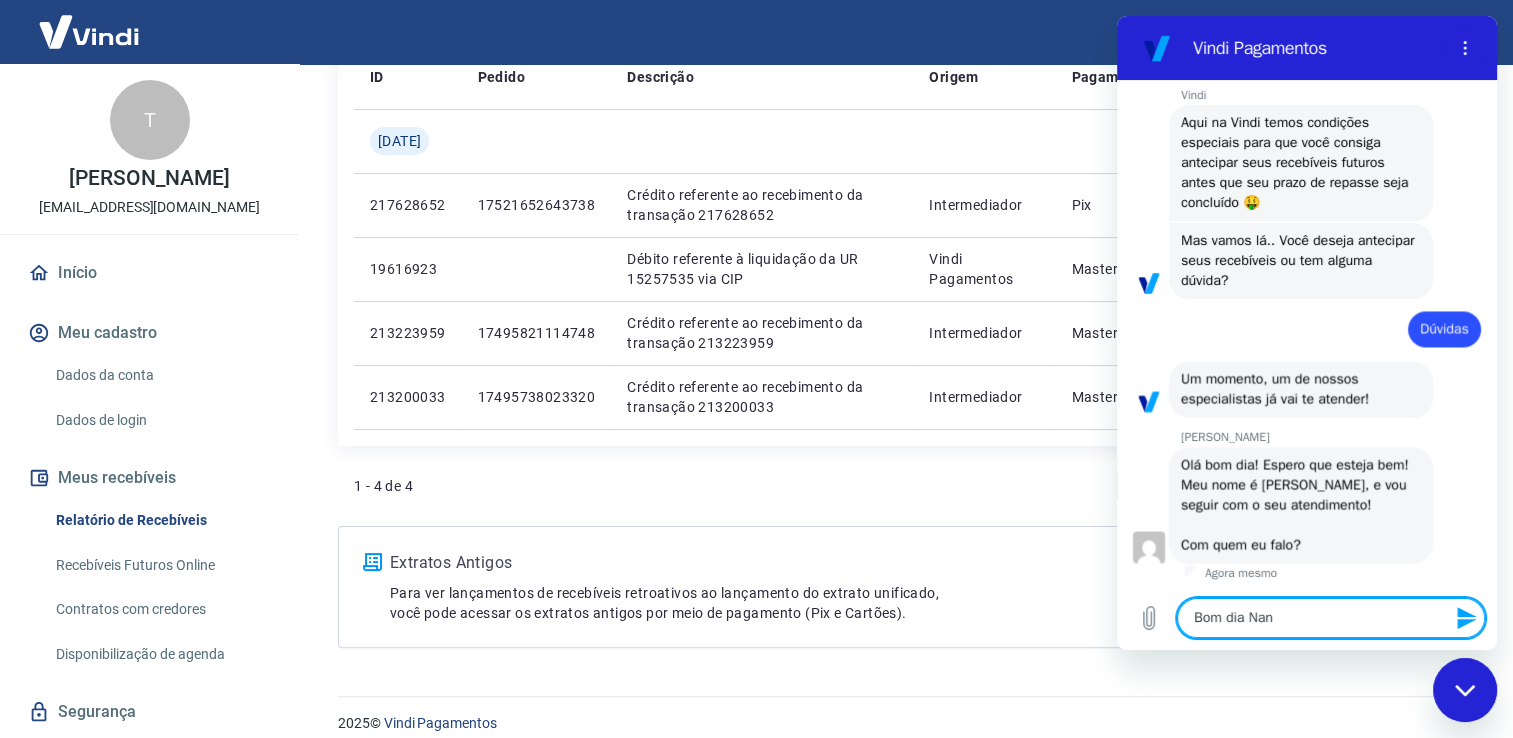 type on "Bom dia Nani" 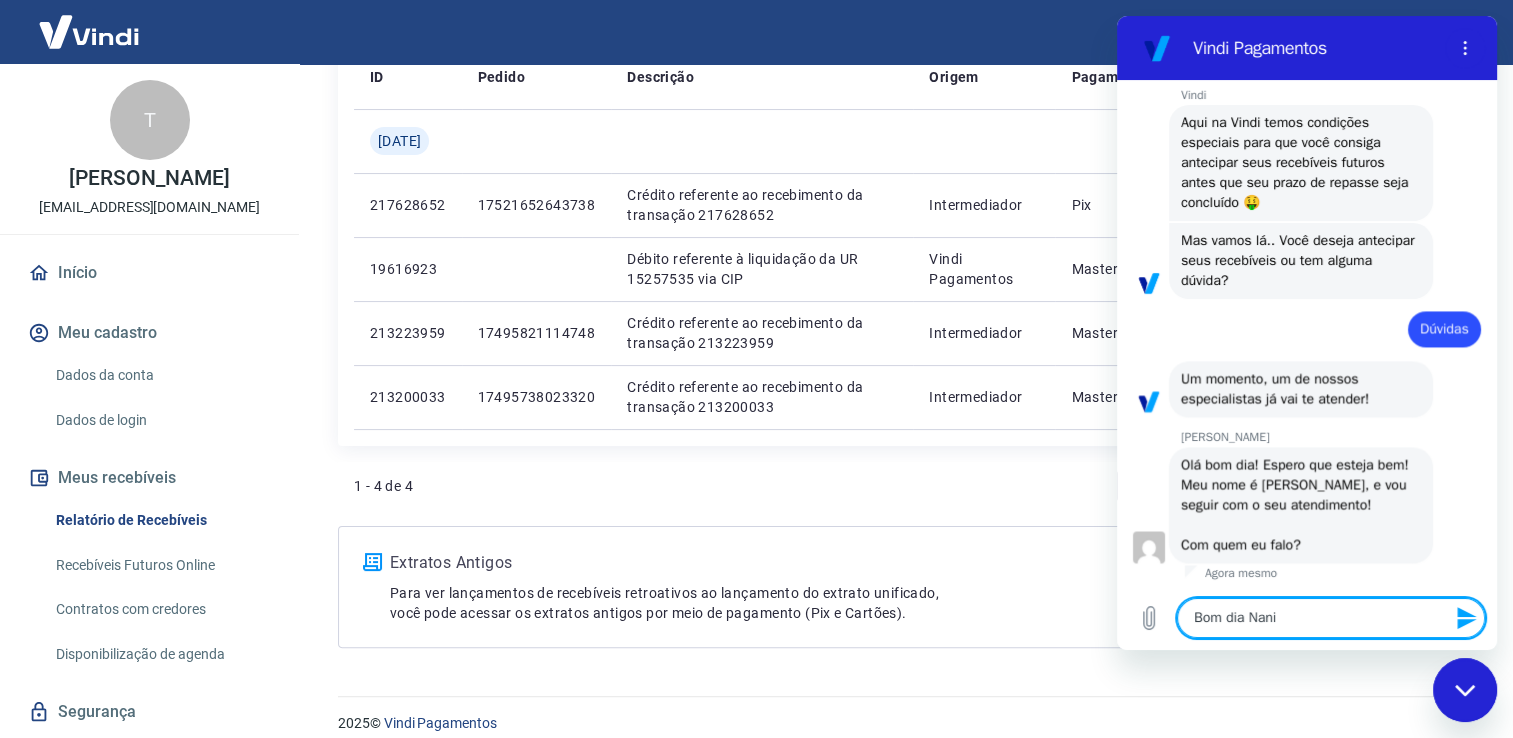 type 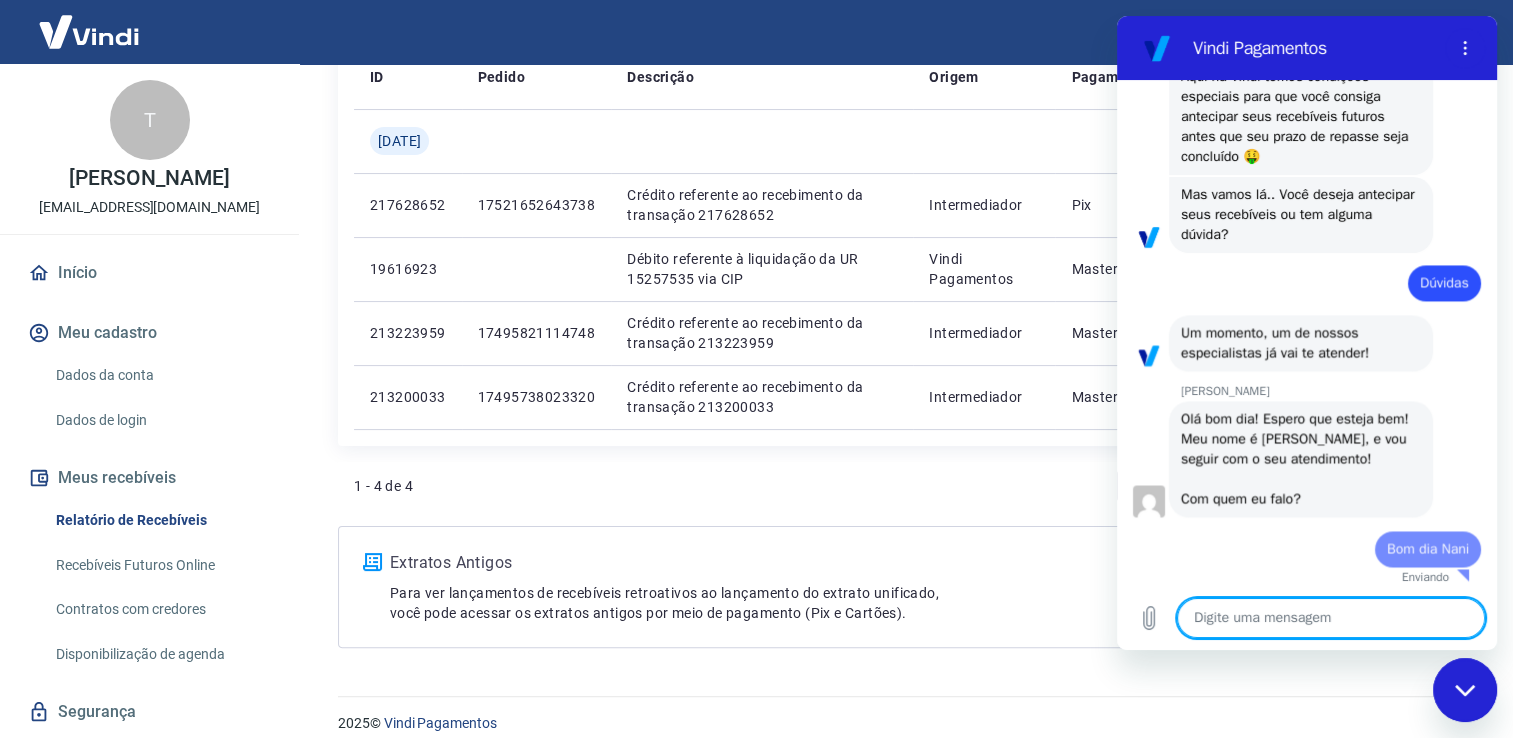 type on "x" 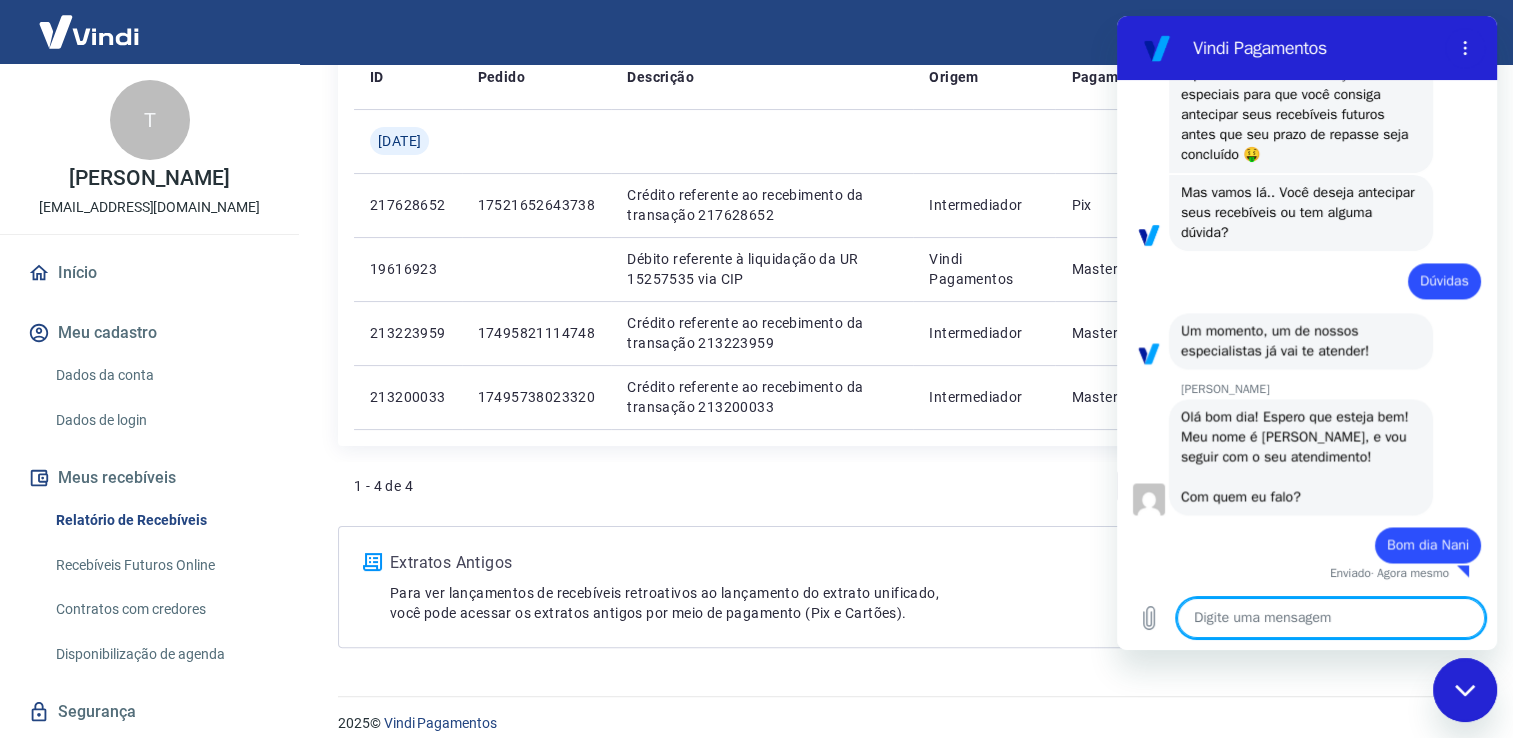 scroll, scrollTop: 3188, scrollLeft: 0, axis: vertical 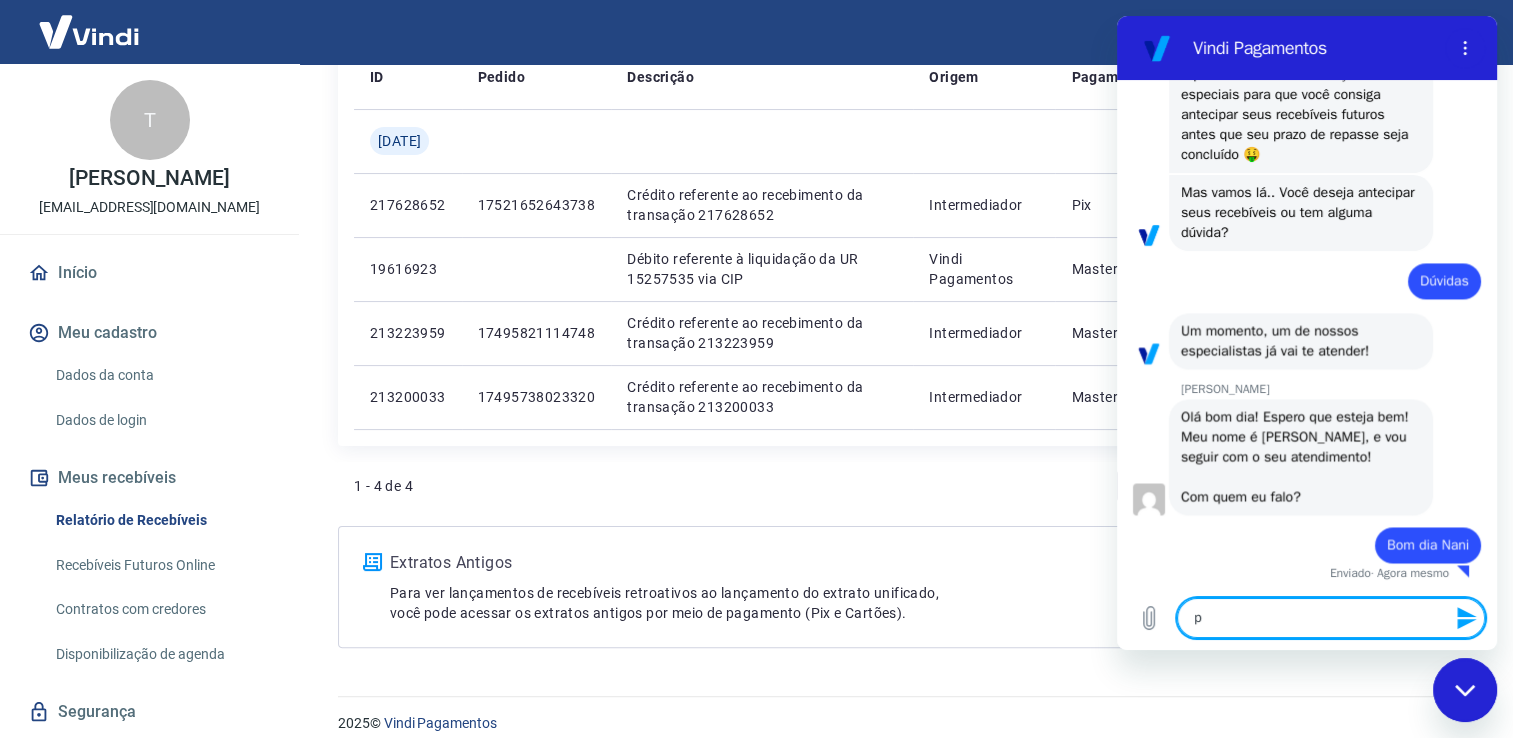 type on "pr" 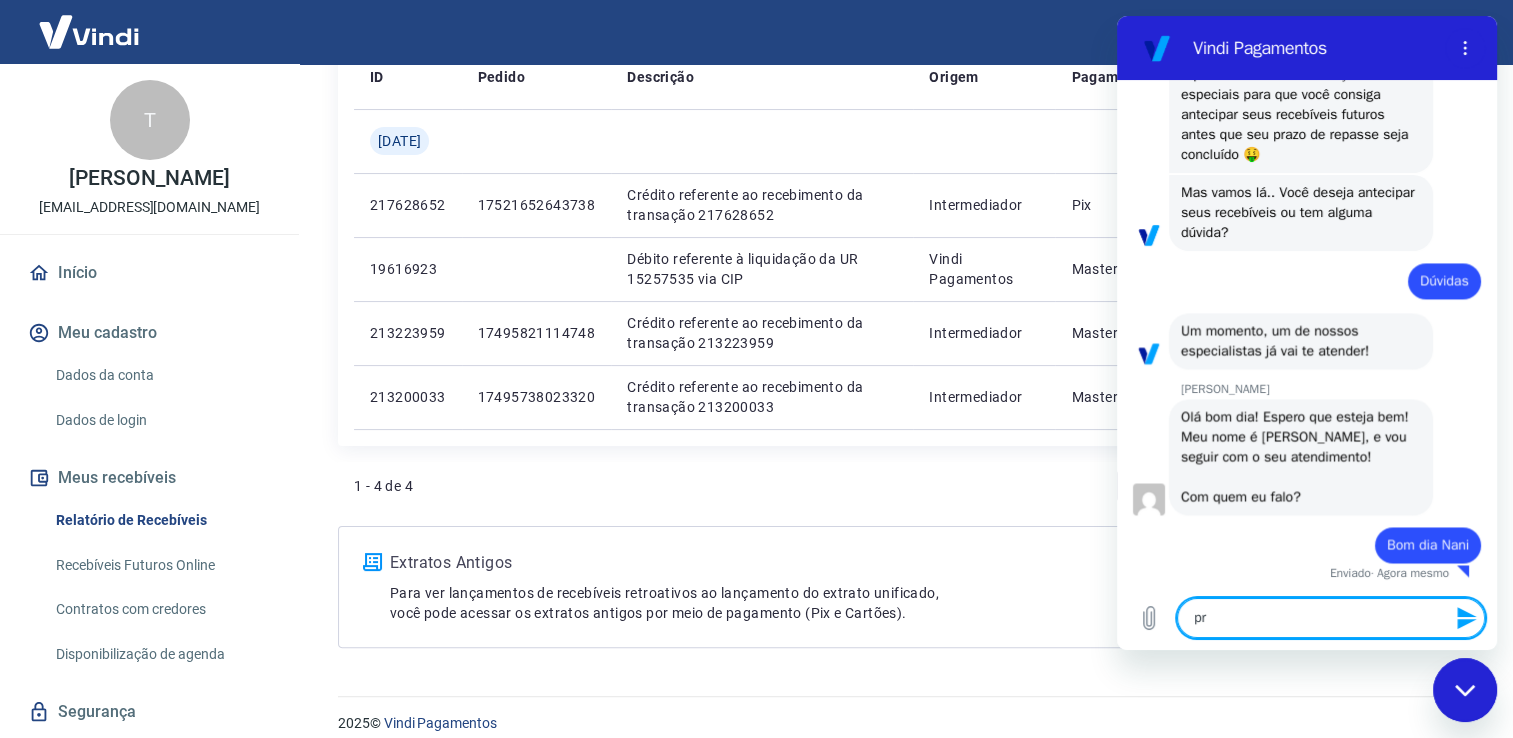 type on "pre" 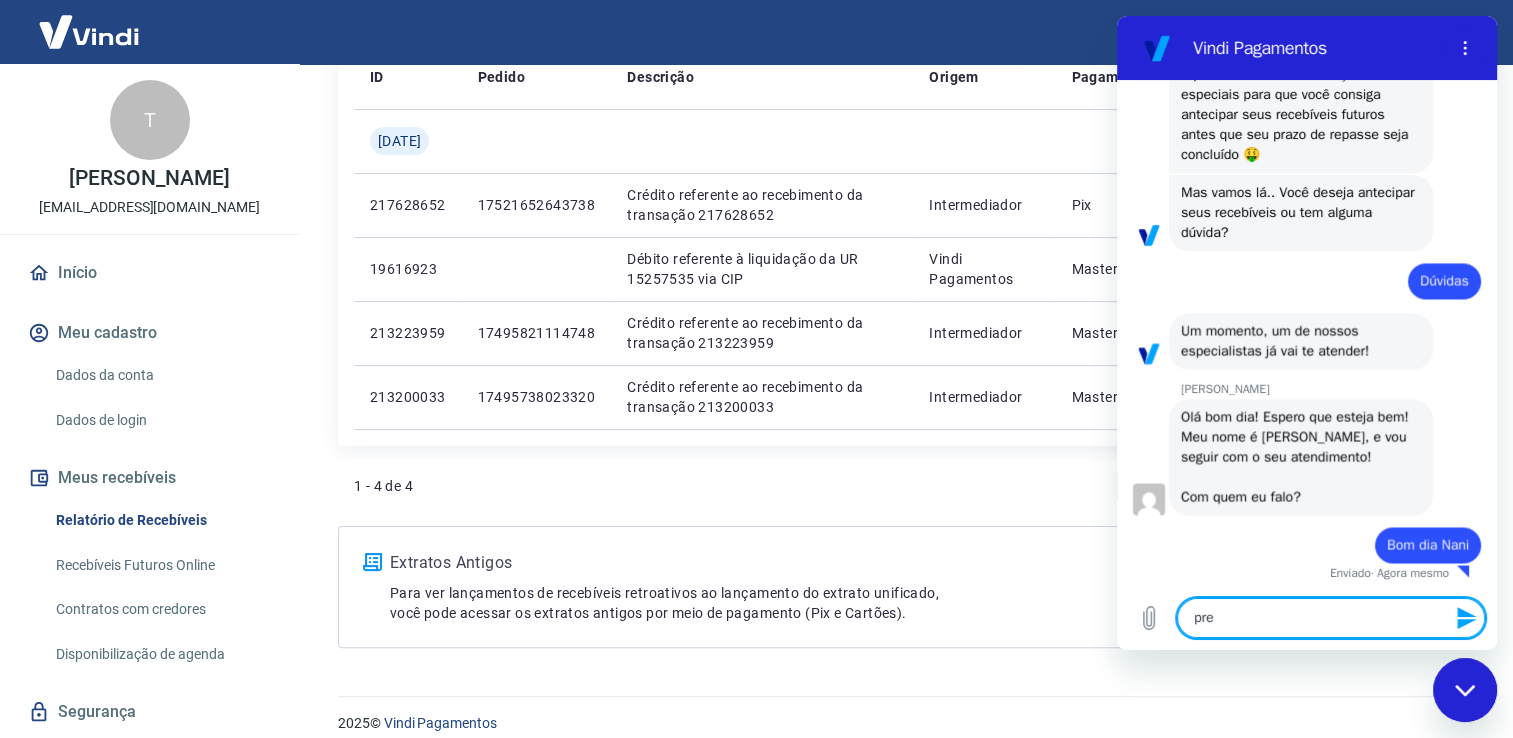 type on "prec" 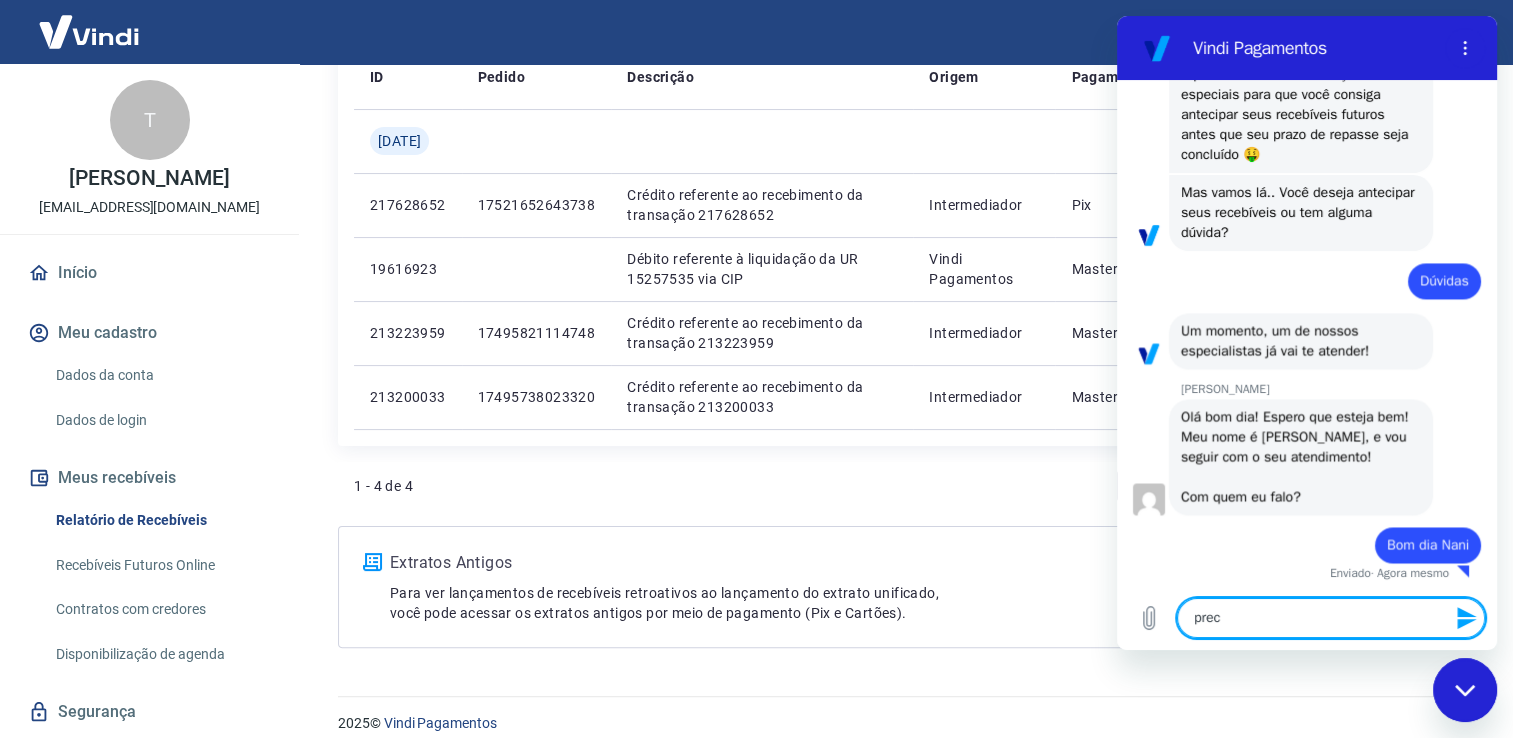 type on "preci" 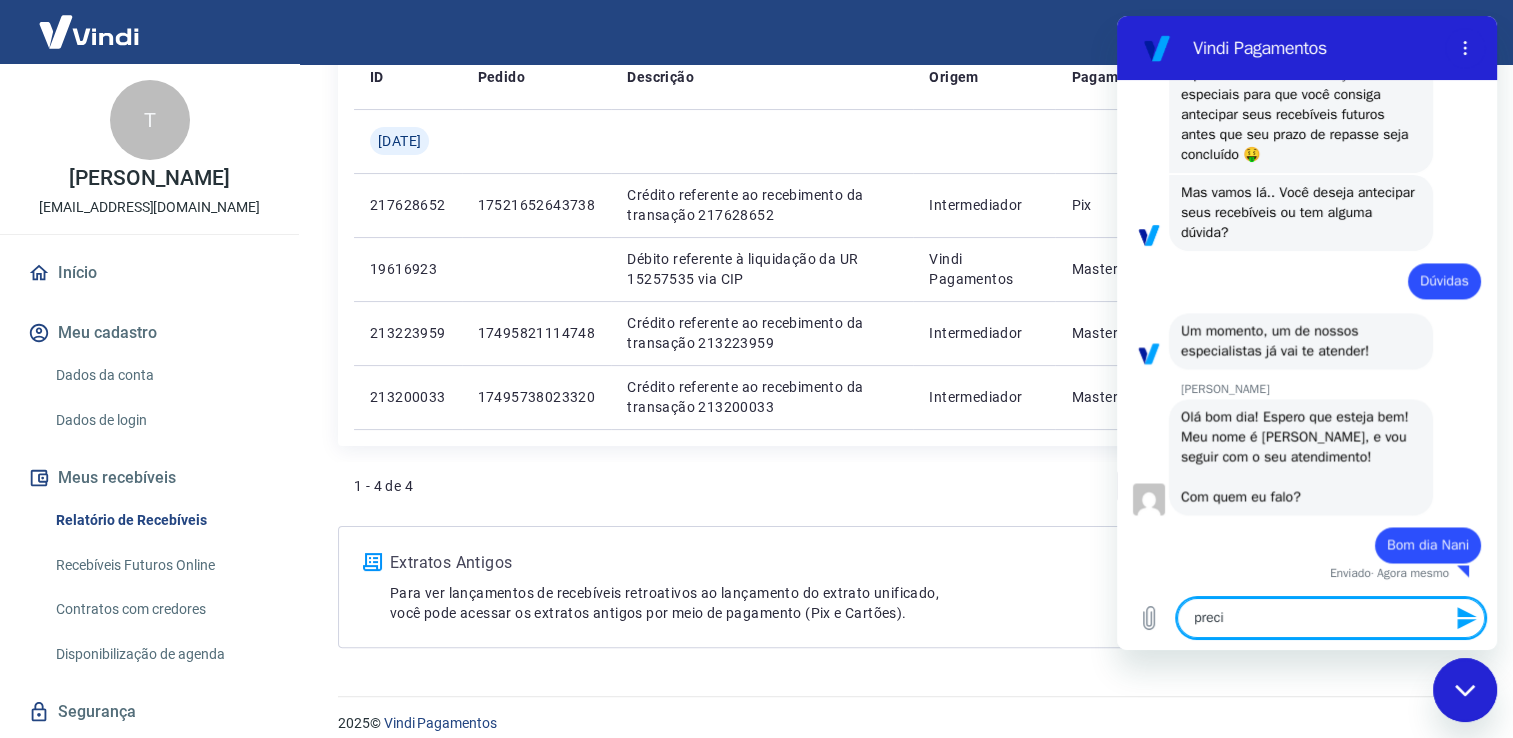 type on "precis" 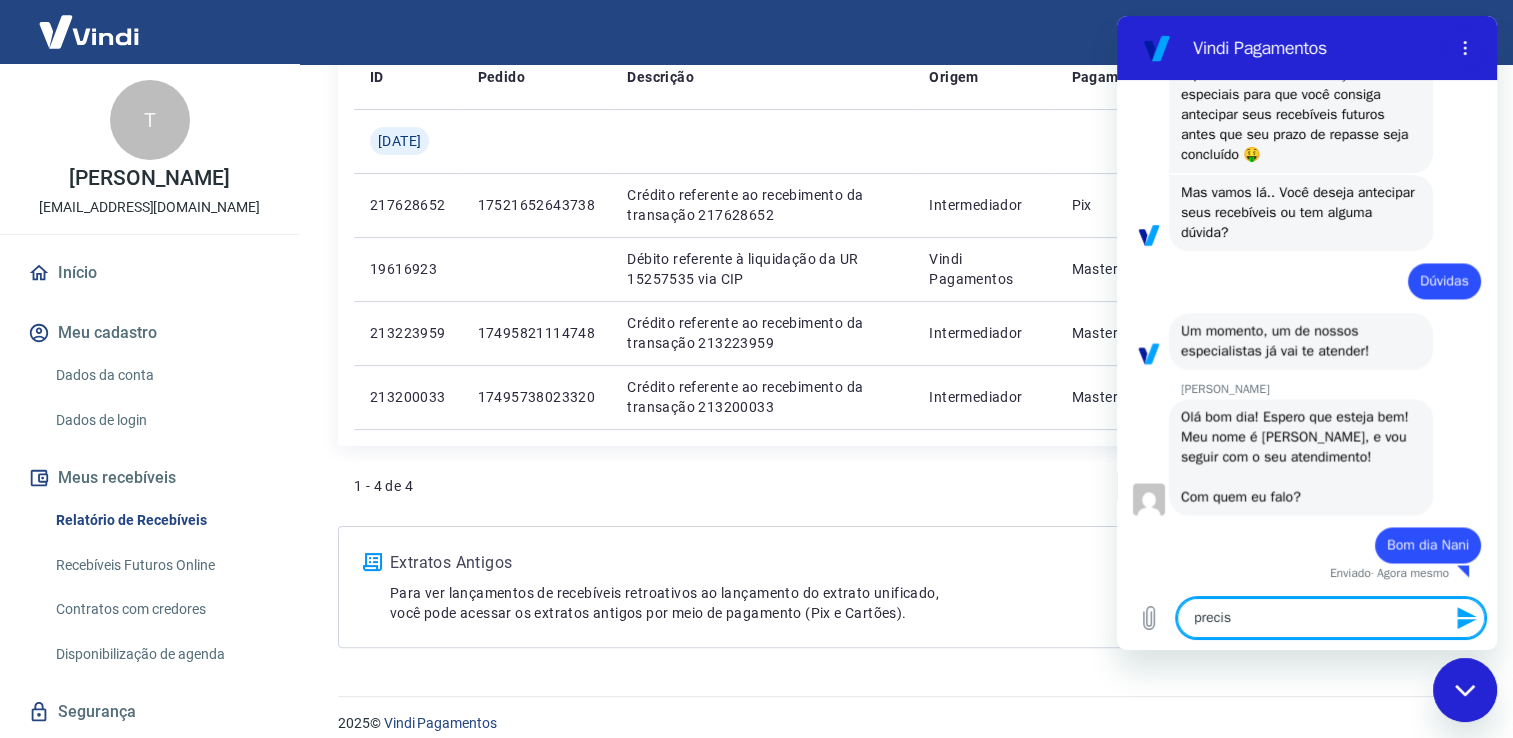 type on "preciso" 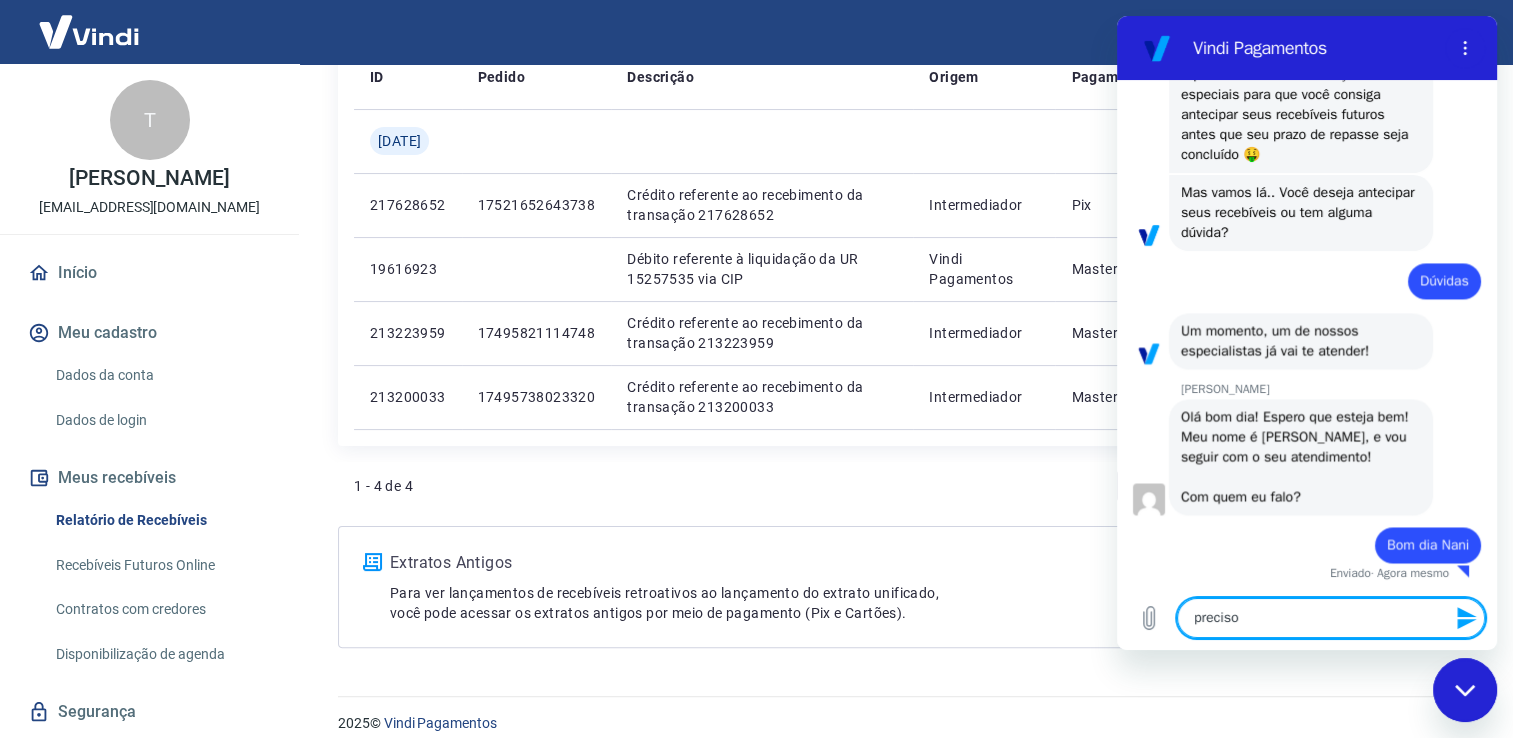 type on "preciso" 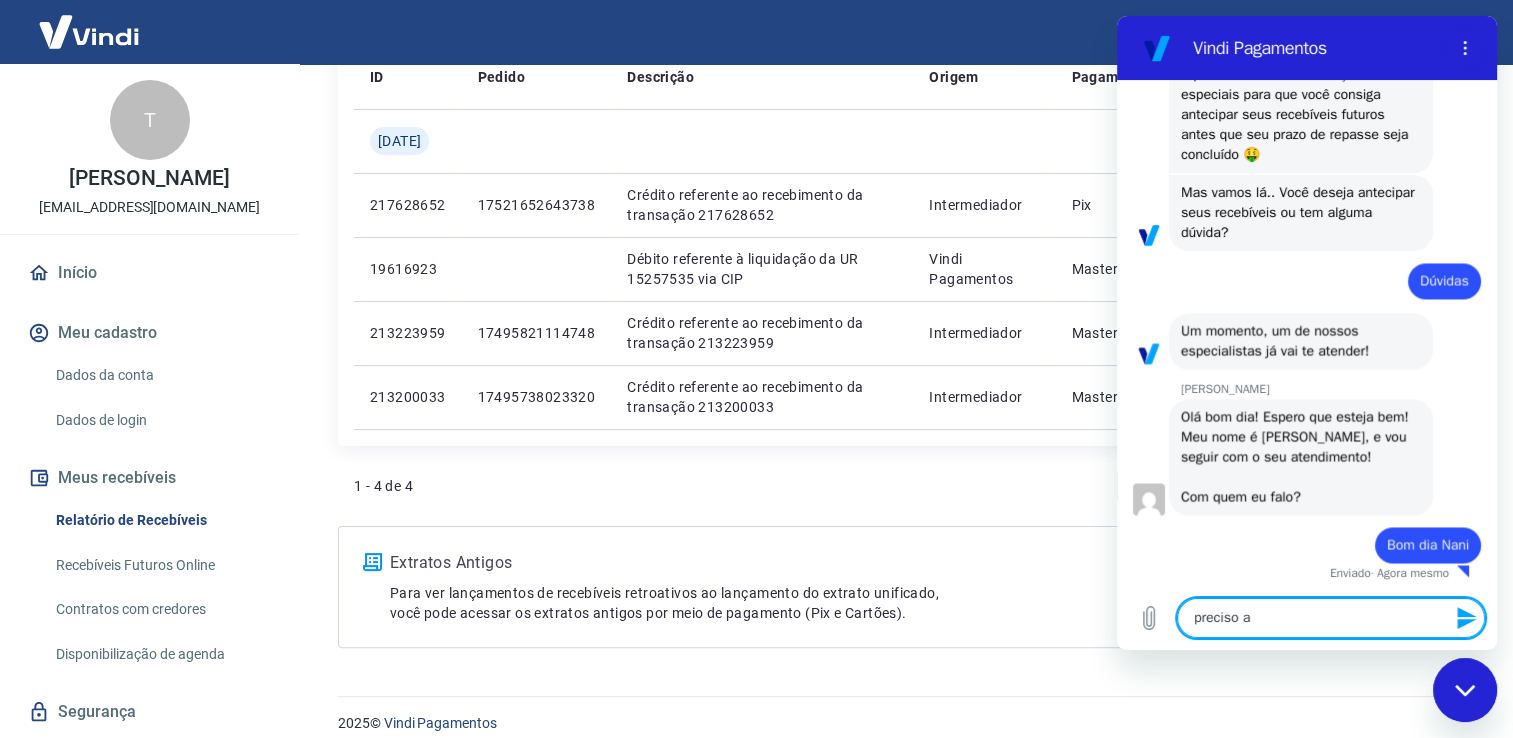 type on "preciso ap" 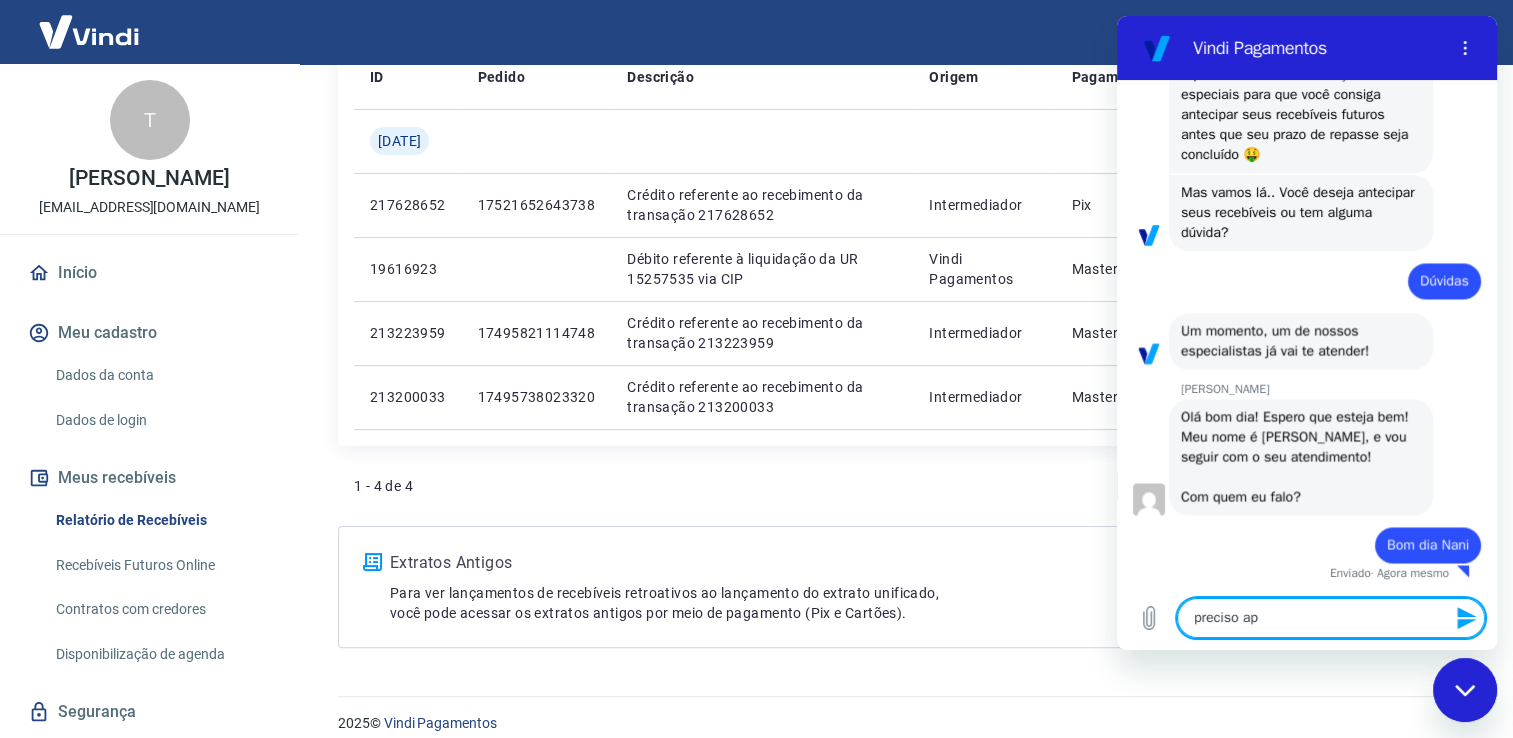 type on "preciso ape" 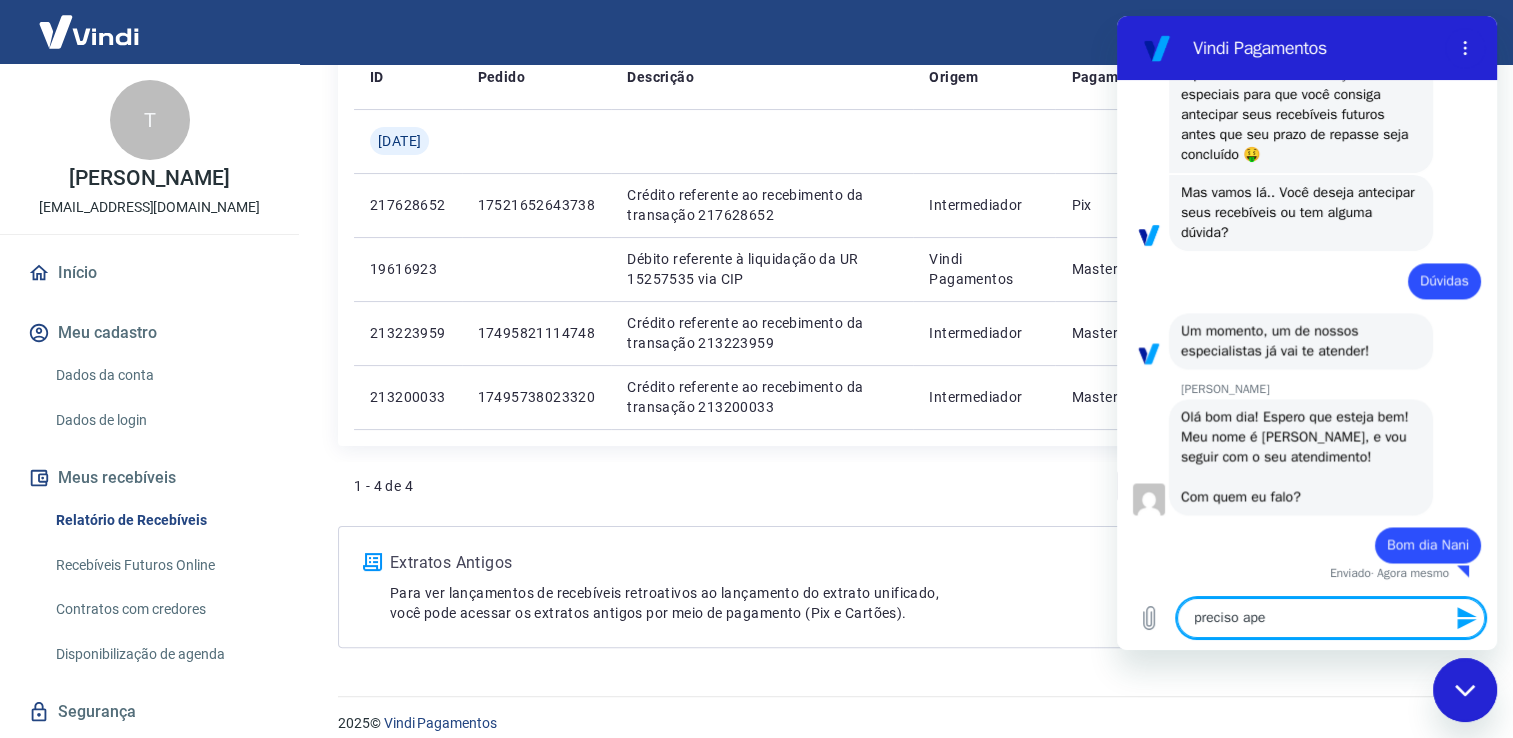 type on "preciso apen" 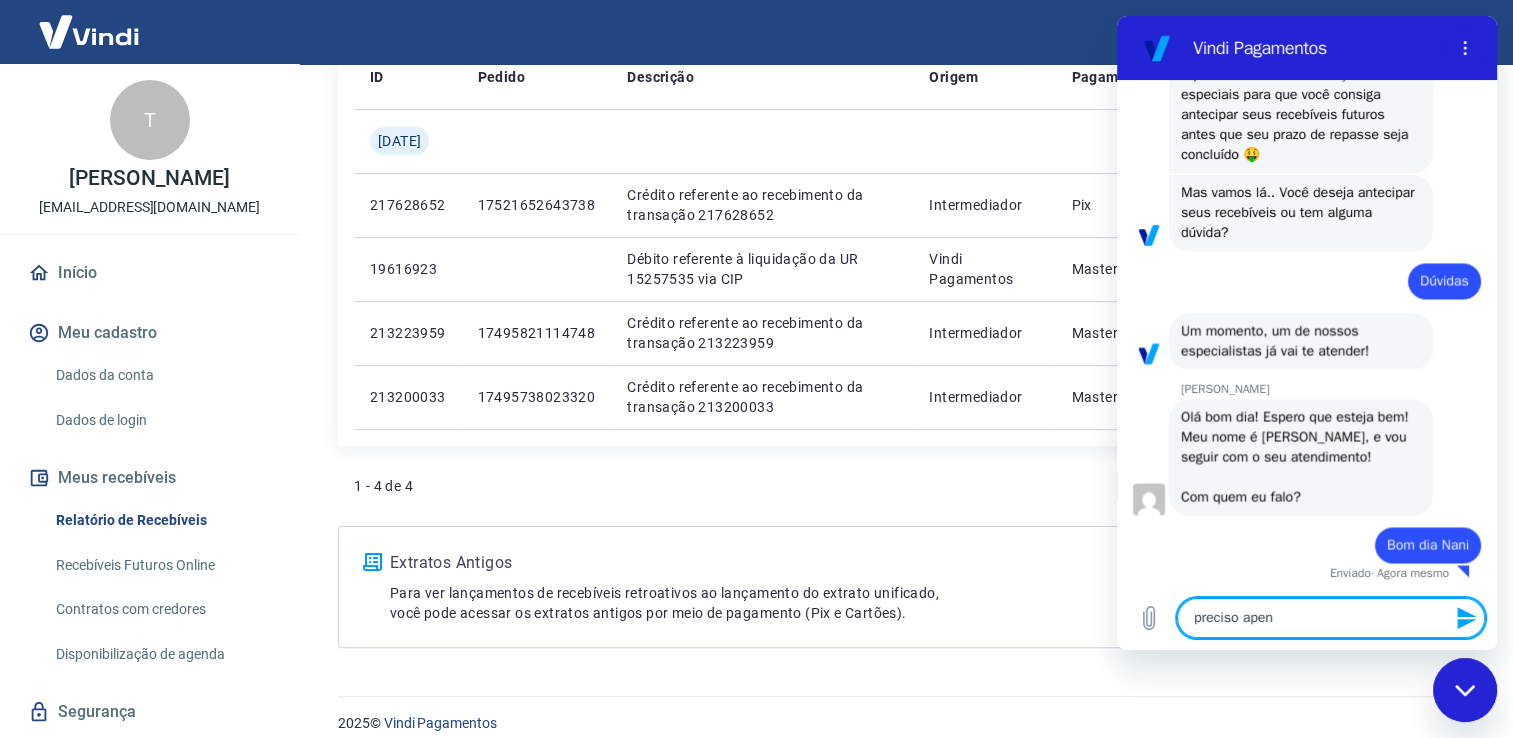 type on "preciso apena" 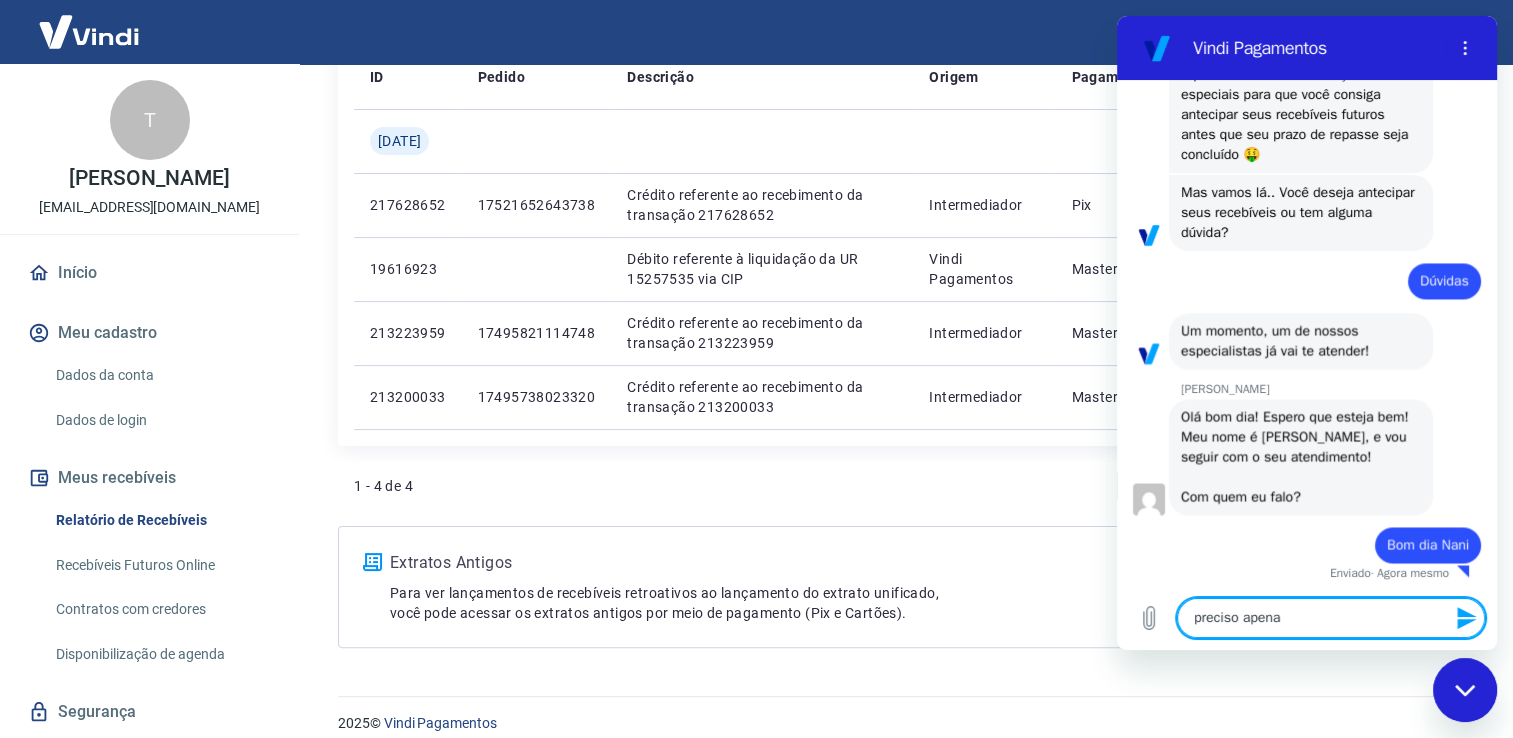 type on "preciso apenas" 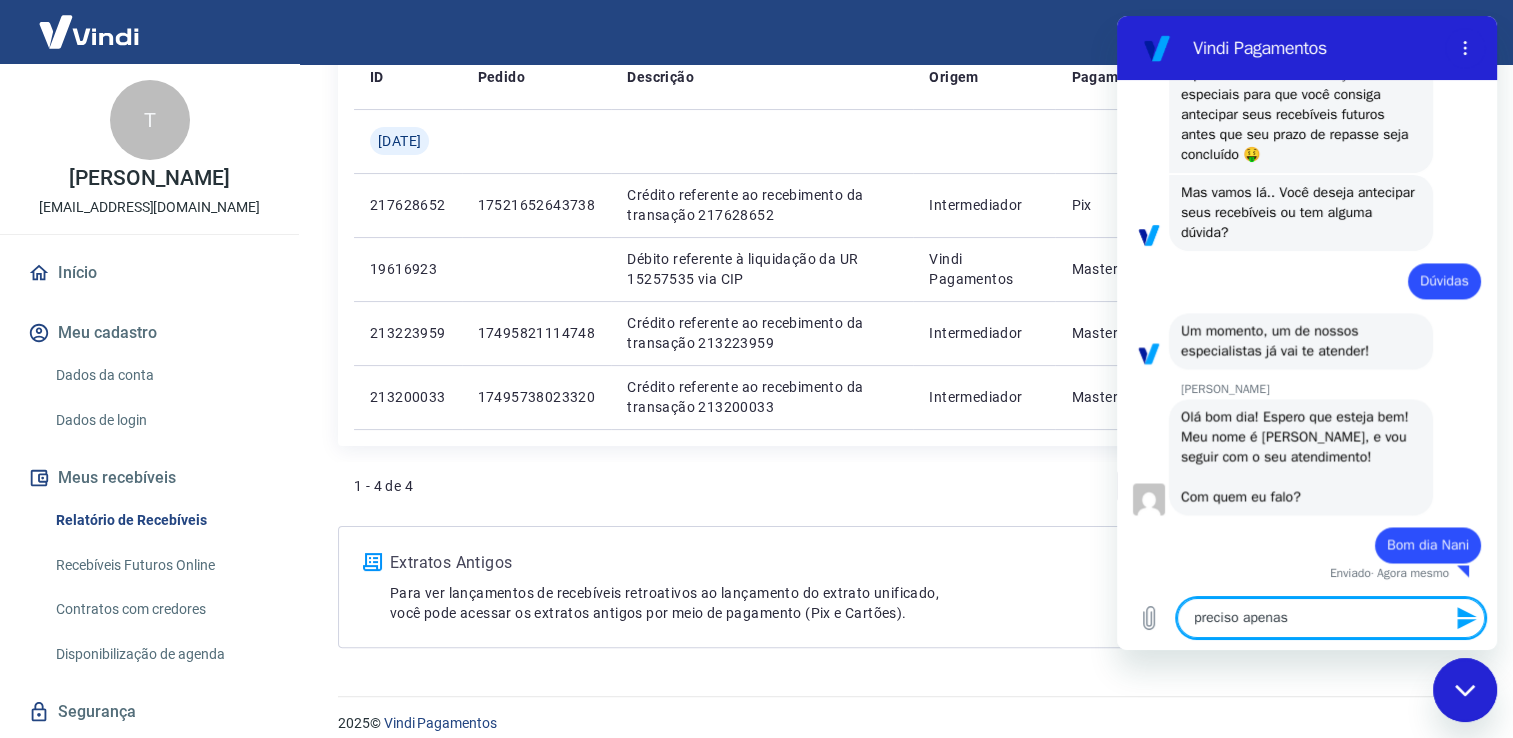type on "preciso apenas" 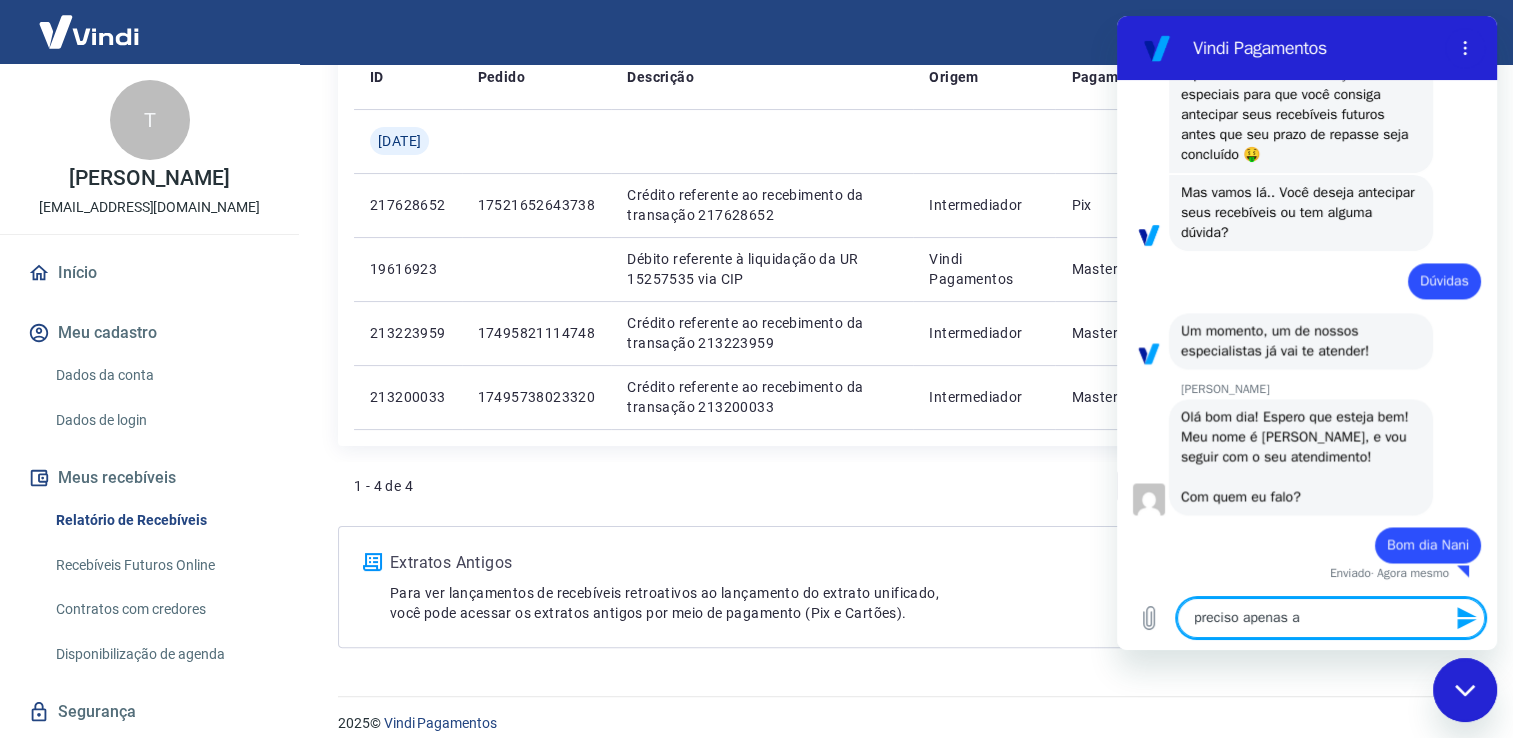 type on "preciso apenas" 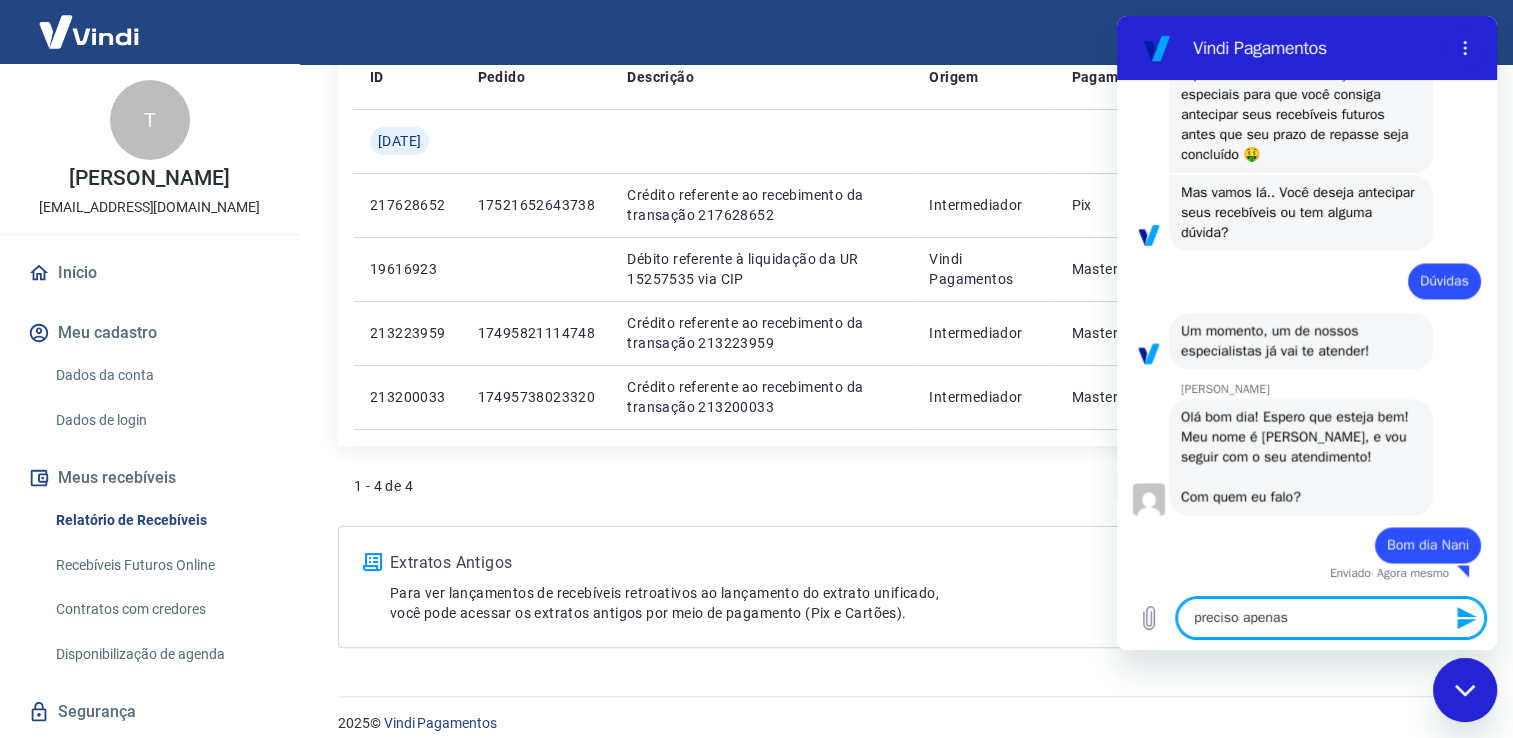 type on "preciso apenas c" 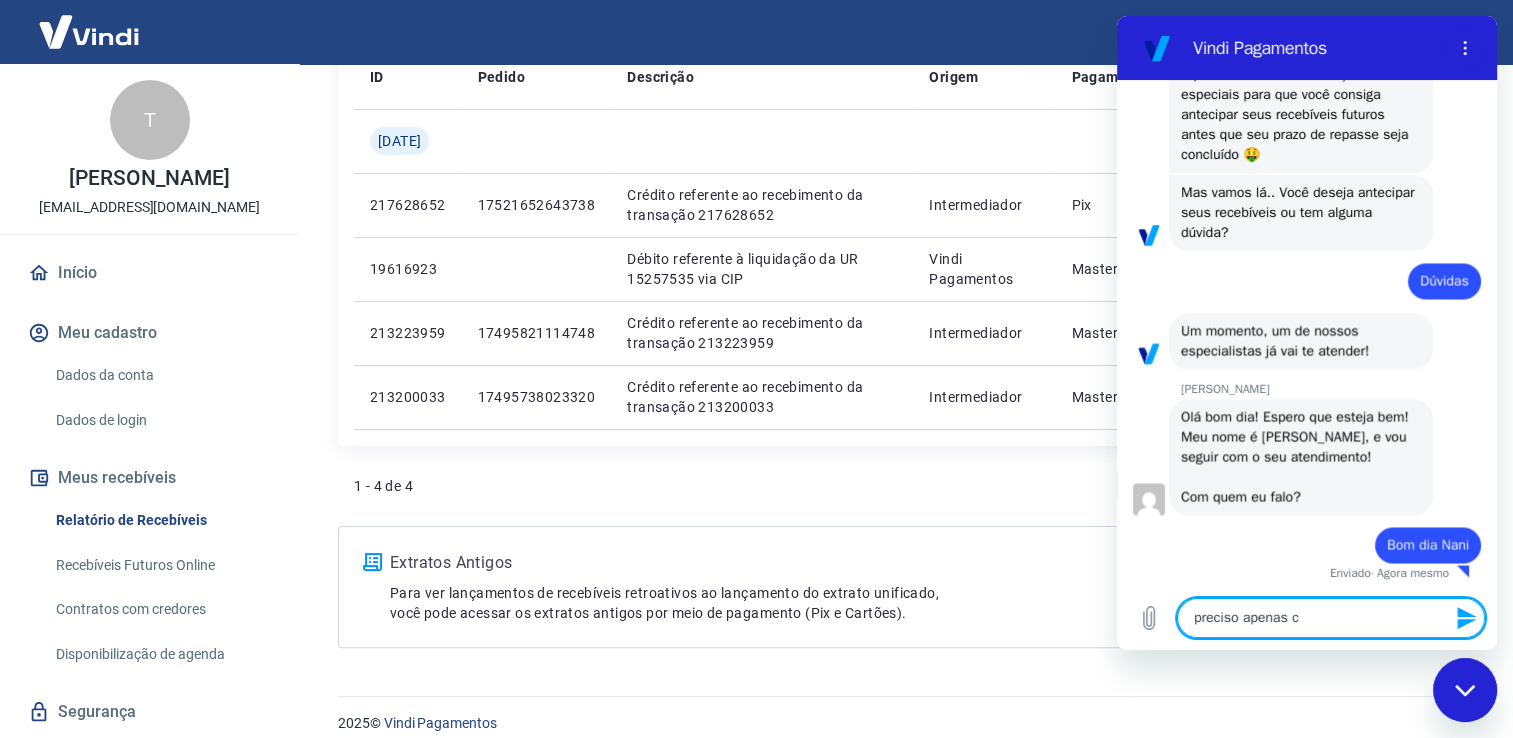 type on "preciso apenas co" 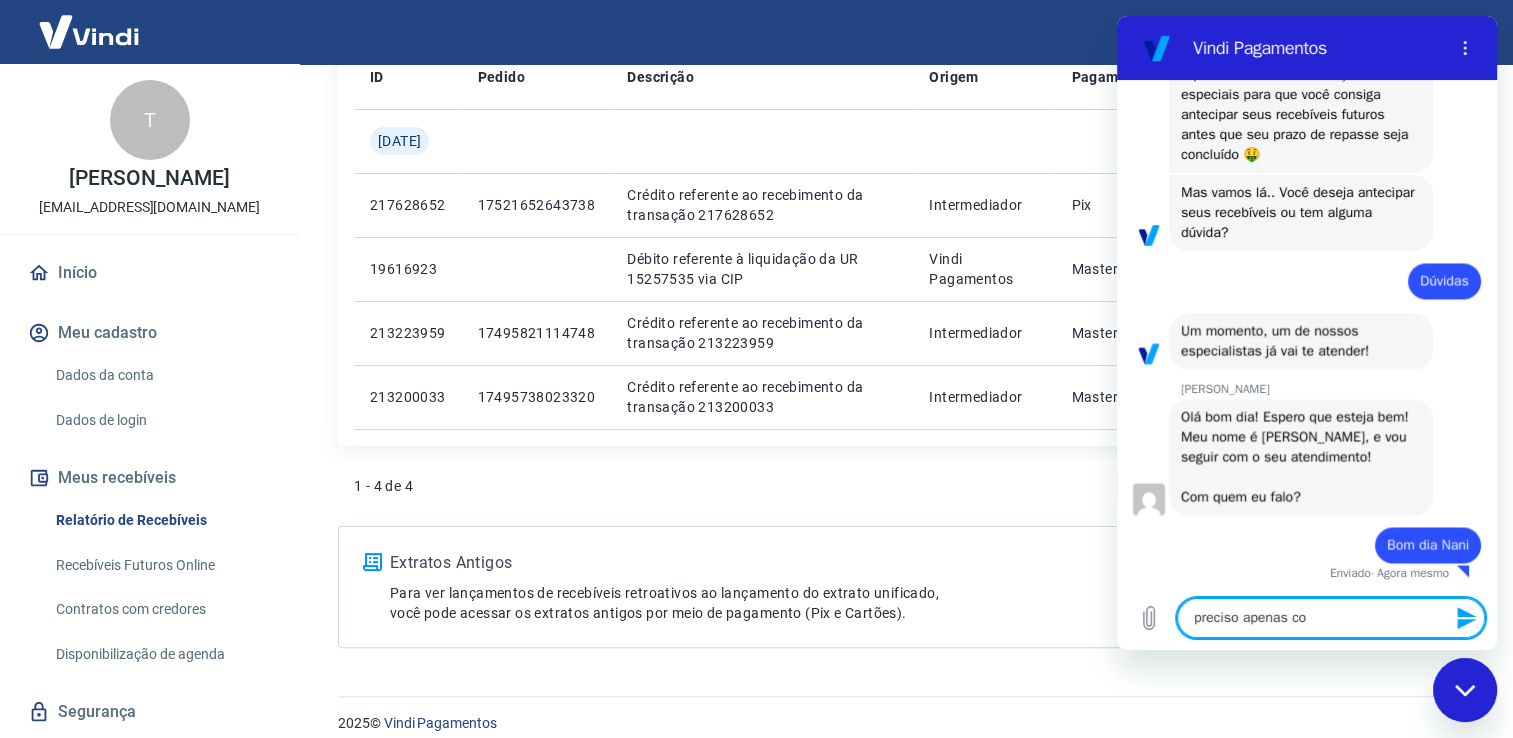 type on "preciso apenas con" 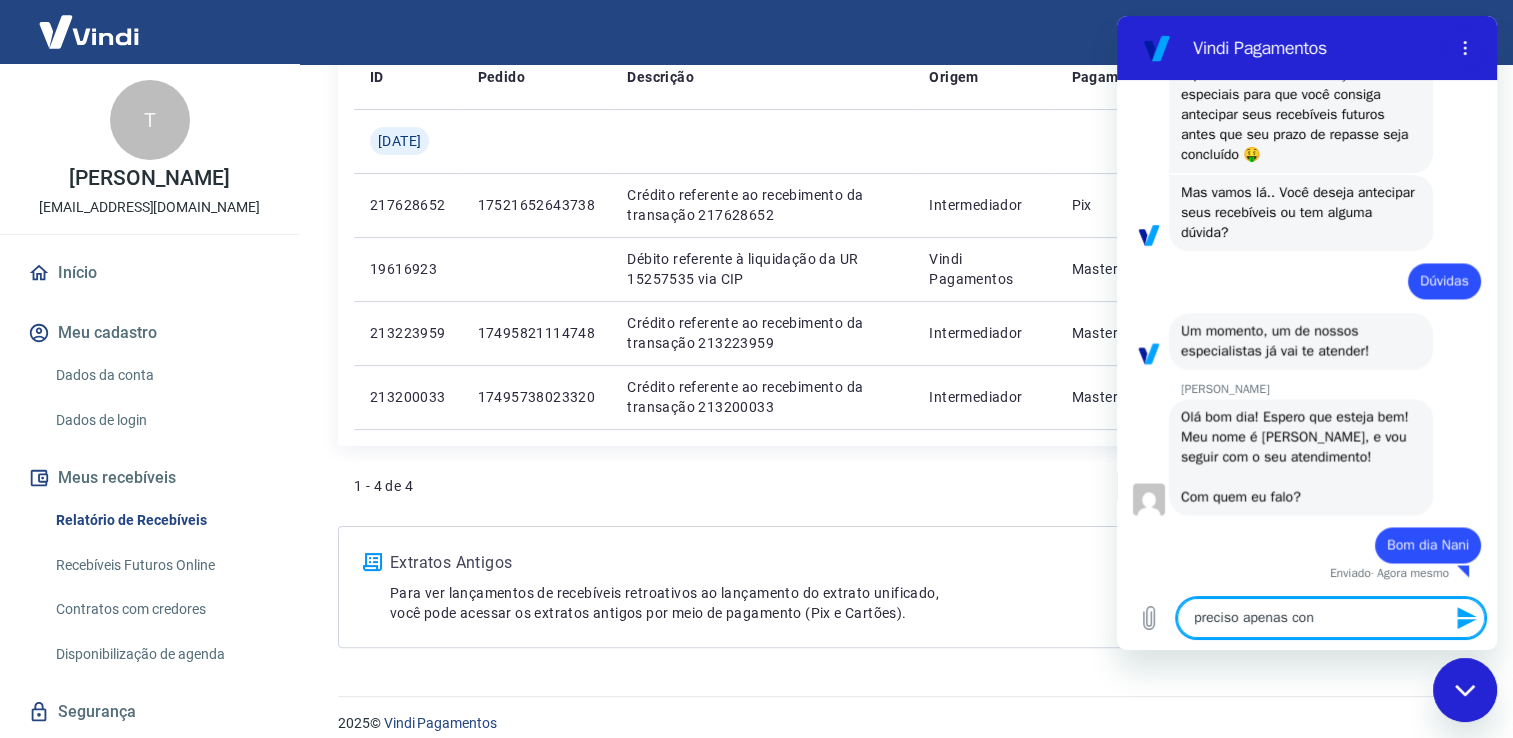 type on "preciso apenas conf" 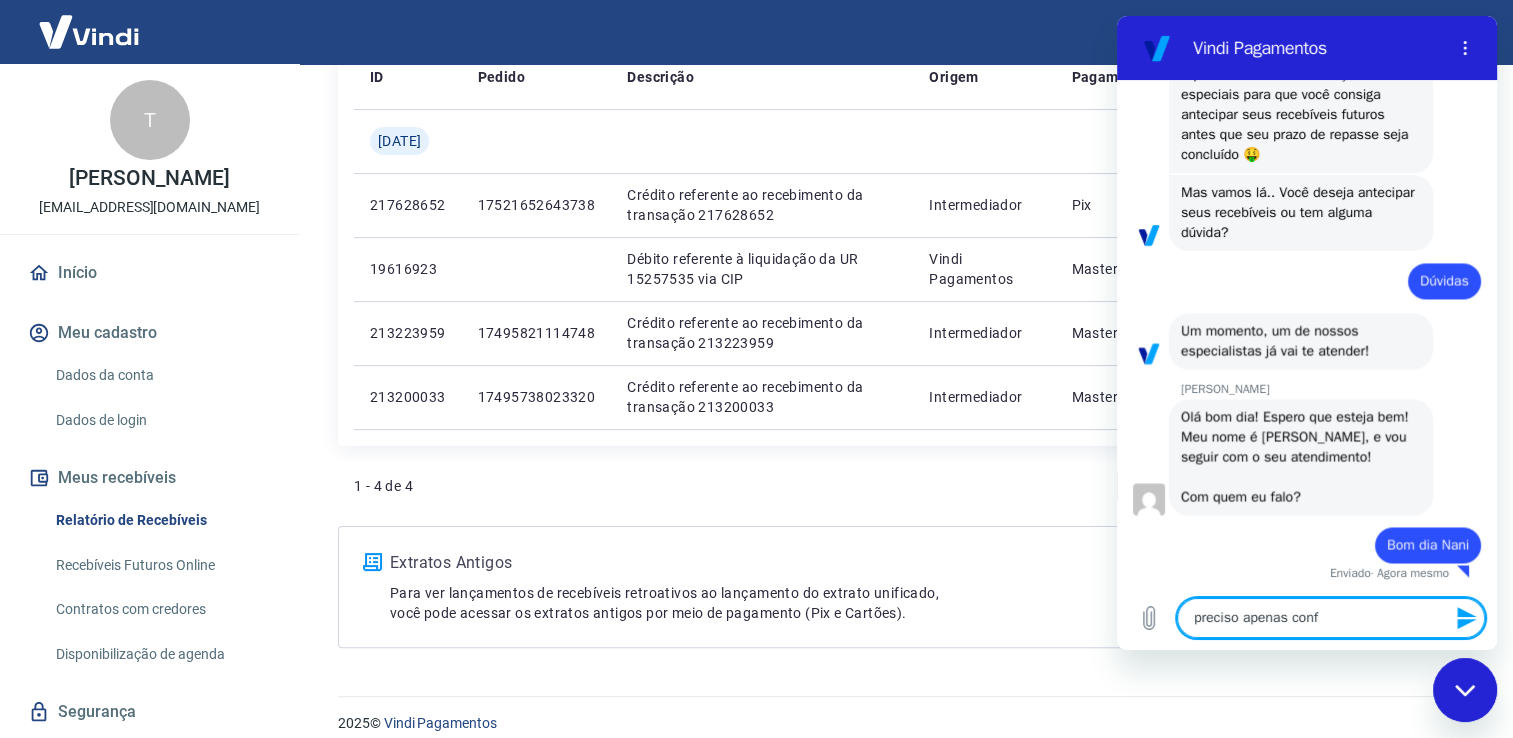 type on "preciso apenas confe" 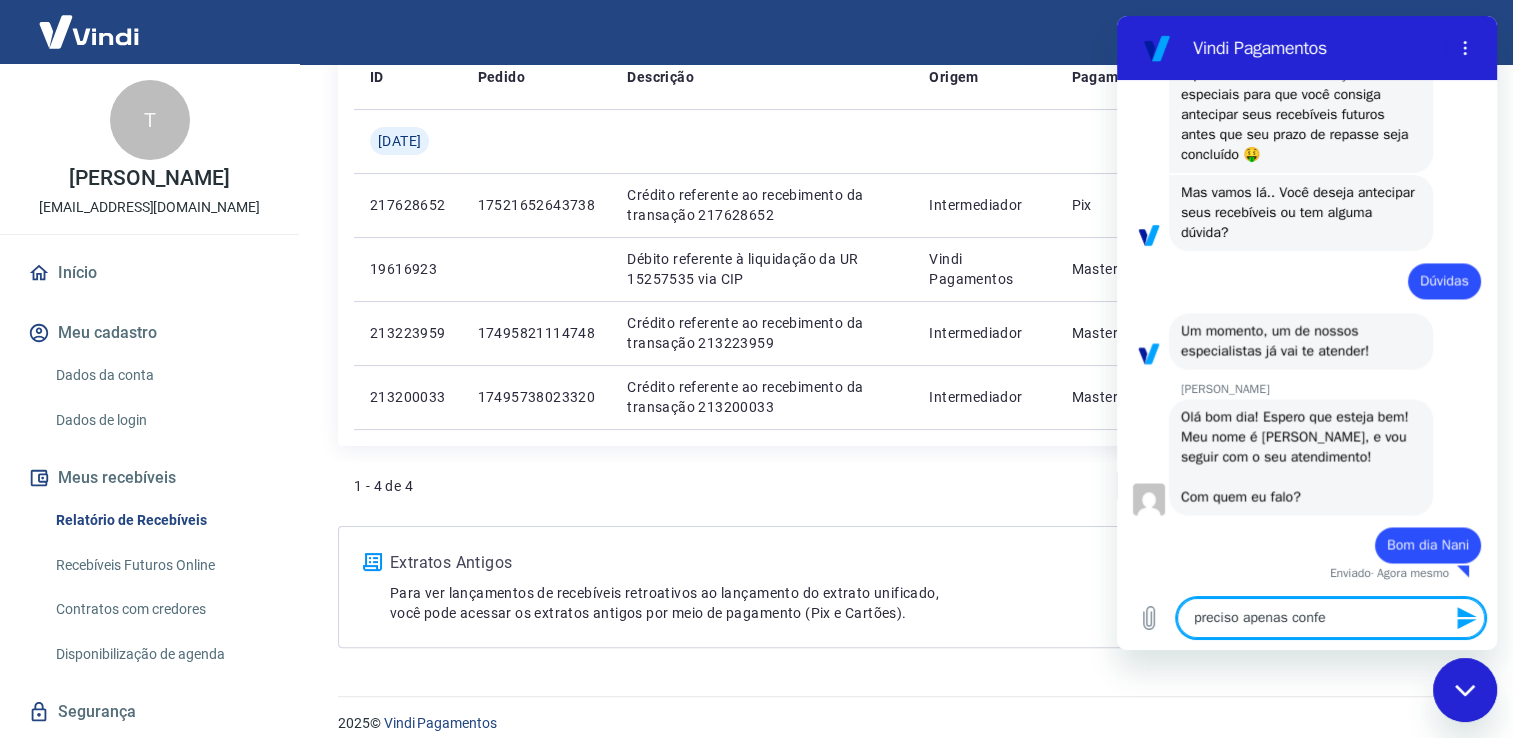 type on "preciso apenas confer" 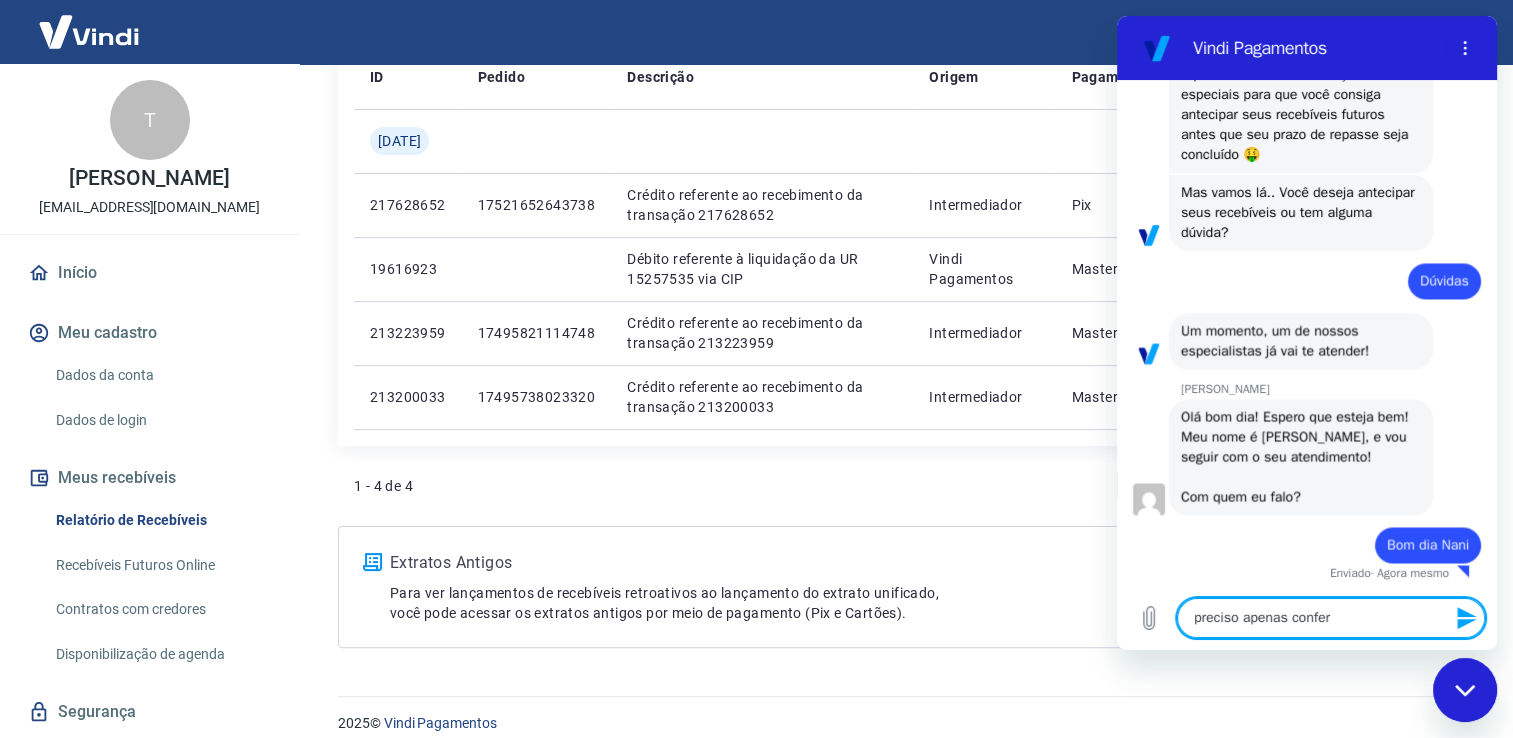 type on "preciso apenas conferi" 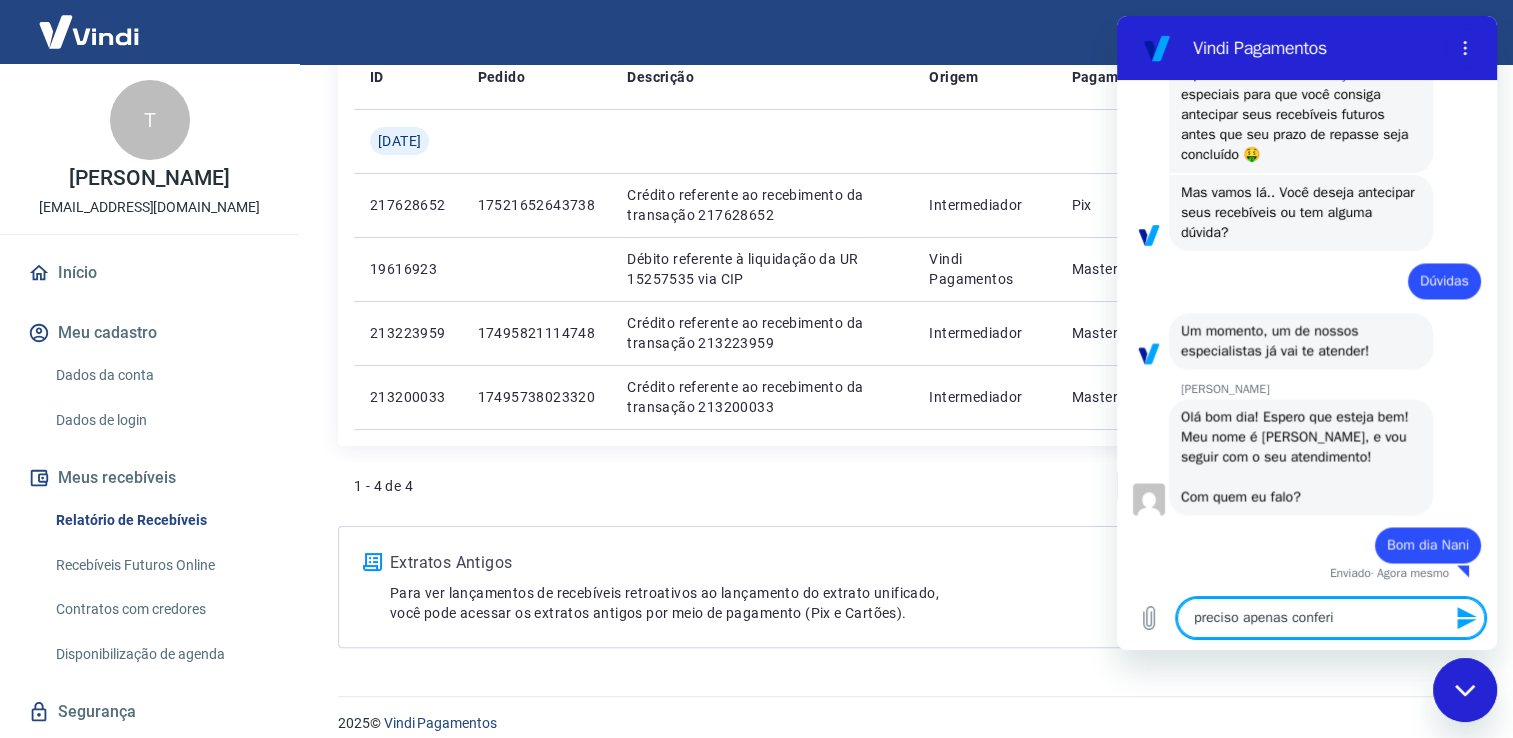 type on "preciso apenas conferir" 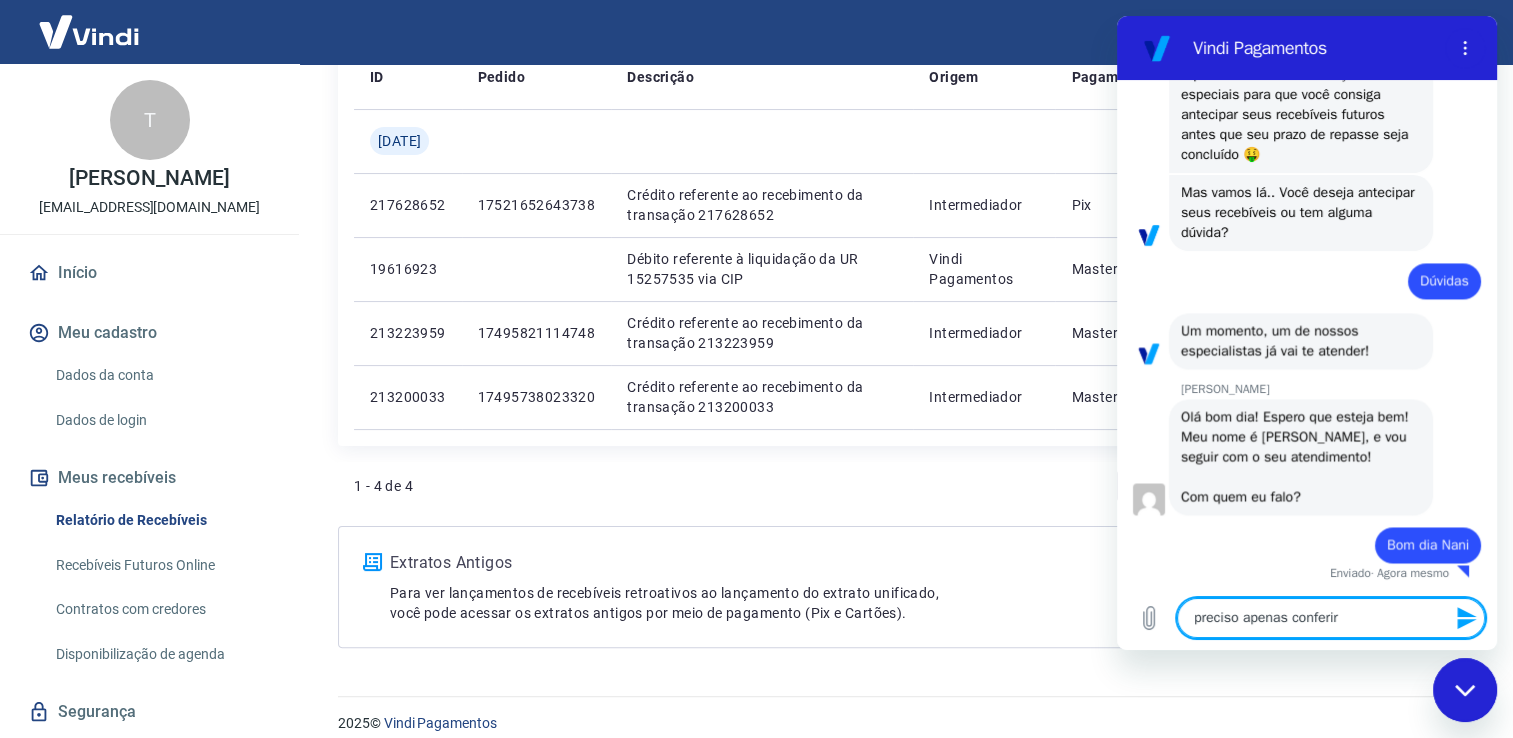 type on "preciso apenas conferir" 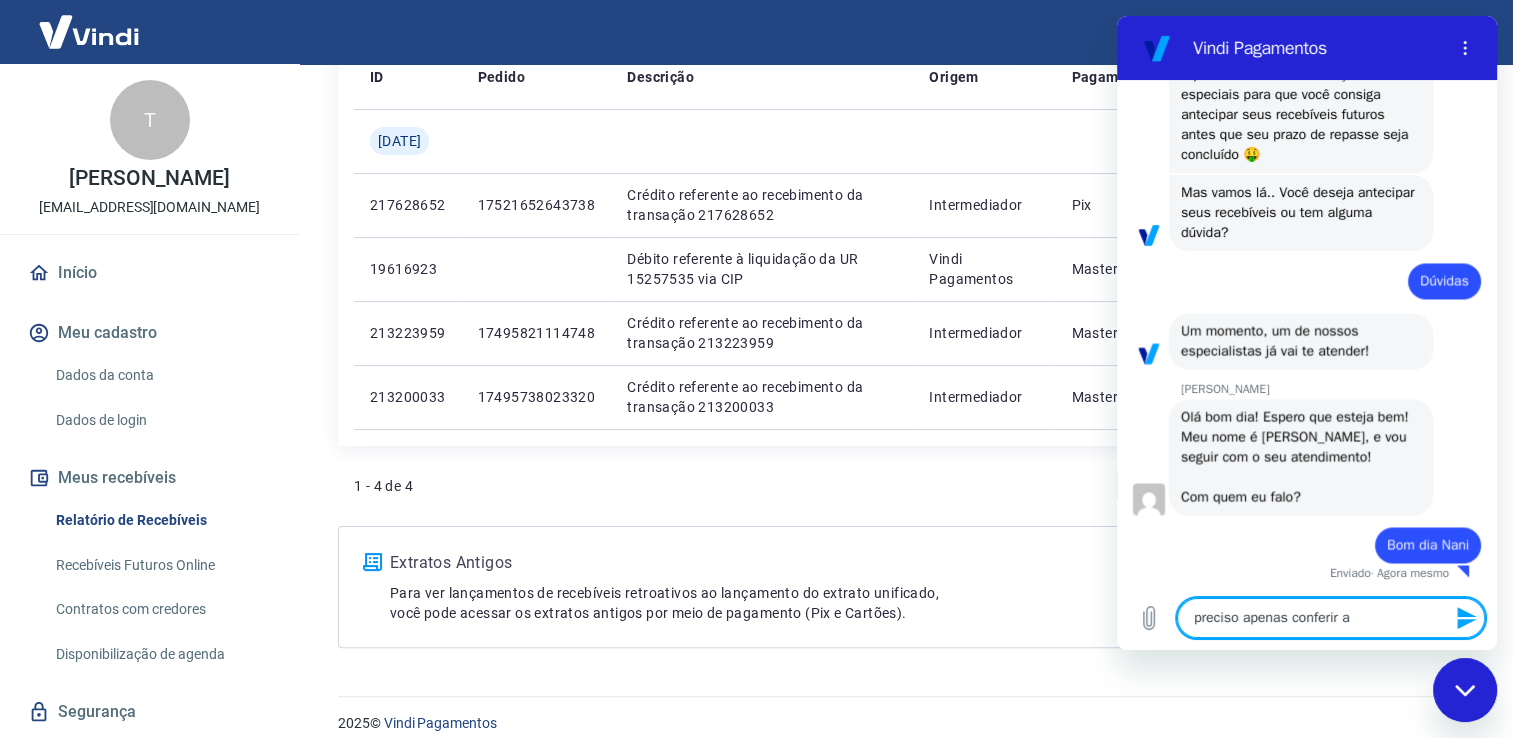 type on "preciso apenas conferir a" 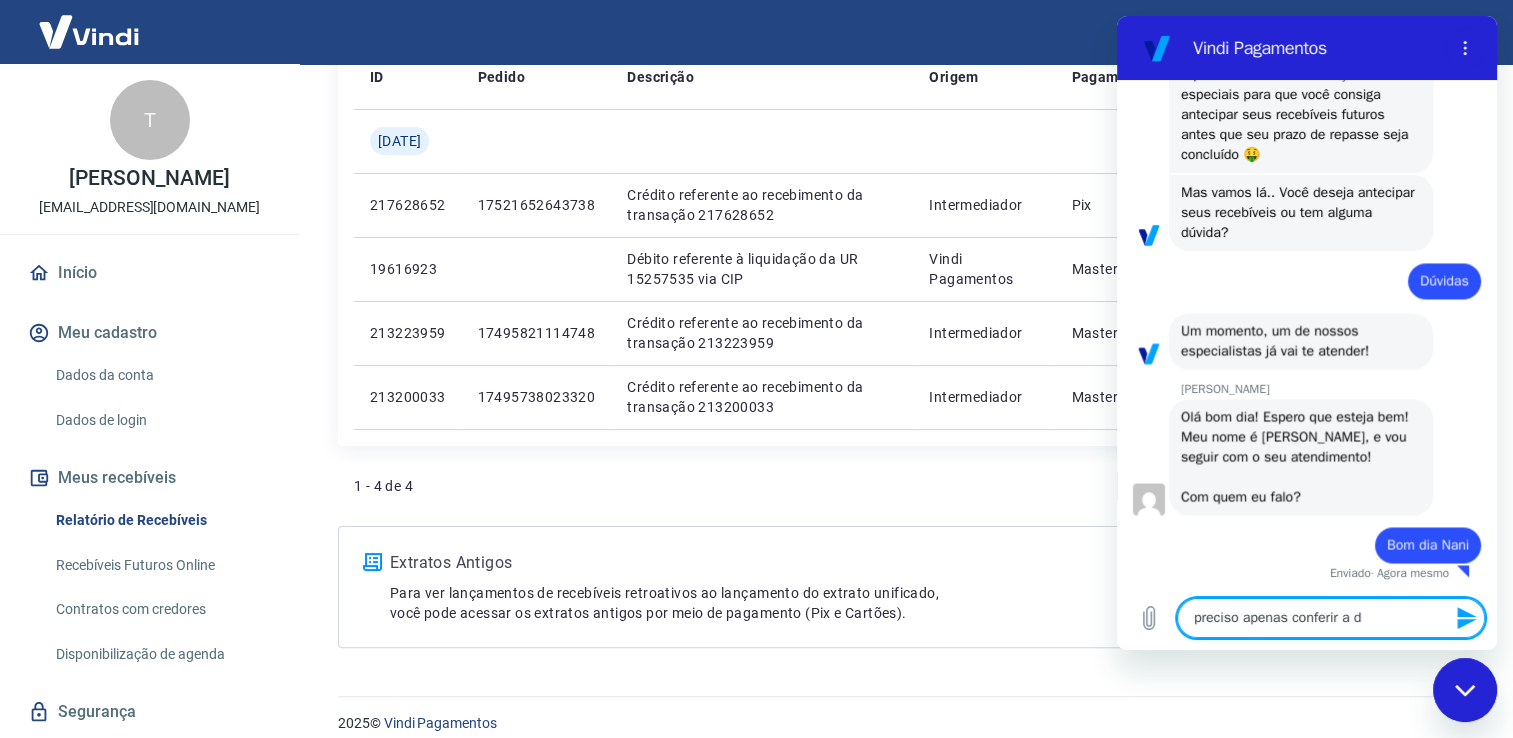 type on "preciso apenas conferir a da" 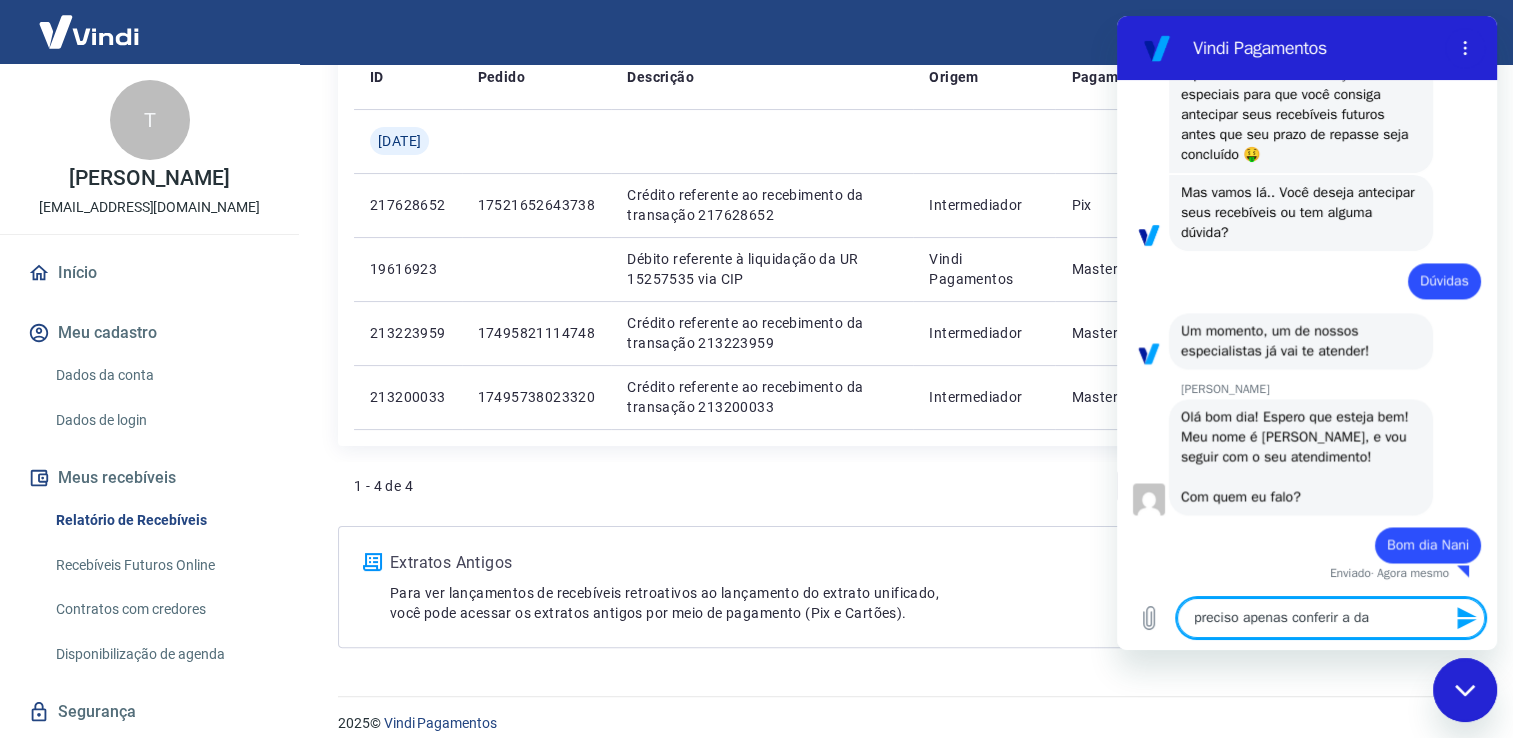 type on "preciso apenas conferir a dat" 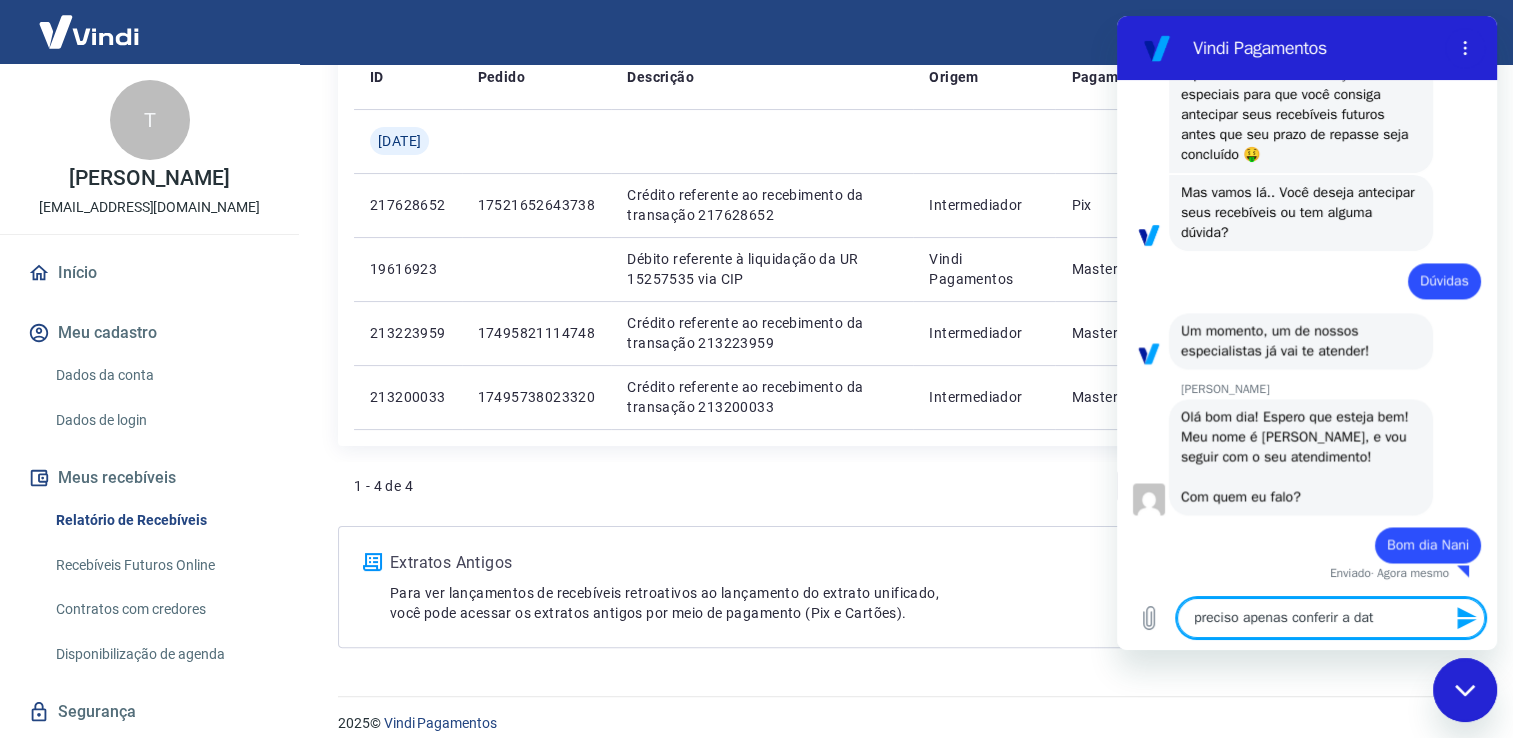 type on "preciso apenas conferir a data" 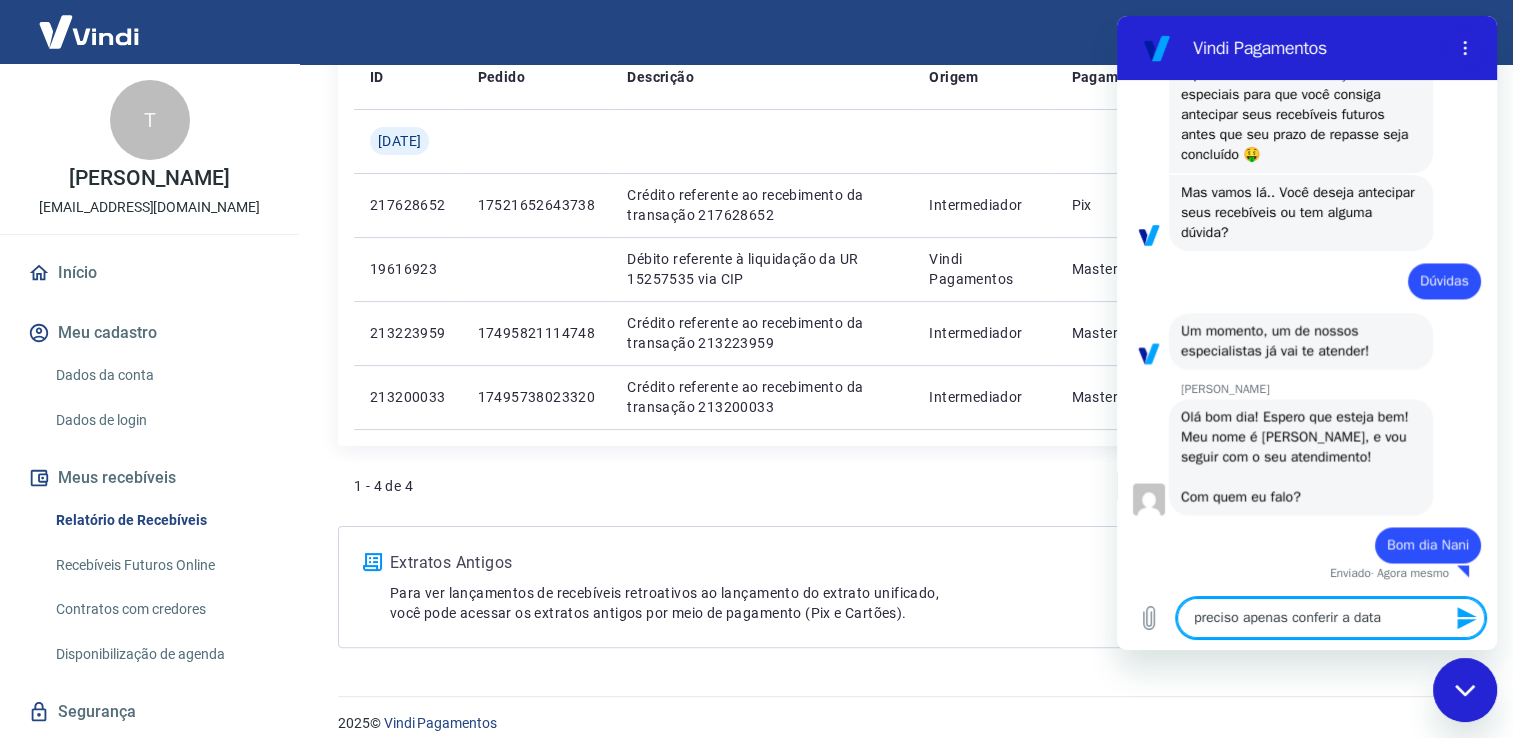 type on "preciso apenas conferir a data" 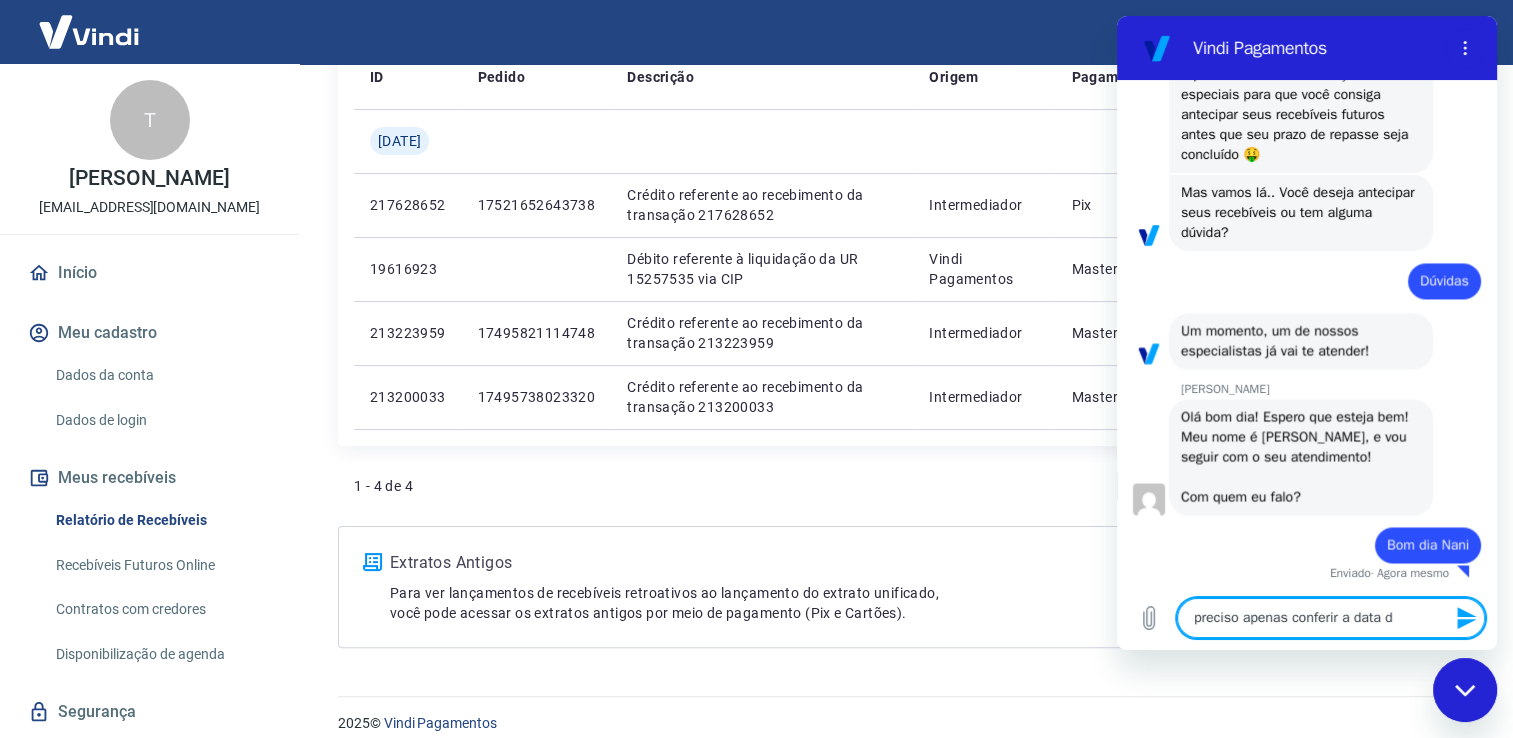 type on "preciso apenas conferir a data de" 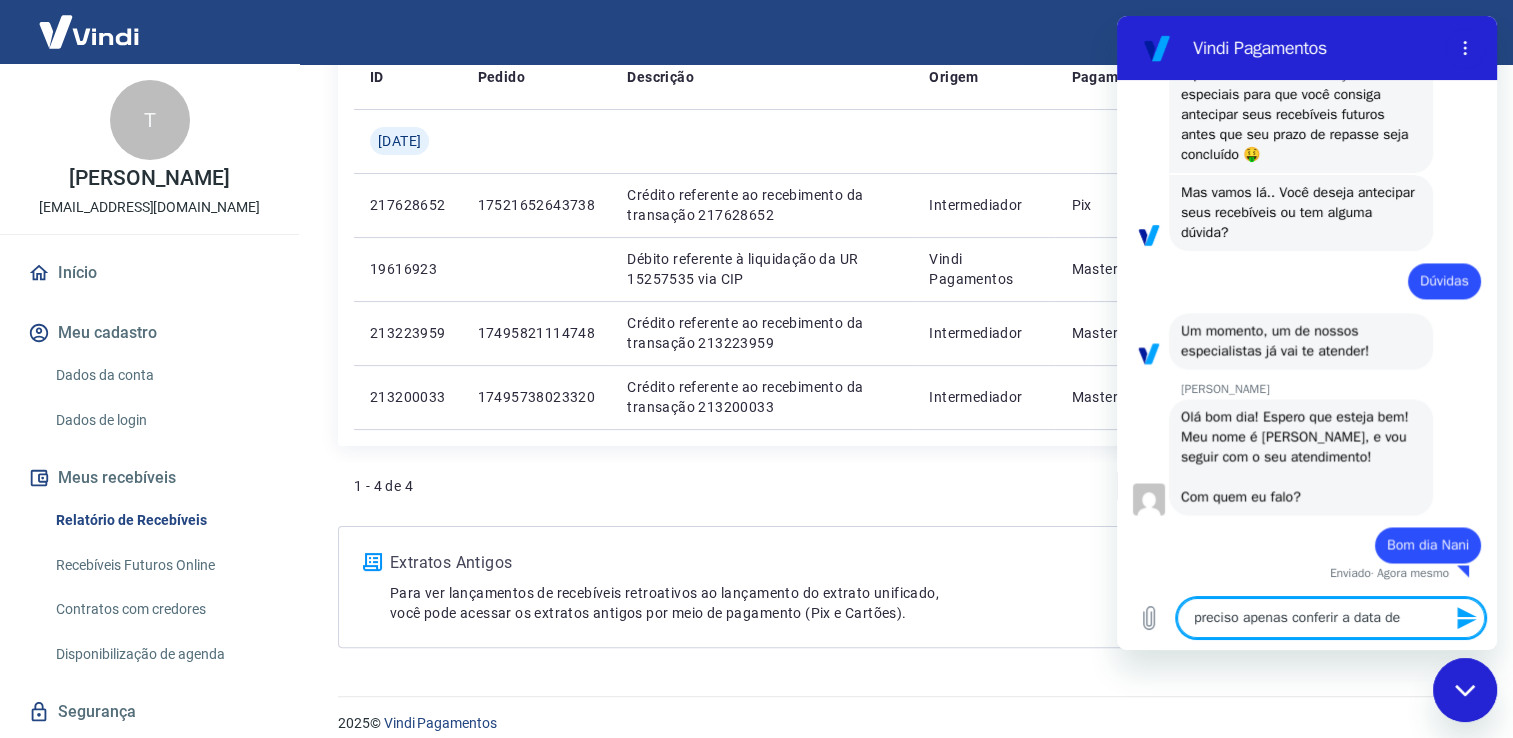type on "preciso apenas conferir a data de" 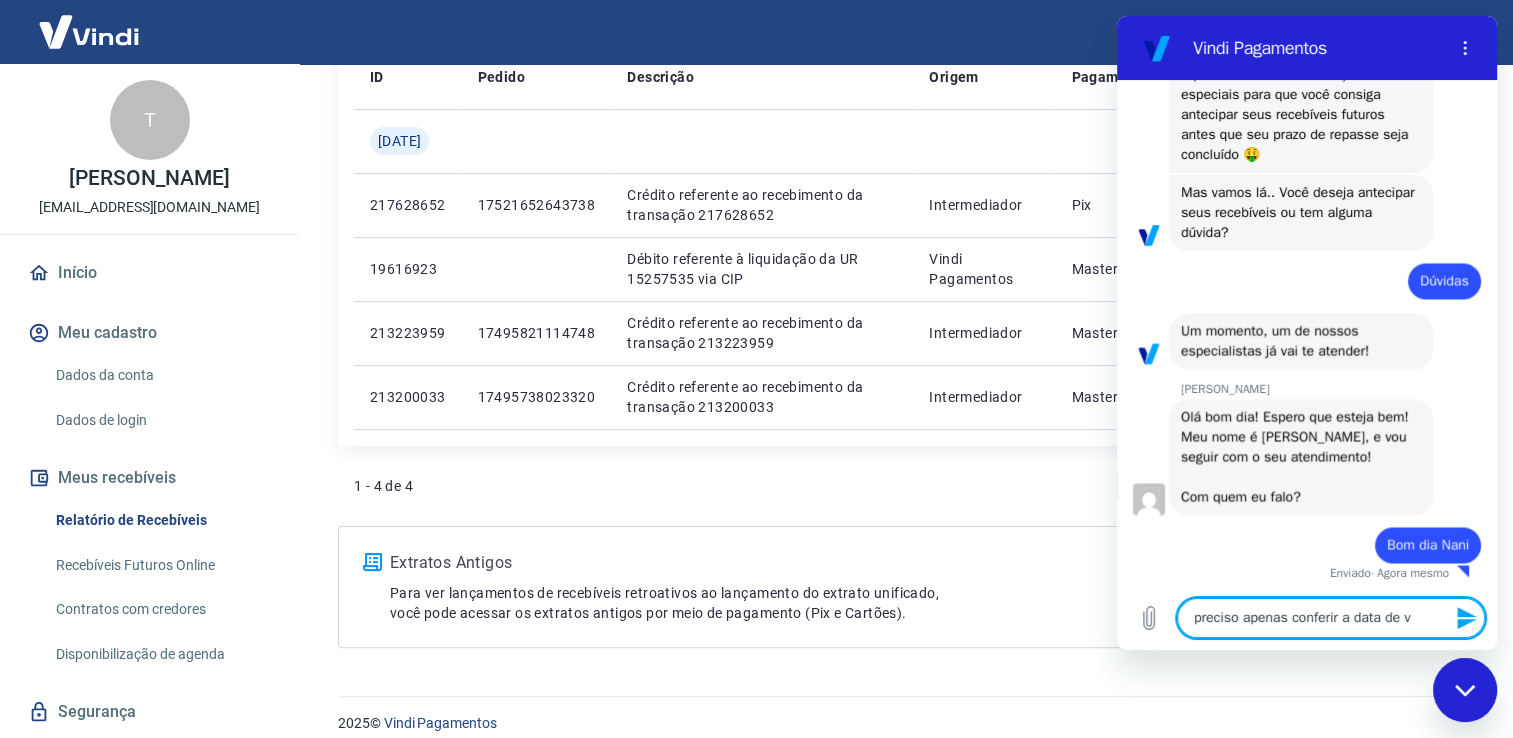 type on "preciso apenas conferir a data de ve" 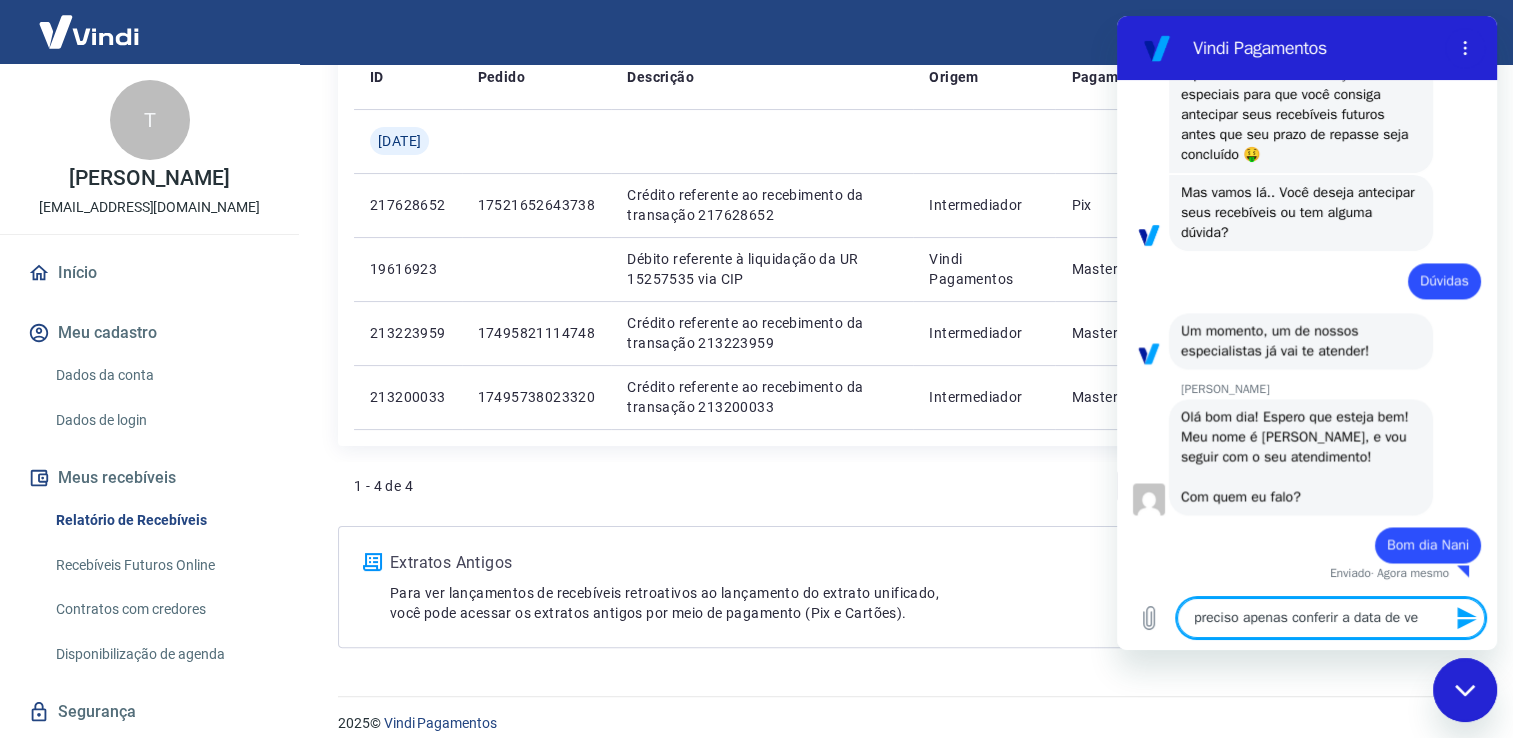 type on "preciso apenas conferir a data de ven" 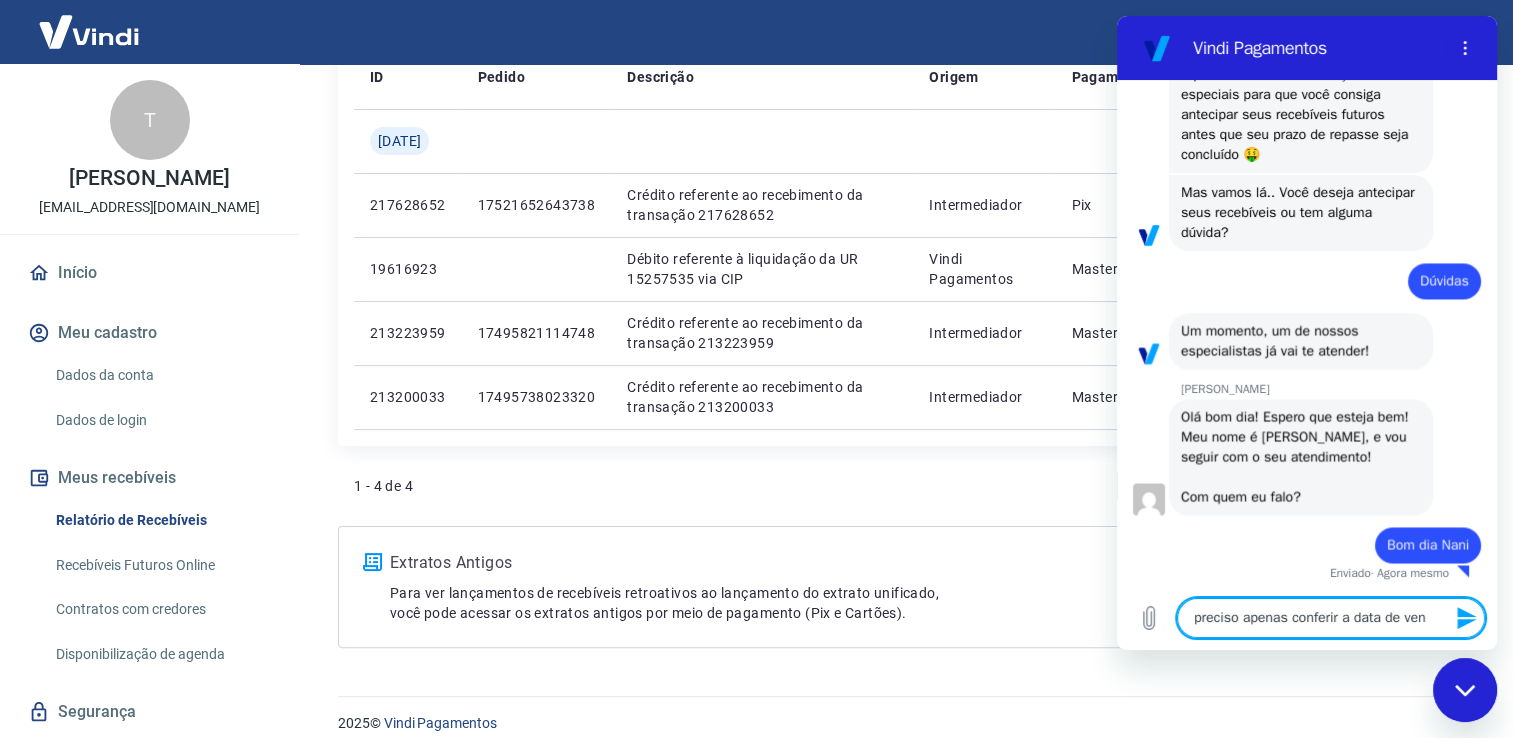 type on "preciso apenas conferir a data de venc" 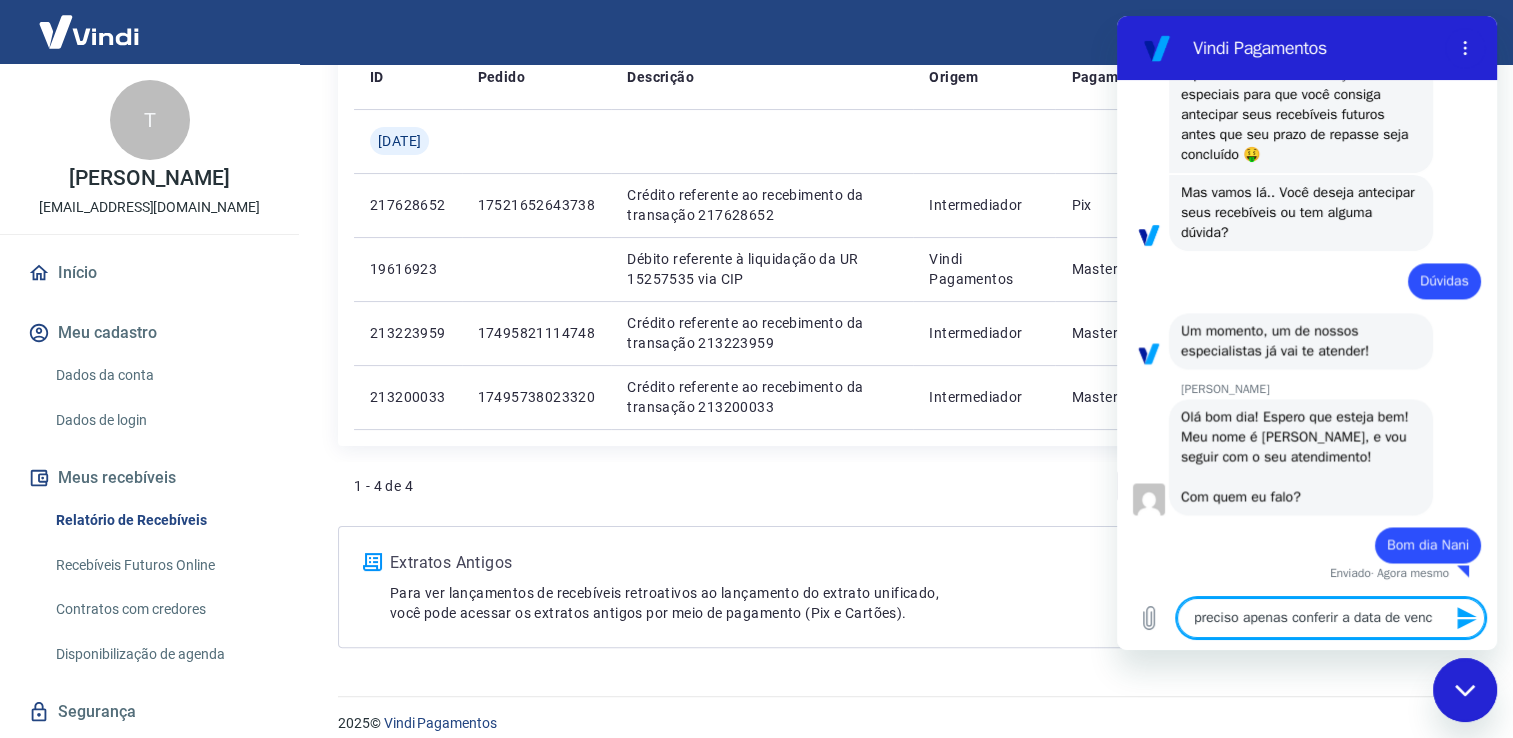 type on "preciso apenas conferir a data de venci" 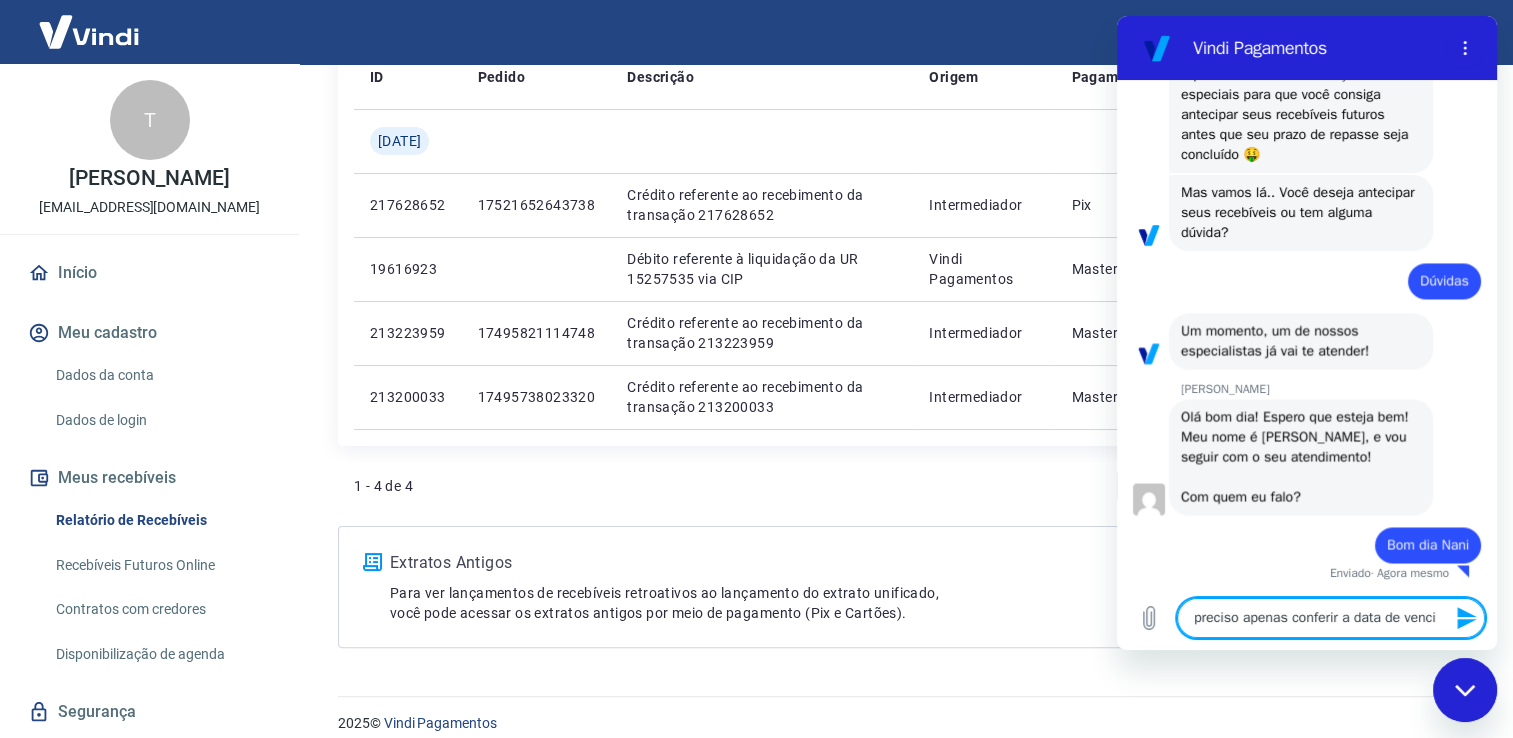 type on "preciso apenas conferir a data de vencim" 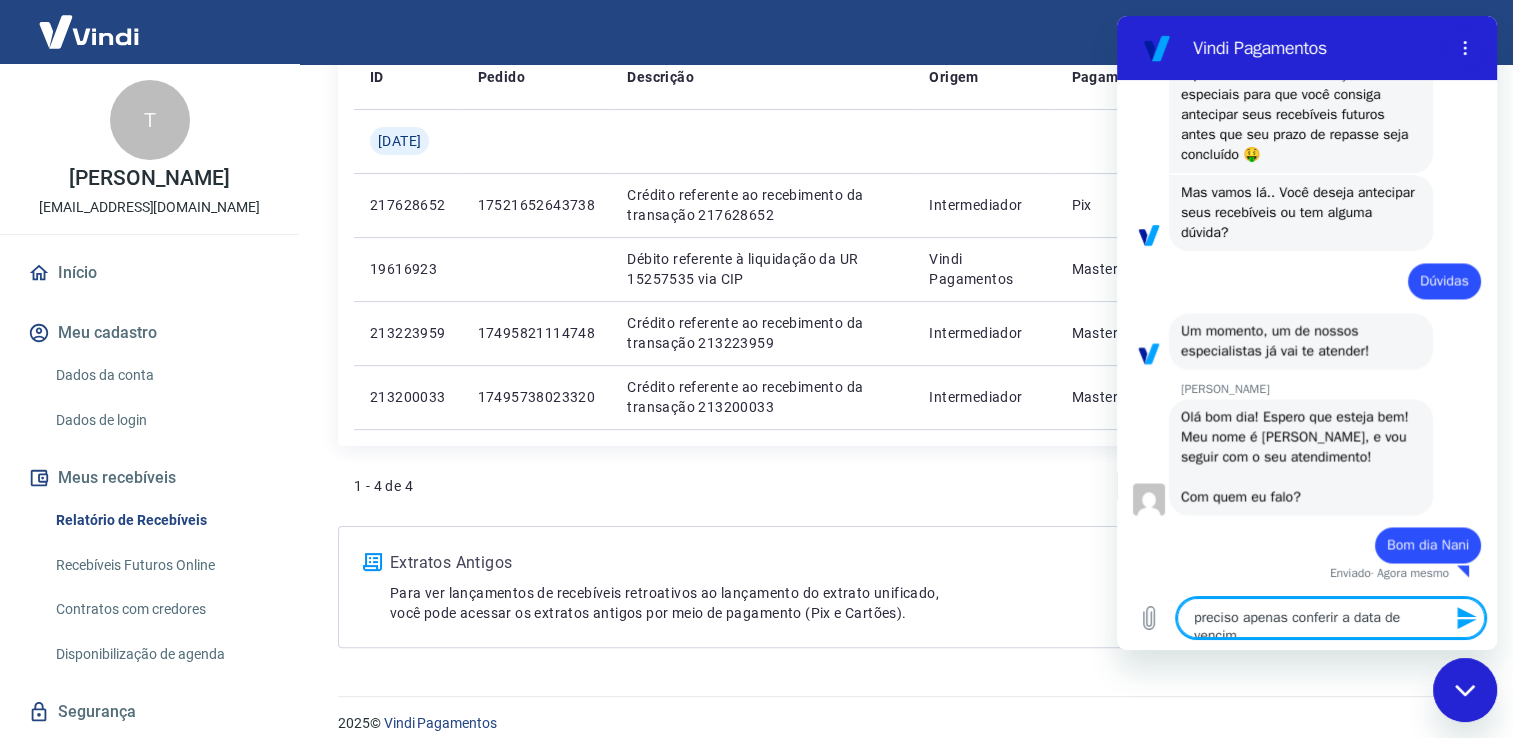 type on "preciso apenas conferir a data de vencime" 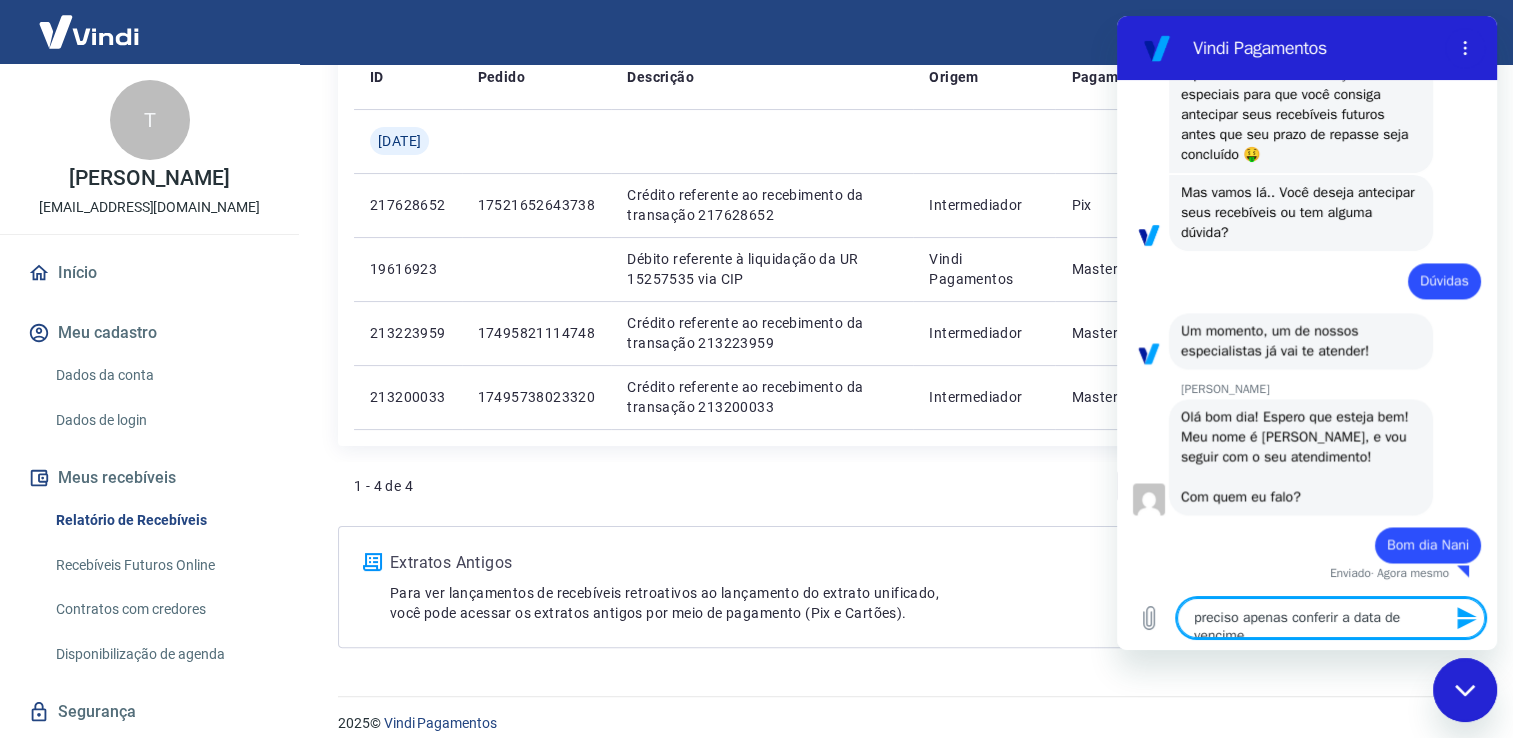 type on "x" 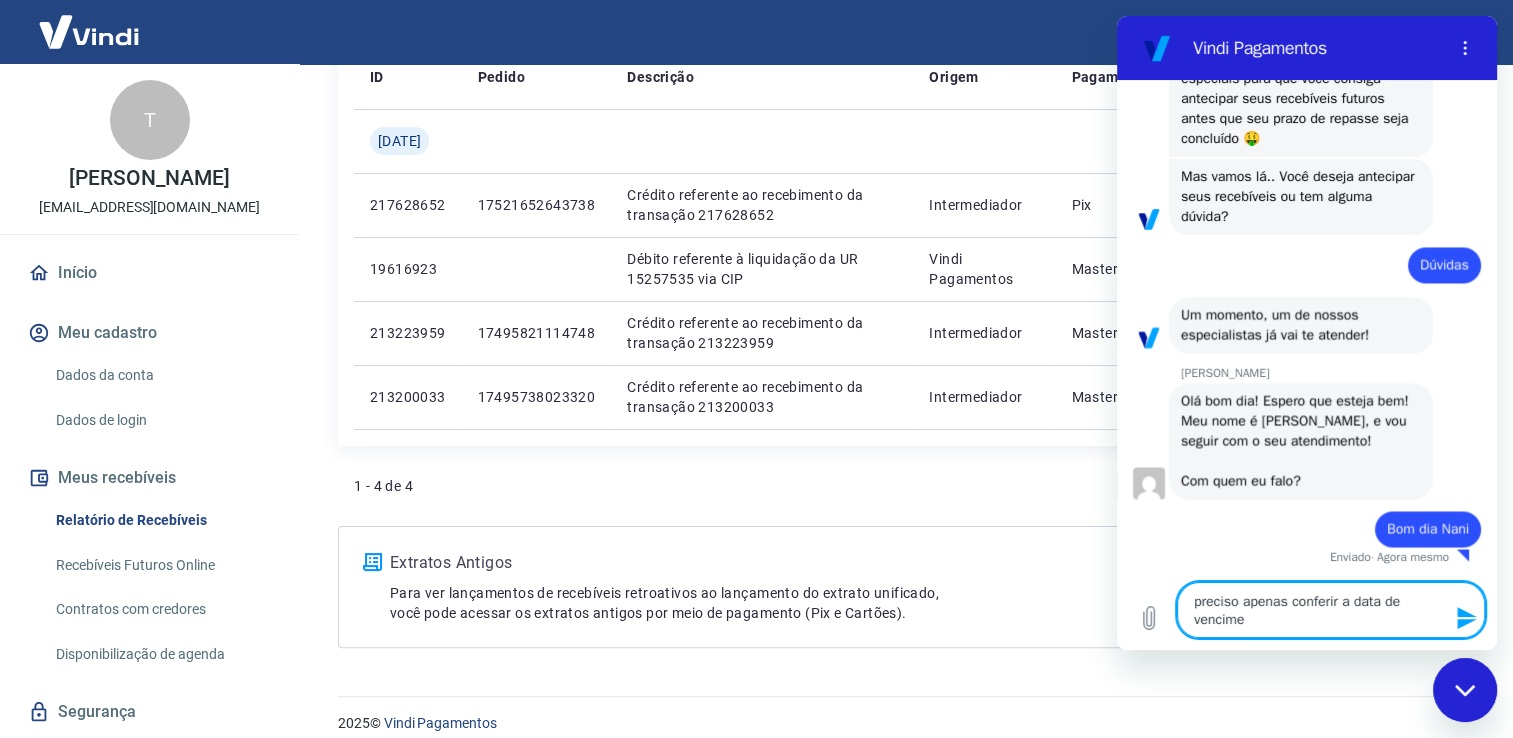 type on "preciso apenas conferir a data de vencimen" 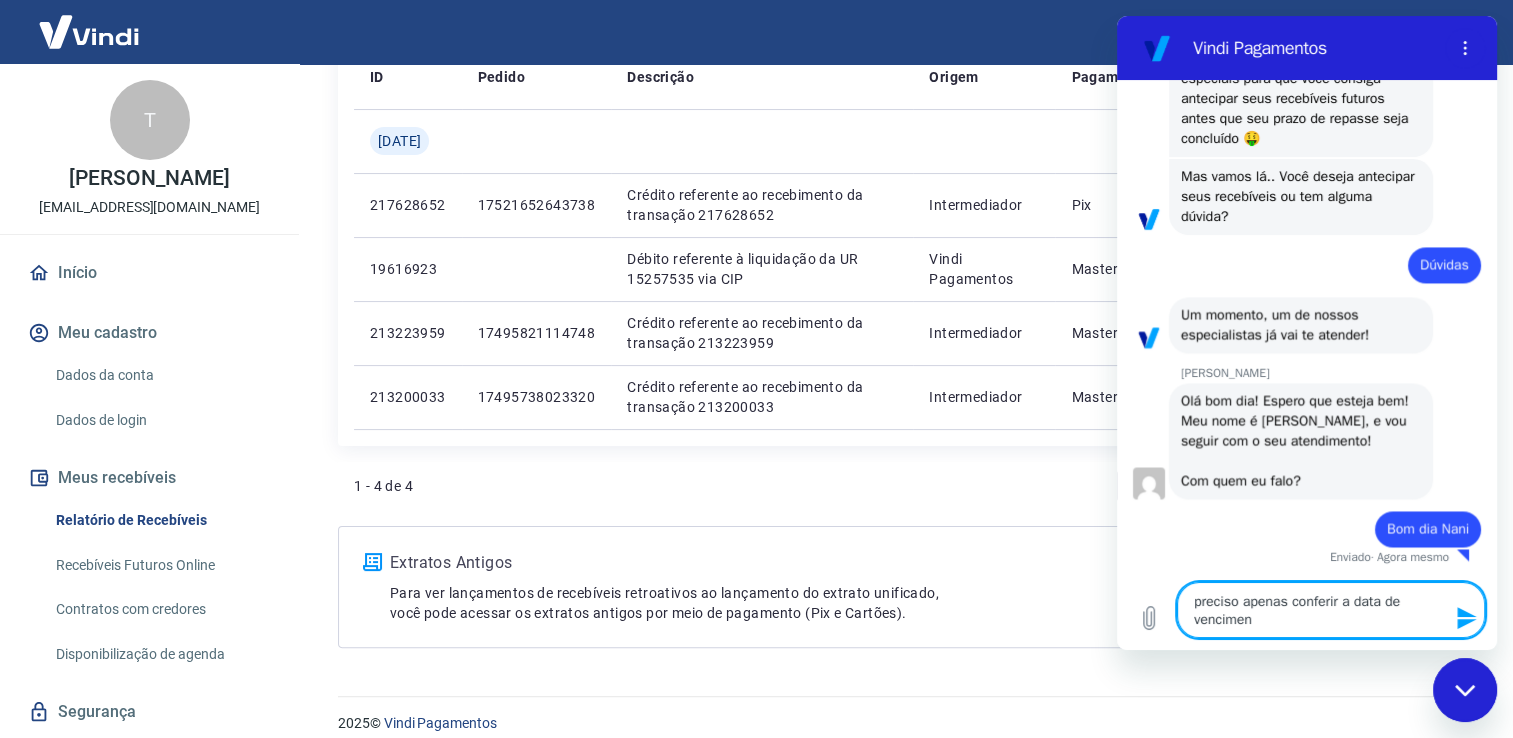 type on "x" 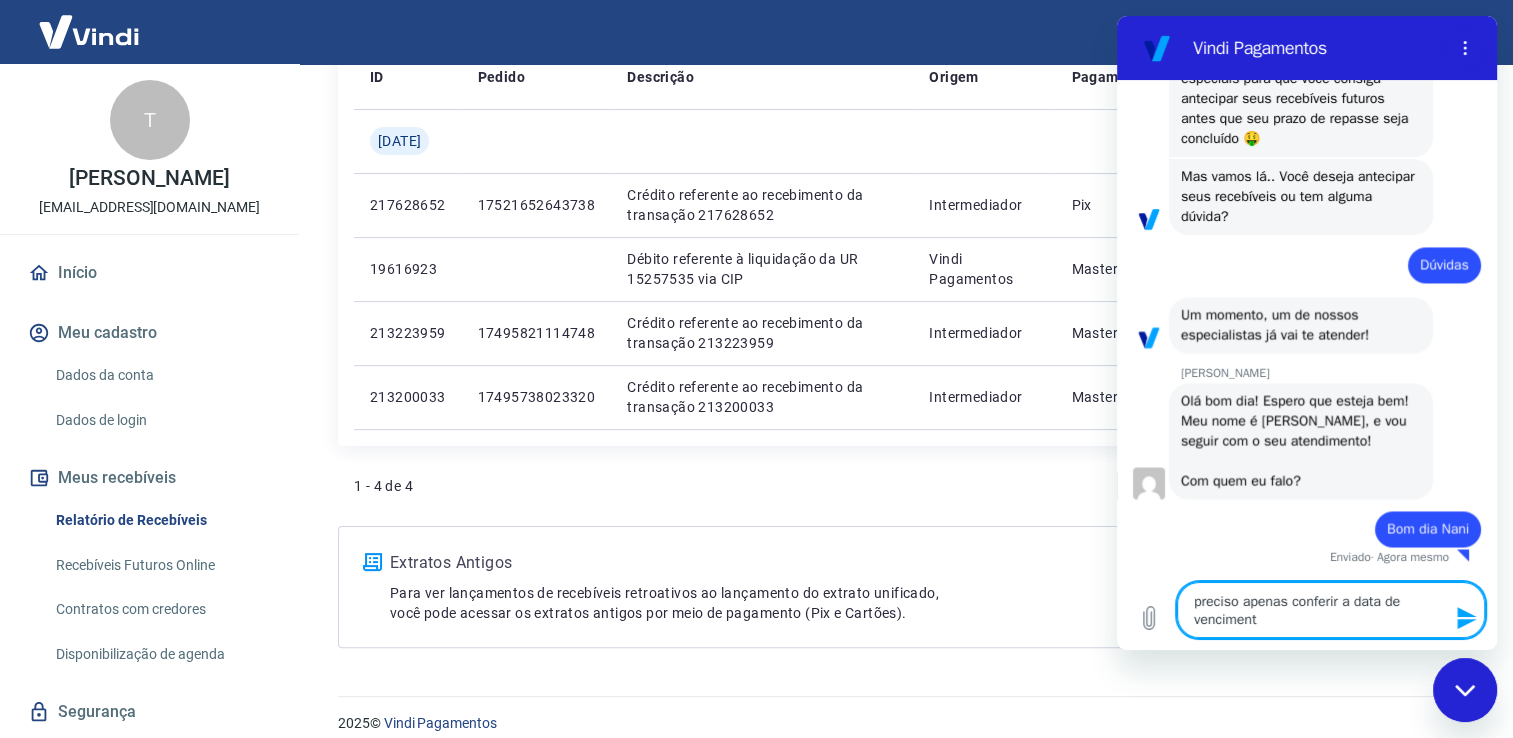 type on "preciso apenas conferir a data de vencimento" 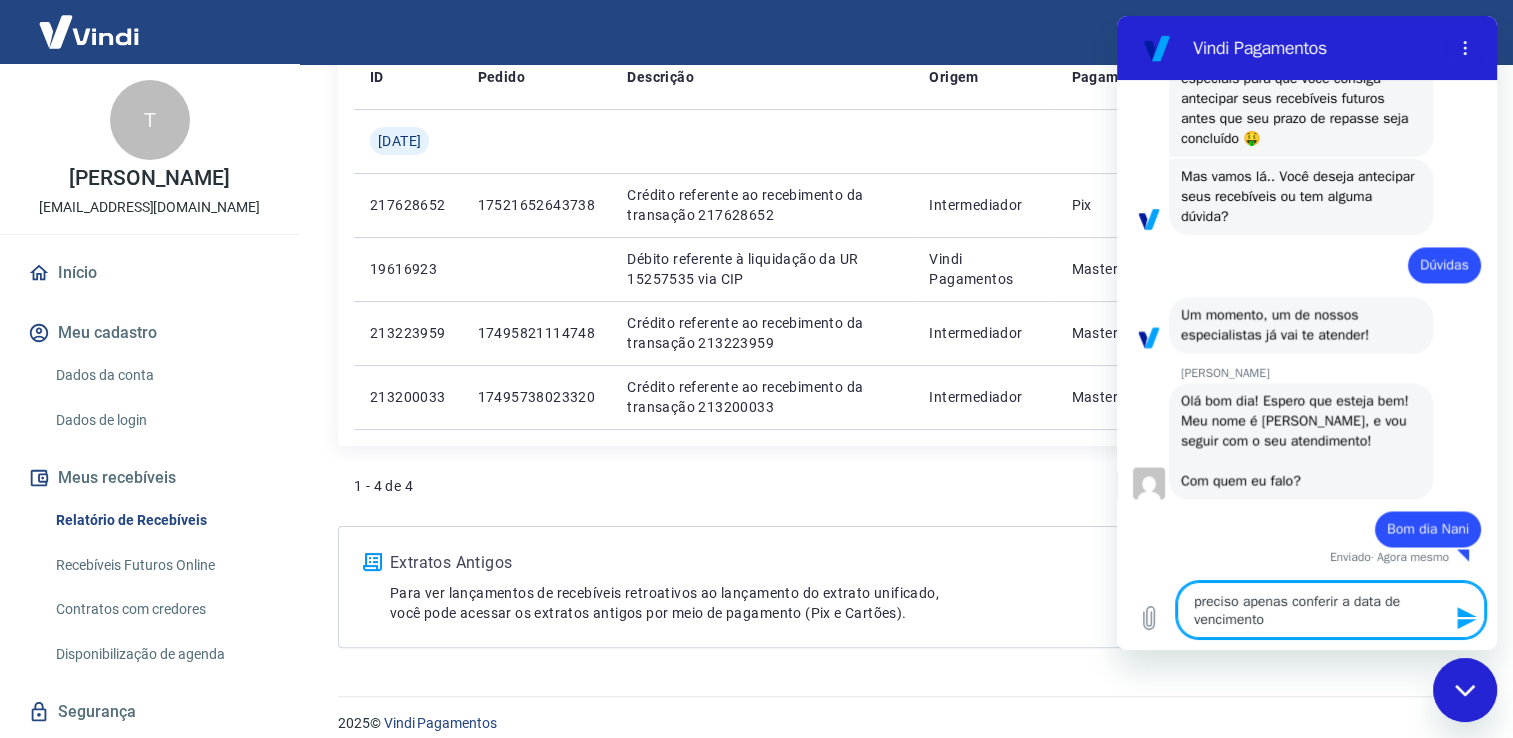 type on "preciso apenas conferir a data de vencimento" 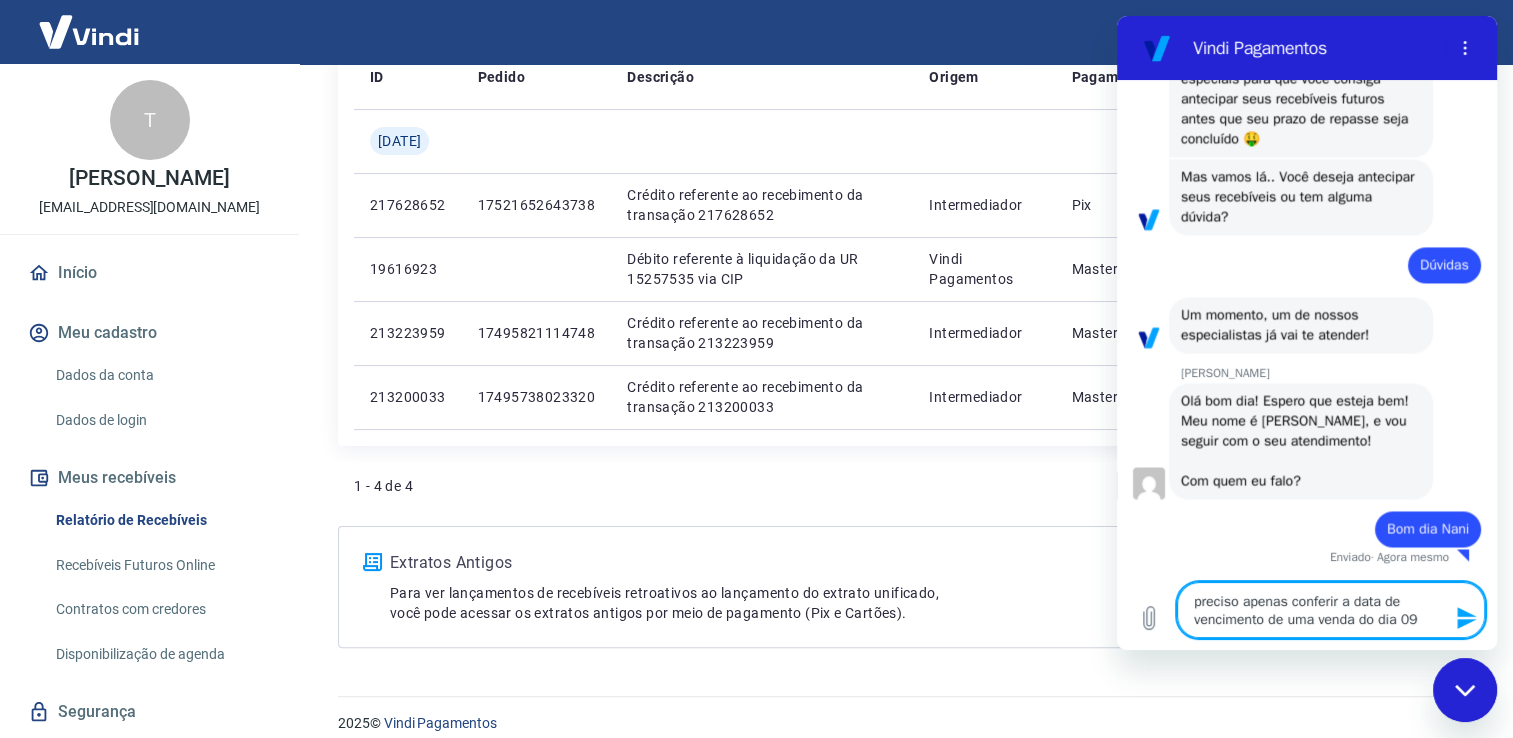 scroll, scrollTop: 3204, scrollLeft: 0, axis: vertical 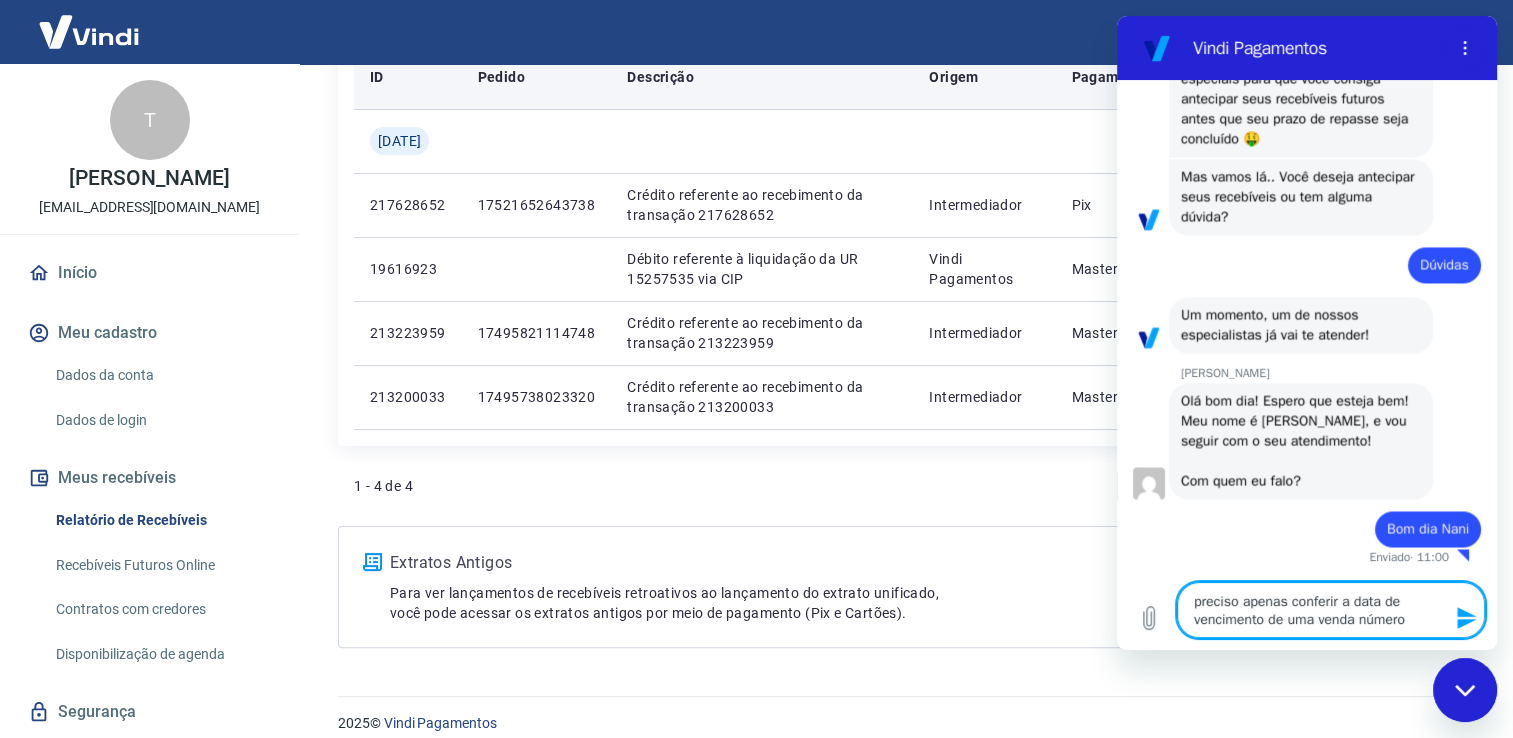paste on "TRANSAÇÃO
213223959
[DATE] 16:01" 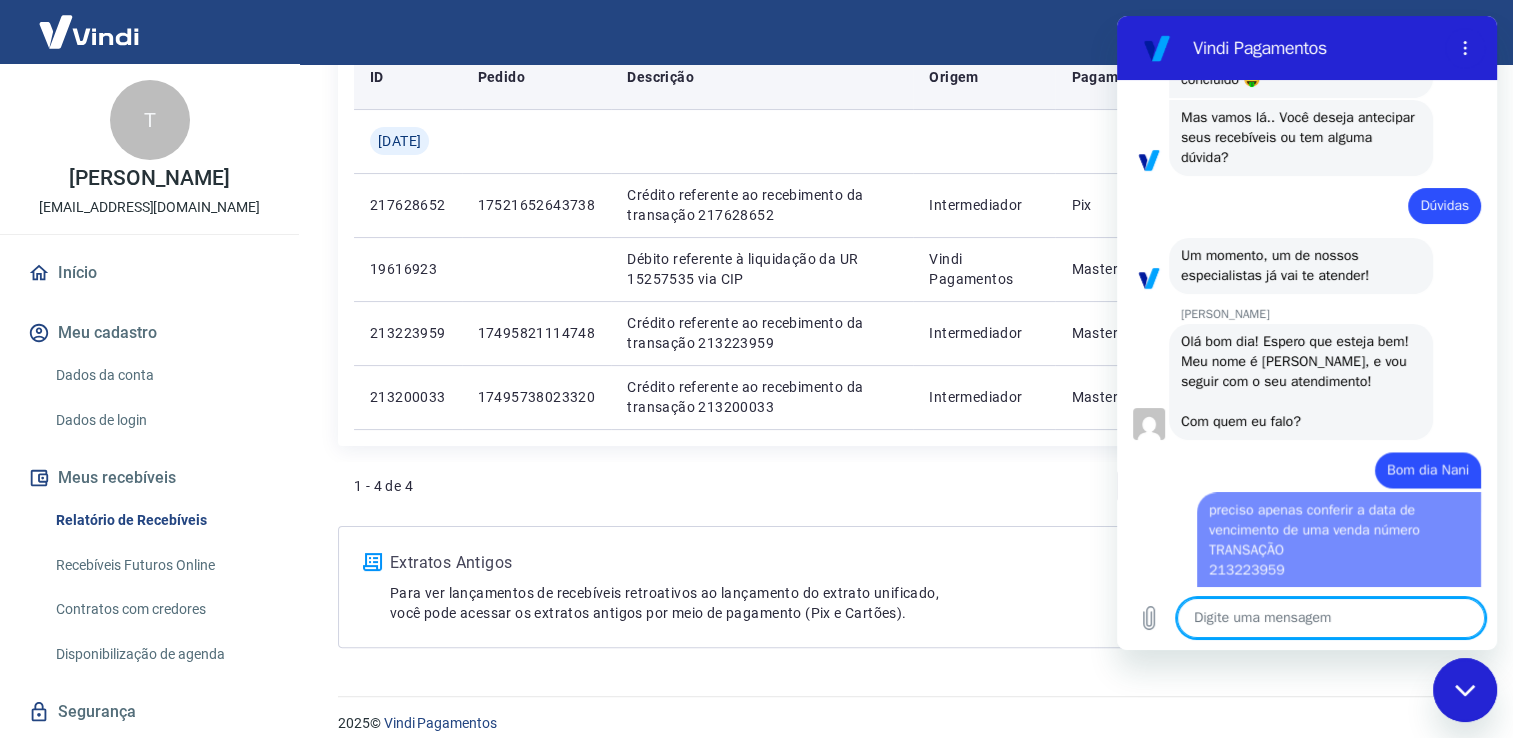scroll, scrollTop: 0, scrollLeft: 0, axis: both 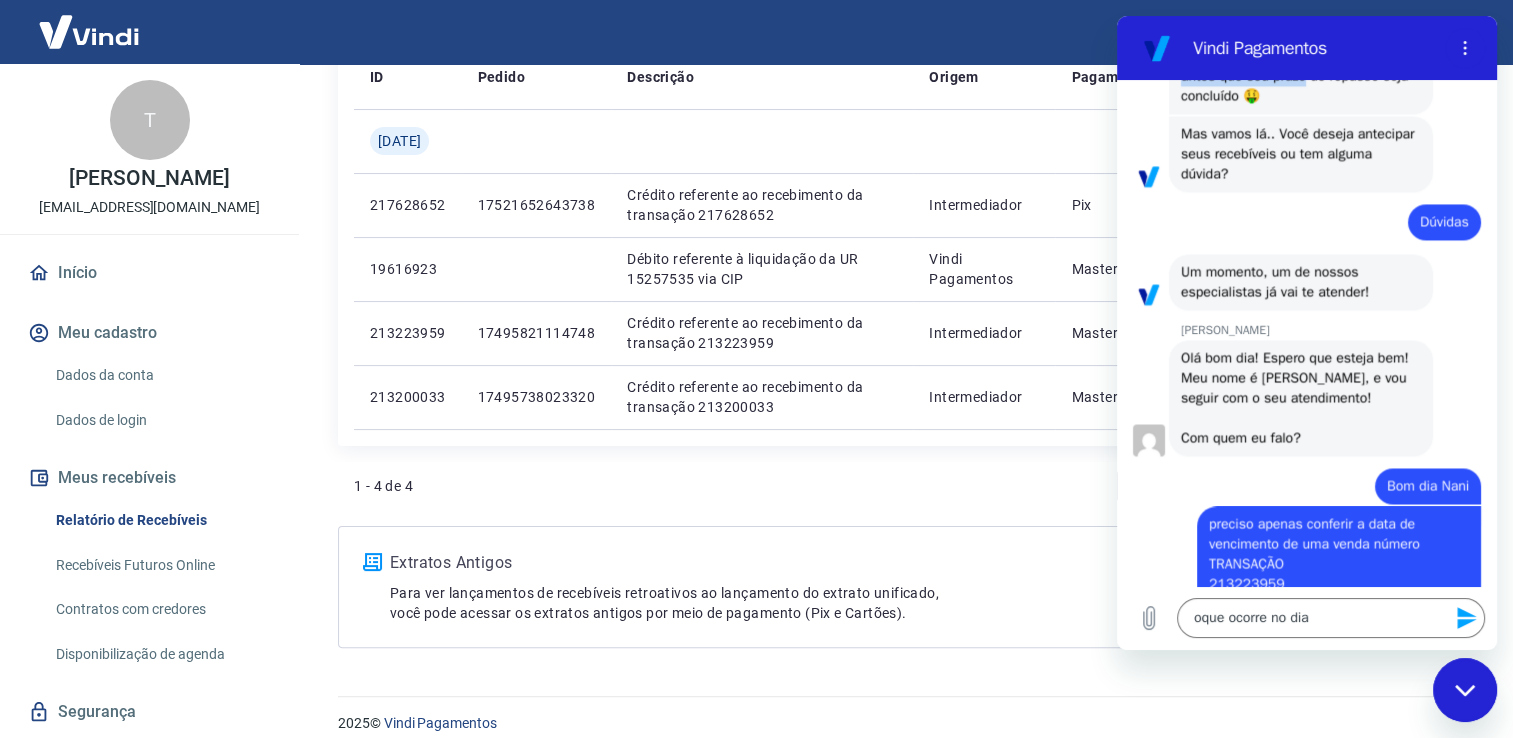 drag, startPoint x: 1418, startPoint y: 50, endPoint x: 1305, endPoint y: 122, distance: 133.9888 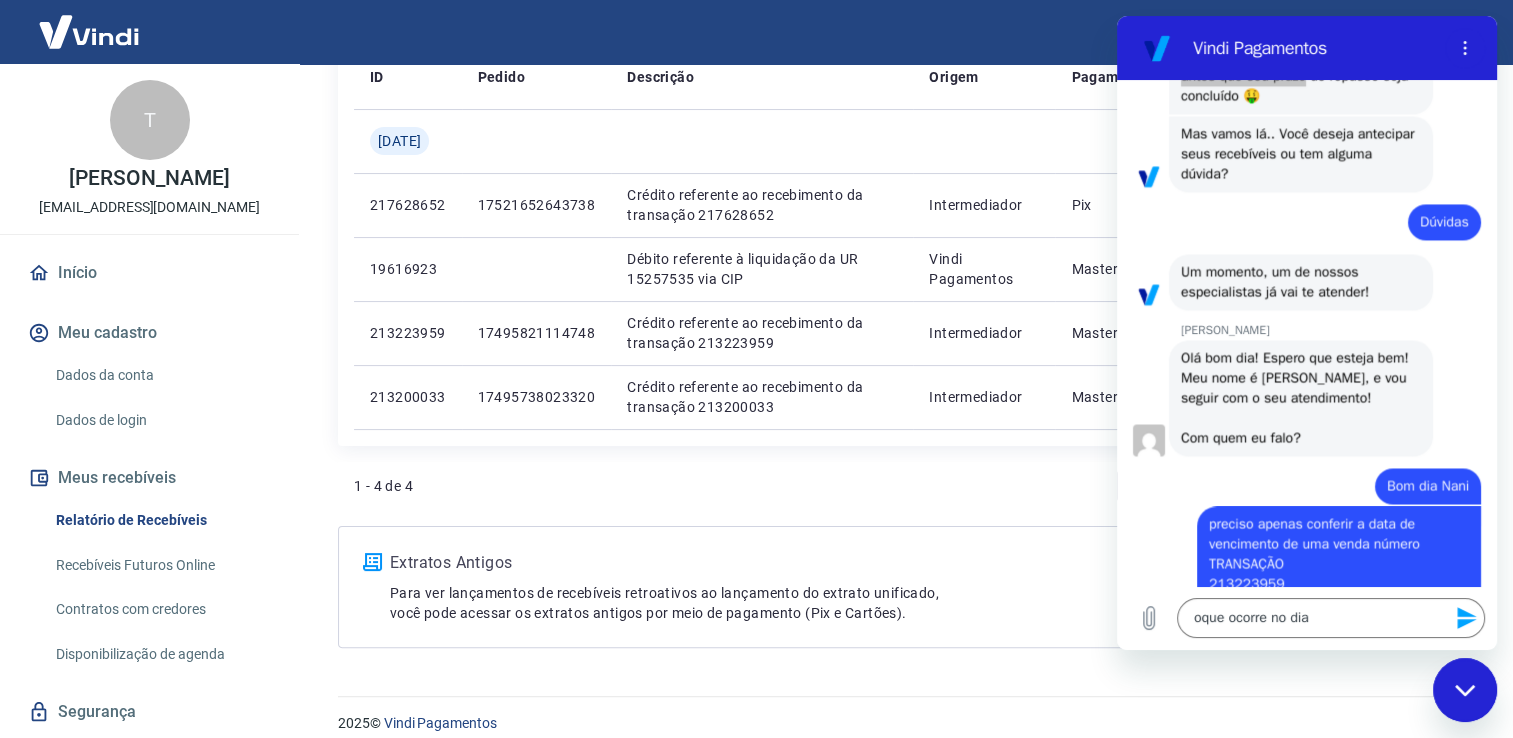 click 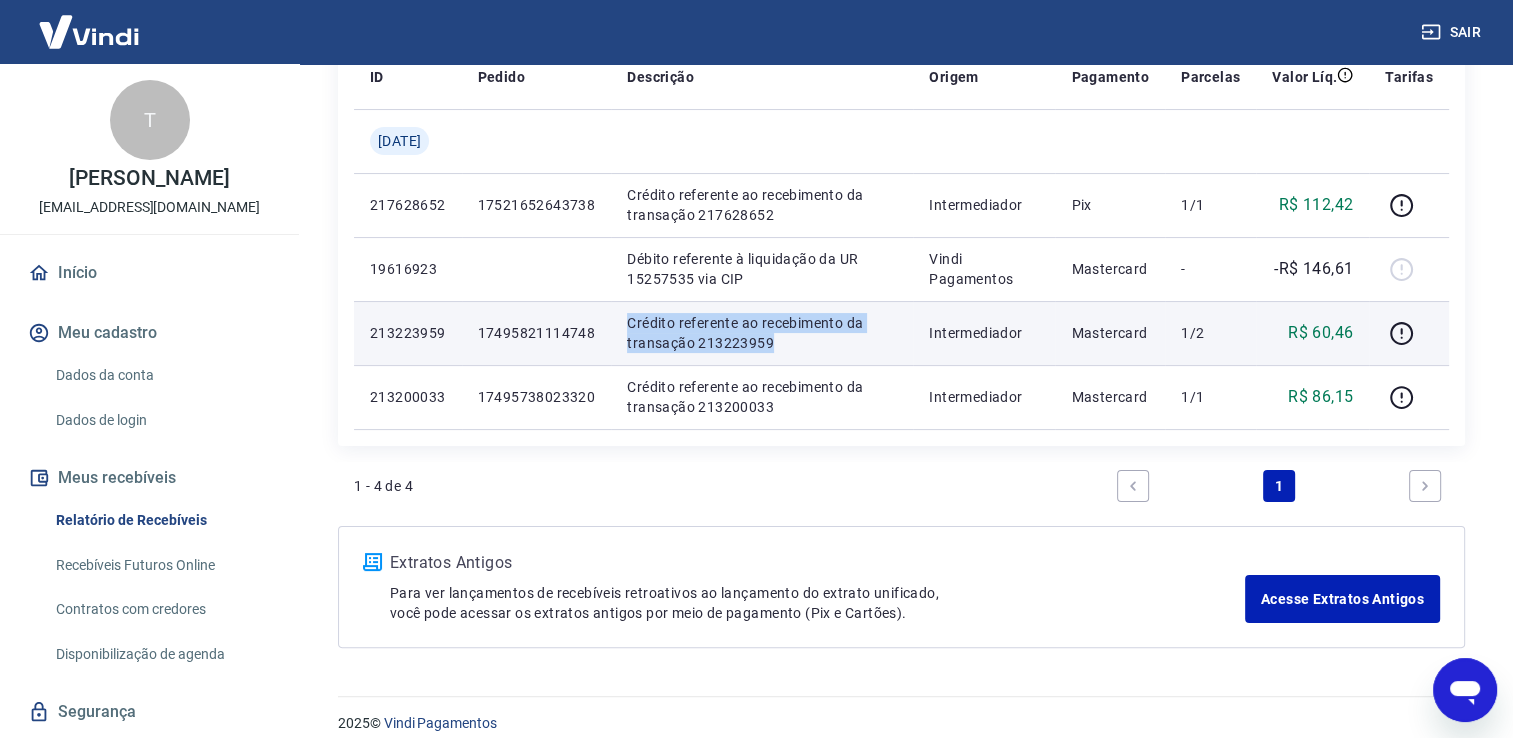 drag, startPoint x: 628, startPoint y: 321, endPoint x: 824, endPoint y: 351, distance: 198.28262 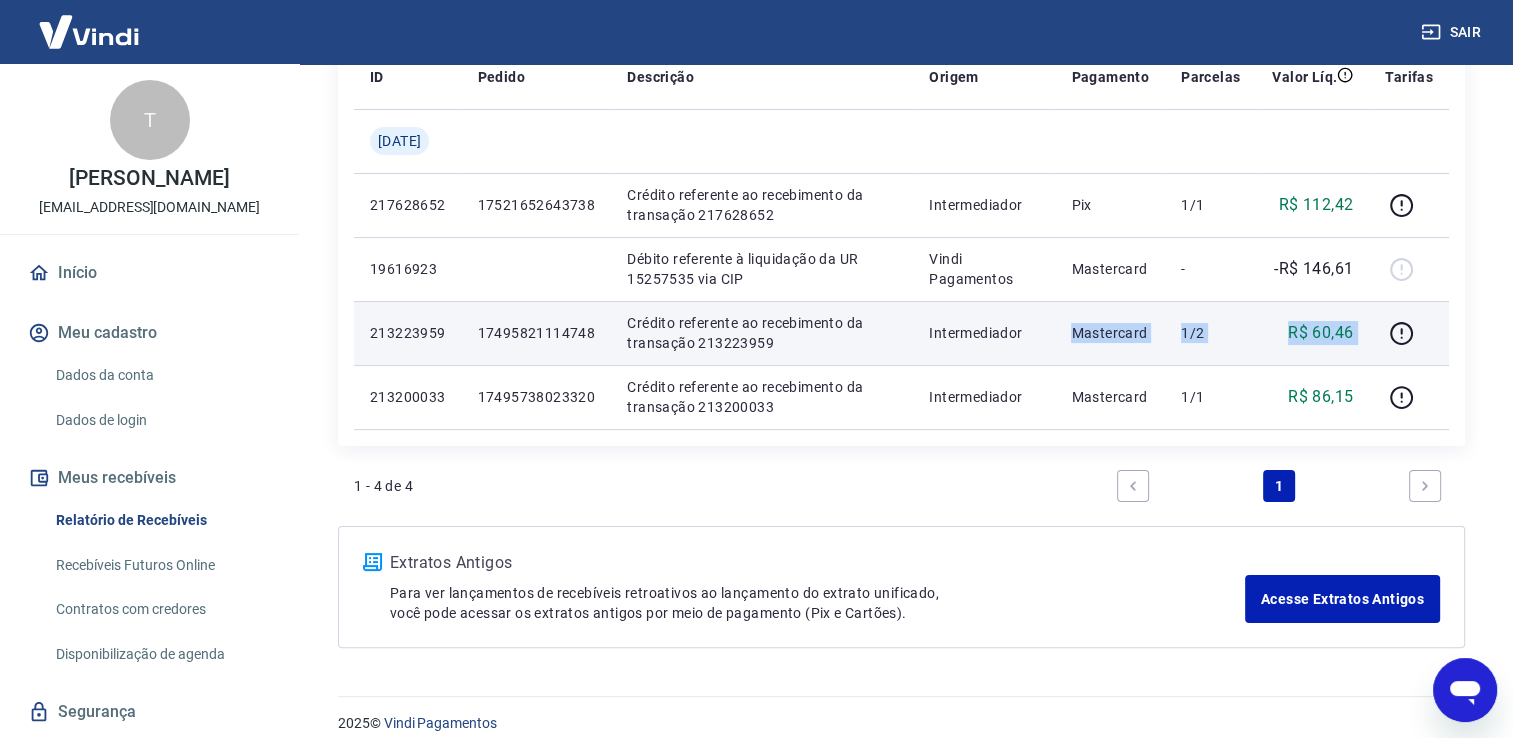 drag, startPoint x: 824, startPoint y: 351, endPoint x: 1424, endPoint y: 357, distance: 600.03 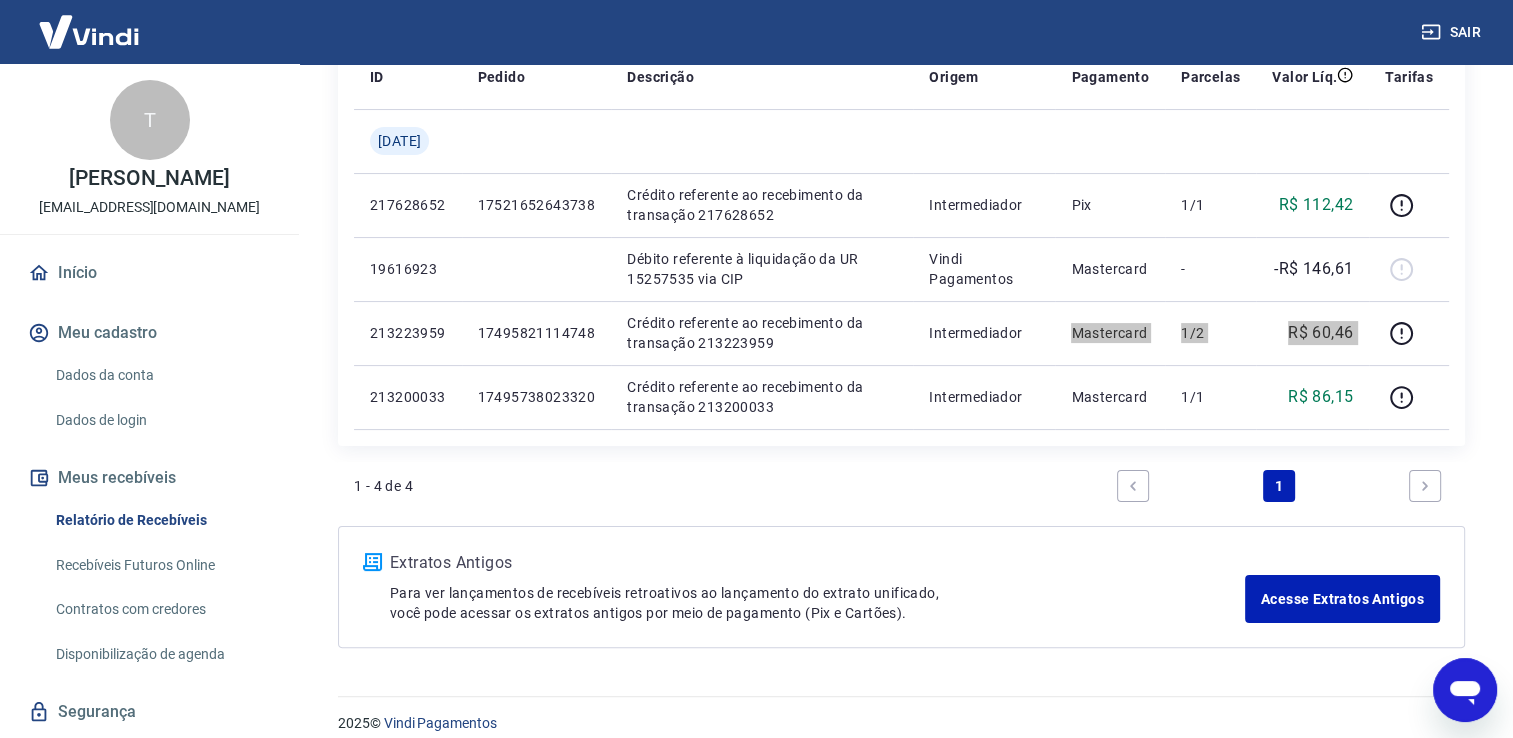 click 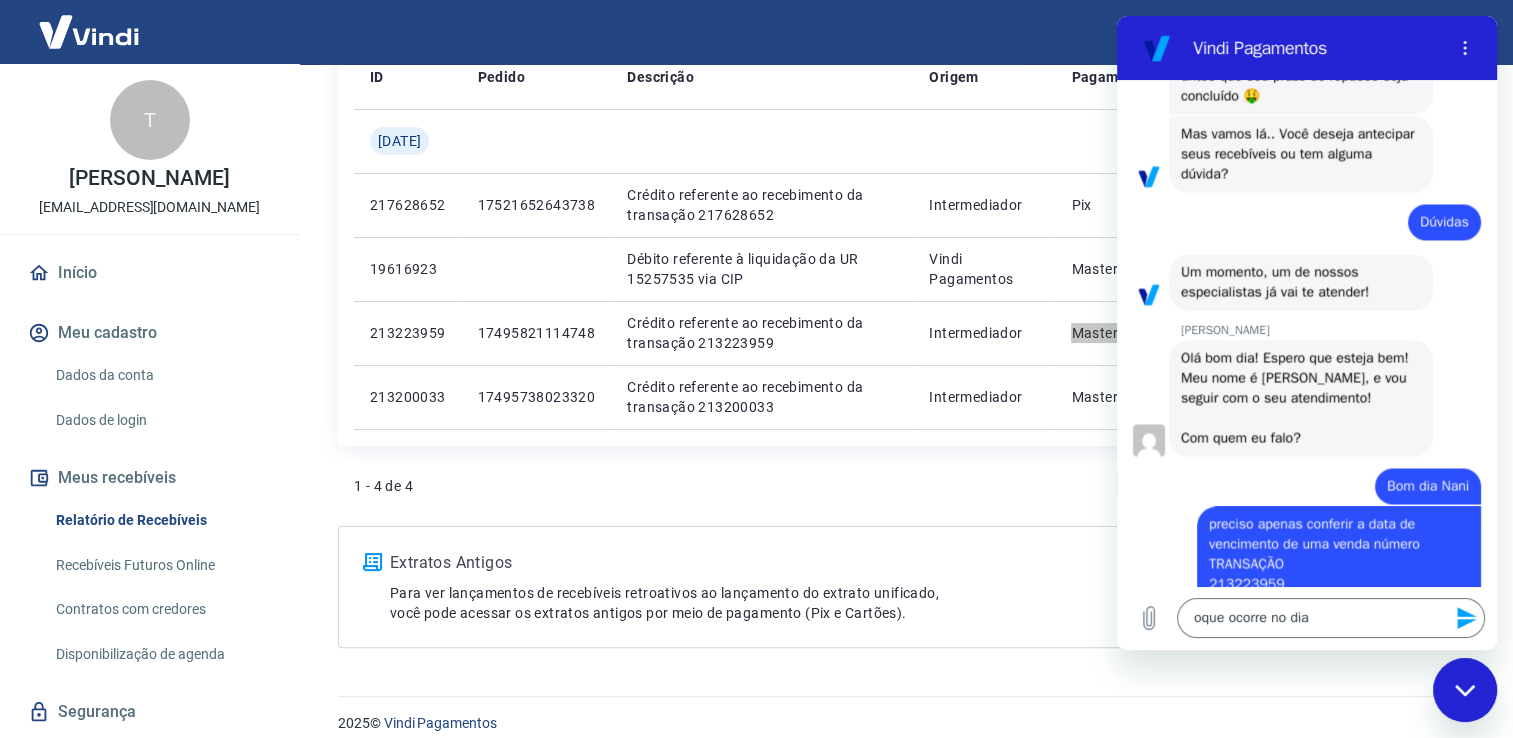 scroll, scrollTop: 0, scrollLeft: 0, axis: both 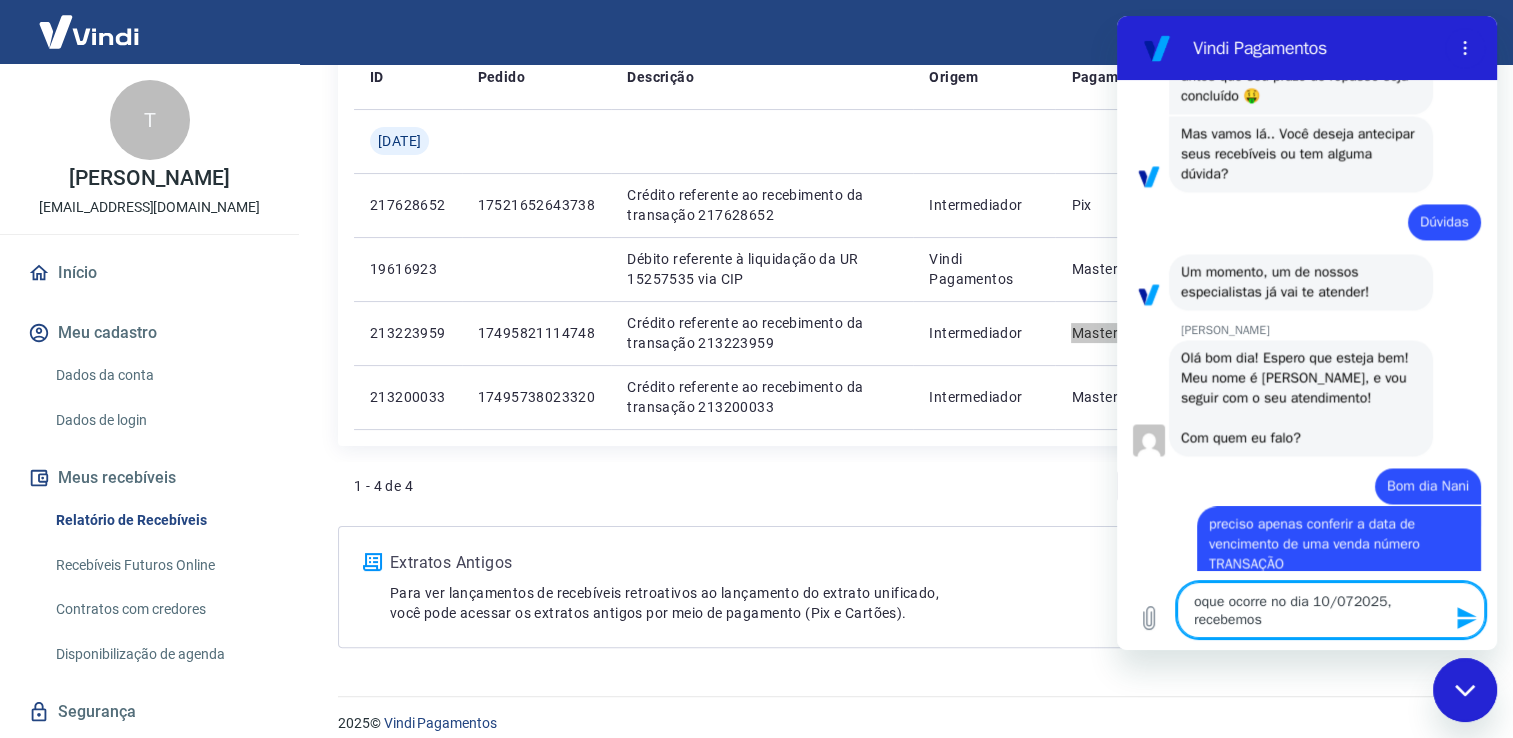 paste on "Mastercard
1/2
R$ 60,46" 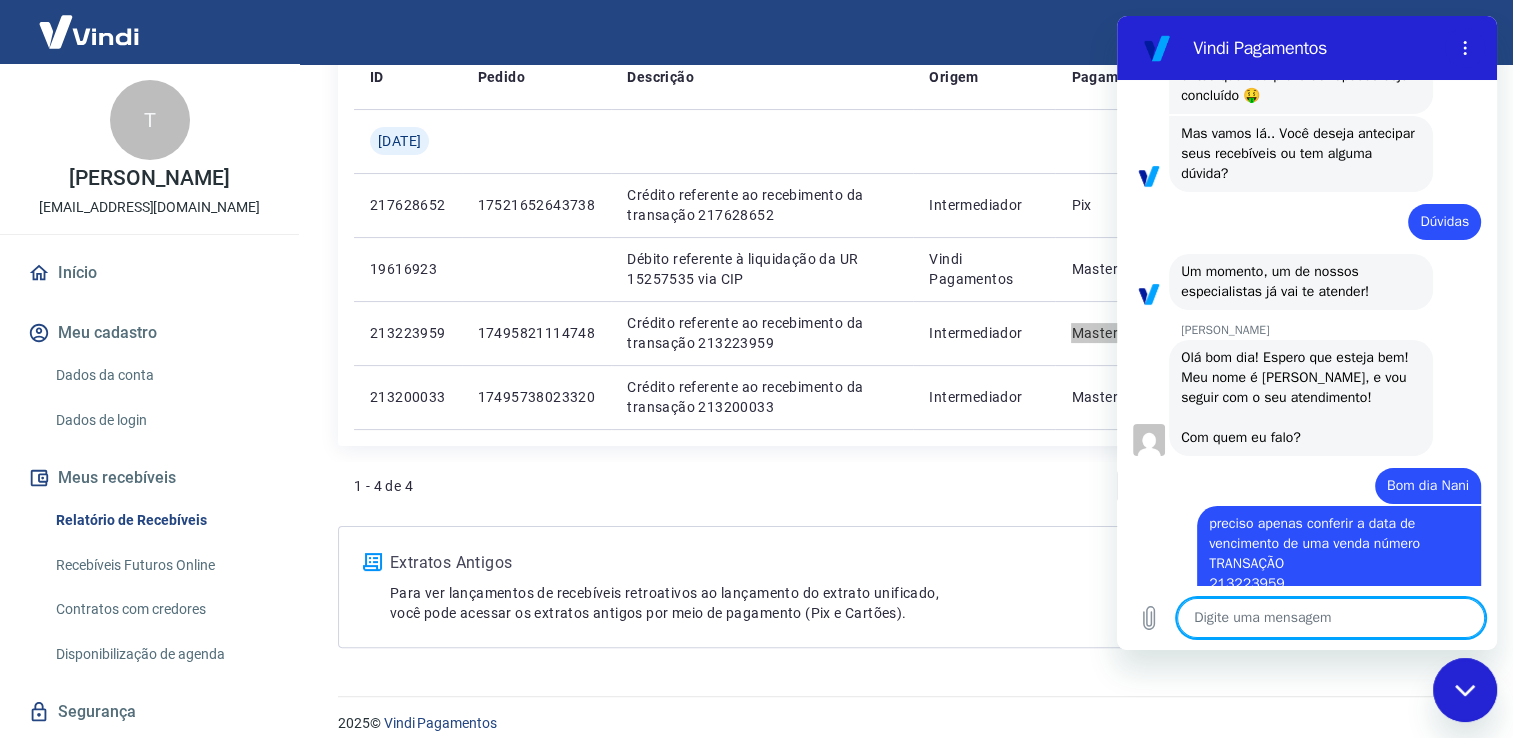 scroll, scrollTop: 0, scrollLeft: 0, axis: both 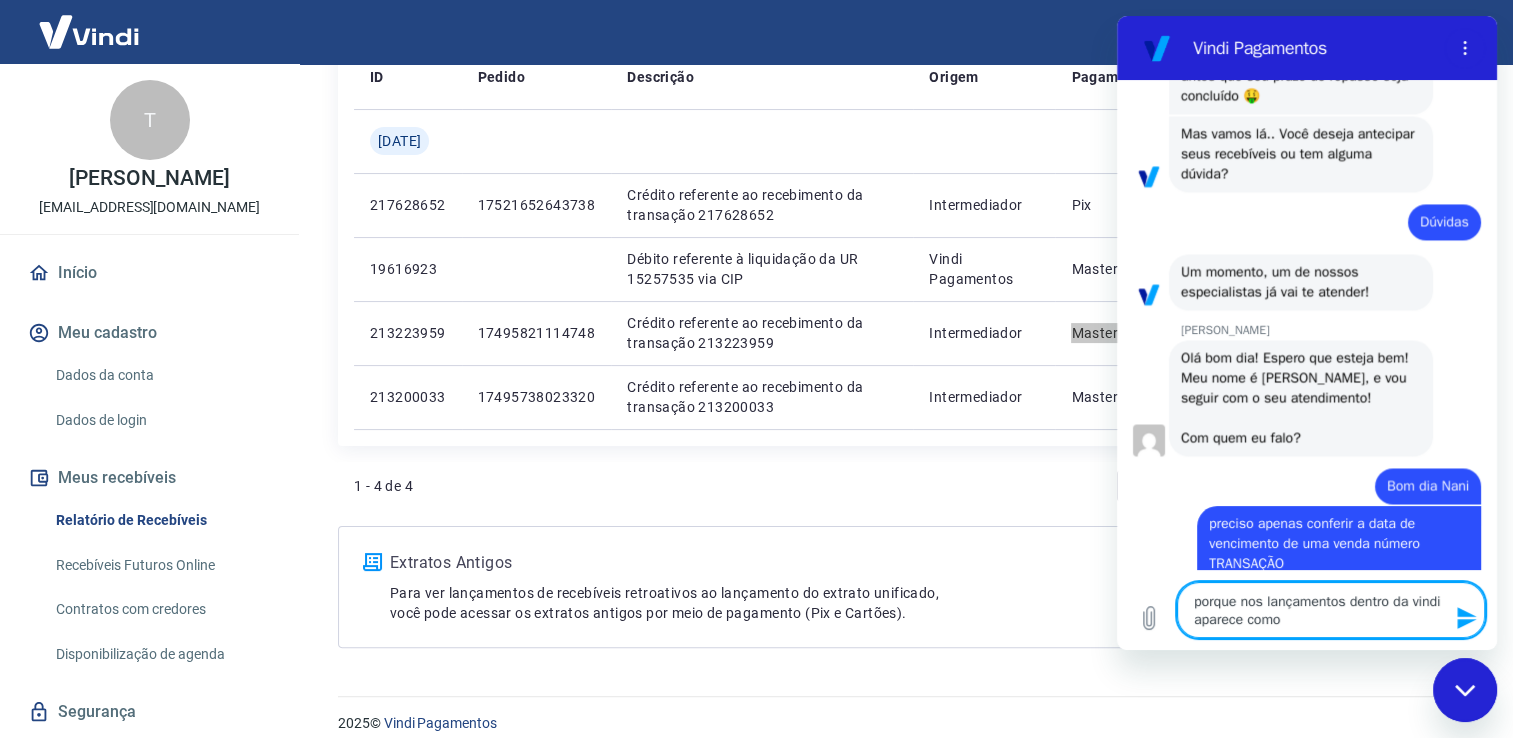 paste on "Recebível
Valor a receber: R$ 120,93
Taxa: R$ 6,39
Data disponível: [DATE]" 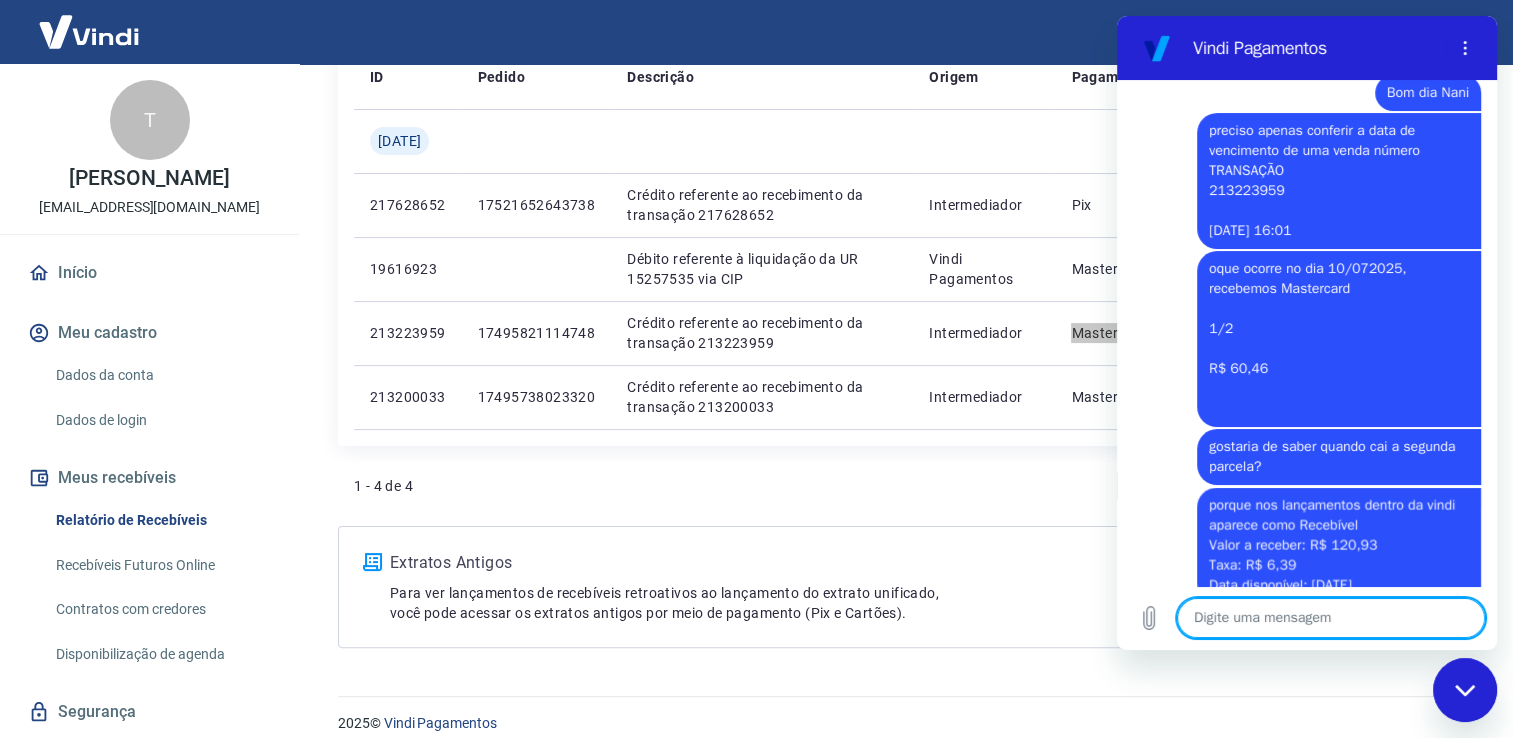 scroll, scrollTop: 3737, scrollLeft: 0, axis: vertical 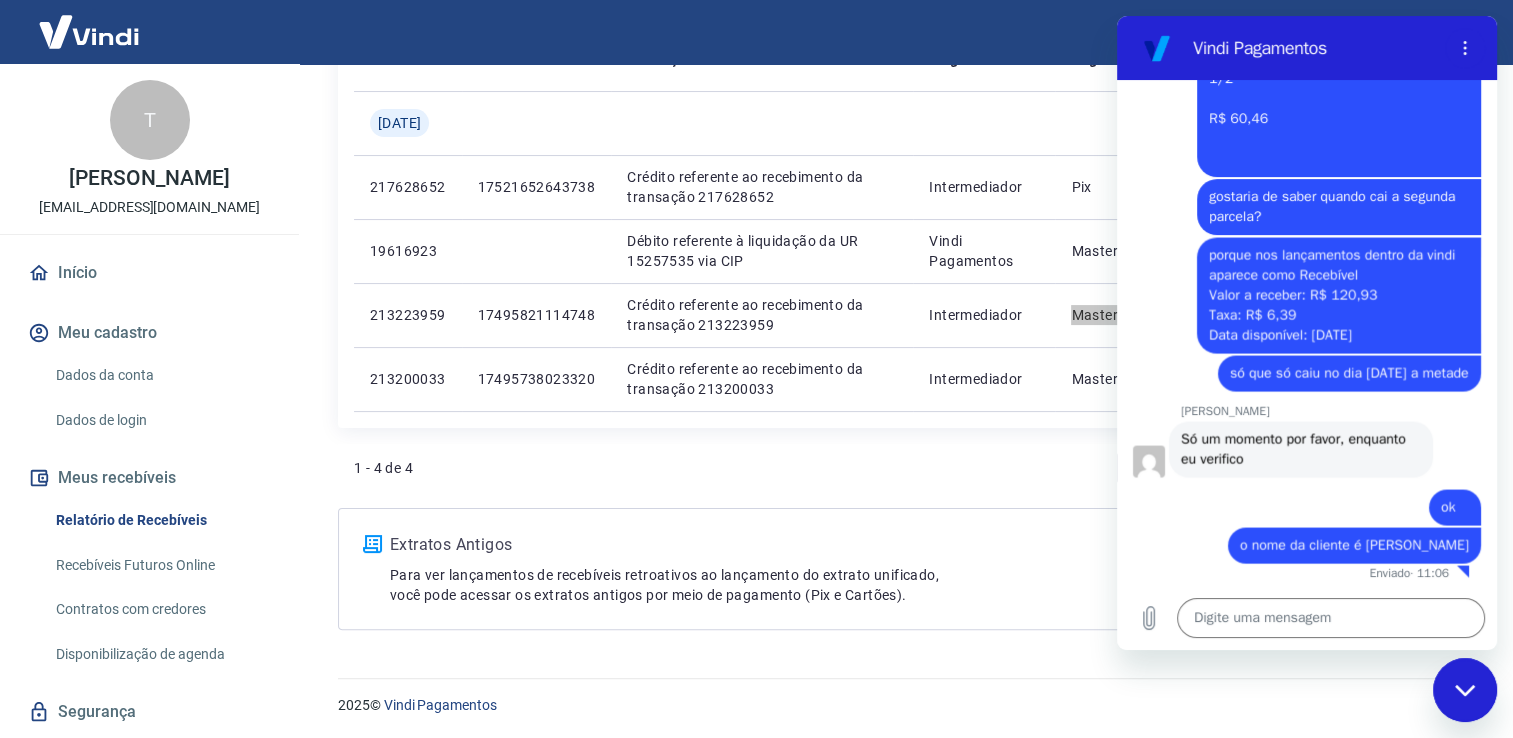 click 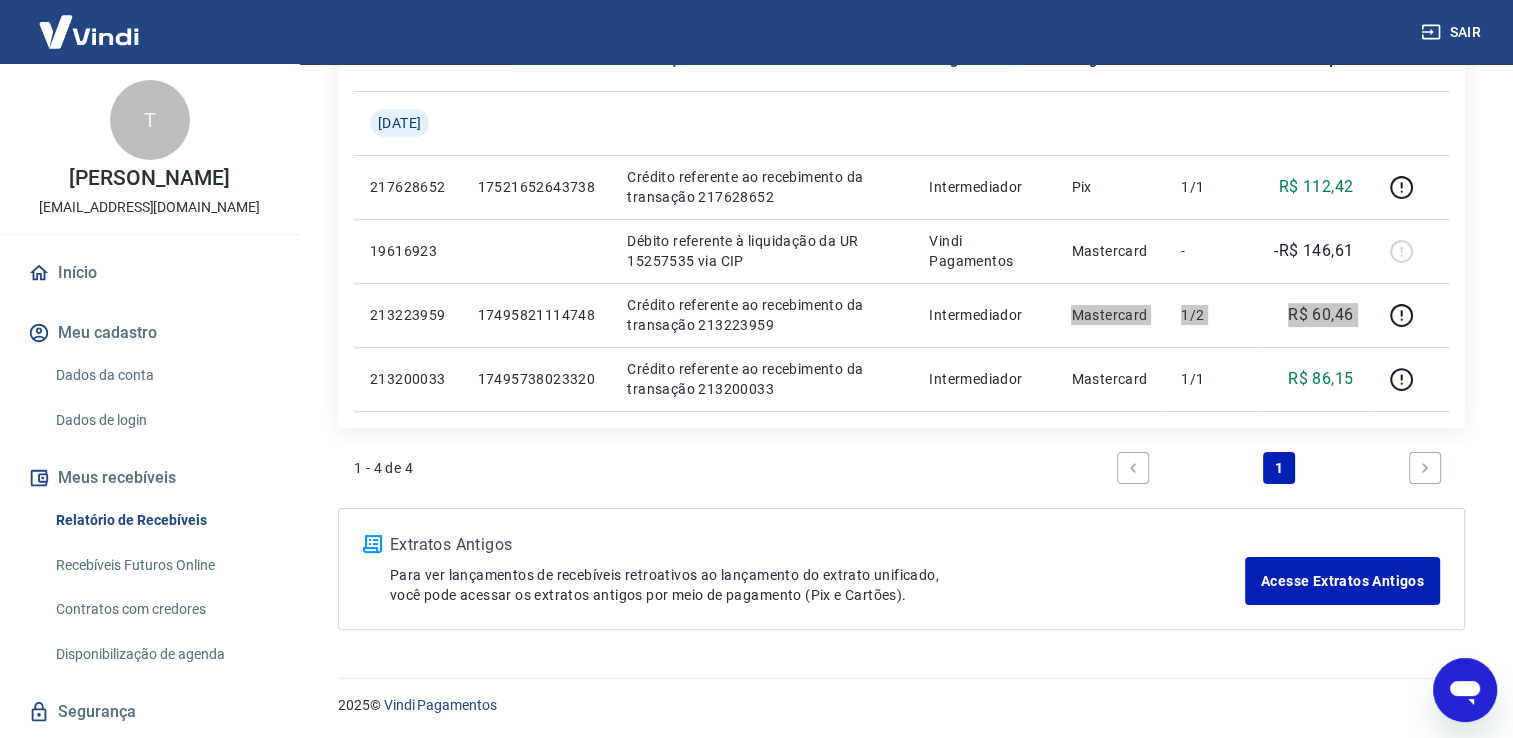 click 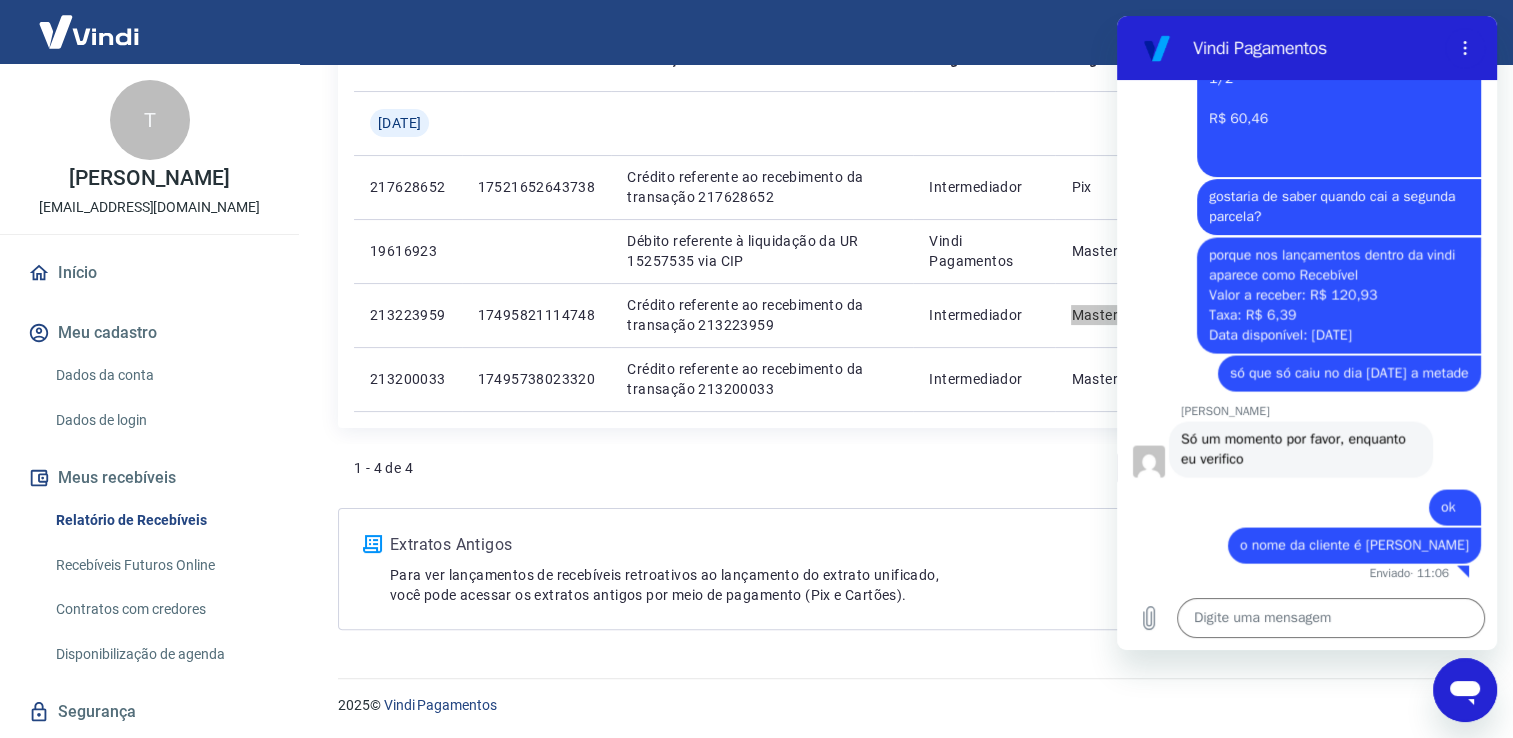 scroll, scrollTop: 0, scrollLeft: 0, axis: both 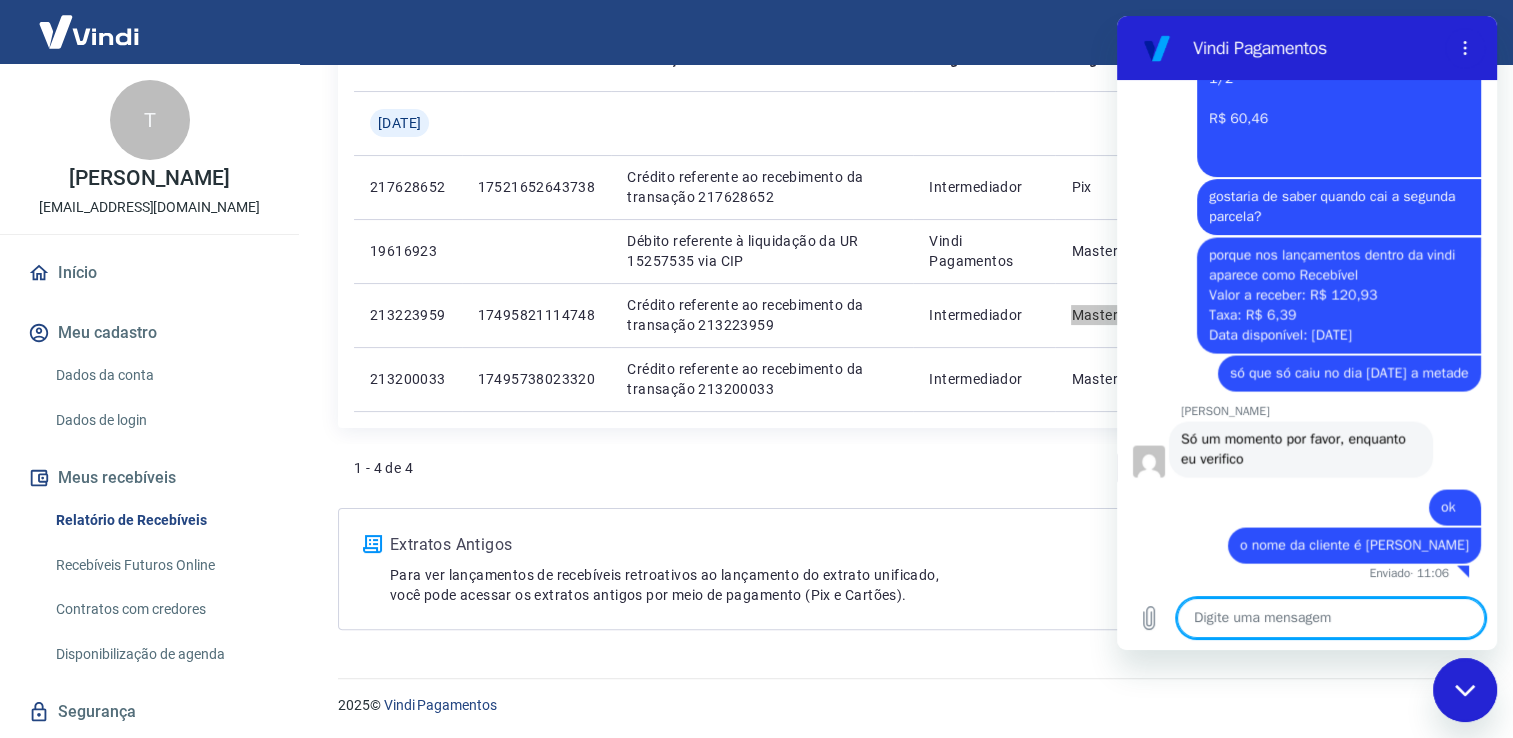 click 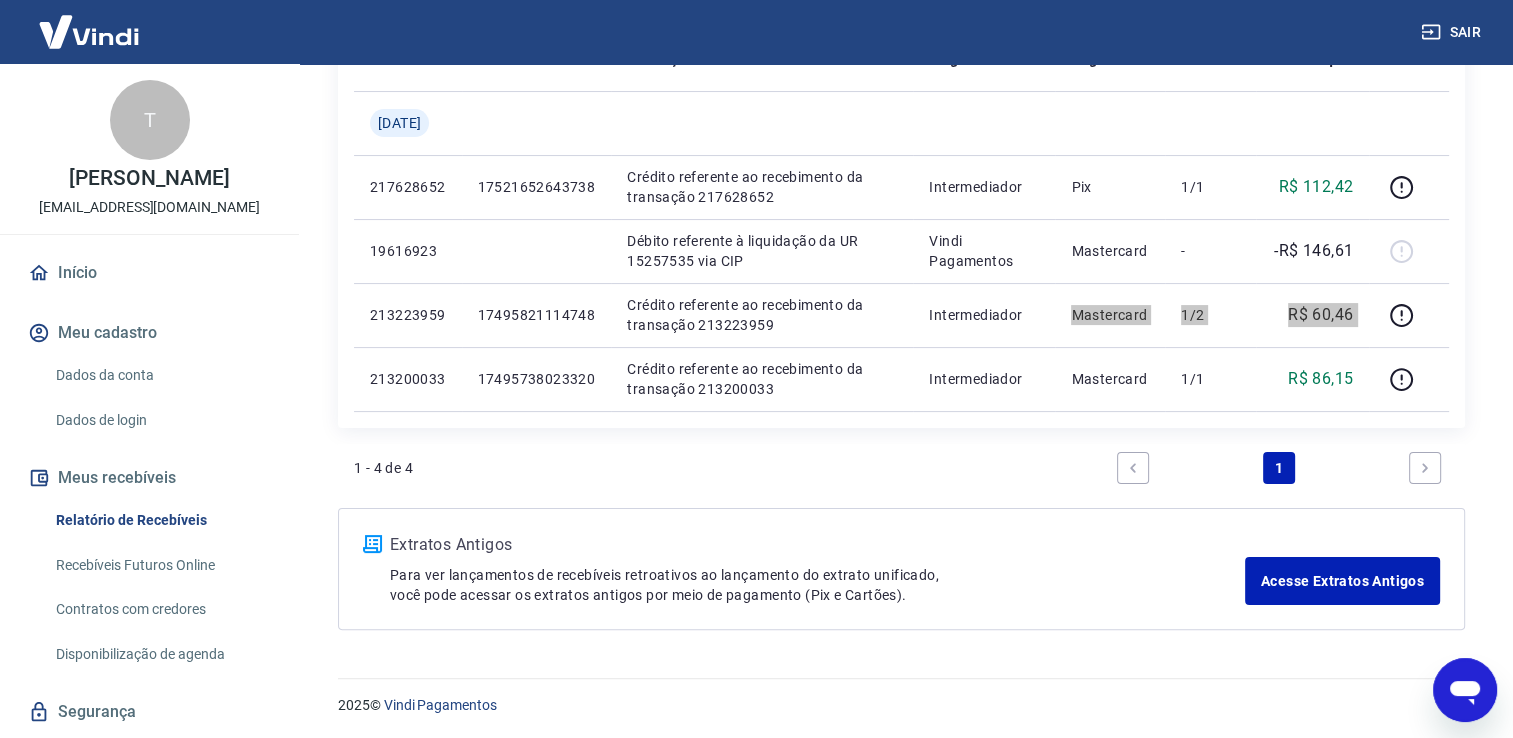 click 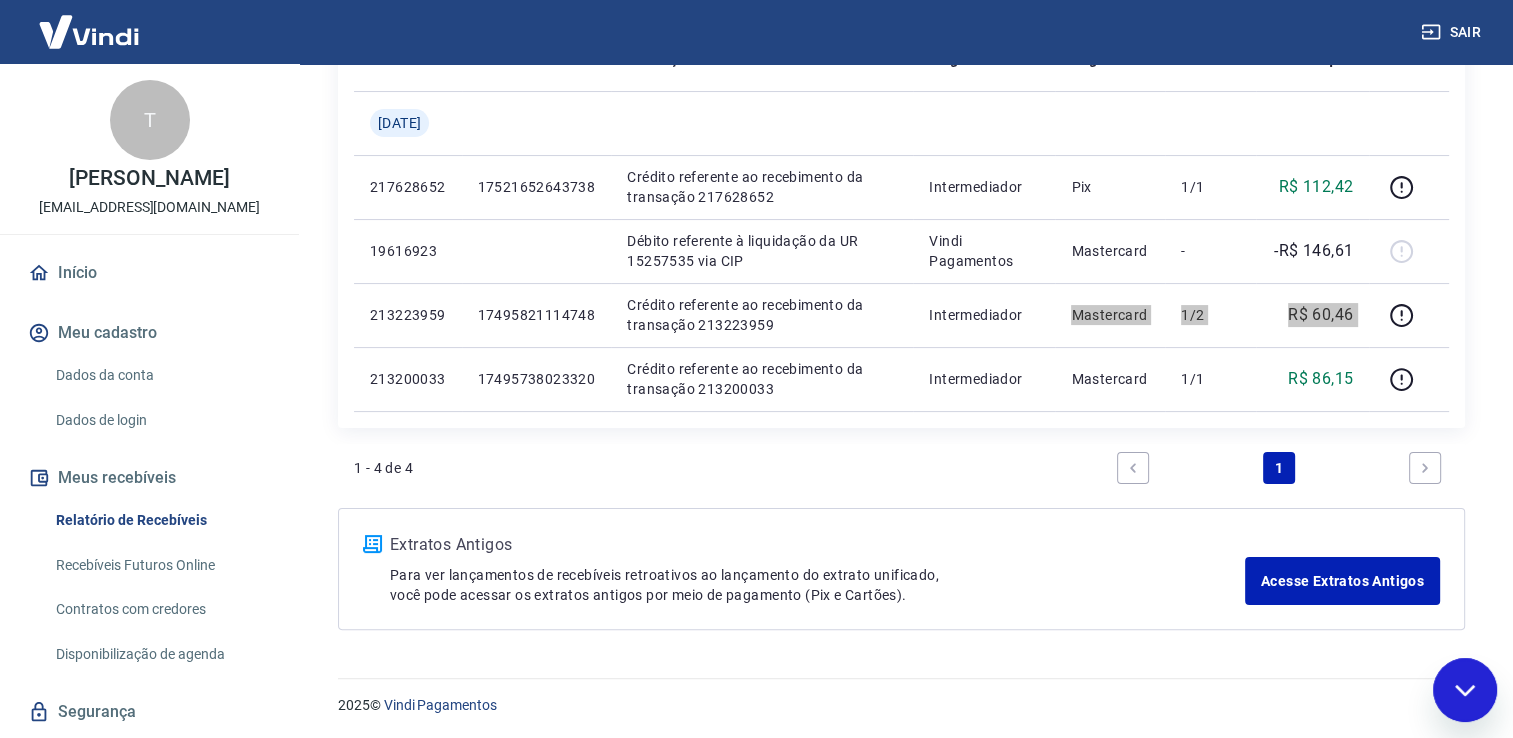 scroll, scrollTop: 0, scrollLeft: 0, axis: both 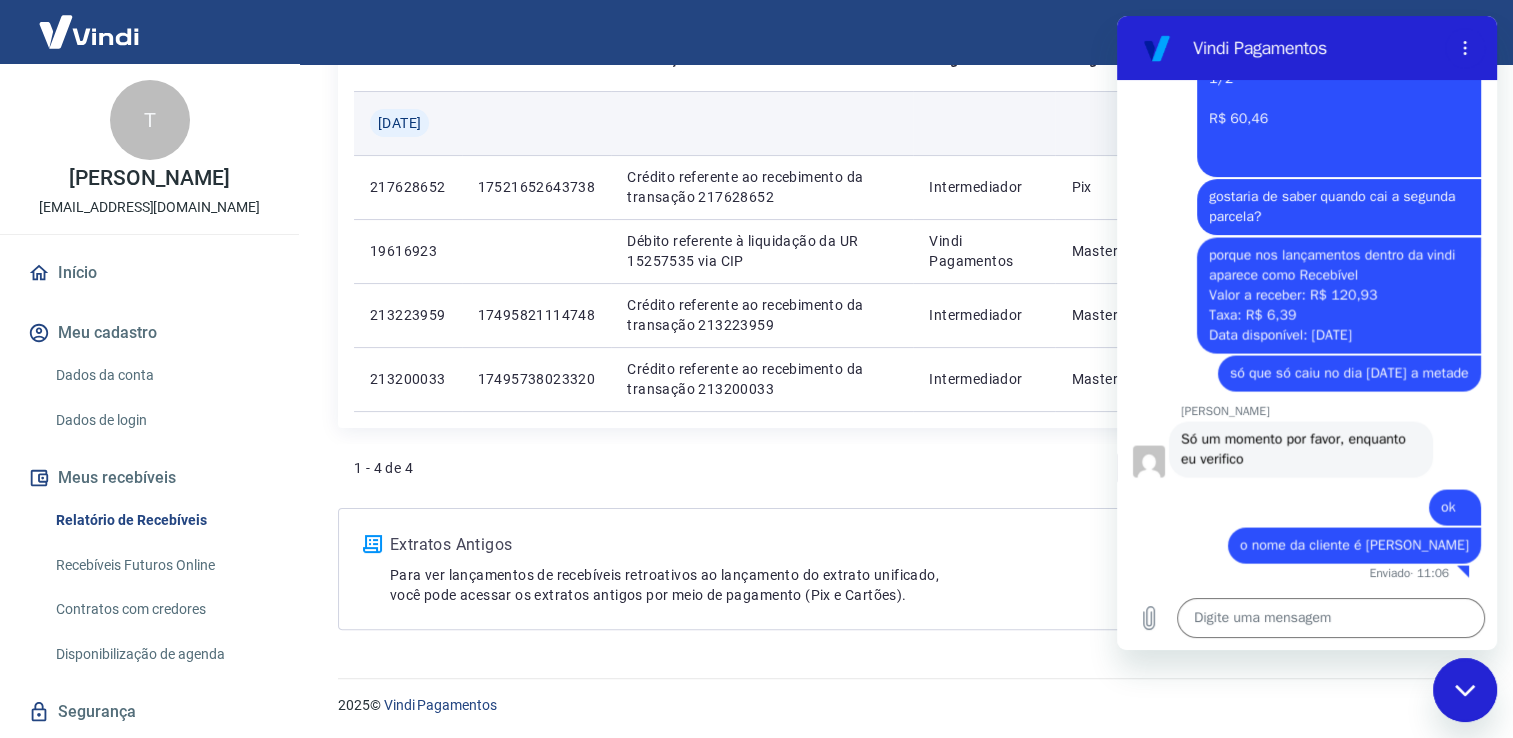 click at bounding box center (762, 123) 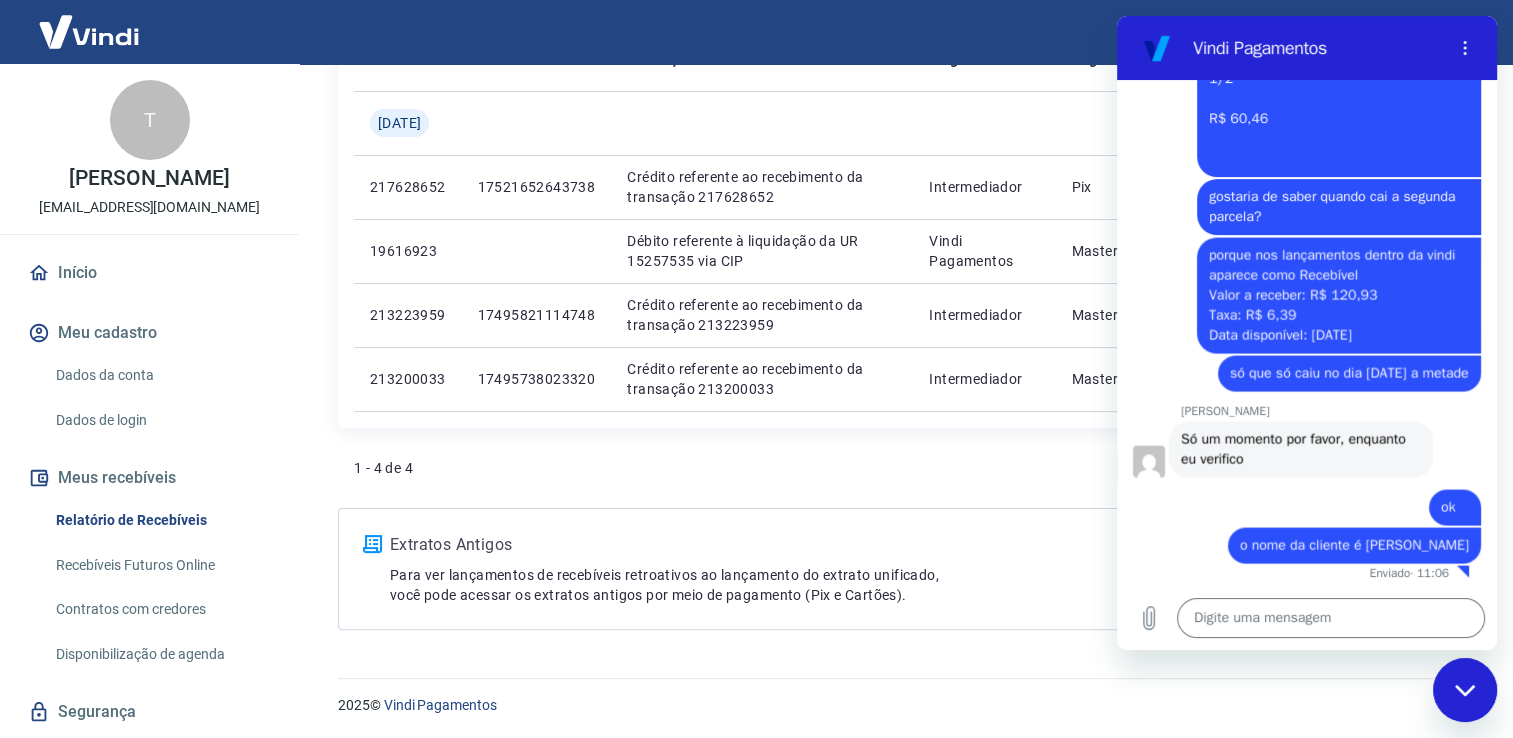 click at bounding box center [1465, 690] 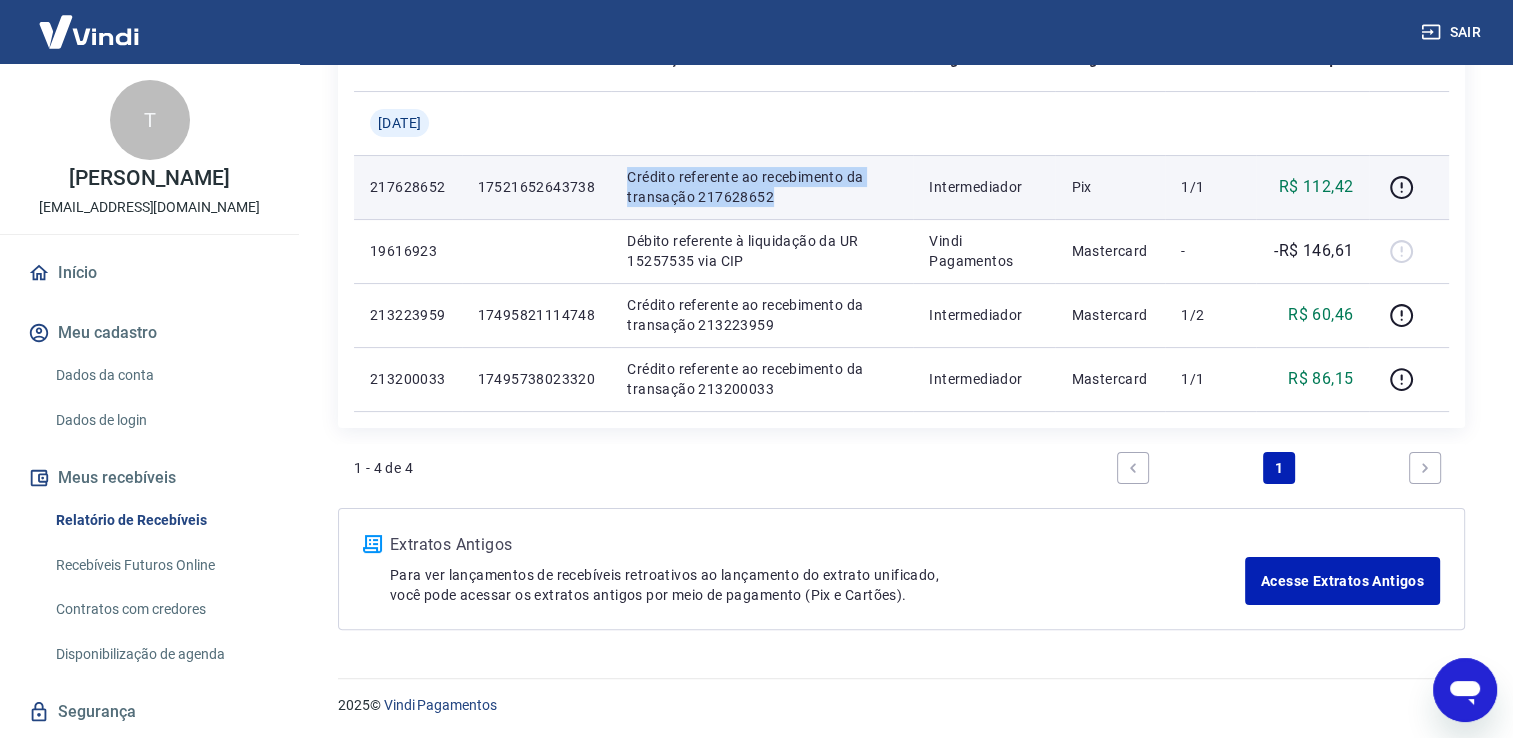 drag, startPoint x: 630, startPoint y: 176, endPoint x: 847, endPoint y: 203, distance: 218.67328 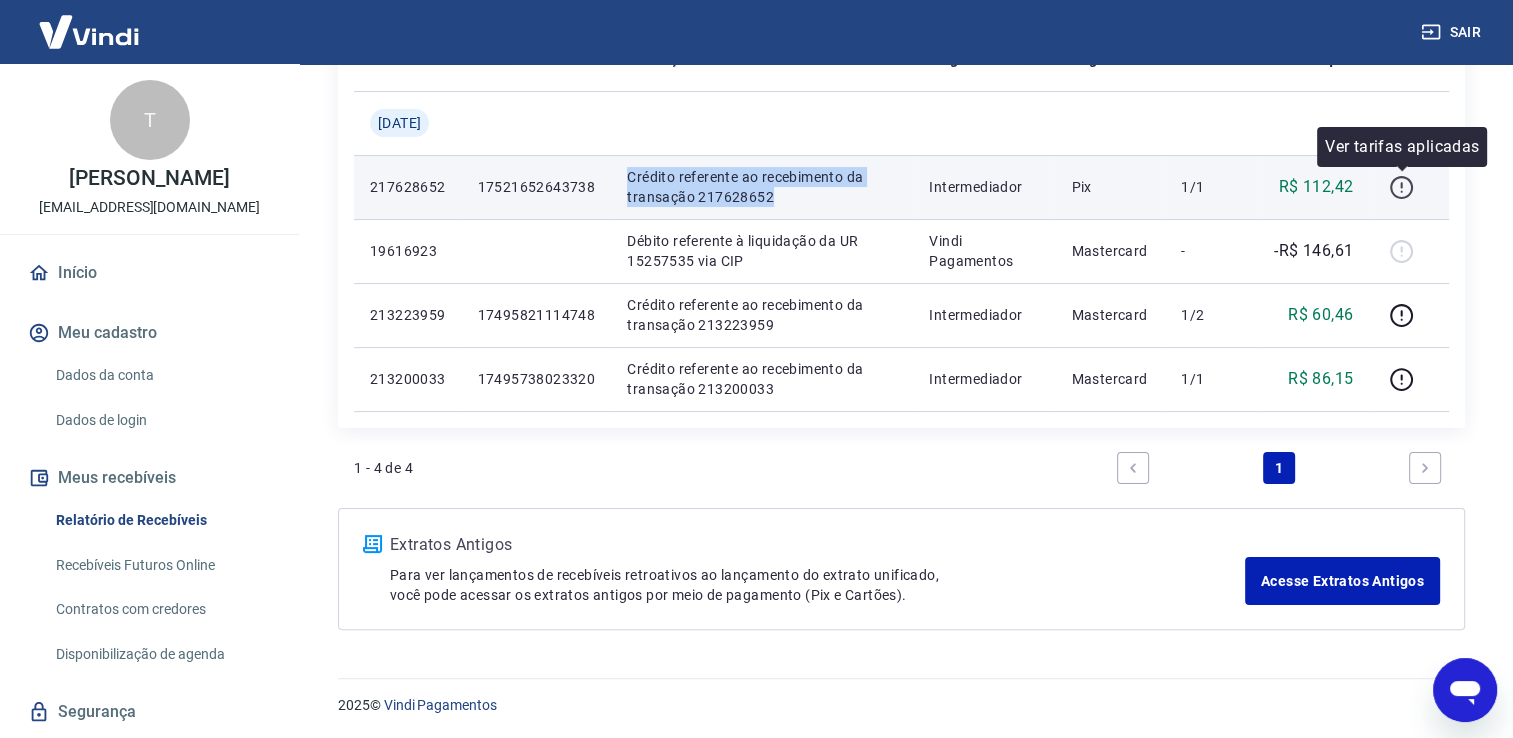 click 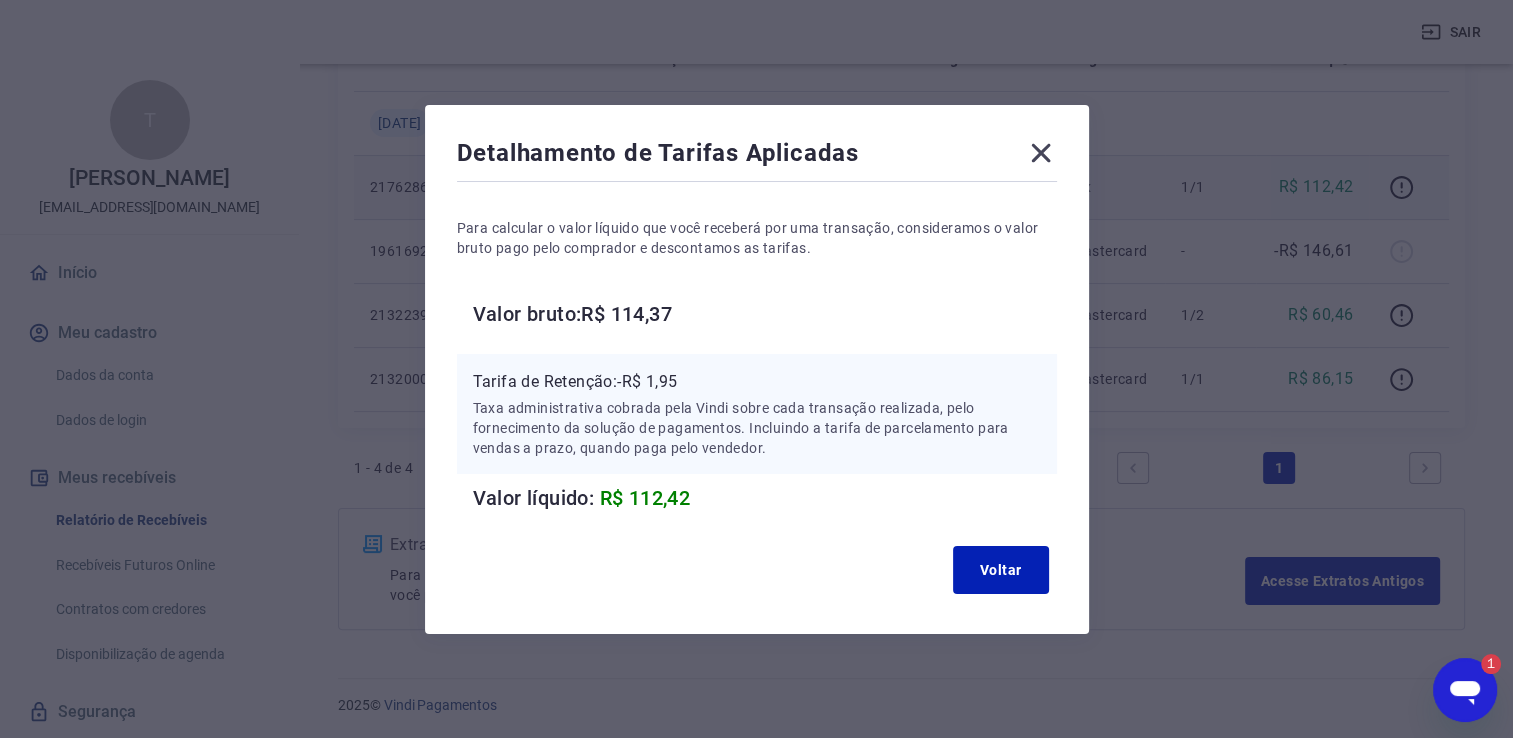 scroll, scrollTop: 0, scrollLeft: 0, axis: both 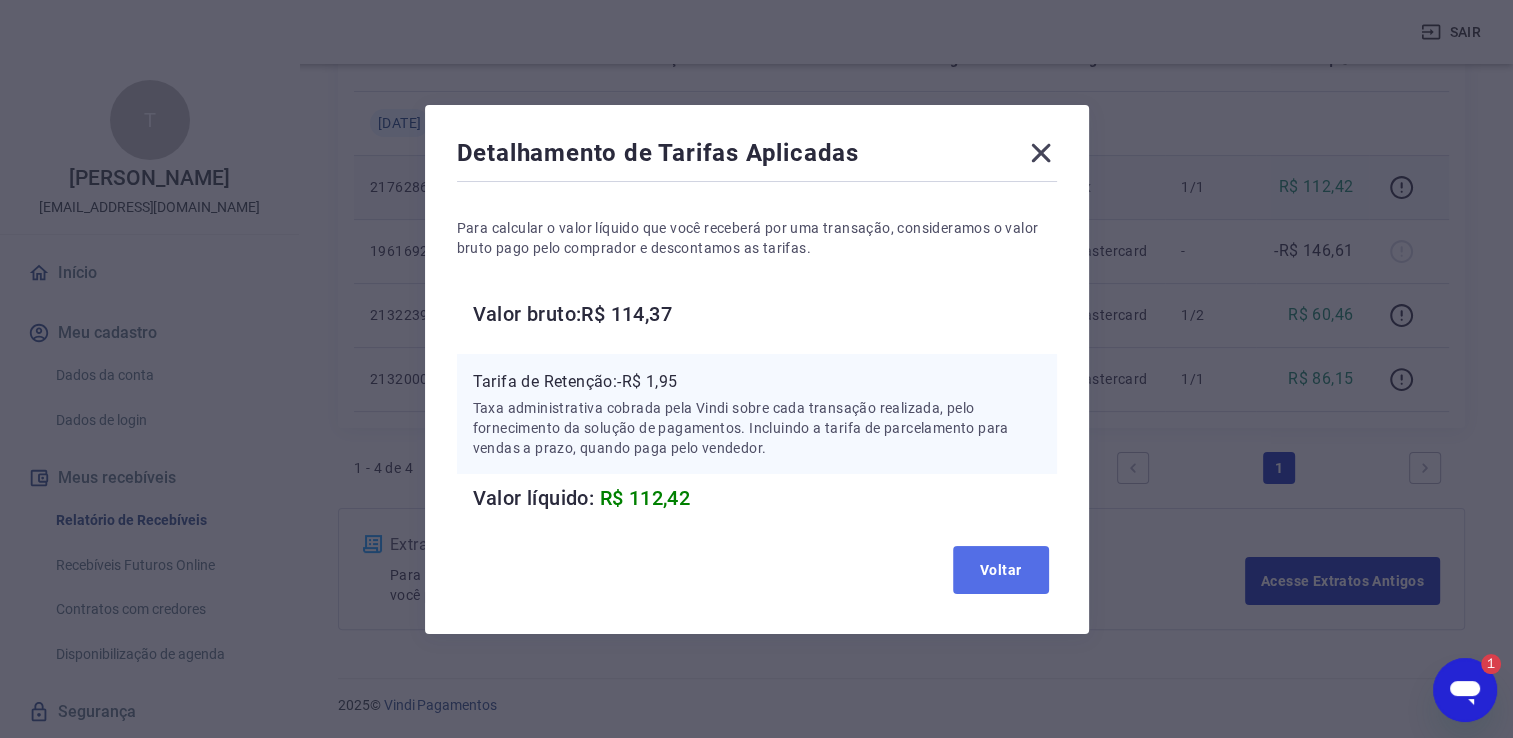 click on "Voltar" at bounding box center [1001, 570] 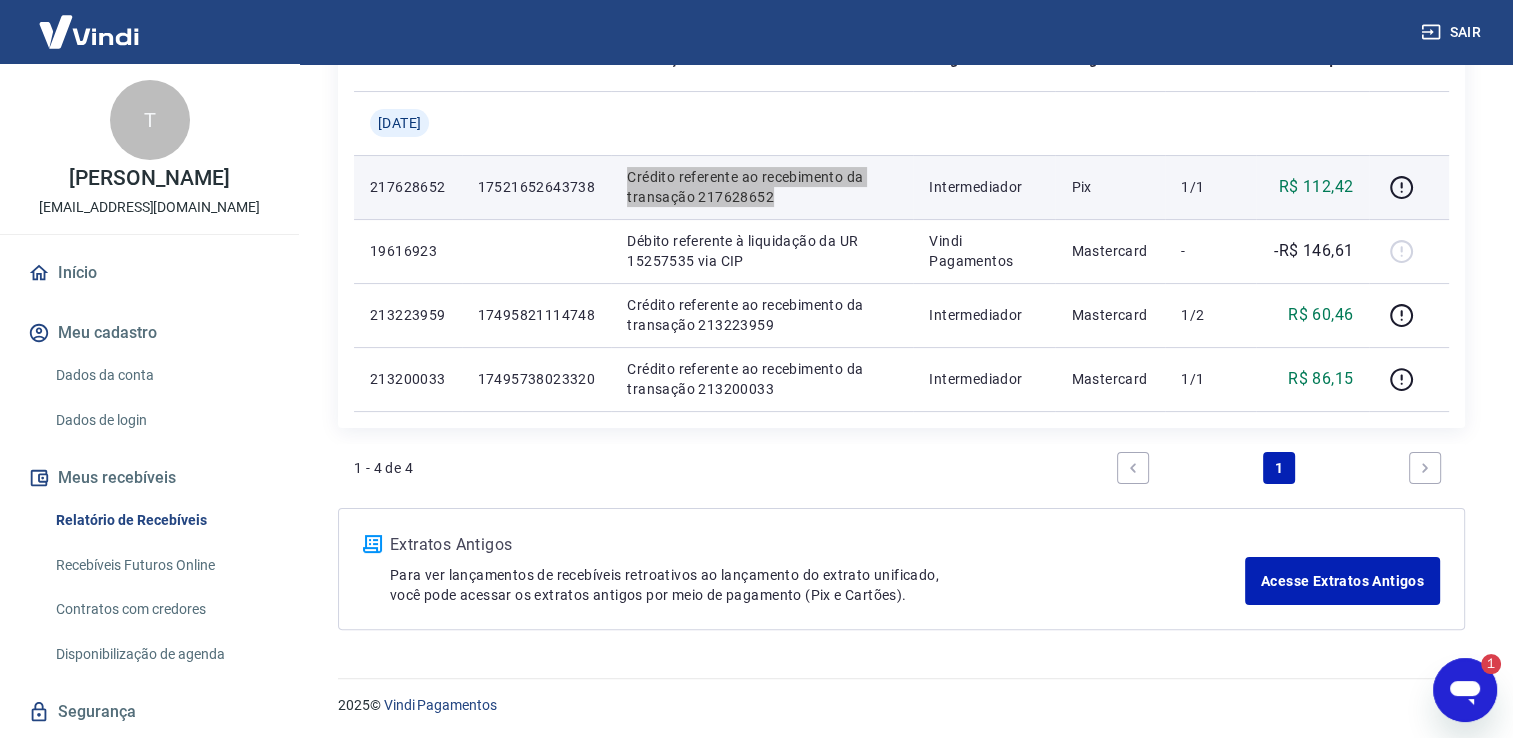 click at bounding box center (1465, 690) 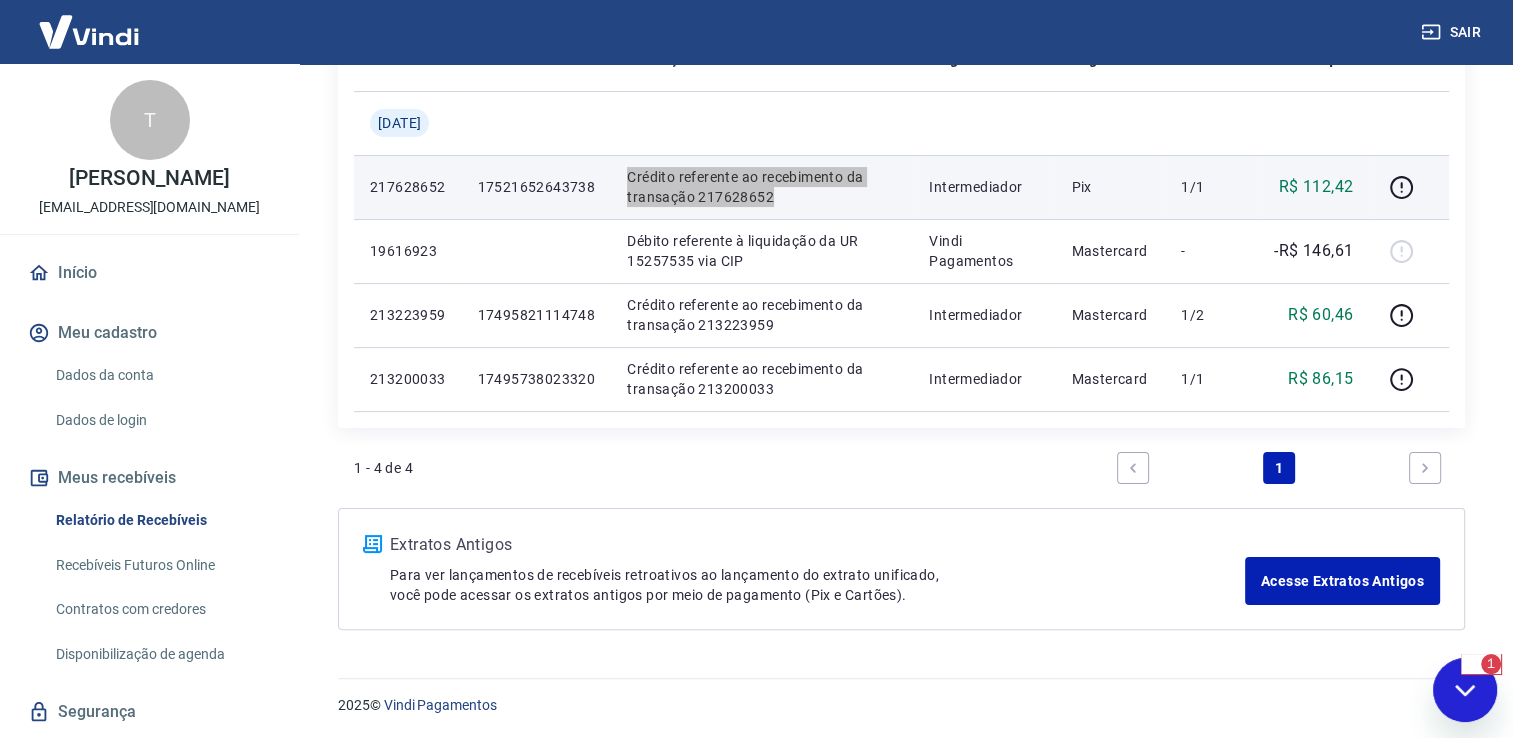 scroll, scrollTop: 0, scrollLeft: 0, axis: both 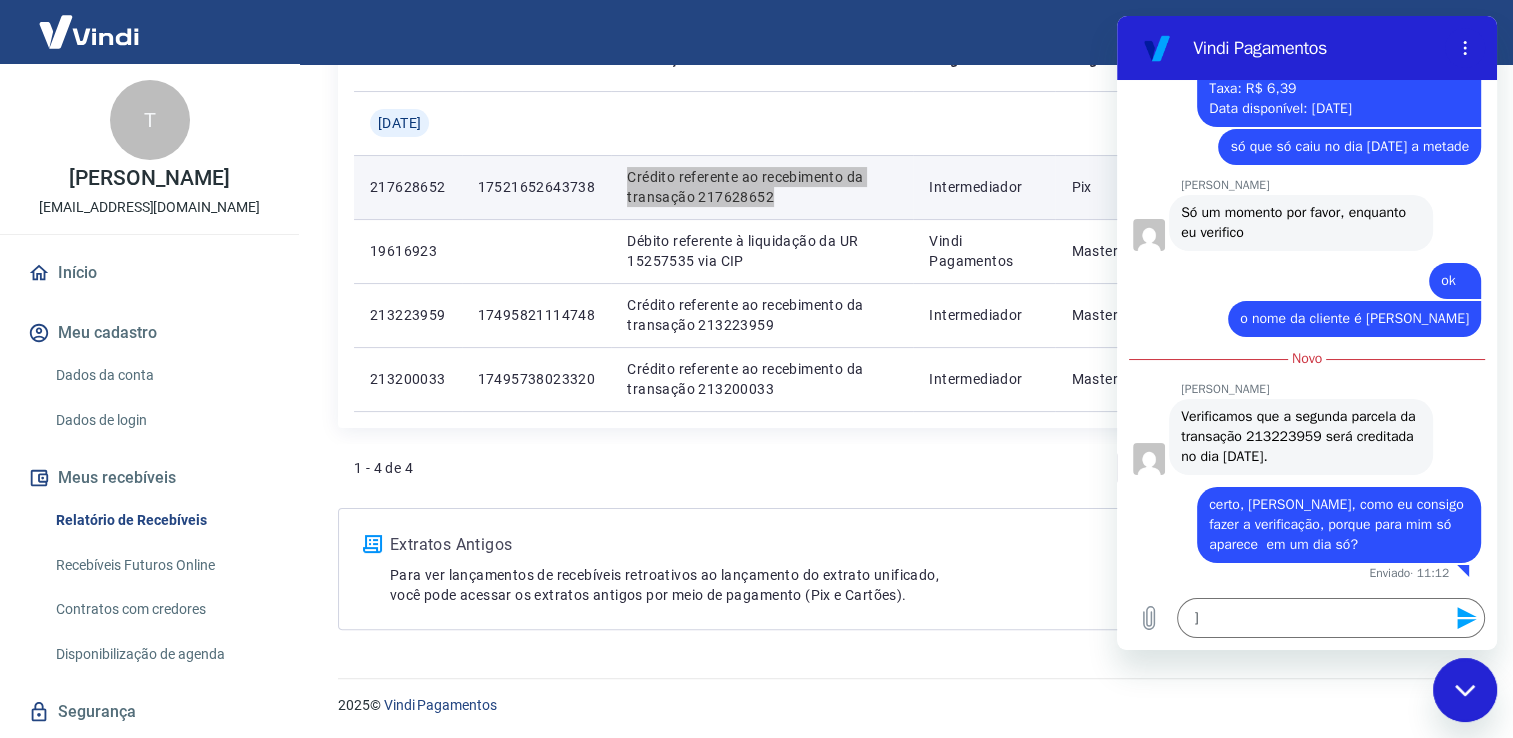 drag, startPoint x: 1177, startPoint y: 416, endPoint x: 1389, endPoint y: 469, distance: 218.5246 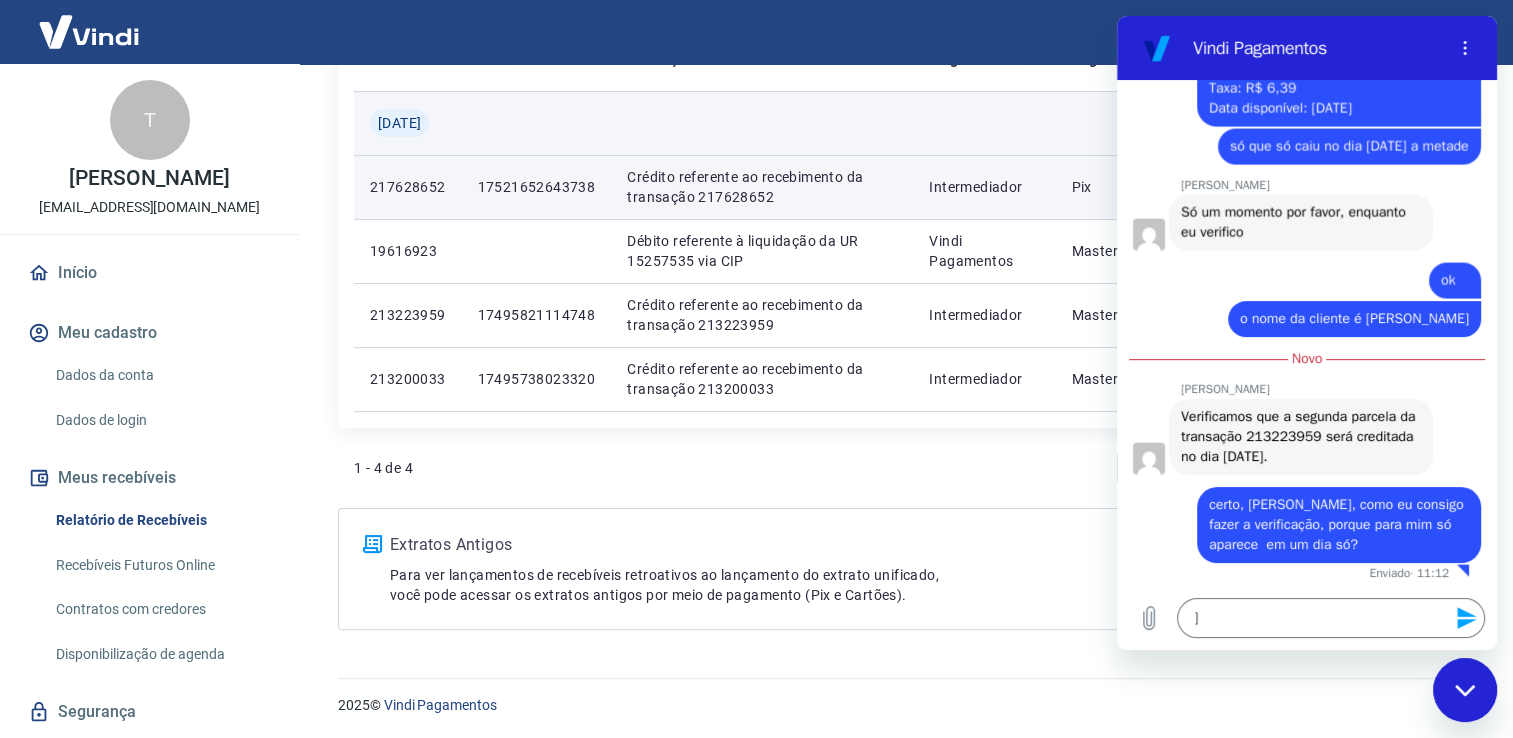 click at bounding box center [984, 123] 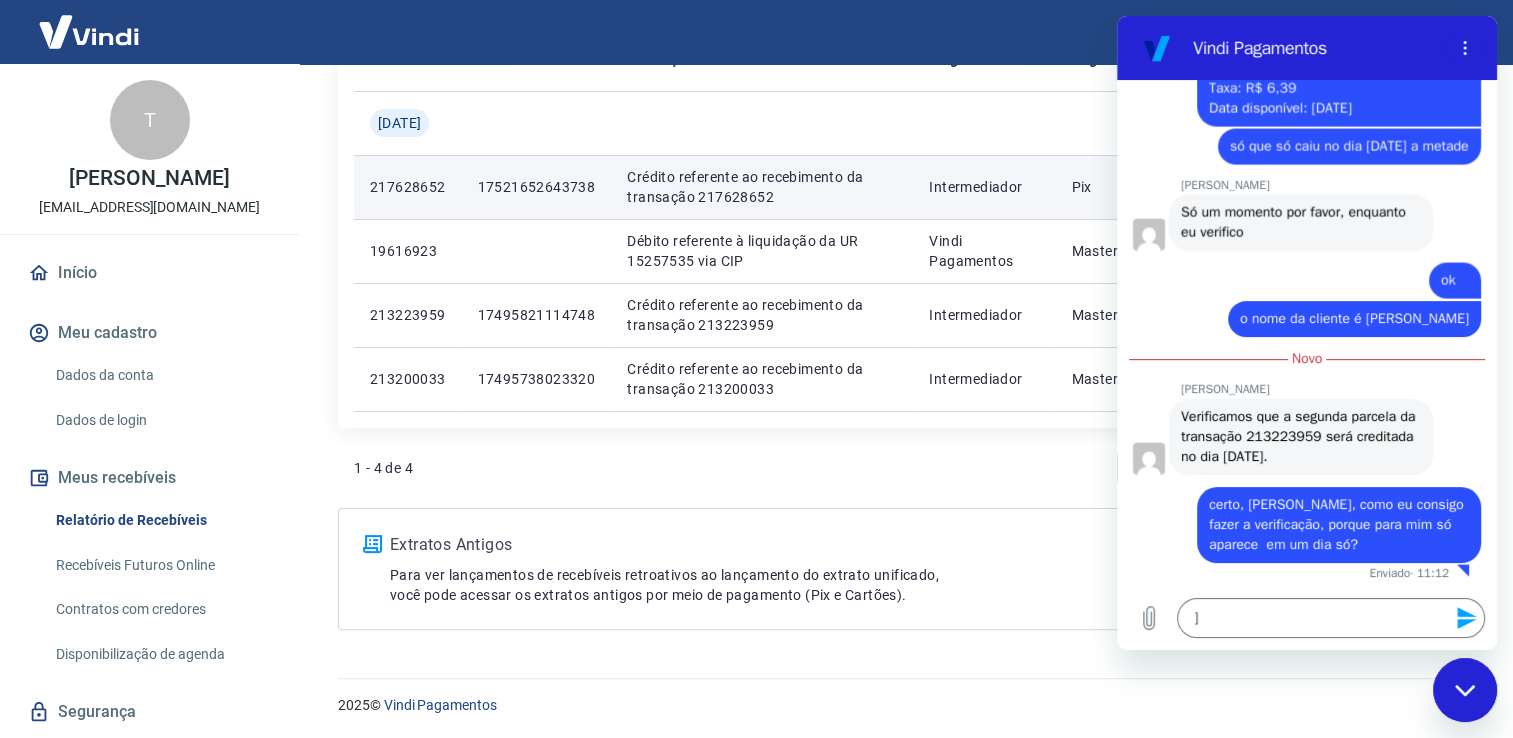click at bounding box center [1465, 690] 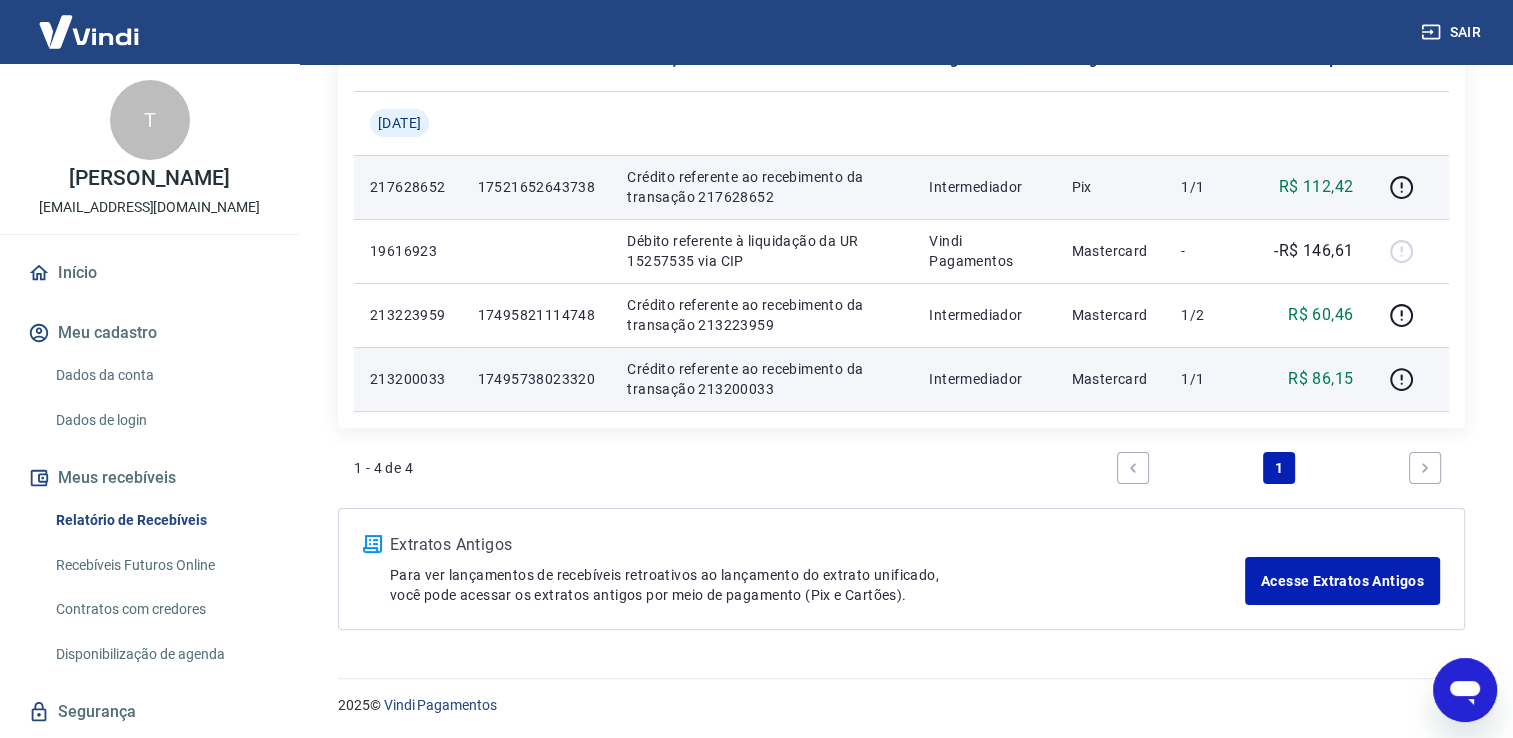 scroll, scrollTop: 4137, scrollLeft: 0, axis: vertical 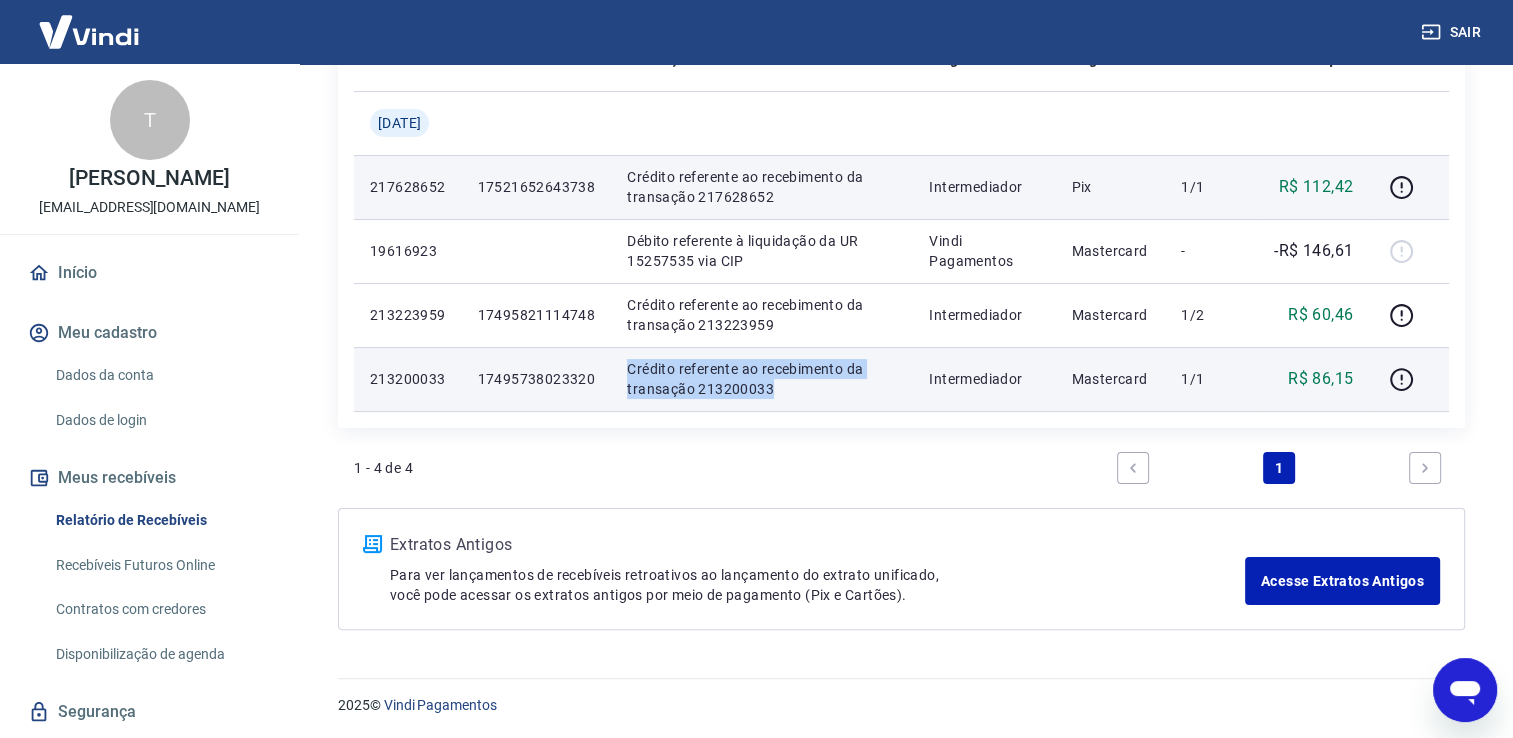 drag, startPoint x: 628, startPoint y: 365, endPoint x: 799, endPoint y: 390, distance: 172.81783 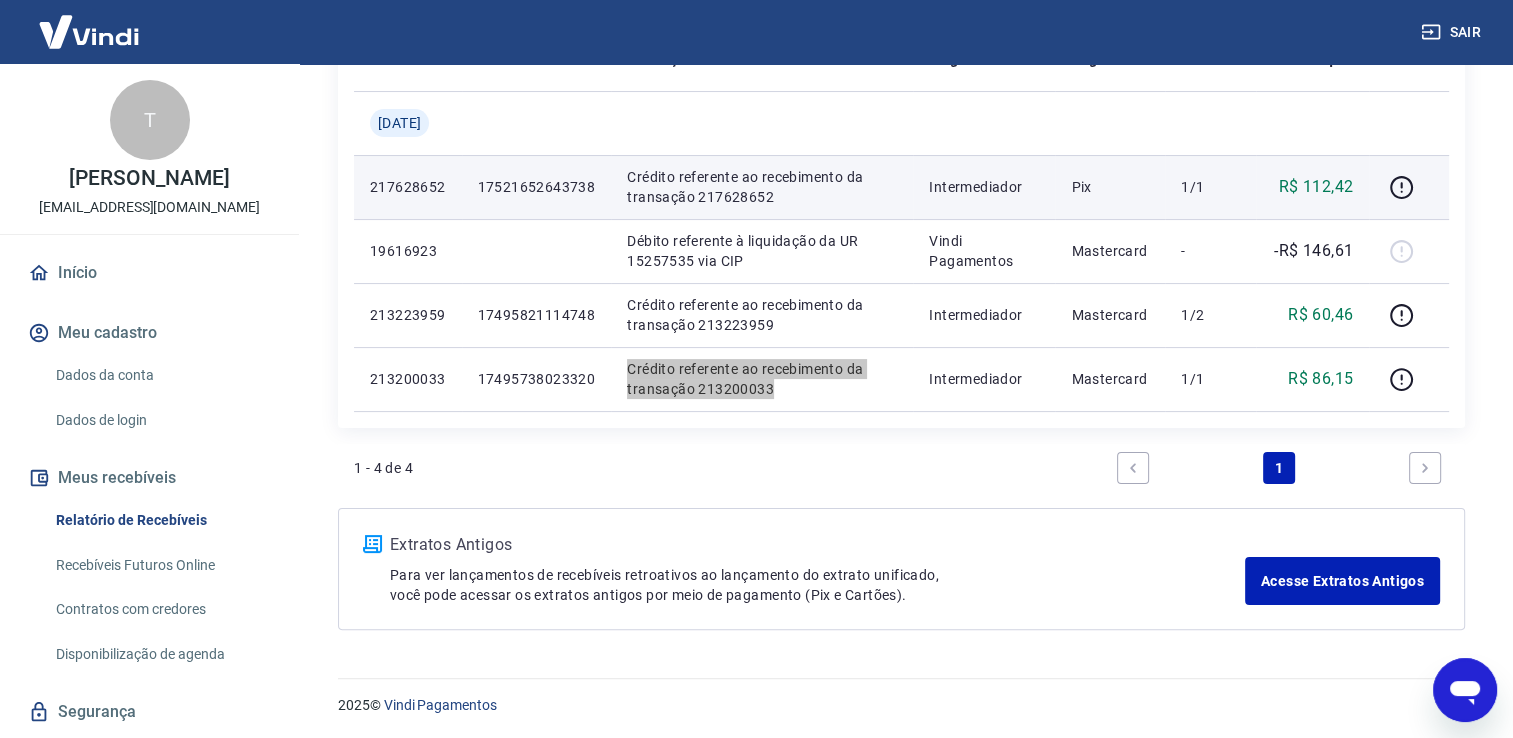click 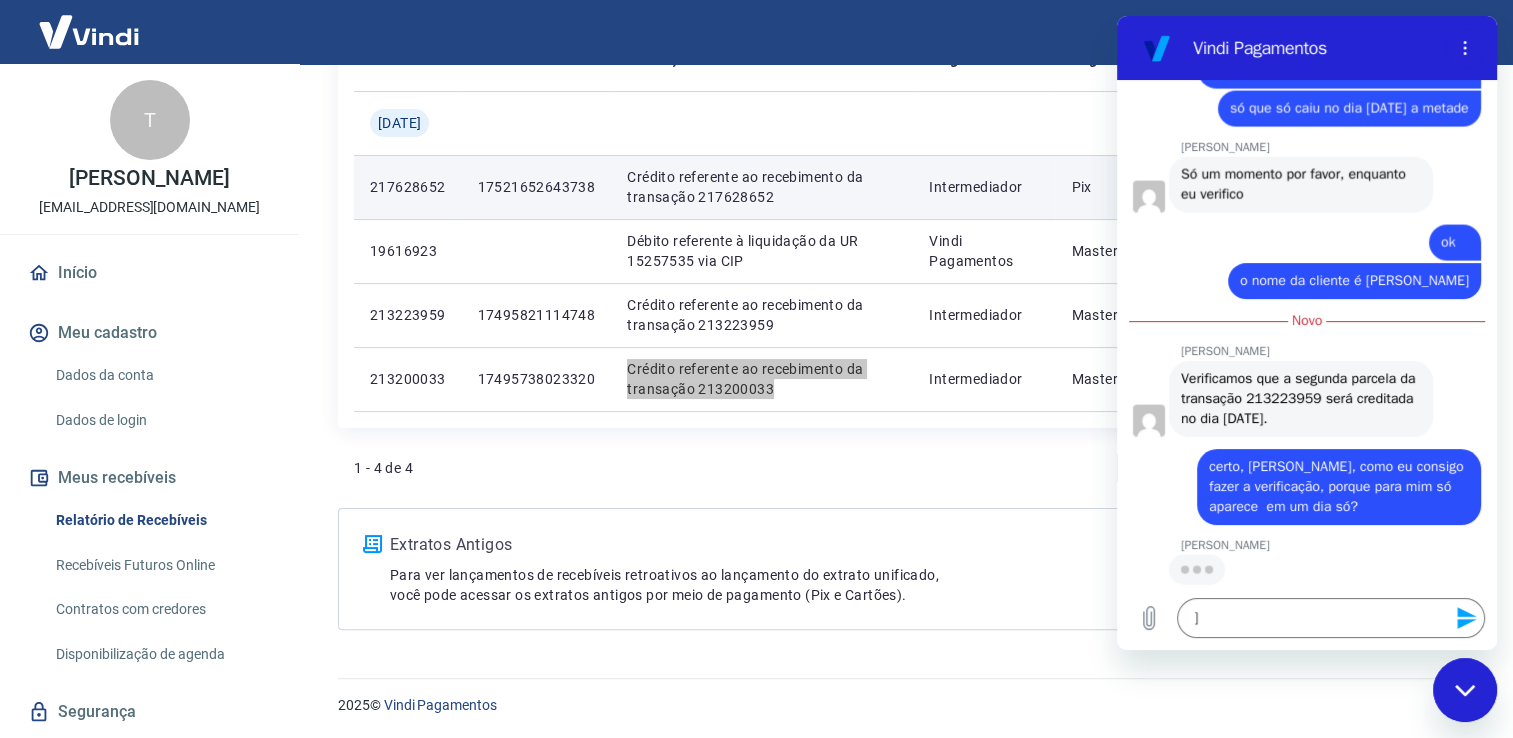 scroll, scrollTop: 0, scrollLeft: 0, axis: both 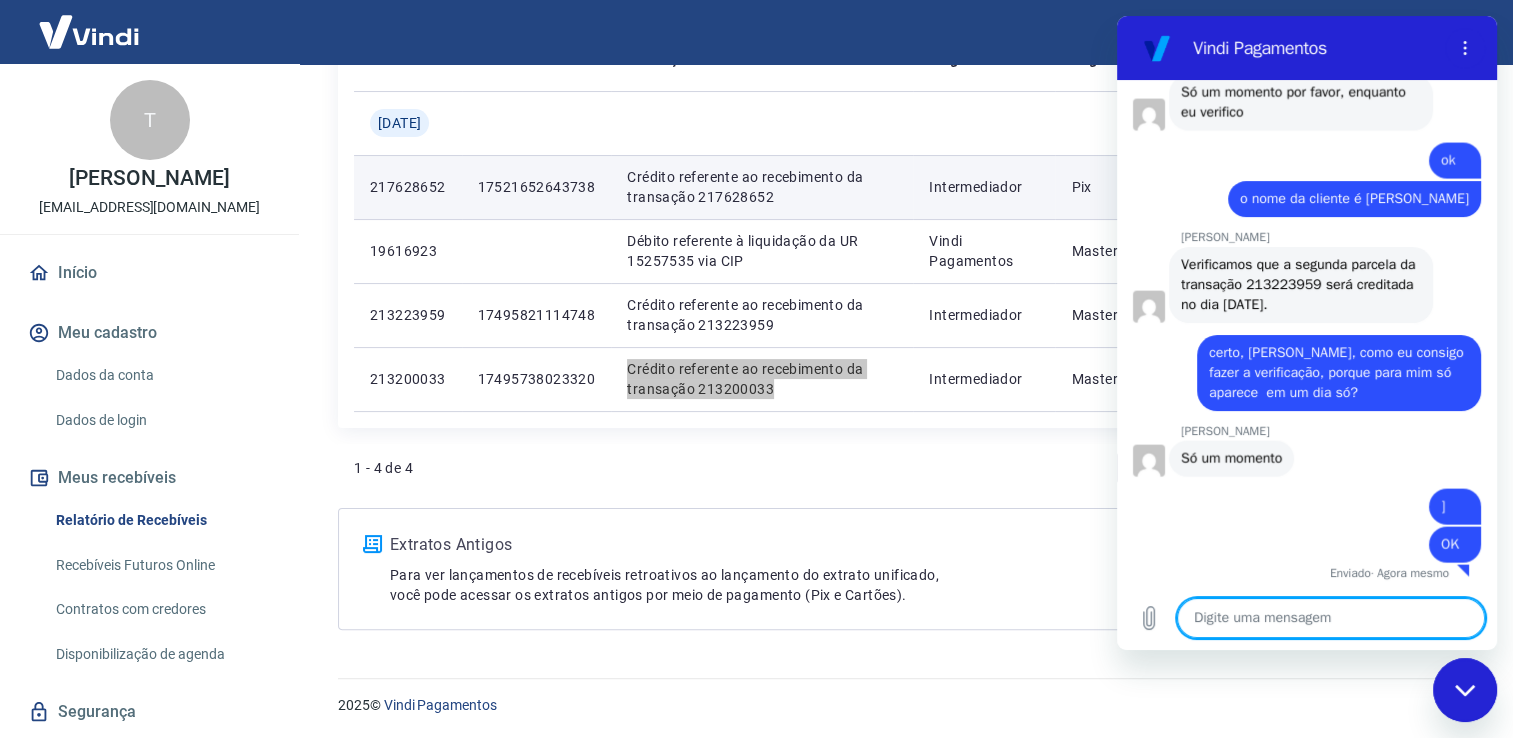 click at bounding box center [1465, 690] 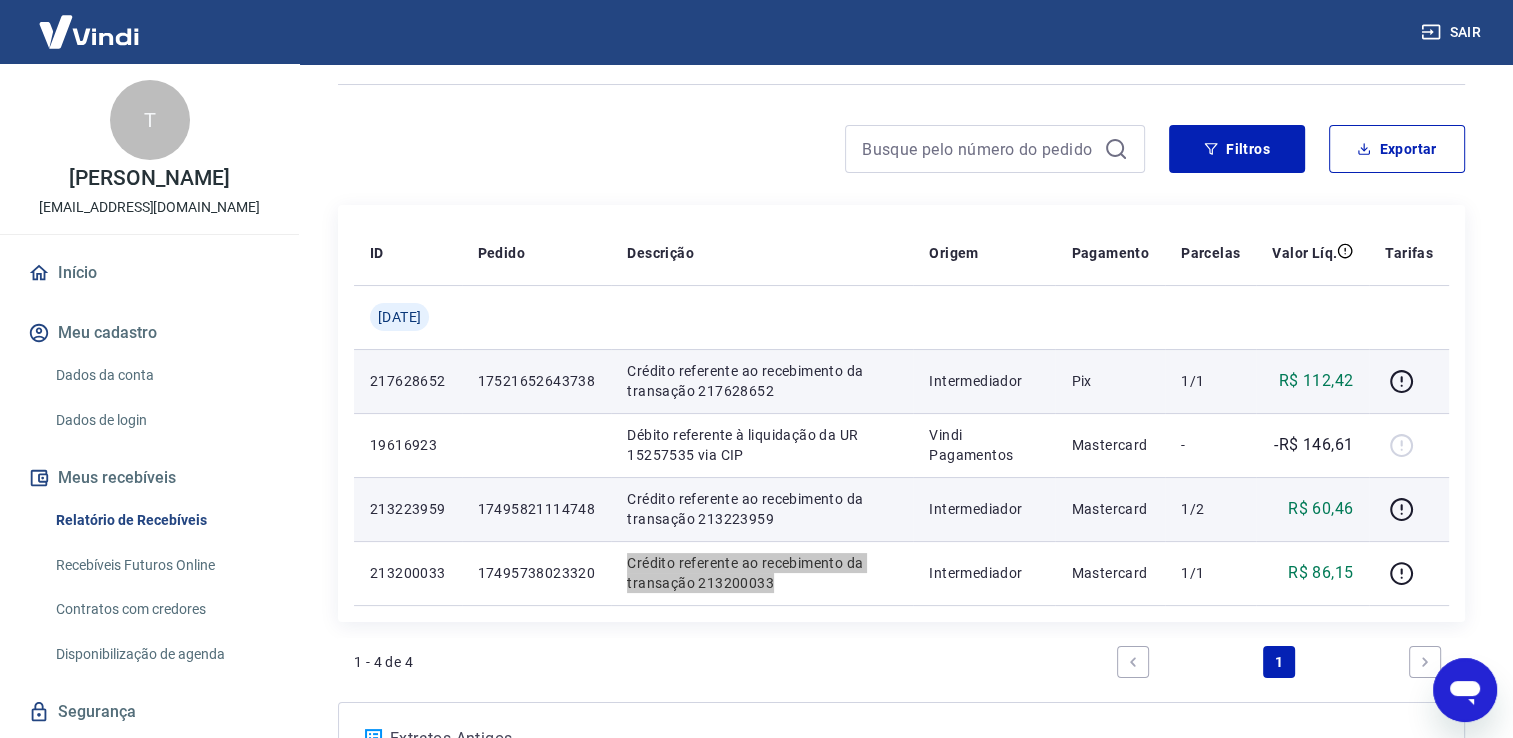 scroll, scrollTop: 18, scrollLeft: 0, axis: vertical 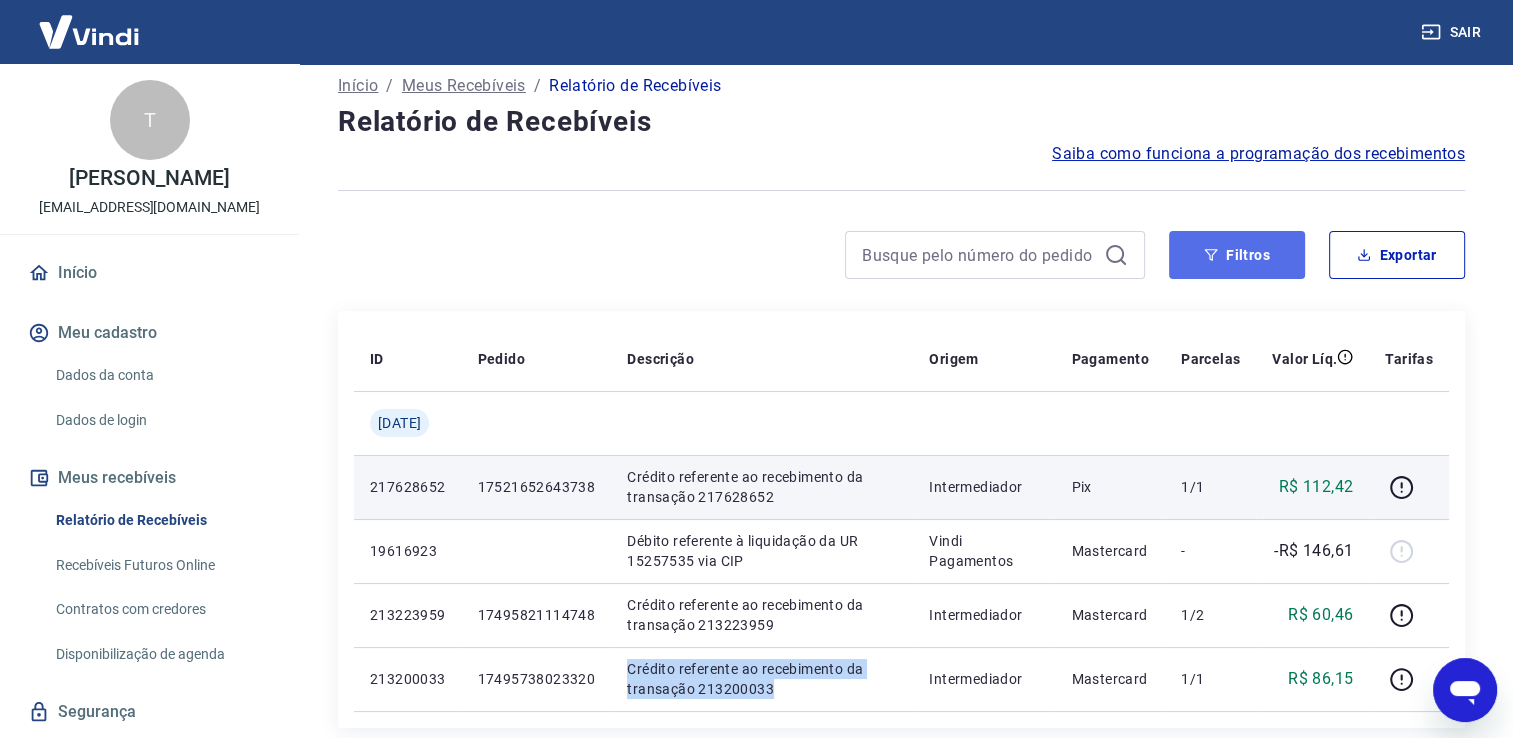 click on "Filtros" at bounding box center [1237, 255] 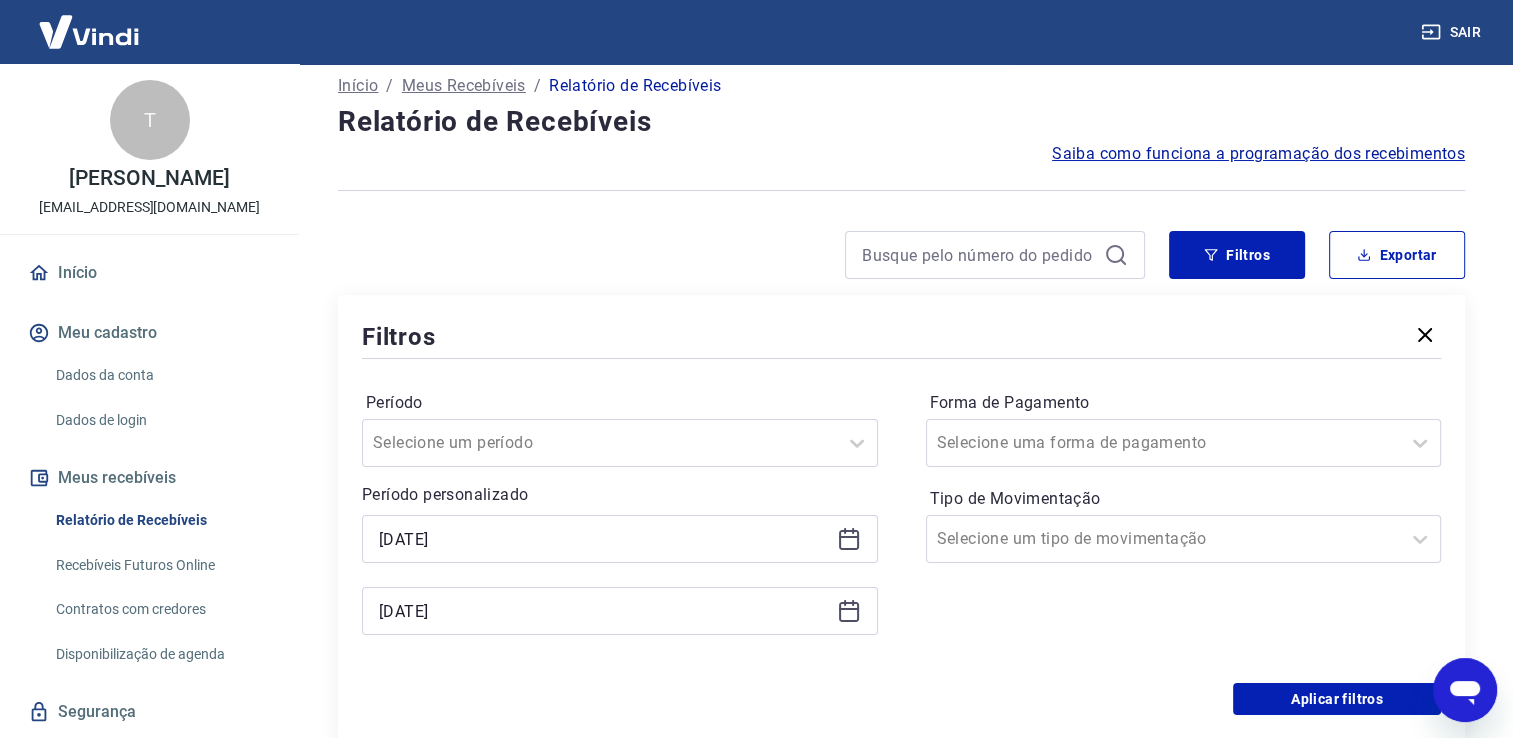 click 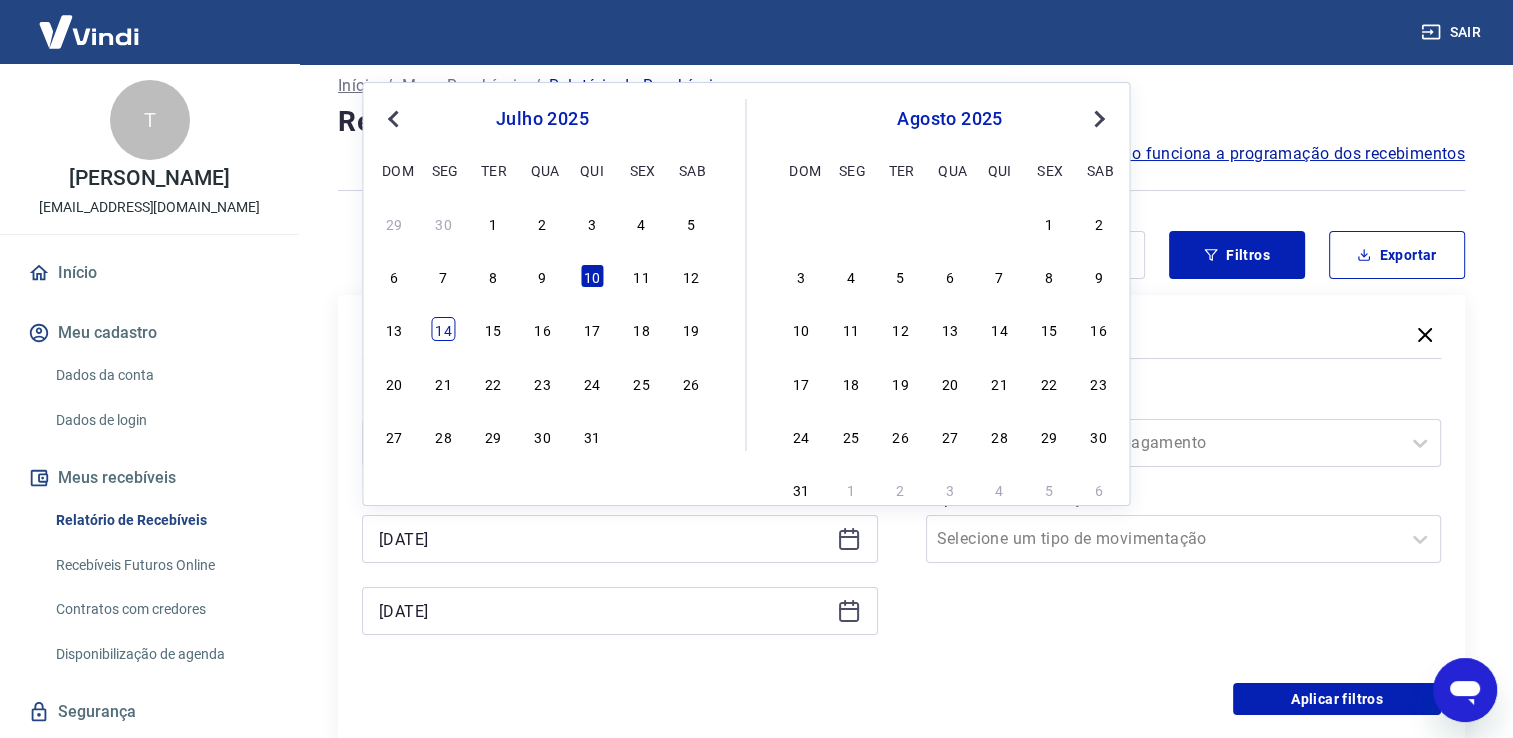 click on "13 14 15 16 17 18 19" at bounding box center (542, 329) 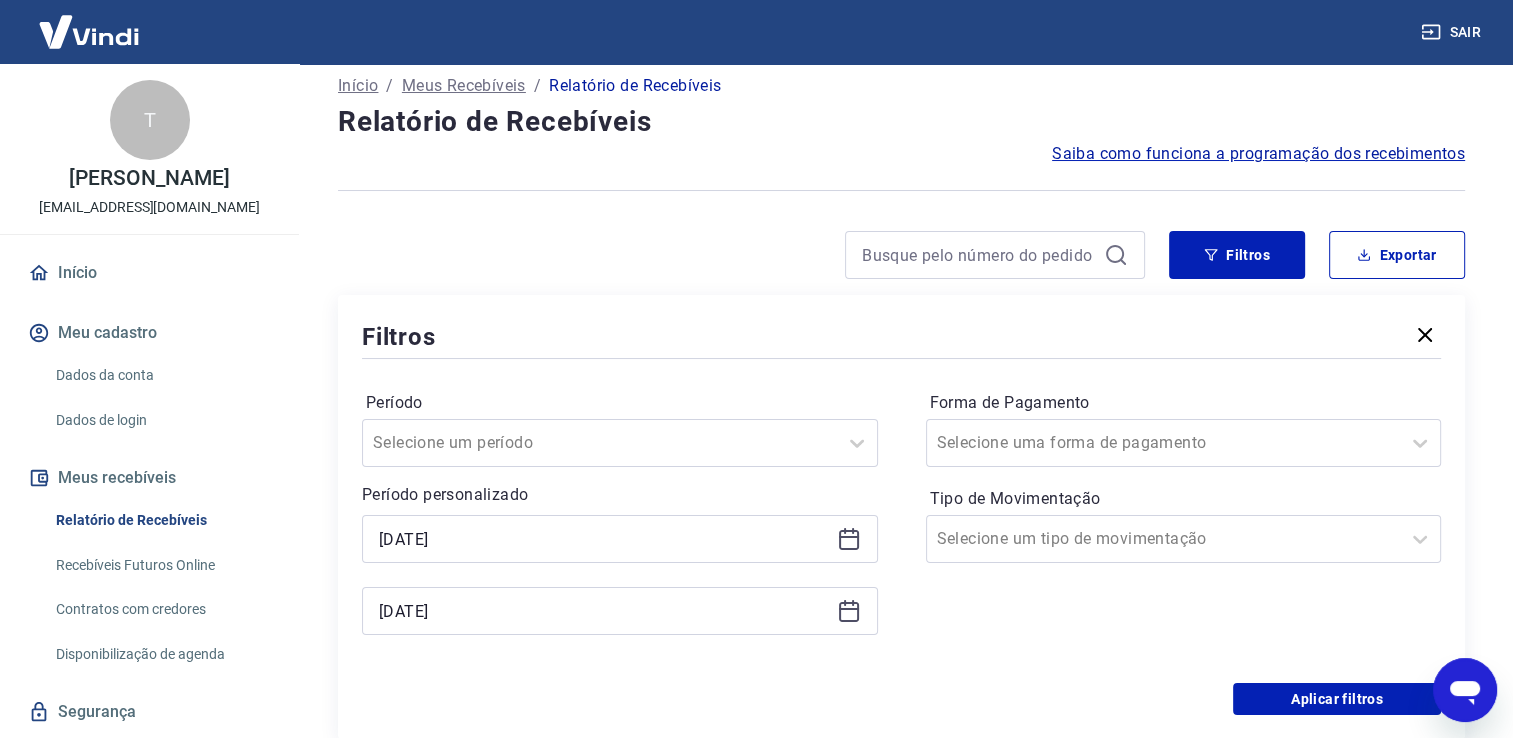 click 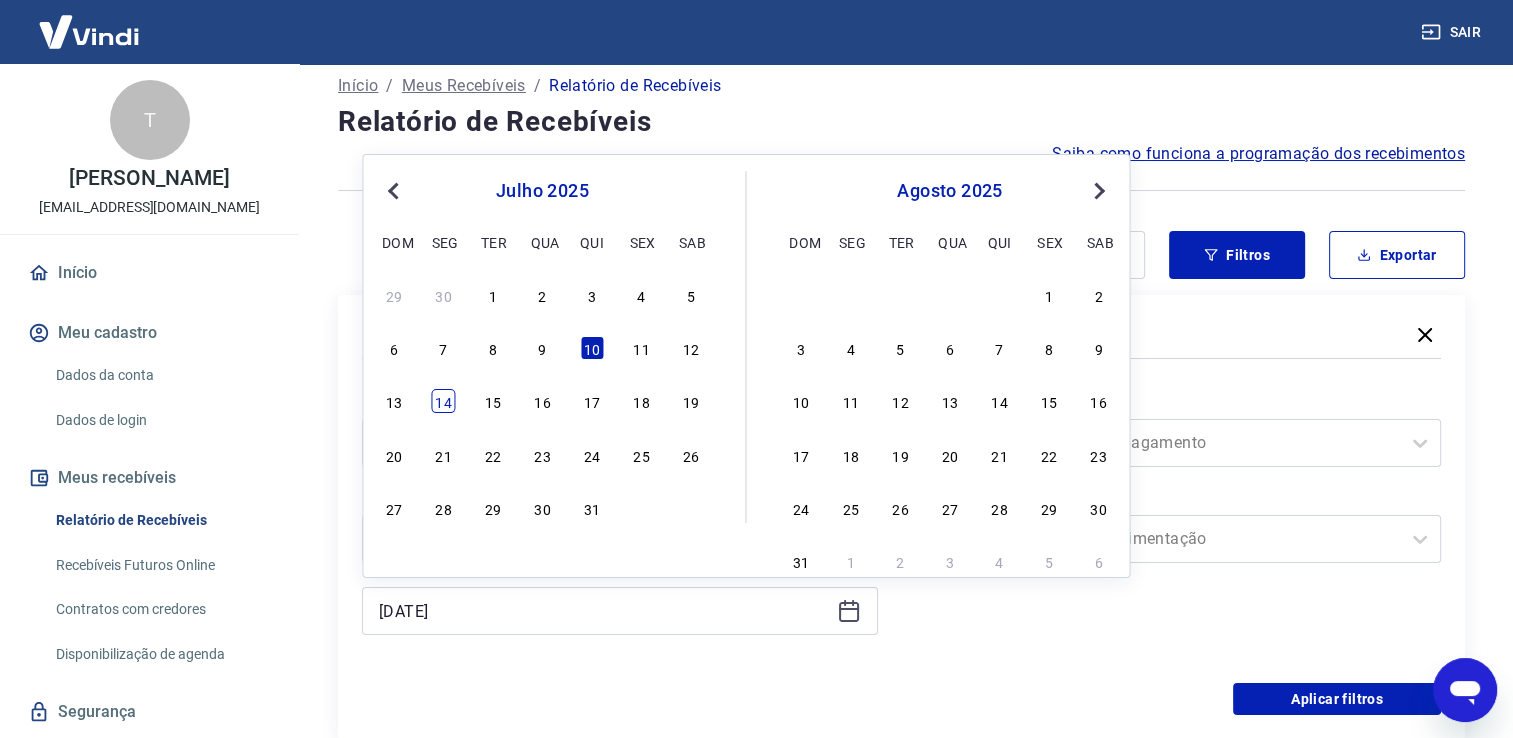 click on "14" at bounding box center [444, 401] 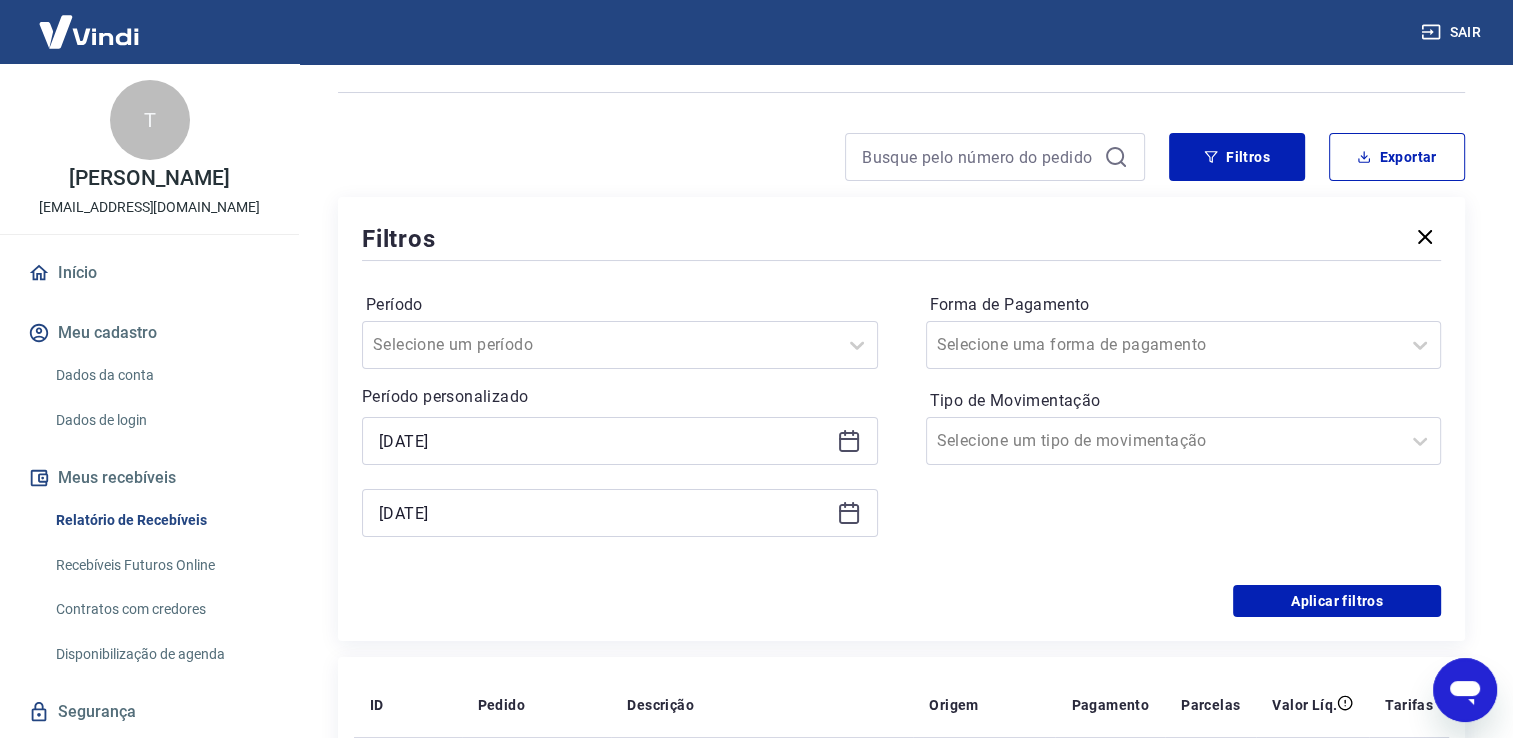 scroll, scrollTop: 318, scrollLeft: 0, axis: vertical 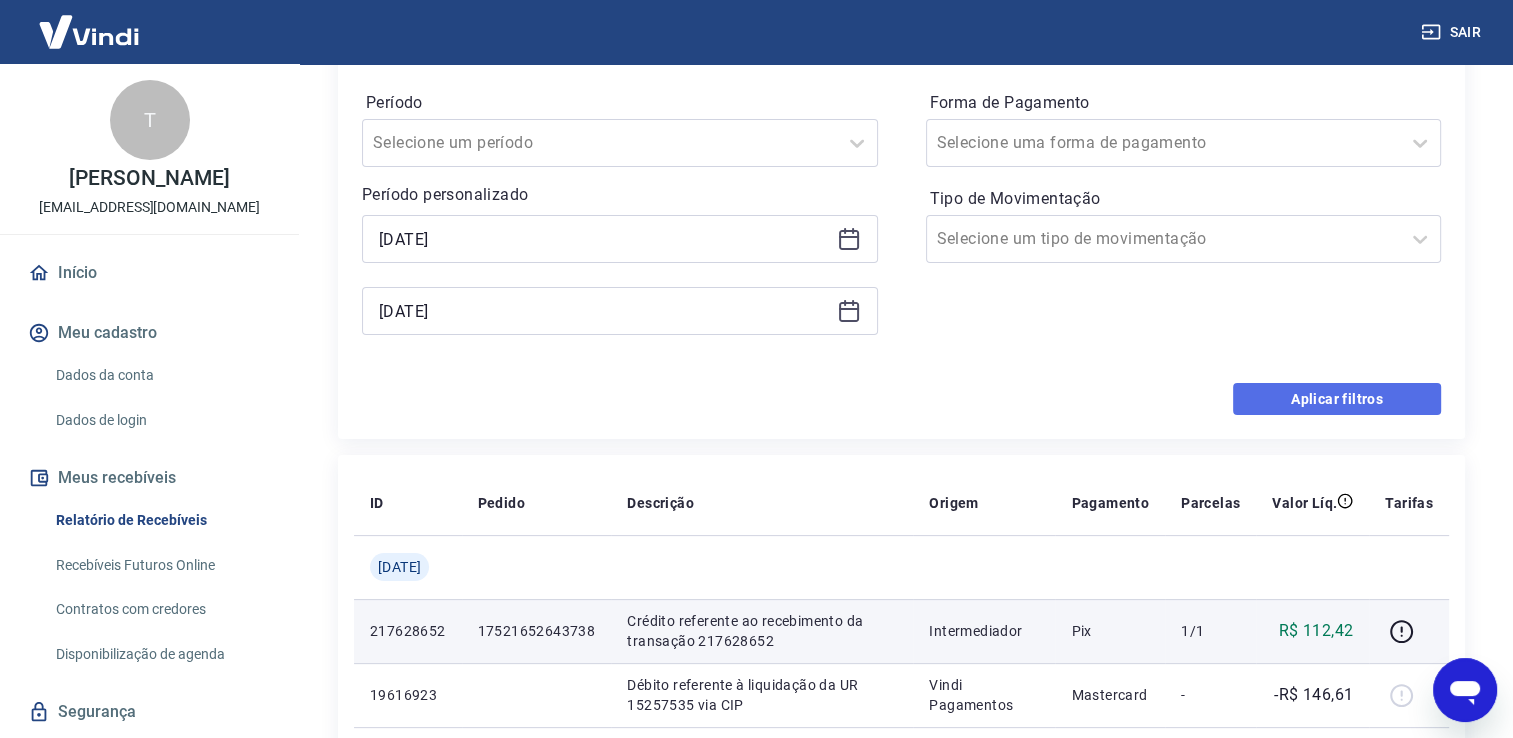 click on "Aplicar filtros" at bounding box center [1337, 399] 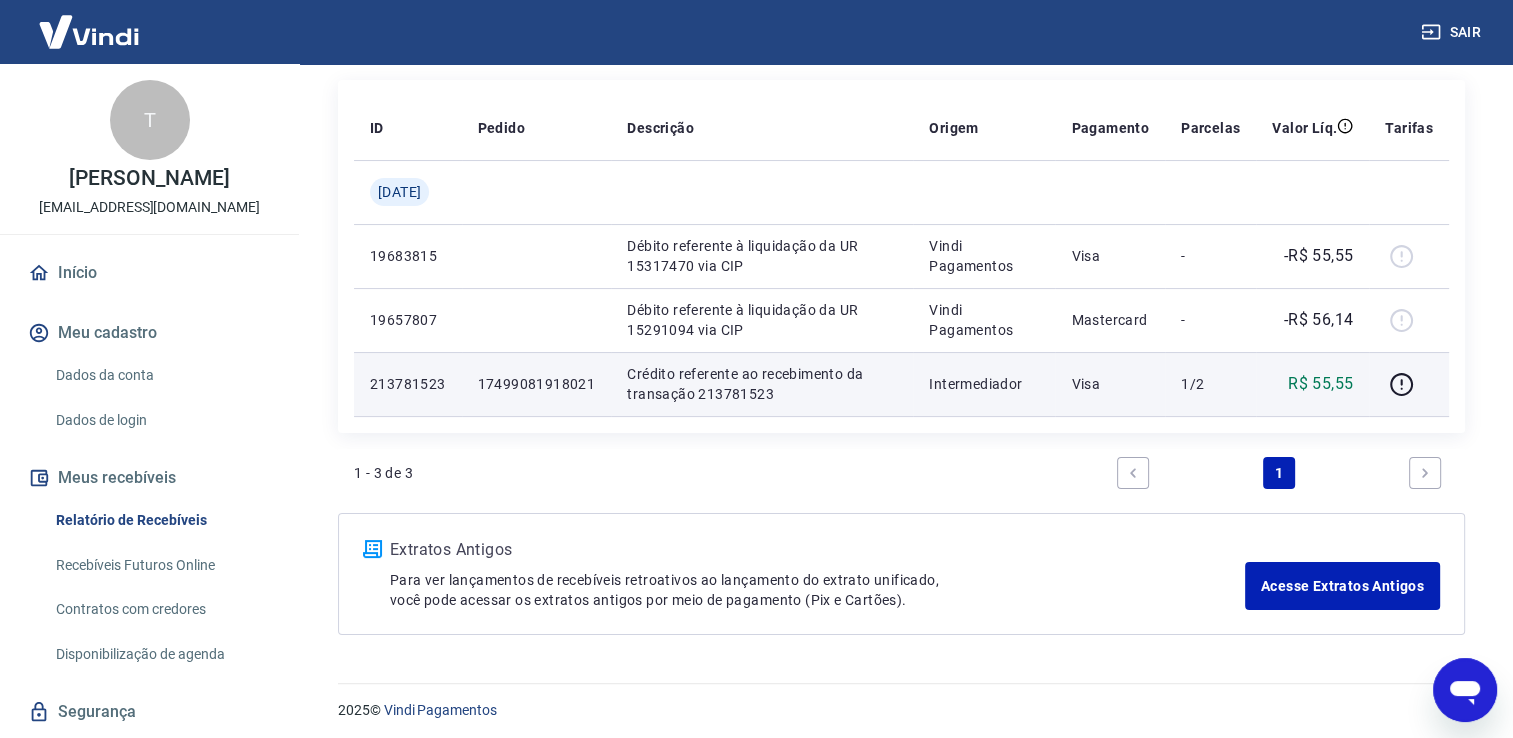 scroll, scrollTop: 254, scrollLeft: 0, axis: vertical 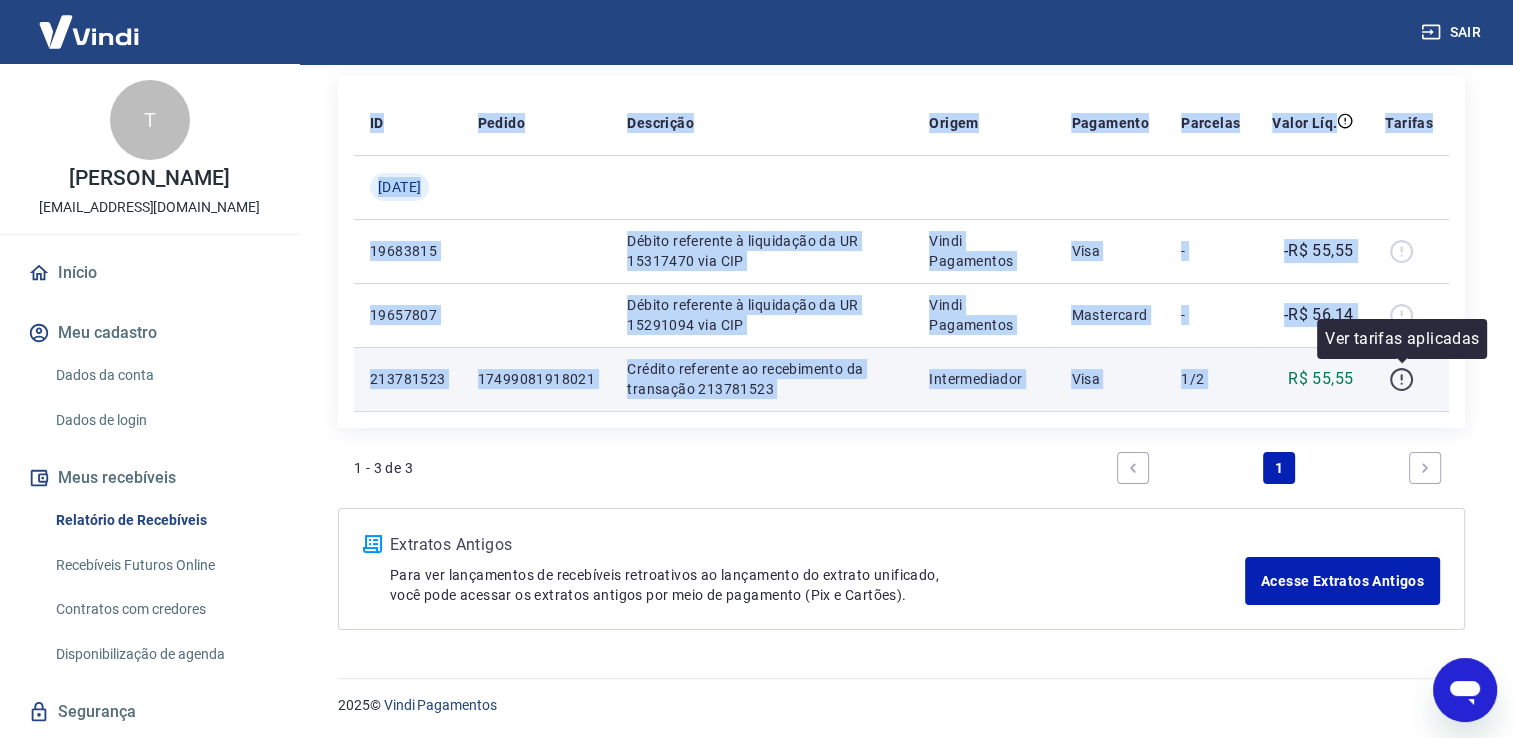 drag, startPoint x: 1260, startPoint y: 378, endPoint x: 1415, endPoint y: 389, distance: 155.38983 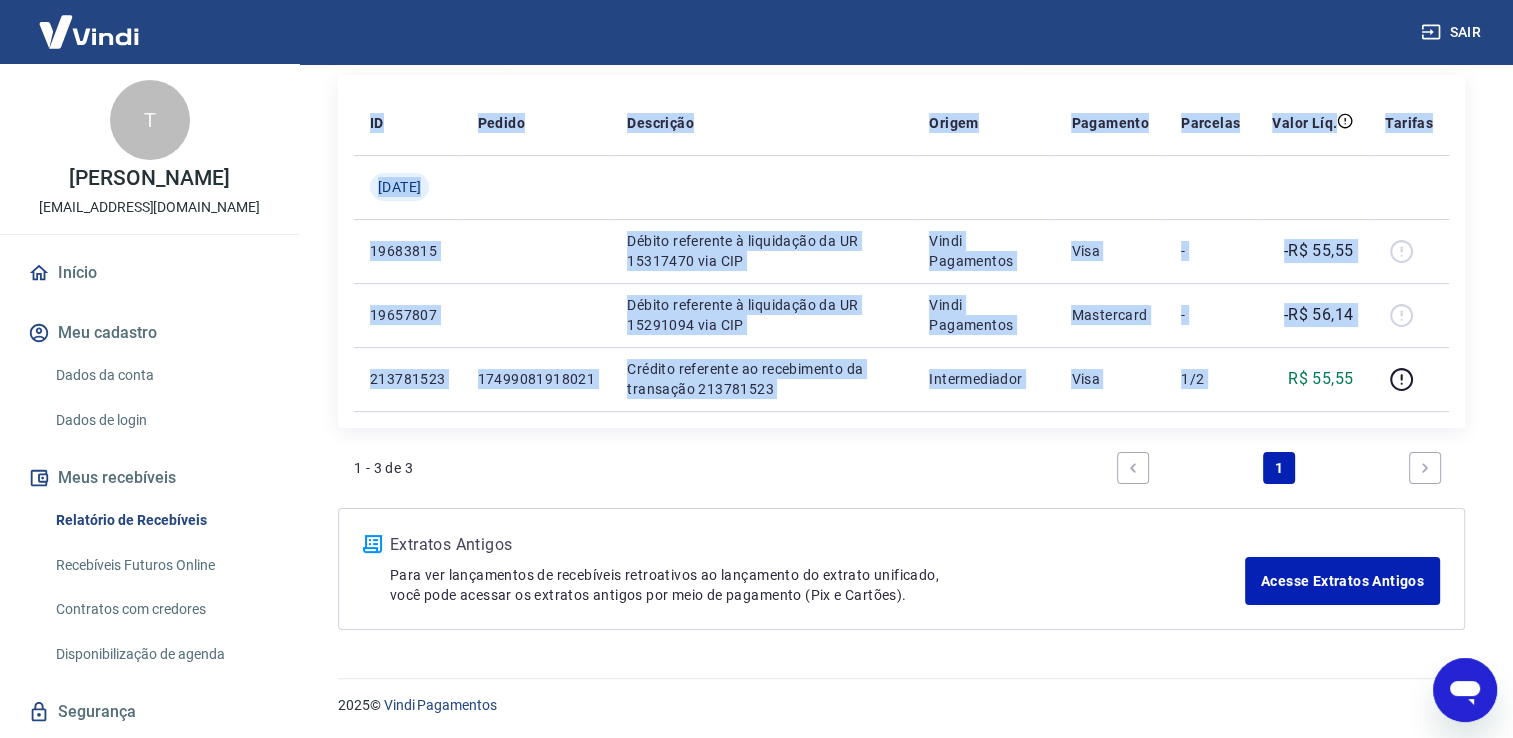 click on "ID Pedido Descrição Origem Pagamento Parcelas Valor Líq. Tarifas [DATE] 19683815 Débito referente à liquidação da UR 15317470 via CIP Vindi Pagamentos Visa - -R$ 55,55 19657807 Débito referente à liquidação da UR 15291094 via CIP Vindi Pagamentos Mastercard - -R$ 56,14 213781523 17499081918021 Crédito referente ao recebimento da transação 213781523 Intermediador Visa 1/2 R$ 55,55" at bounding box center [901, 251] 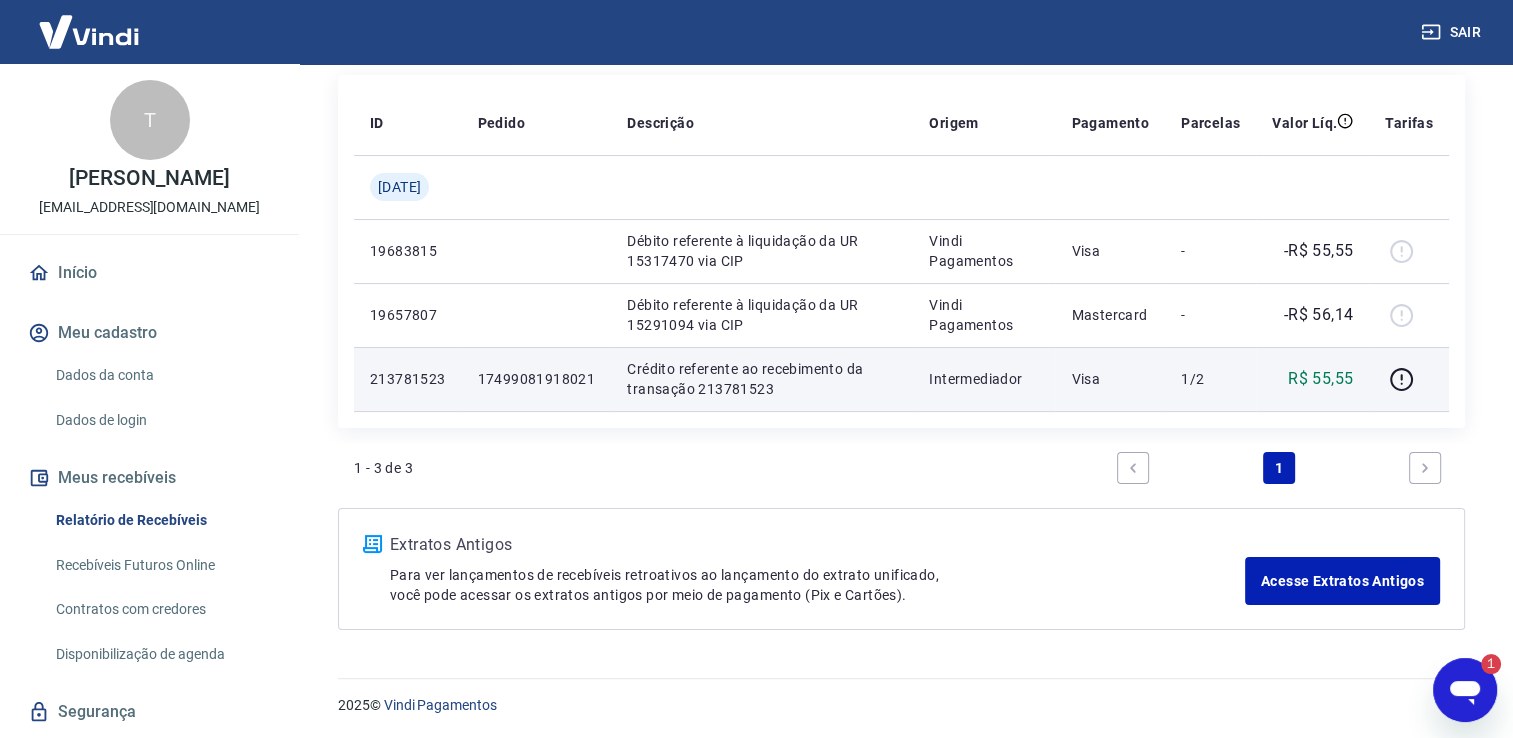 scroll, scrollTop: 0, scrollLeft: 0, axis: both 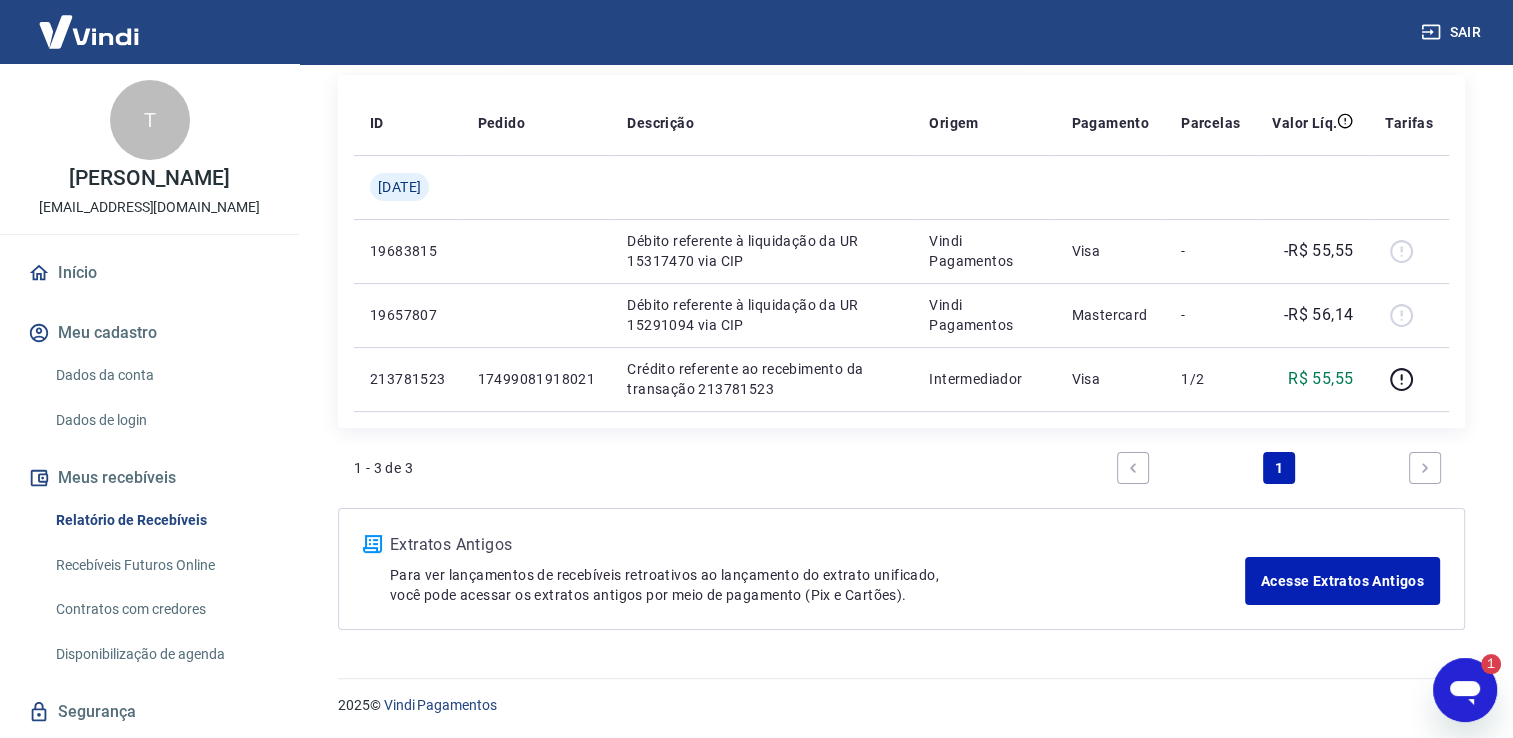 click 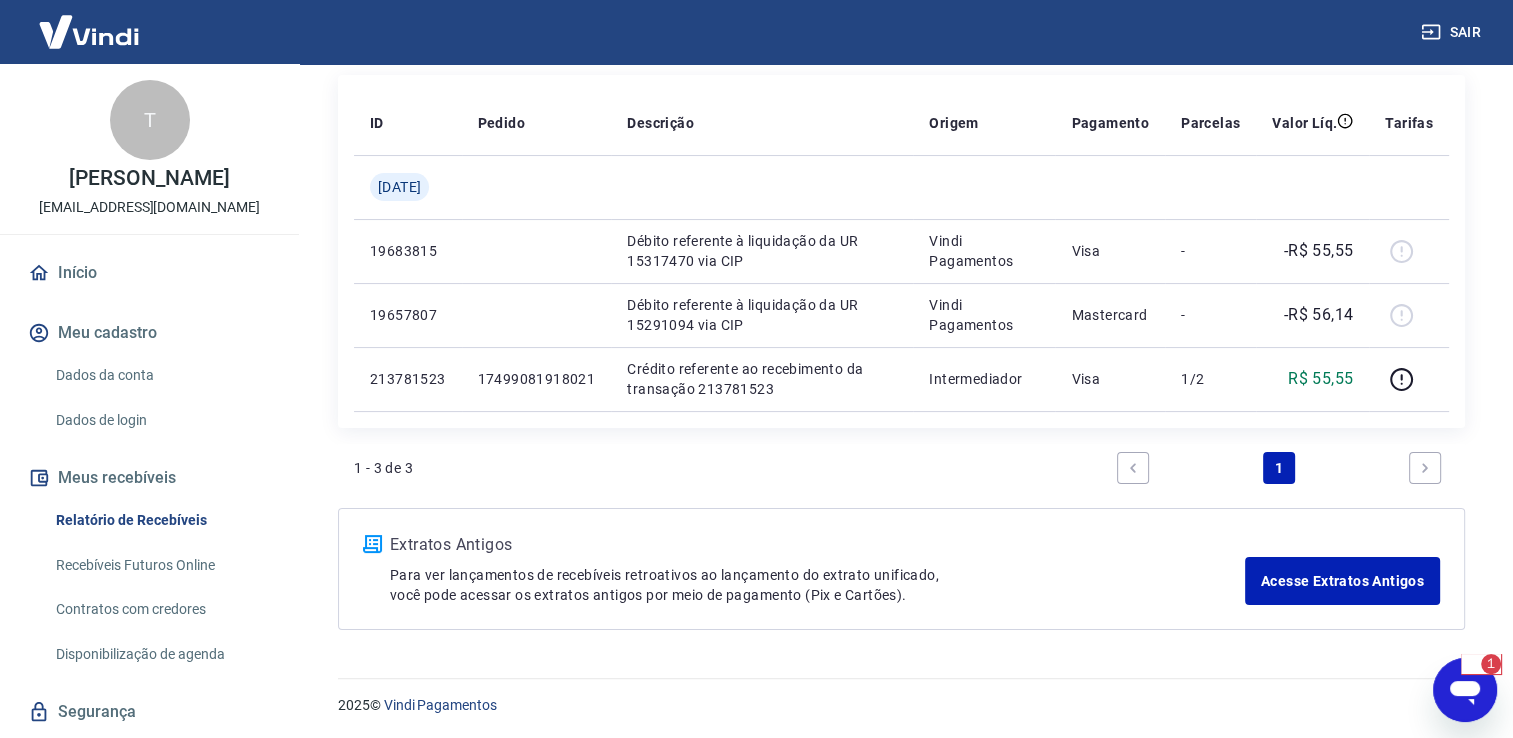 scroll, scrollTop: 0, scrollLeft: 0, axis: both 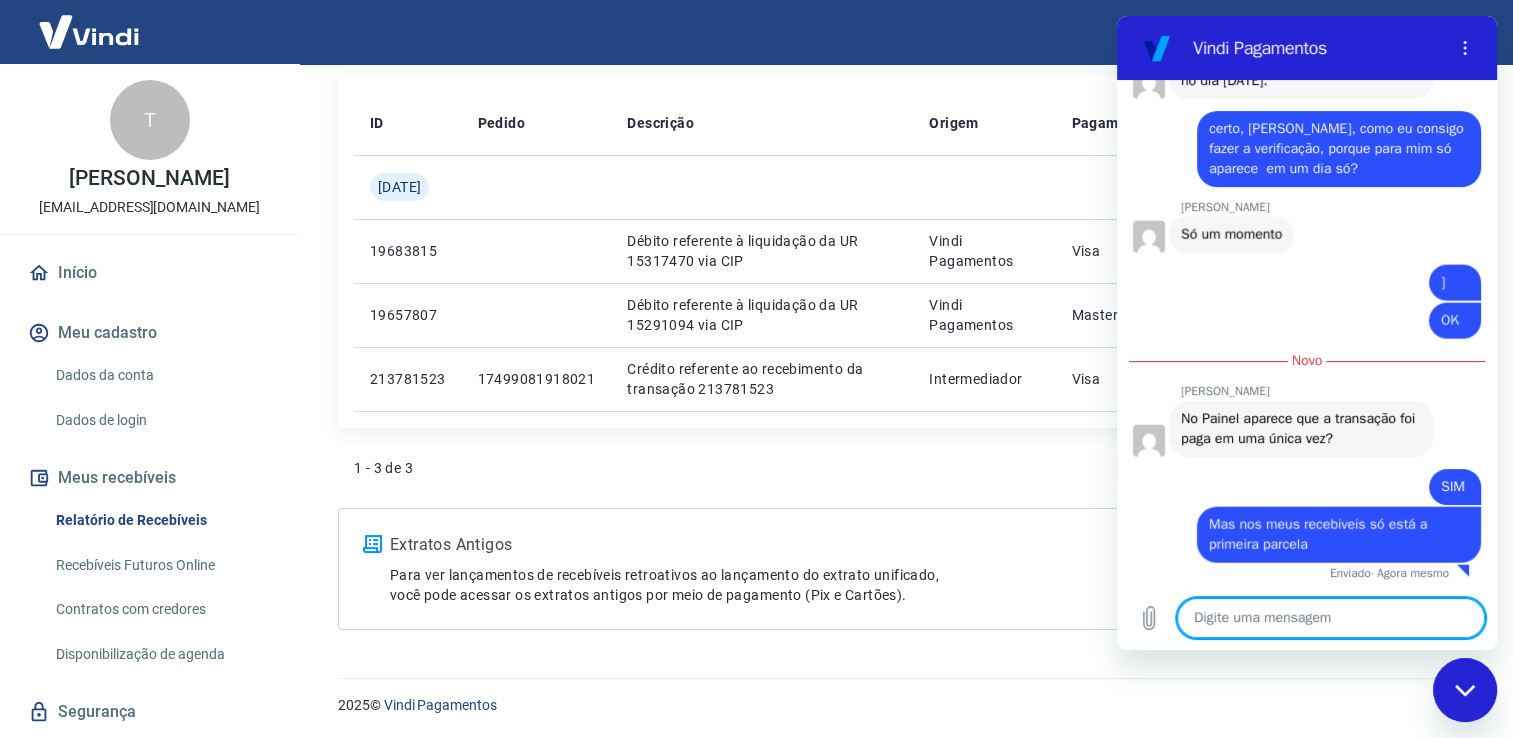 click on "ID Pedido Descrição Origem Pagamento Parcelas Valor Líq. Tarifas [DATE] 19683815 Débito referente à liquidação da UR 15317470 via CIP Vindi Pagamentos Visa - -R$ 55,55 19657807 Débito referente à liquidação da UR 15291094 via CIP Vindi Pagamentos Mastercard - -R$ 56,14 213781523 17499081918021 Crédito referente ao recebimento da transação 213781523 Intermediador Visa 1/2 R$ 55,55" at bounding box center [901, 251] 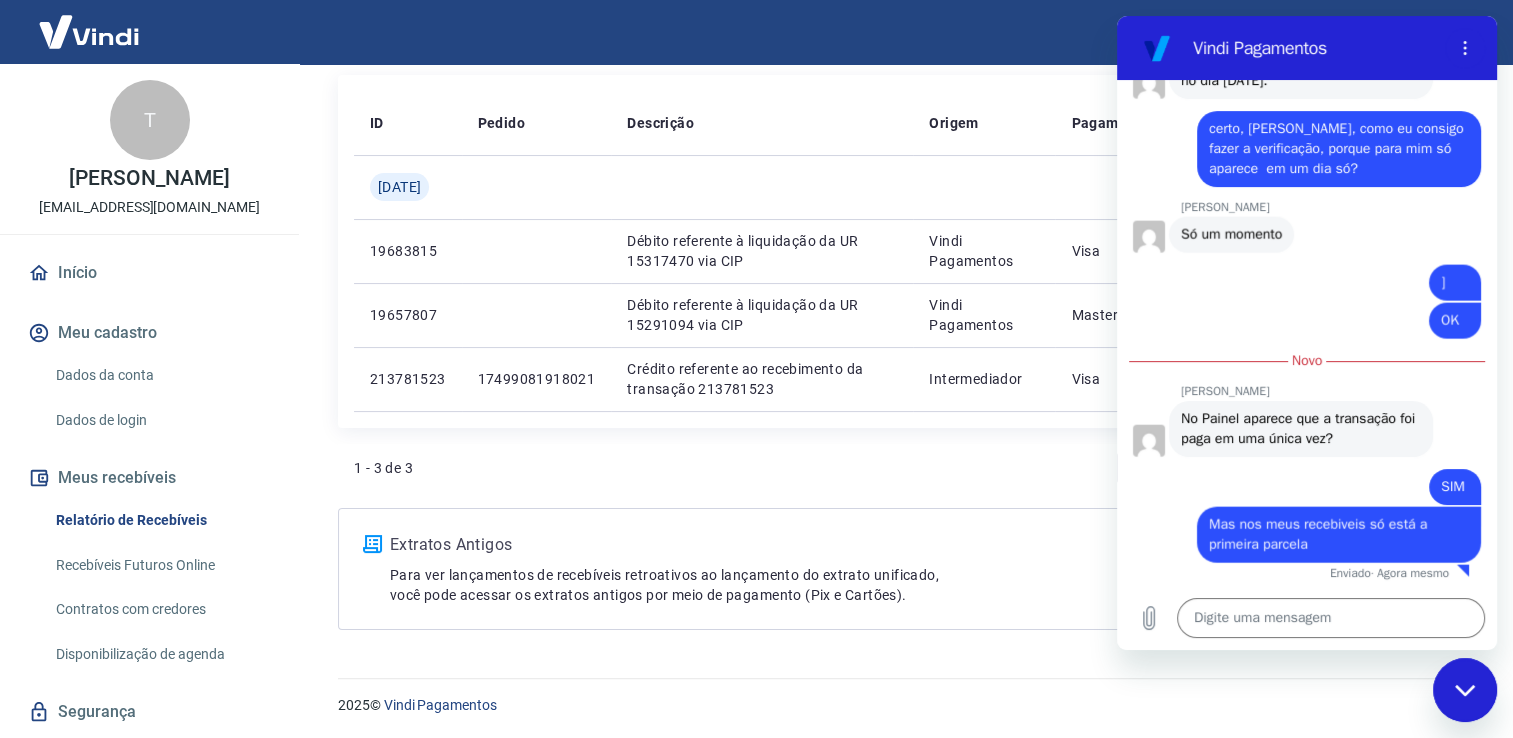 click 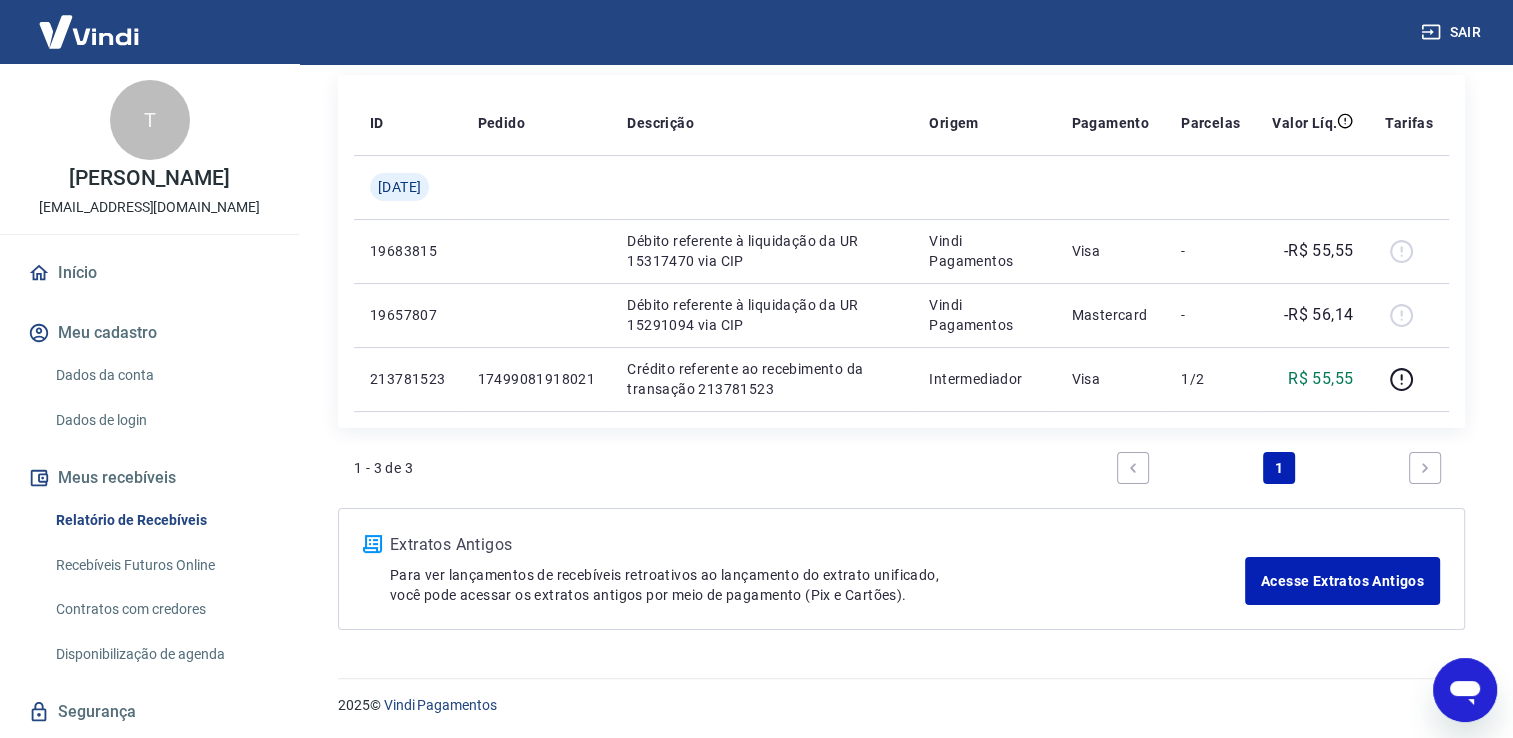 click 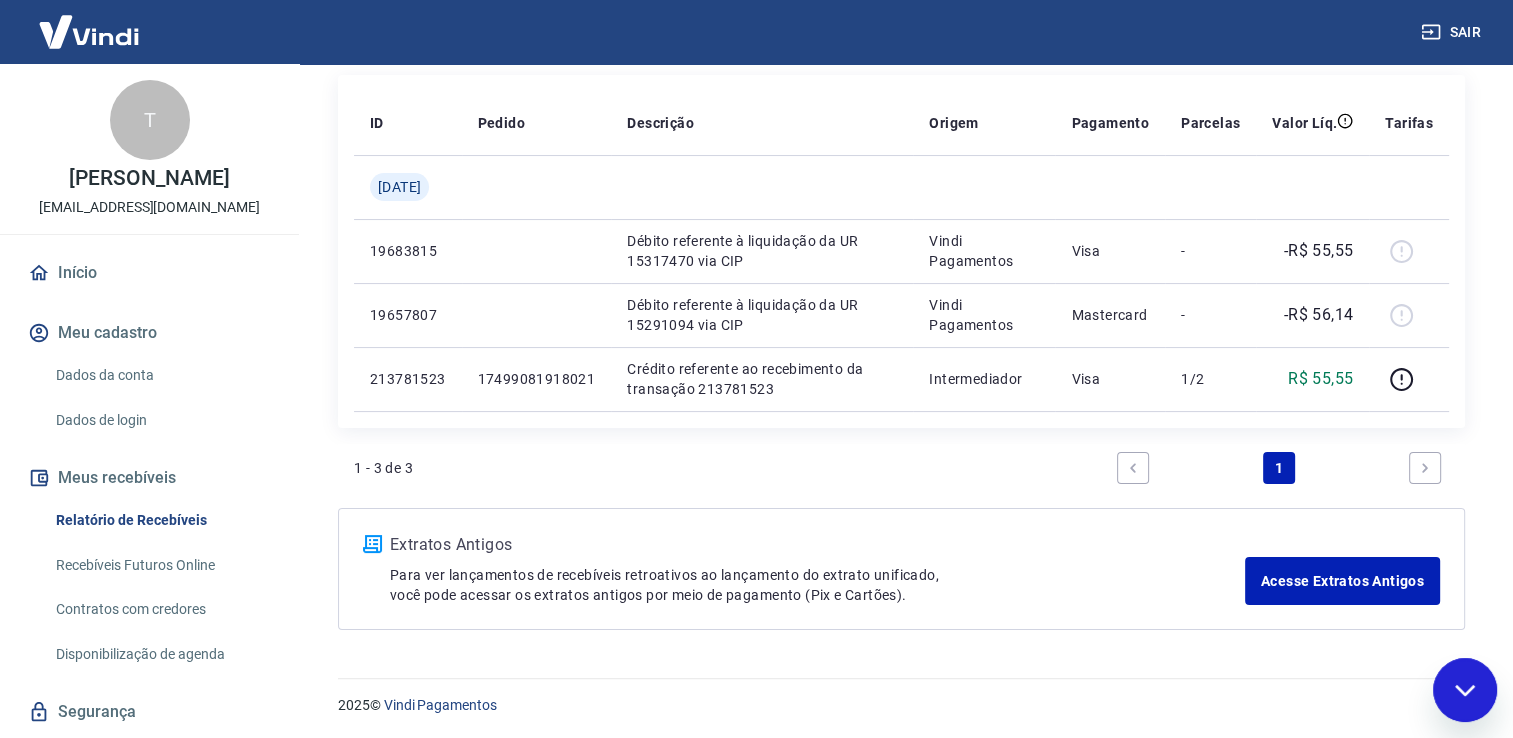scroll, scrollTop: 0, scrollLeft: 0, axis: both 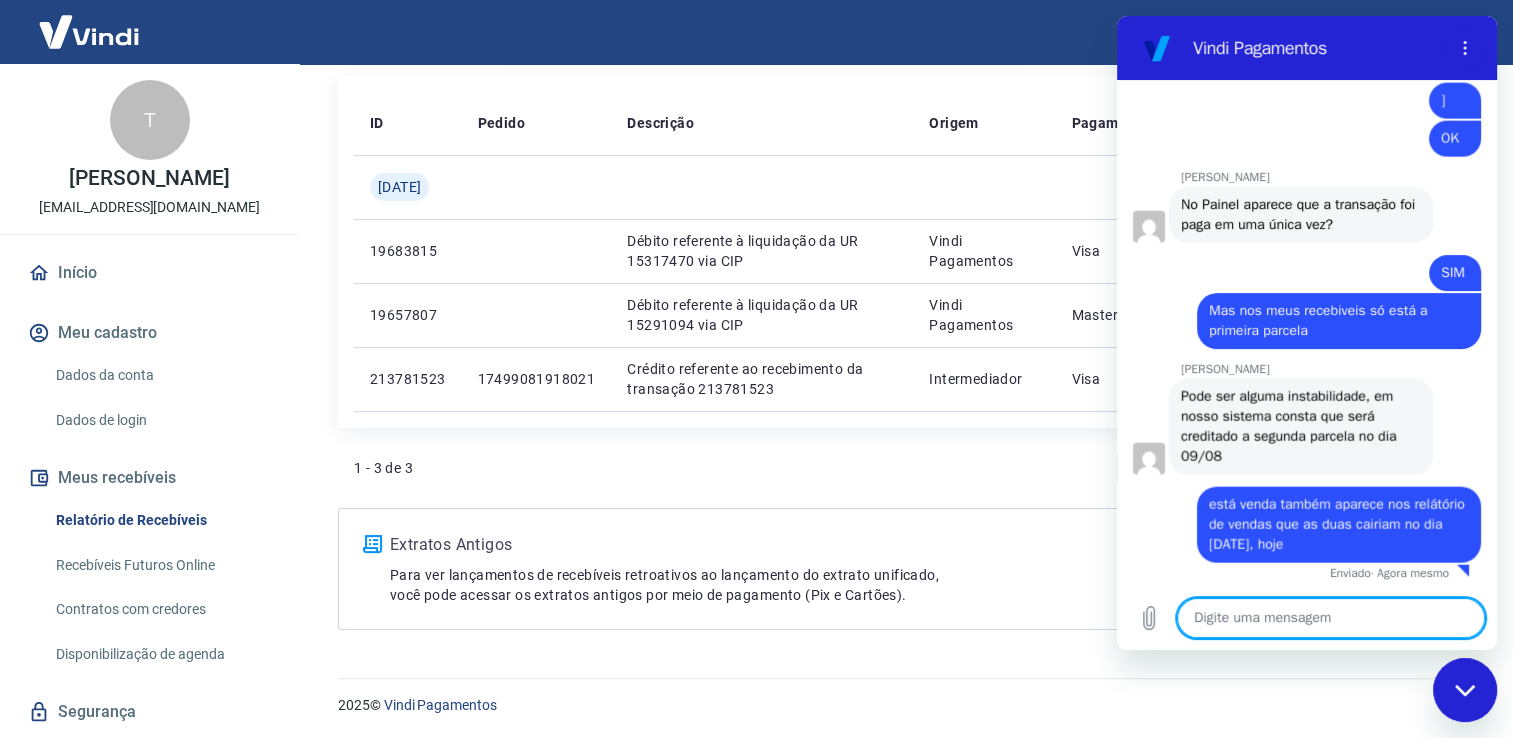 paste on "TRANSAÇÃO
213781523
[DATE] 10:36
Recebível
Valor a receber: R$ 111,10
Taxa: R$ 5,90
Data disponível: [DATE]" 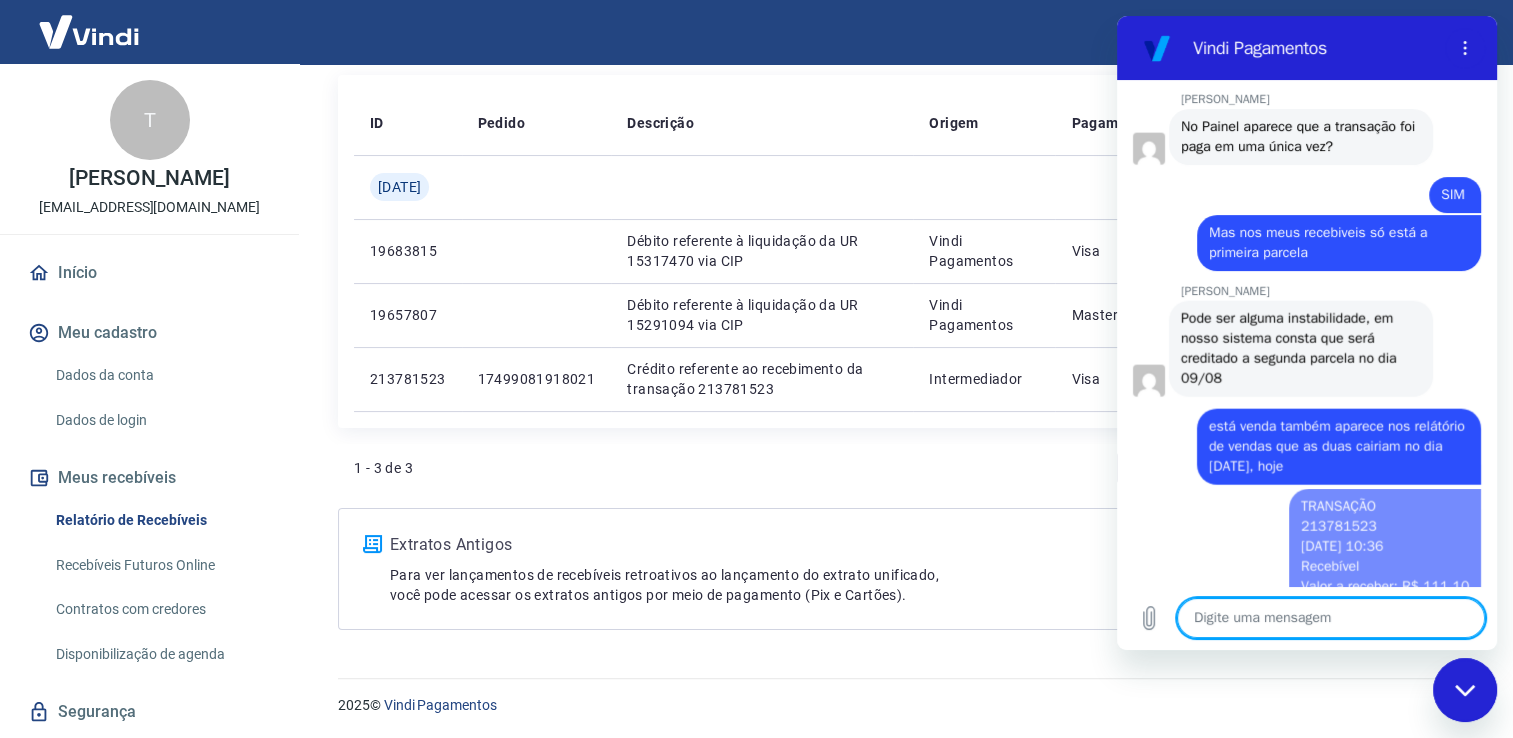scroll, scrollTop: 0, scrollLeft: 0, axis: both 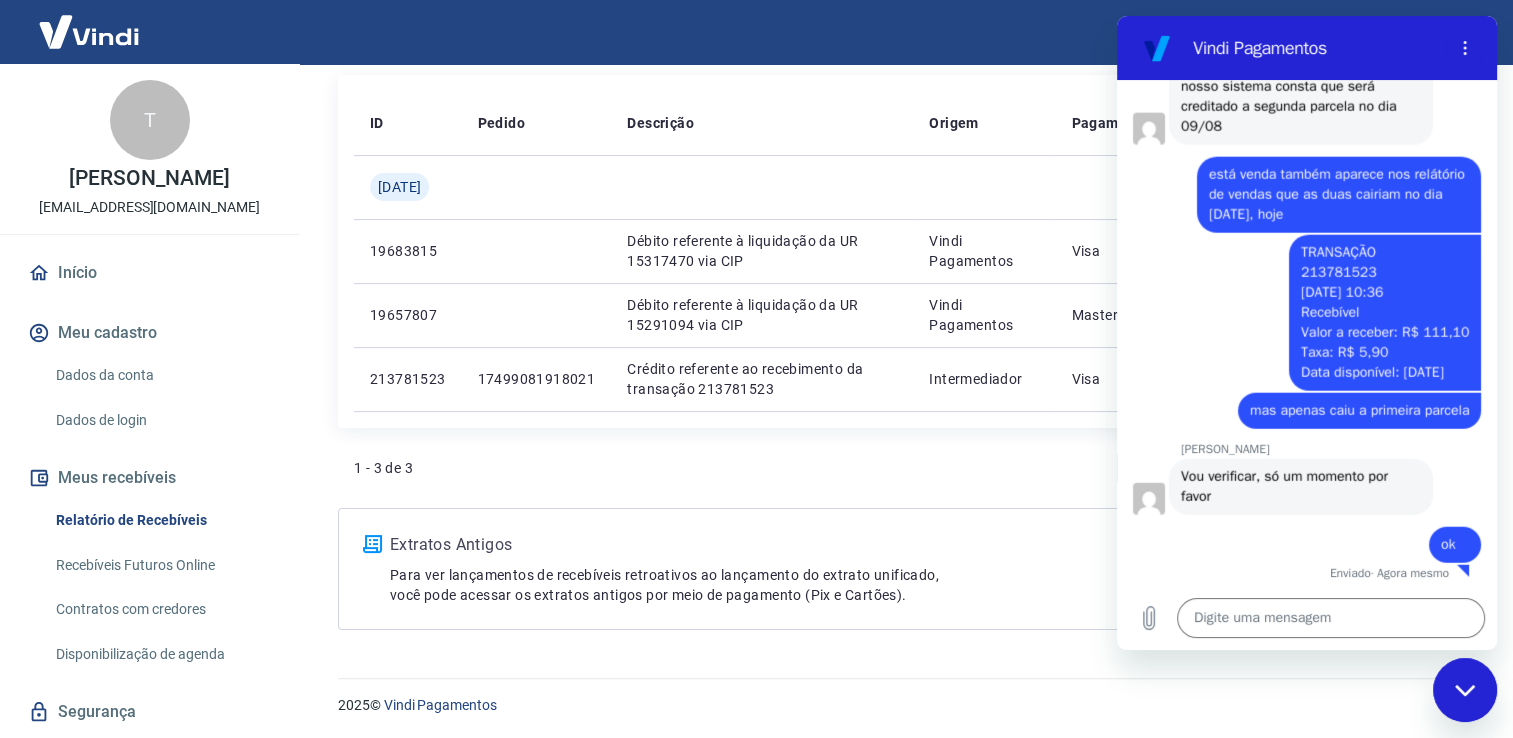 click 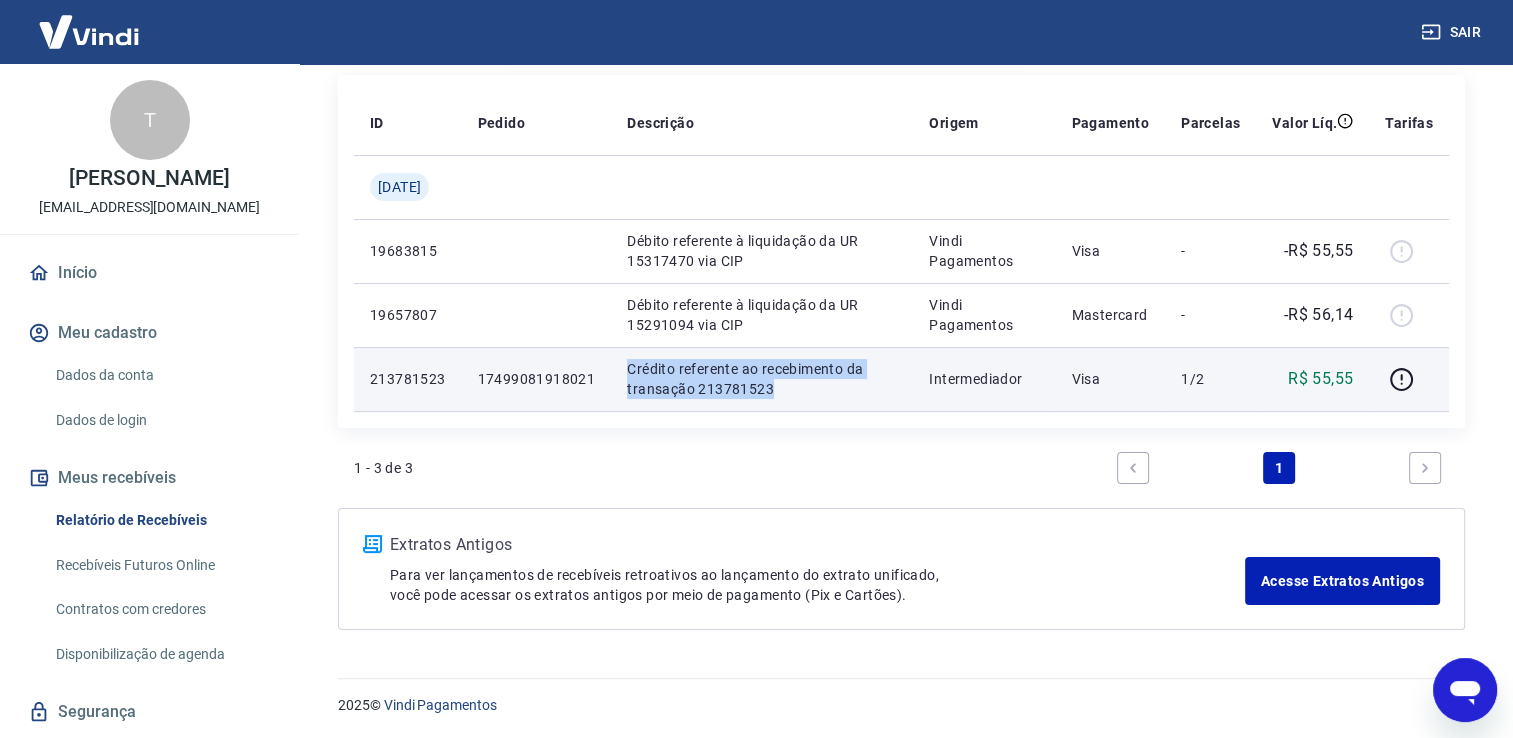 drag, startPoint x: 632, startPoint y: 367, endPoint x: 816, endPoint y: 397, distance: 186.42961 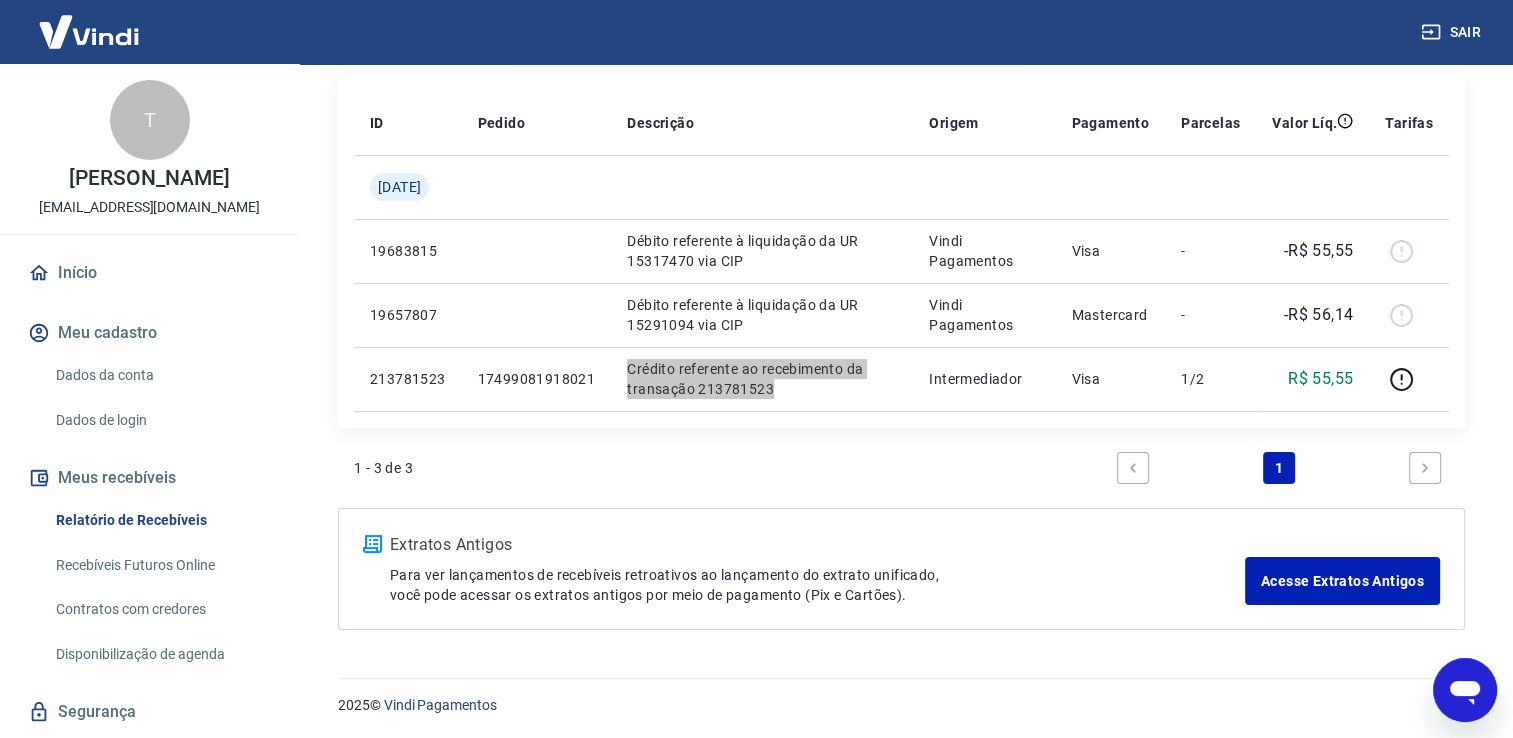 click 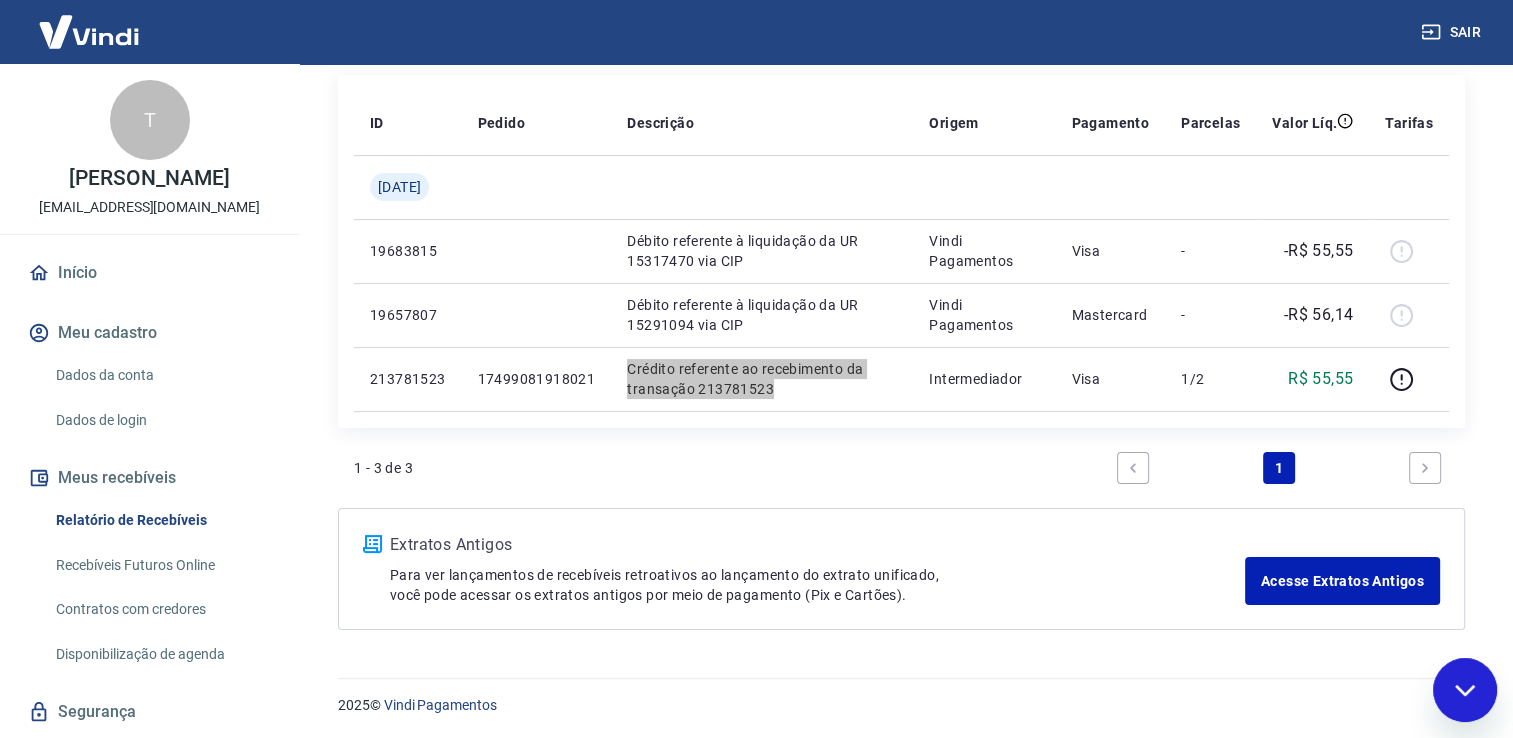 scroll, scrollTop: 0, scrollLeft: 0, axis: both 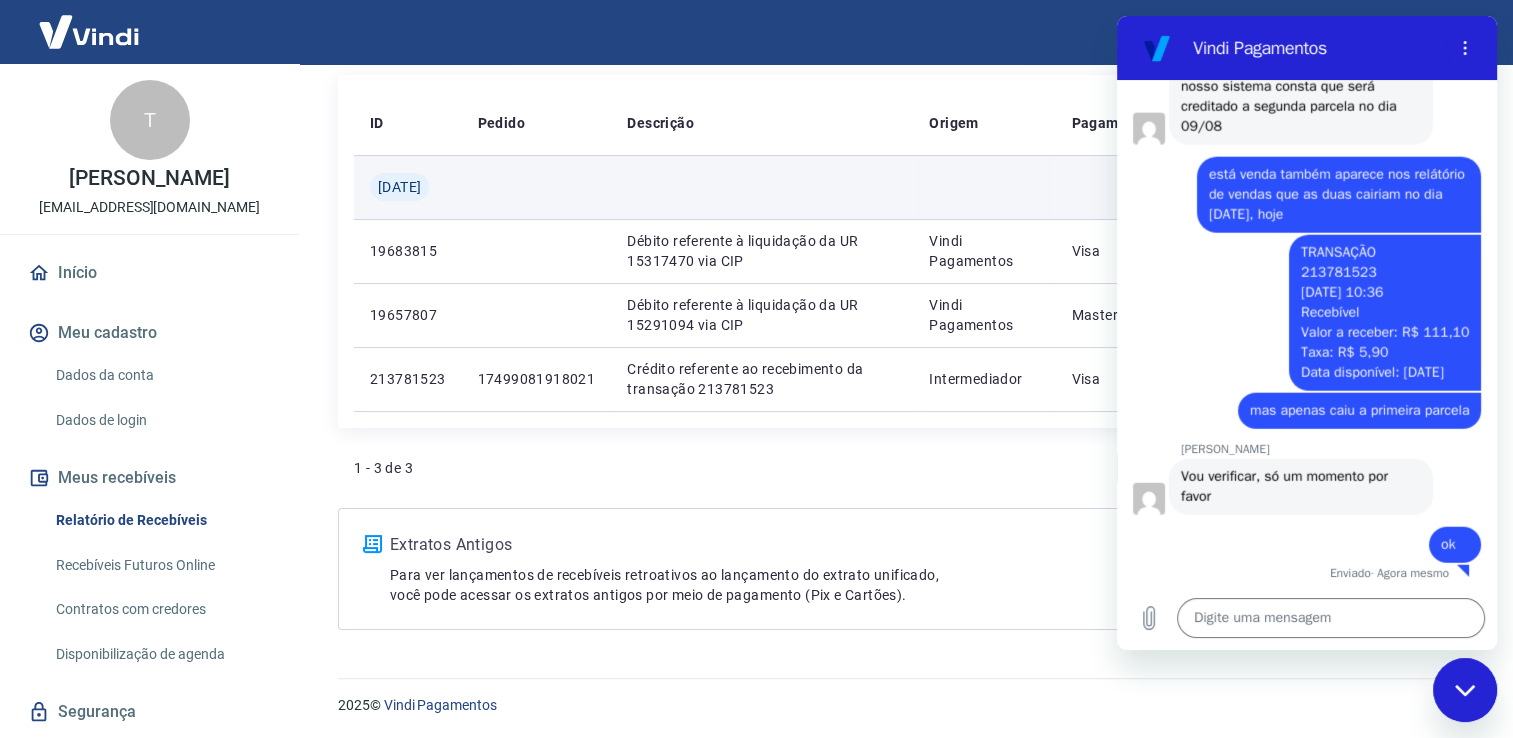 click at bounding box center [762, 187] 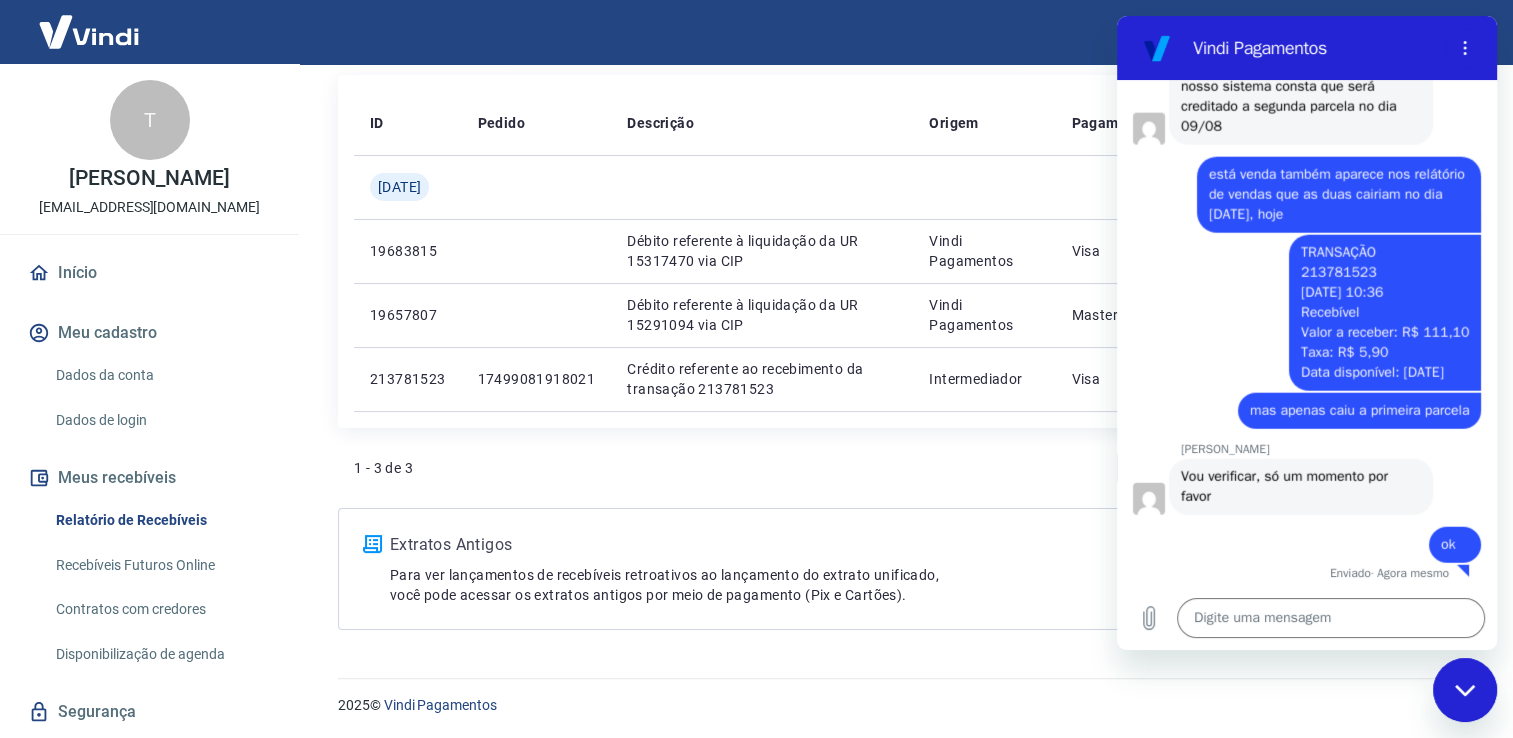 click 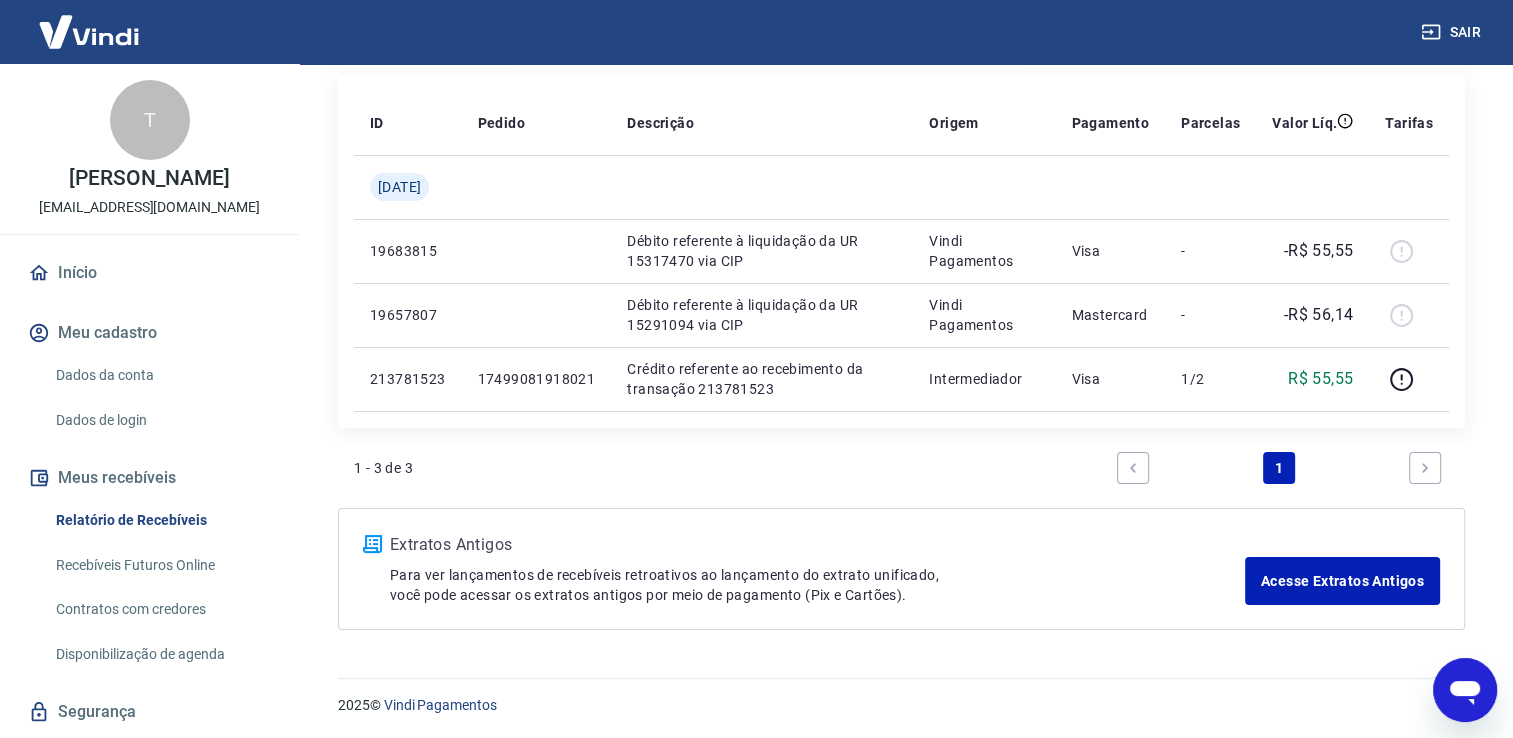 click on "ID Pedido Descrição Origem Pagamento Parcelas Valor Líq. Tarifas [DATE] 19683815 Débito referente à liquidação da UR 15317470 via CIP Vindi Pagamentos Visa - -R$ 55,55 19657807 Débito referente à liquidação da UR 15291094 via CIP Vindi Pagamentos Mastercard - -R$ 56,14 213781523 17499081918021 Crédito referente ao recebimento da transação 213781523 Intermediador Visa 1/2 R$ 55,55" at bounding box center [901, 251] 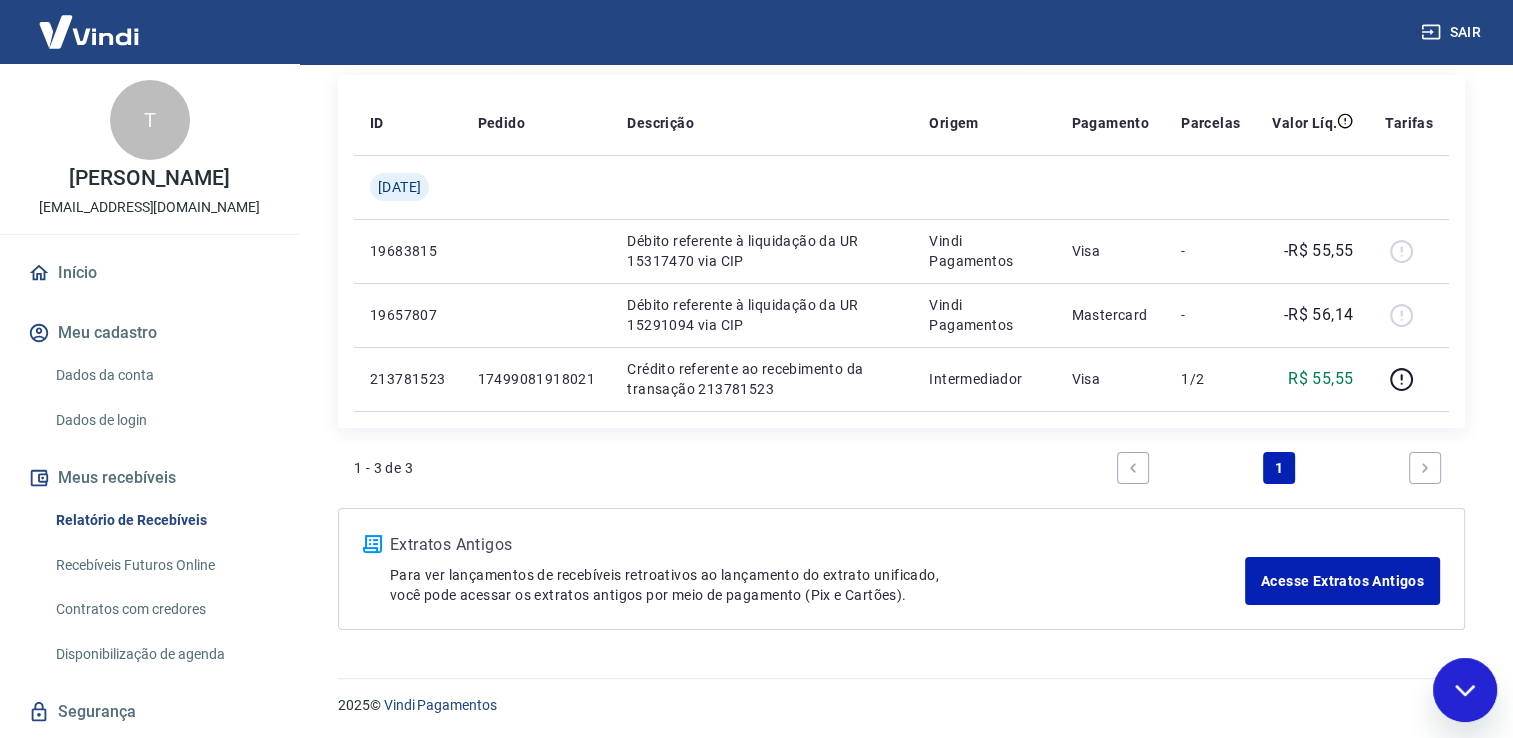 scroll, scrollTop: 0, scrollLeft: 0, axis: both 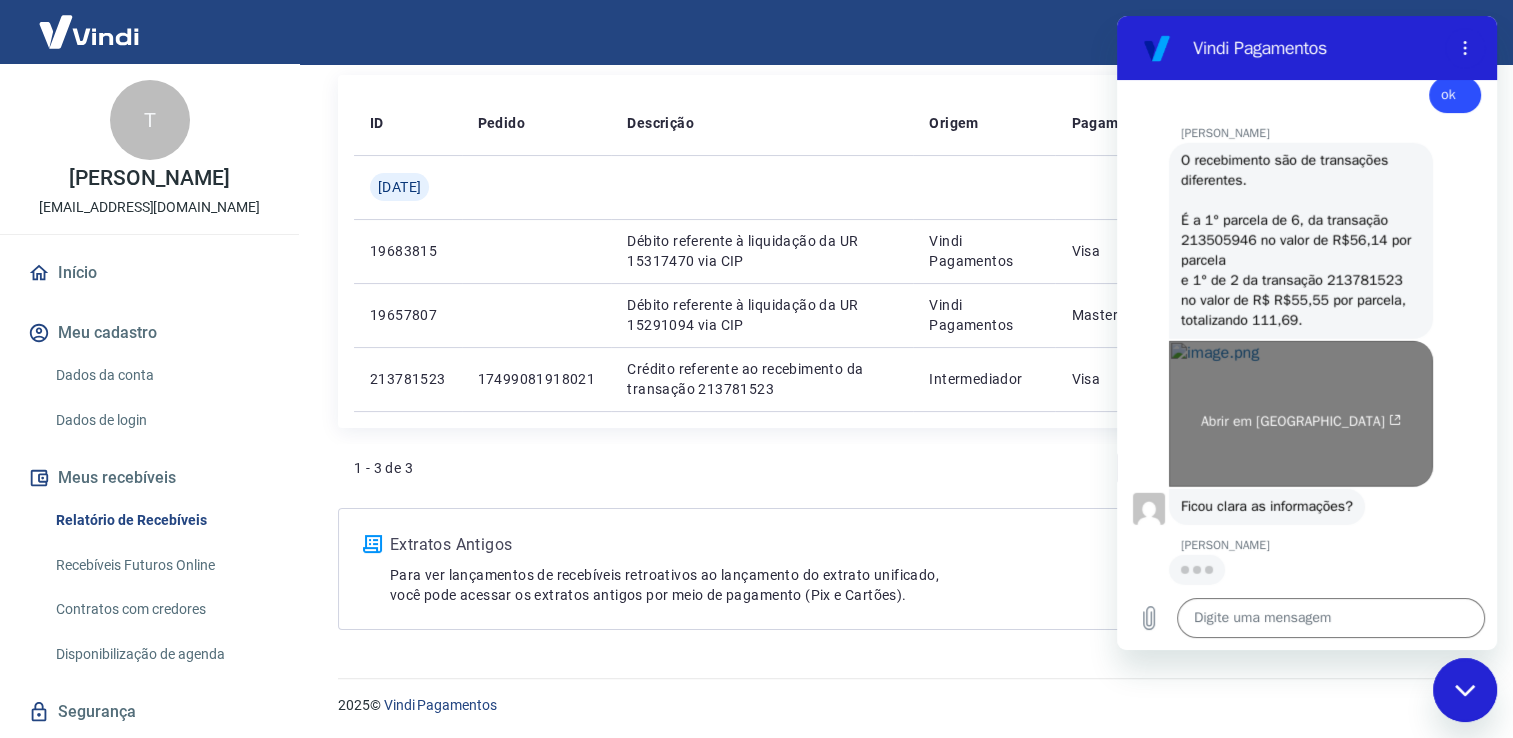 click on "Abrir em [GEOGRAPHIC_DATA]" at bounding box center (1301, 414) 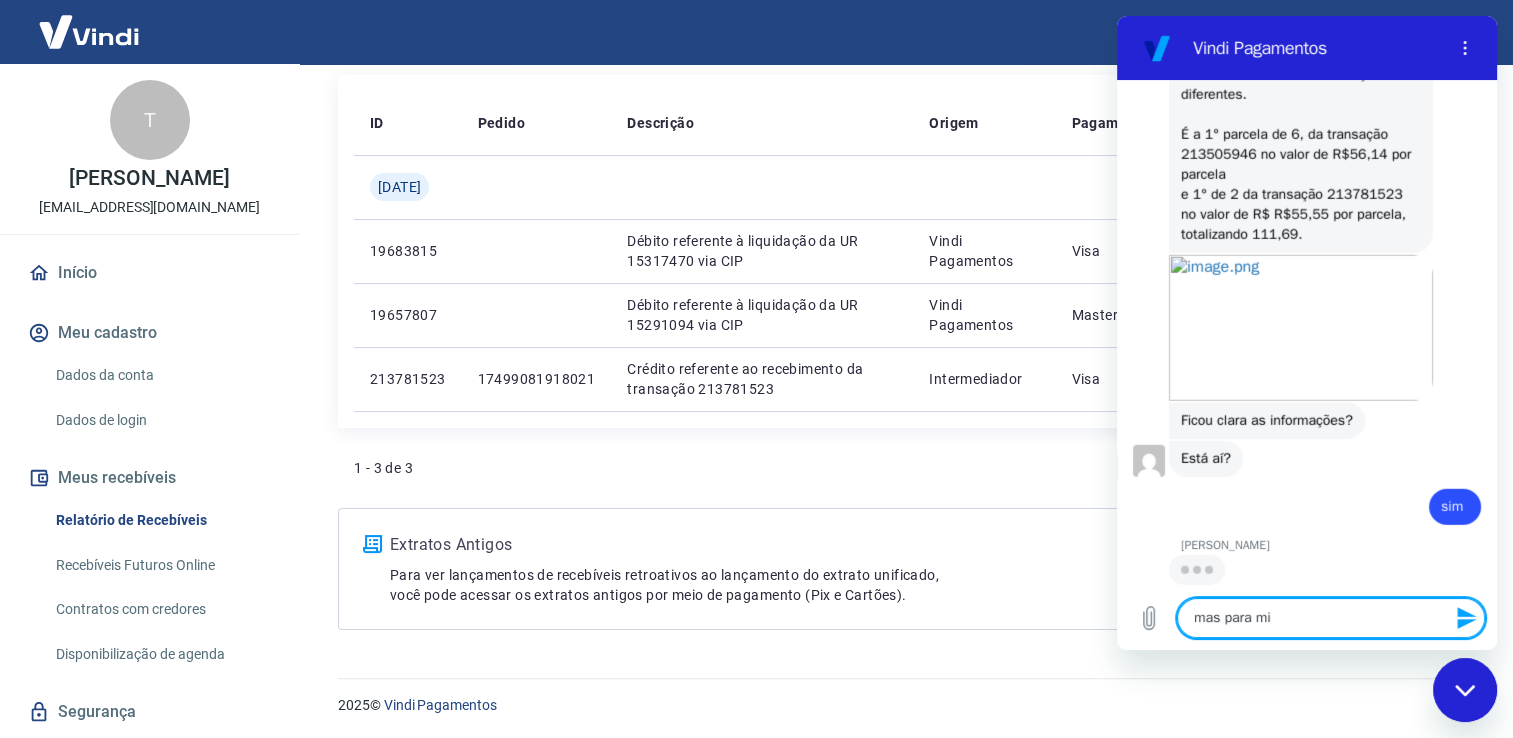 scroll, scrollTop: 5528, scrollLeft: 0, axis: vertical 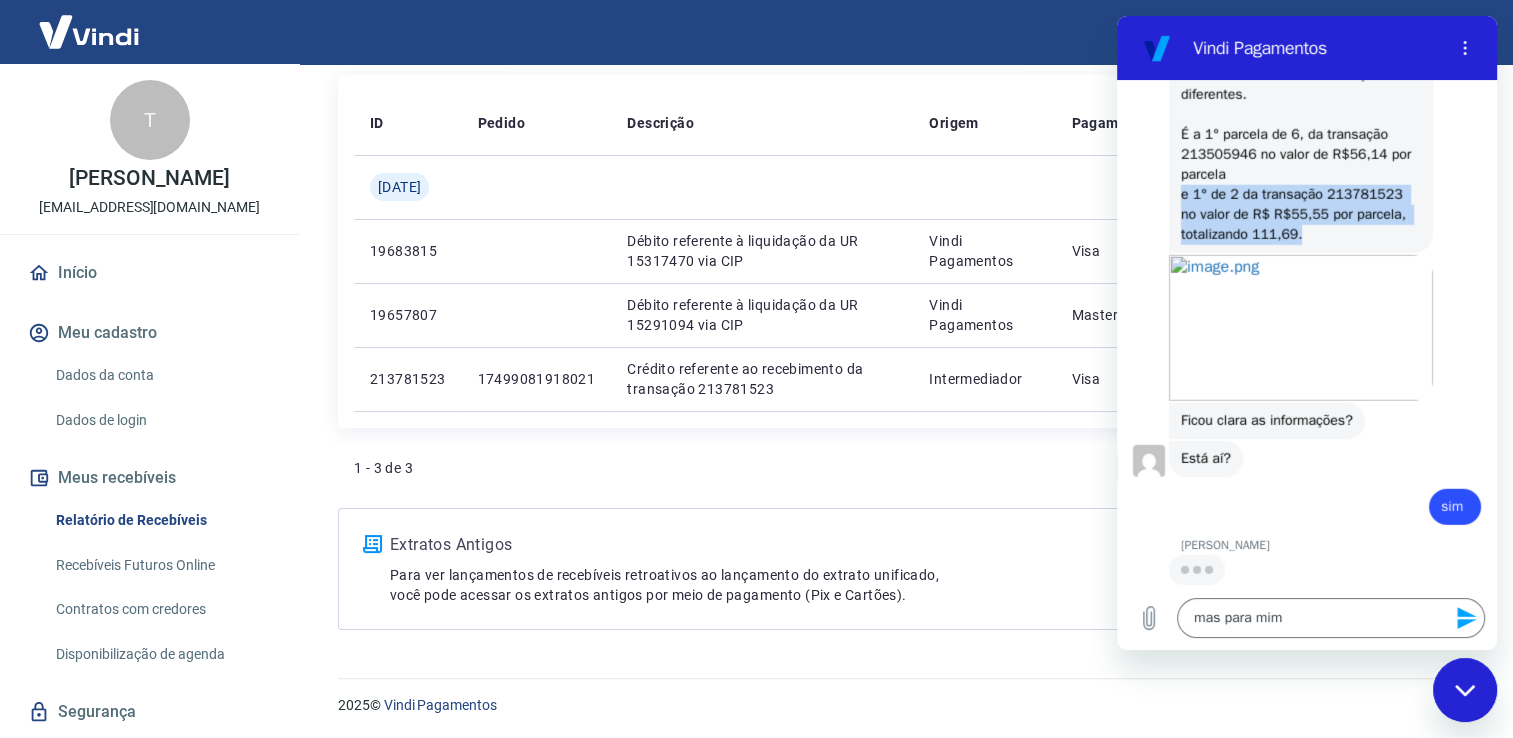 drag, startPoint x: 1179, startPoint y: 198, endPoint x: 1345, endPoint y: 236, distance: 170.29387 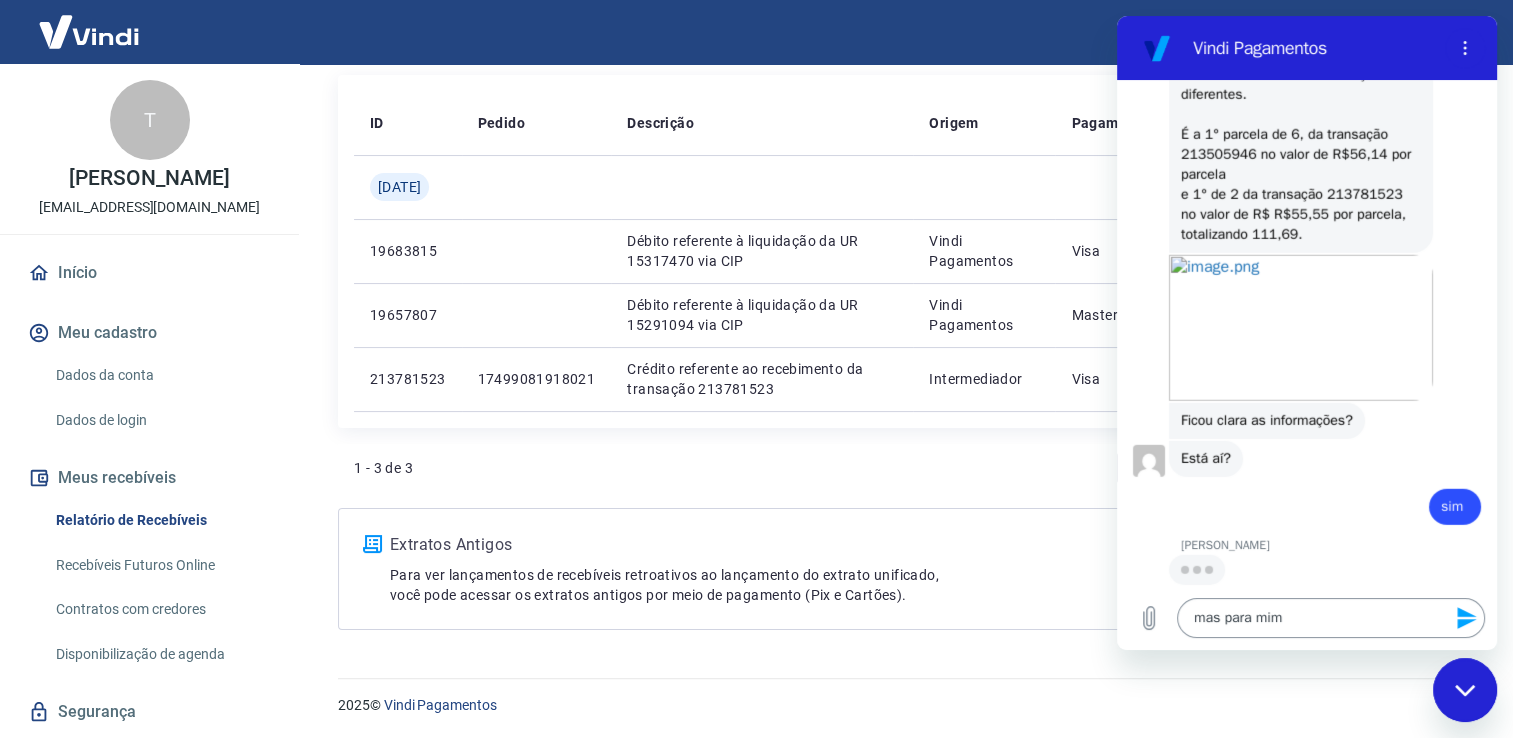 click on "mas para mim" at bounding box center [1331, 618] 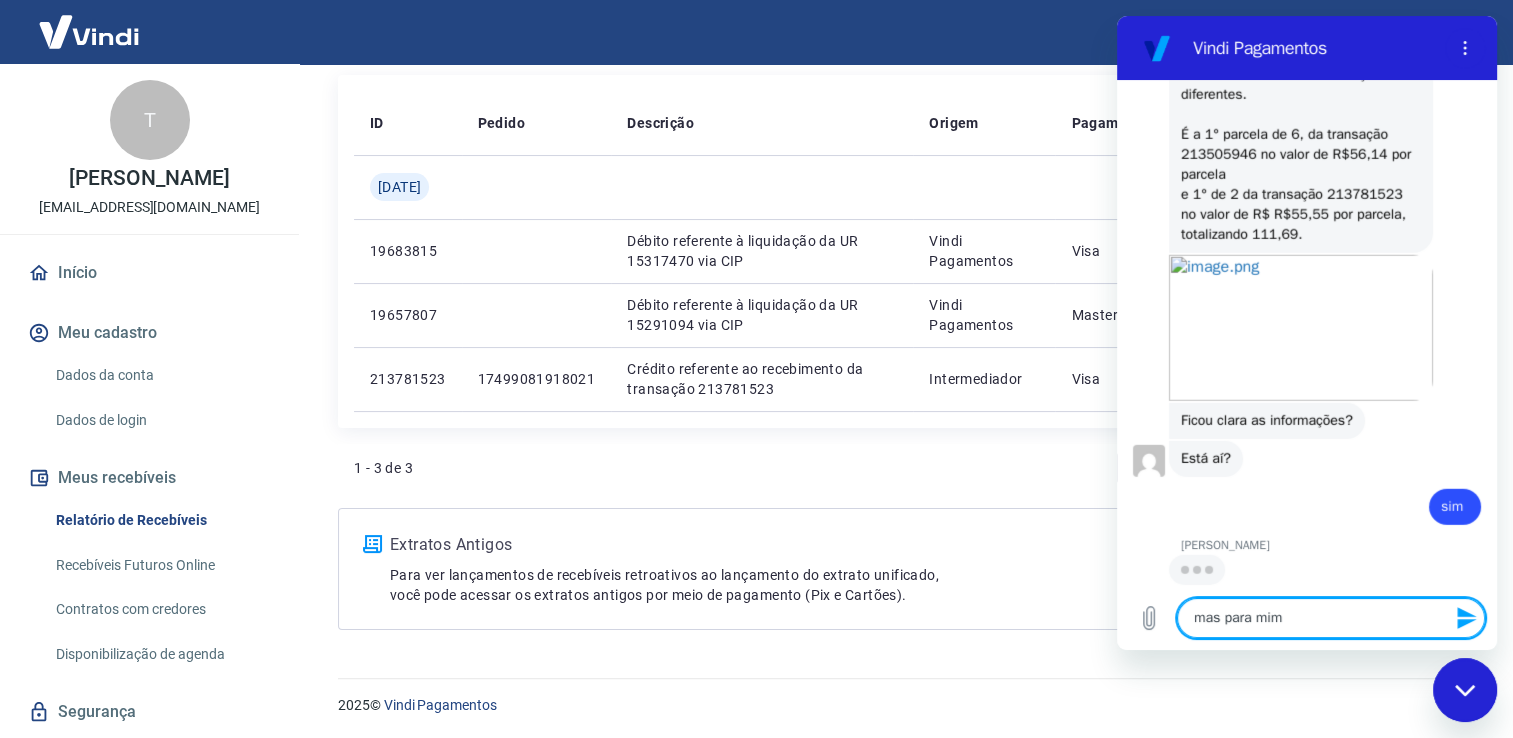 paste on "e 1° de 2 da transação 213781523 no valor de R$ R$55,55 por parcela, totalizando 111,69." 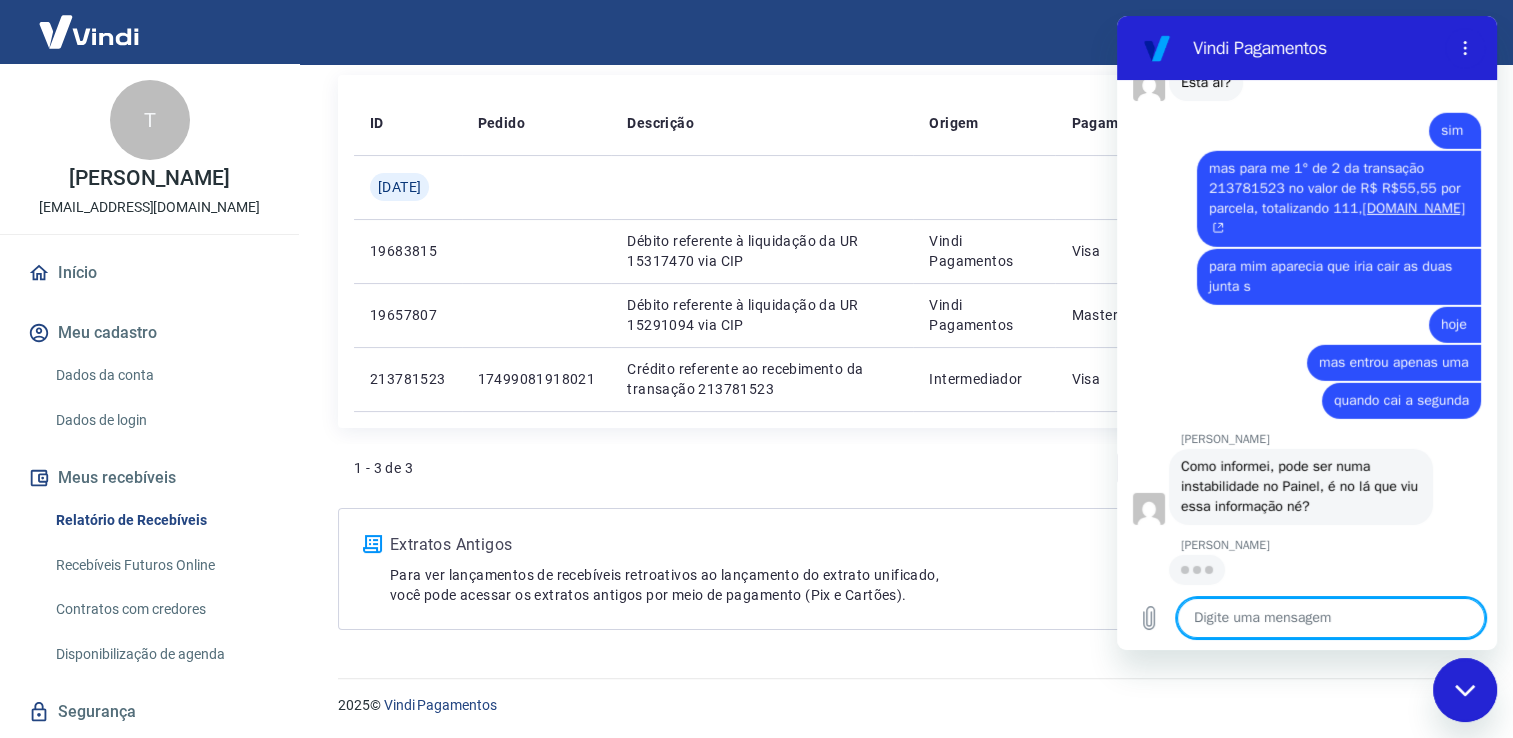 scroll, scrollTop: 5884, scrollLeft: 0, axis: vertical 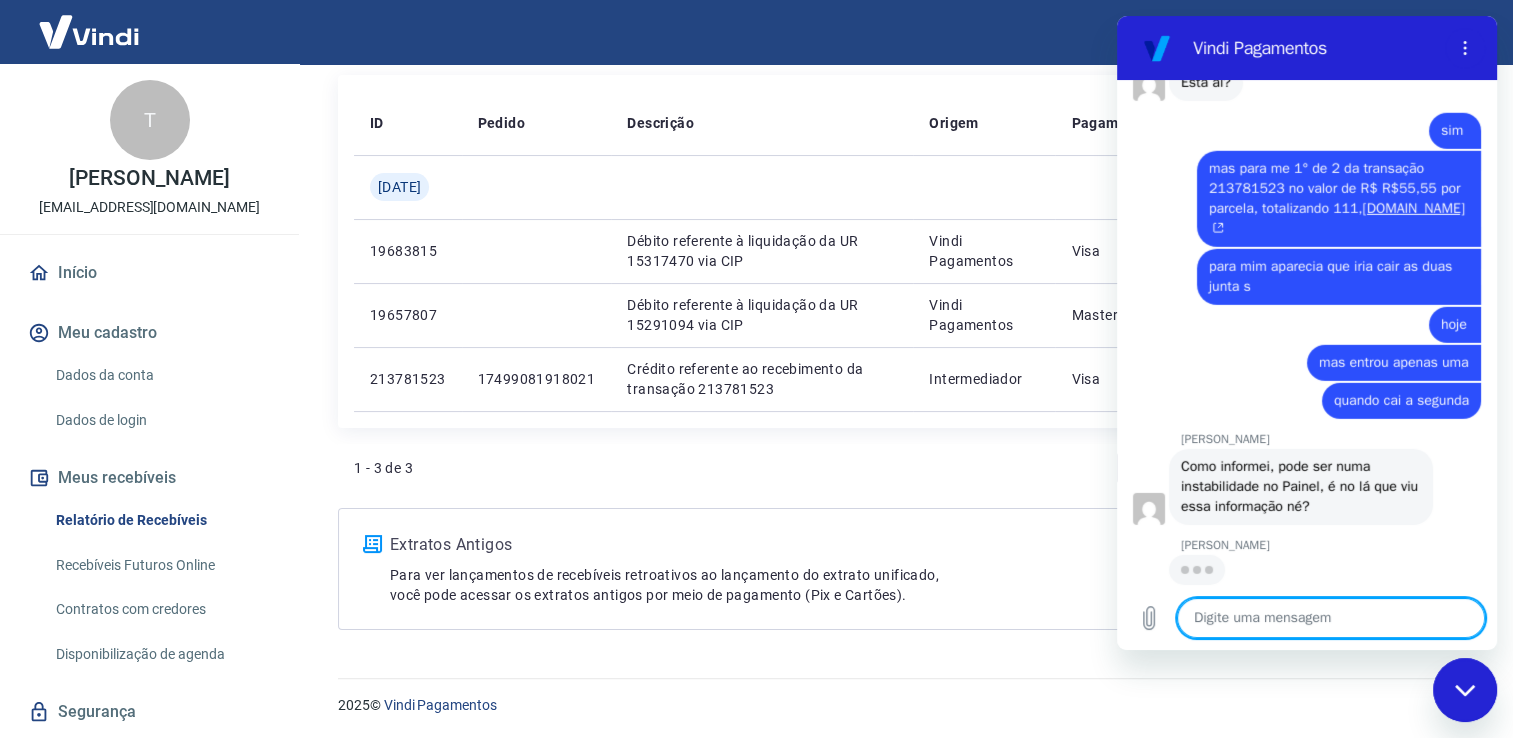 click 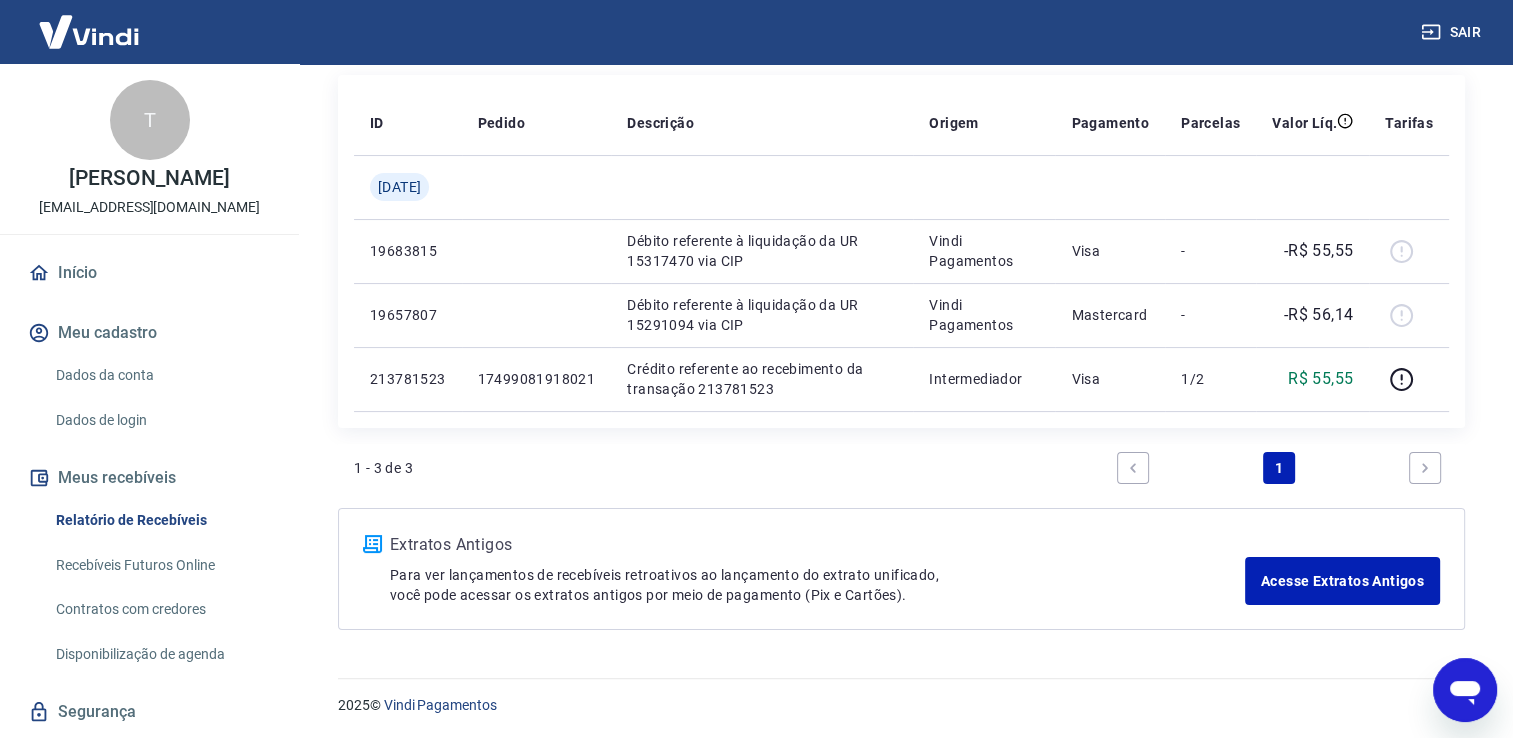 scroll, scrollTop: 5885, scrollLeft: 0, axis: vertical 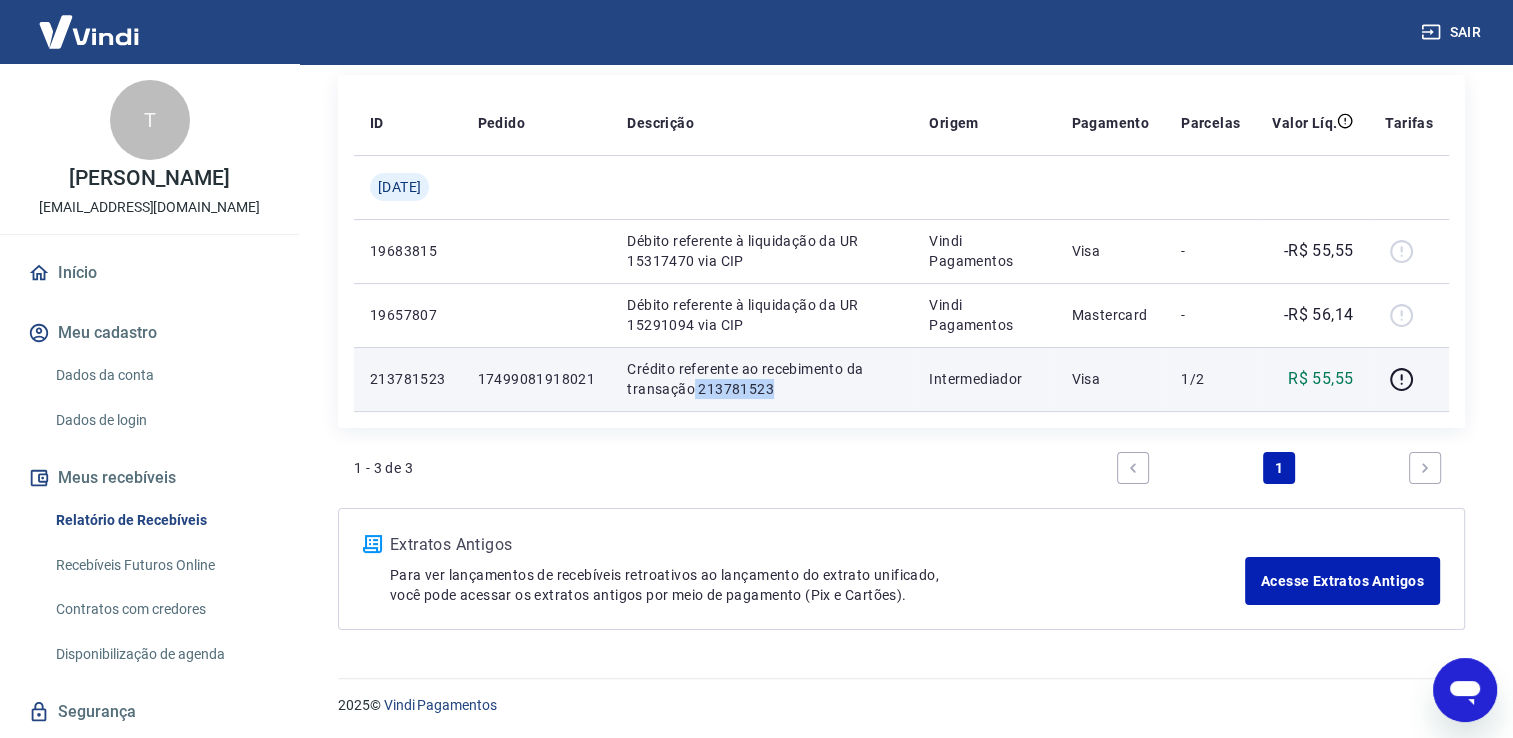 drag, startPoint x: 700, startPoint y: 386, endPoint x: 785, endPoint y: 398, distance: 85.84288 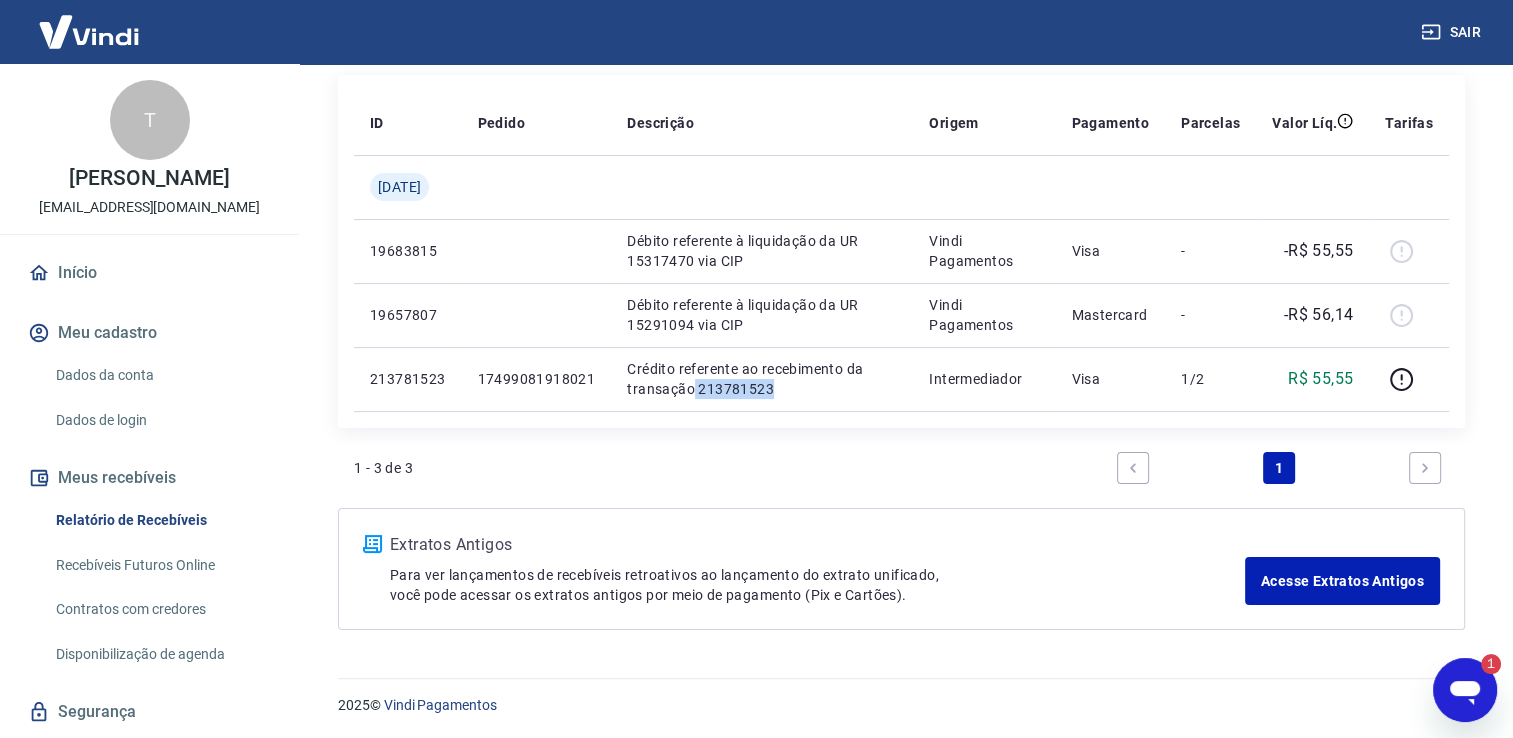 scroll, scrollTop: 0, scrollLeft: 0, axis: both 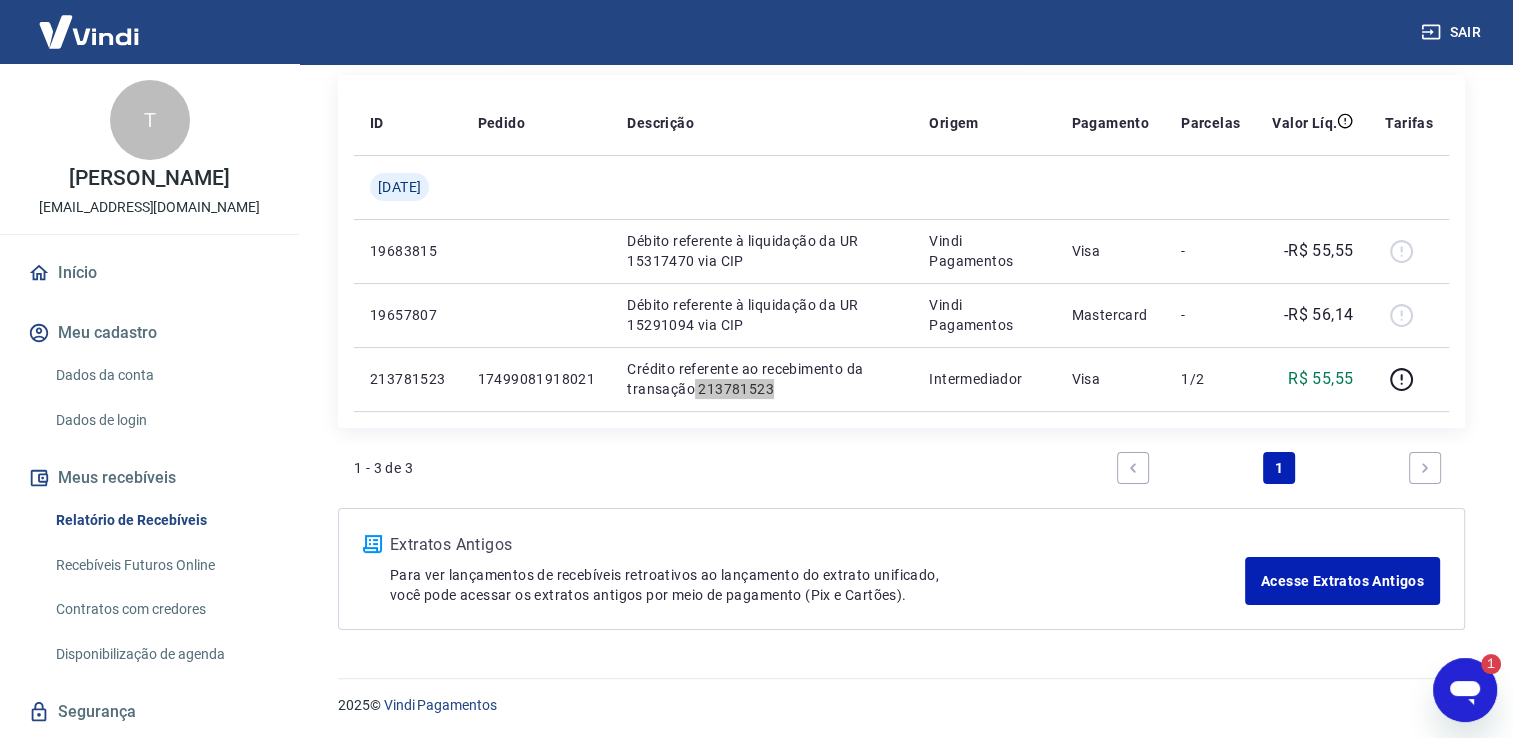 click 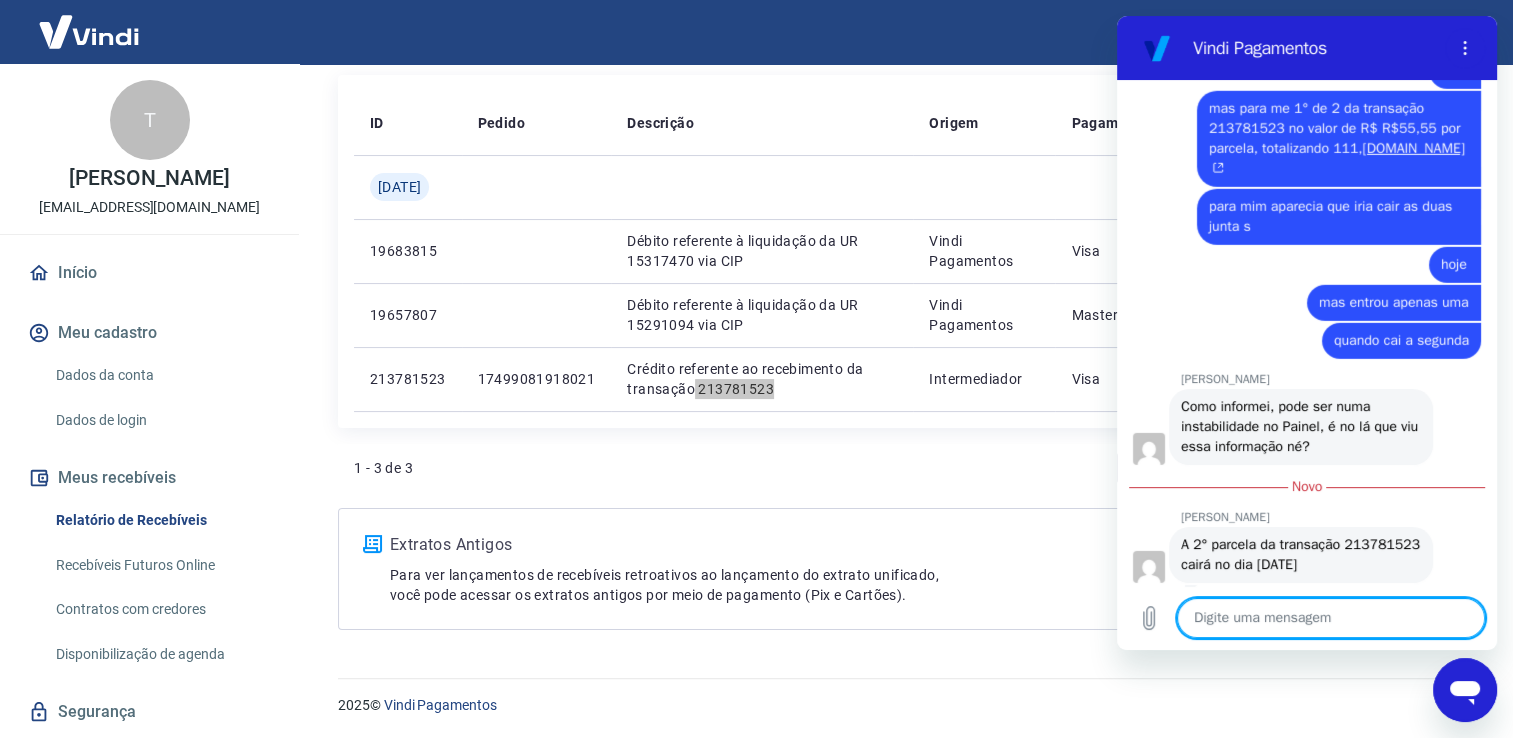 scroll, scrollTop: 0, scrollLeft: 0, axis: both 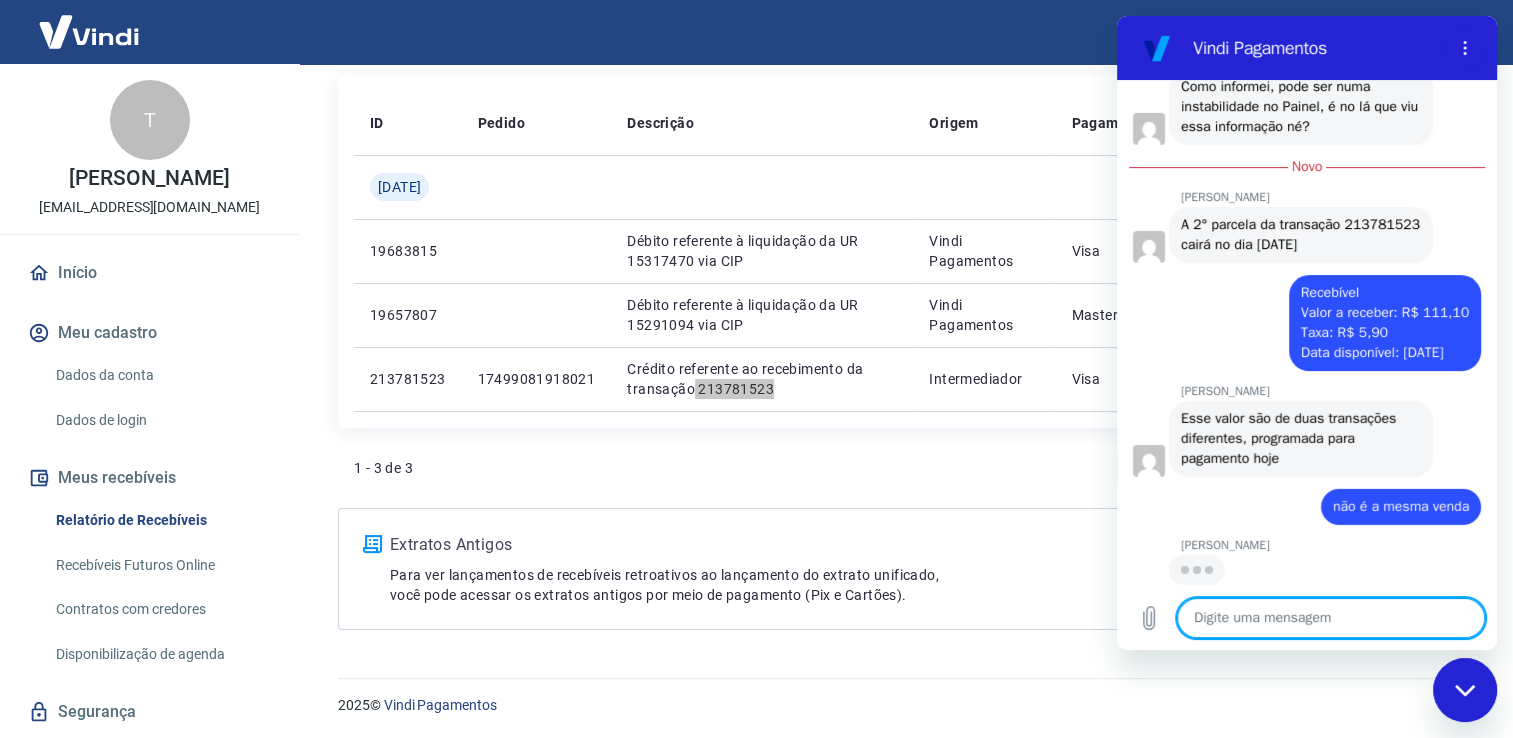 click at bounding box center (1331, 618) 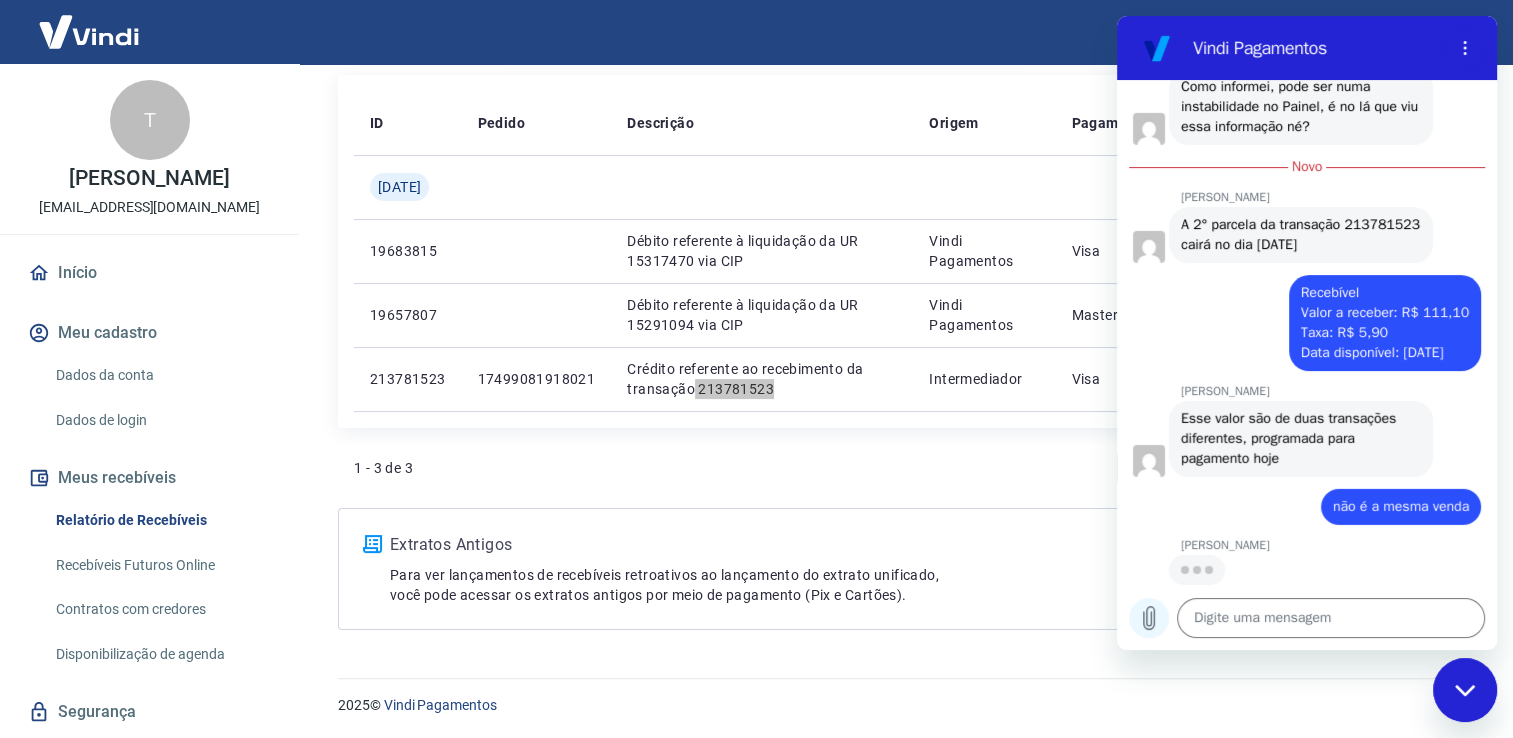 click 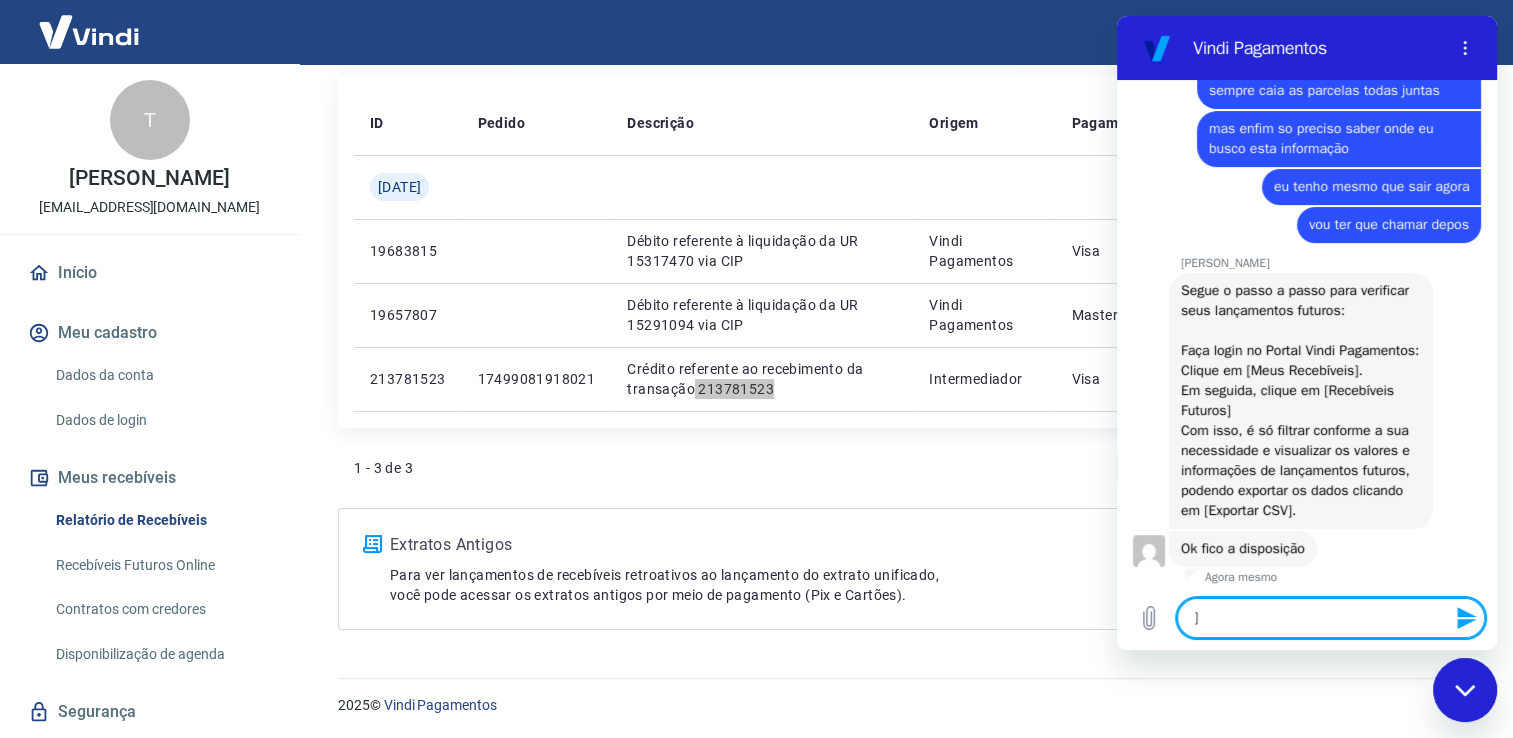 scroll, scrollTop: 7705, scrollLeft: 0, axis: vertical 